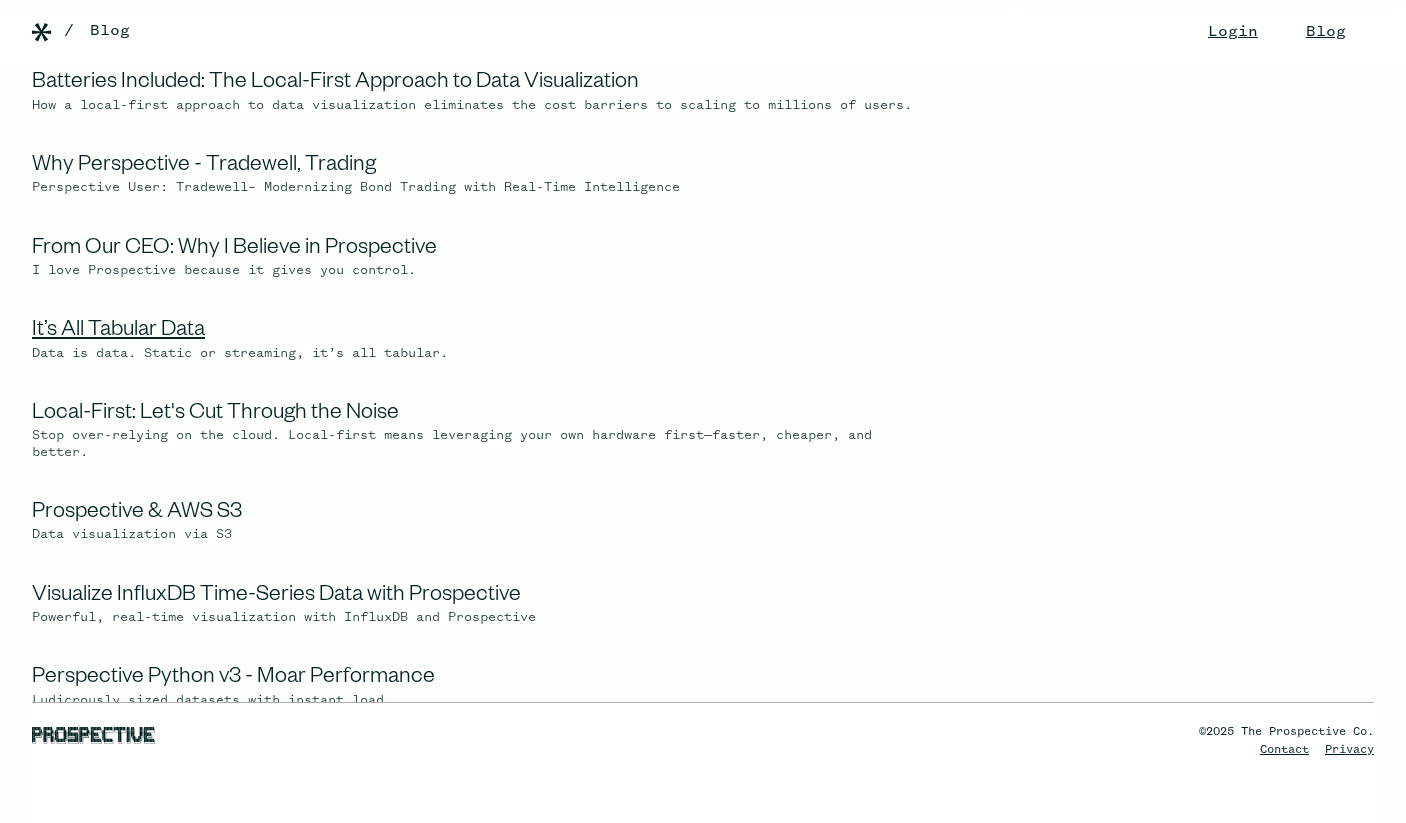 scroll, scrollTop: 523, scrollLeft: 0, axis: vertical 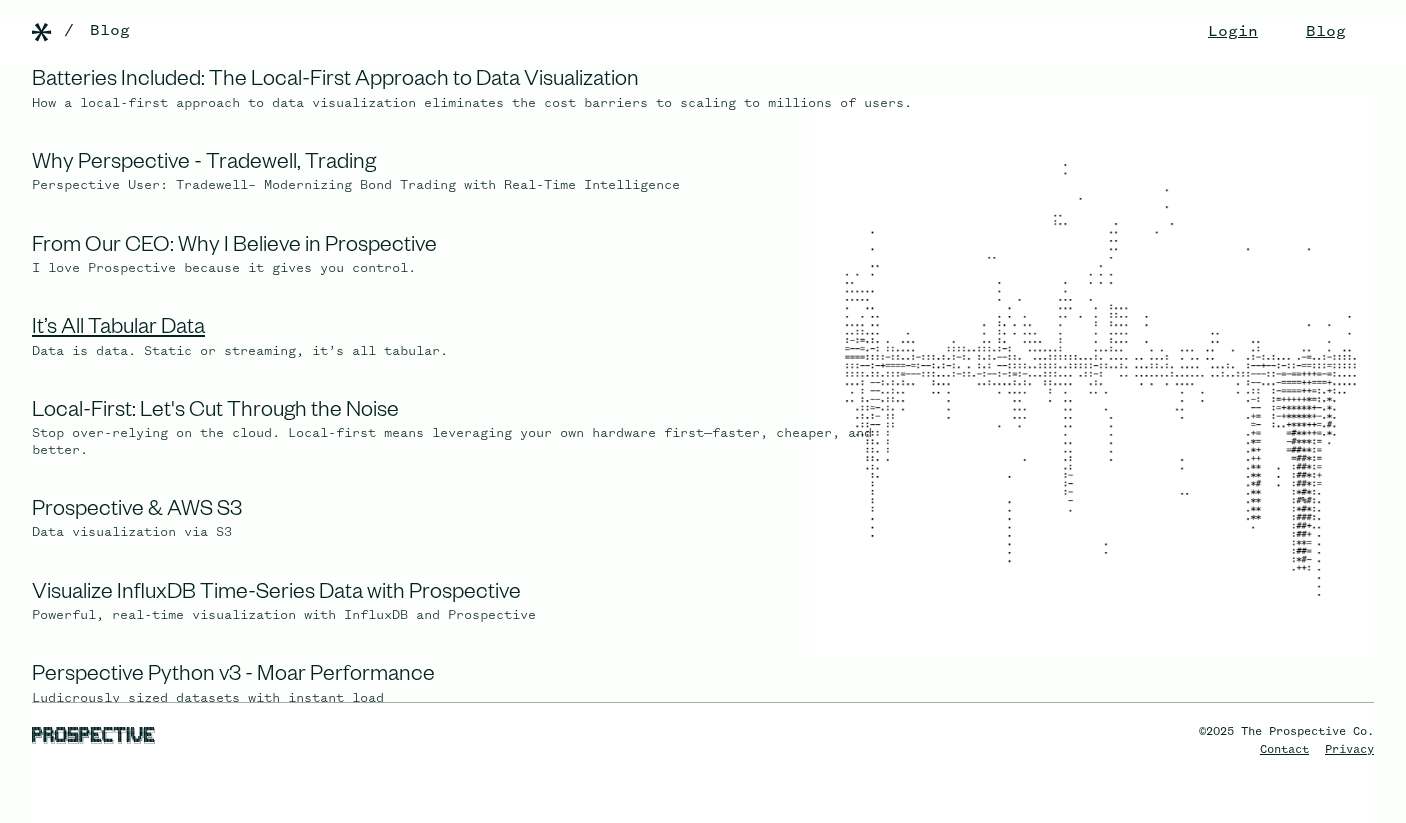 click on "It’s All Tabular Data" at bounding box center [118, 330] 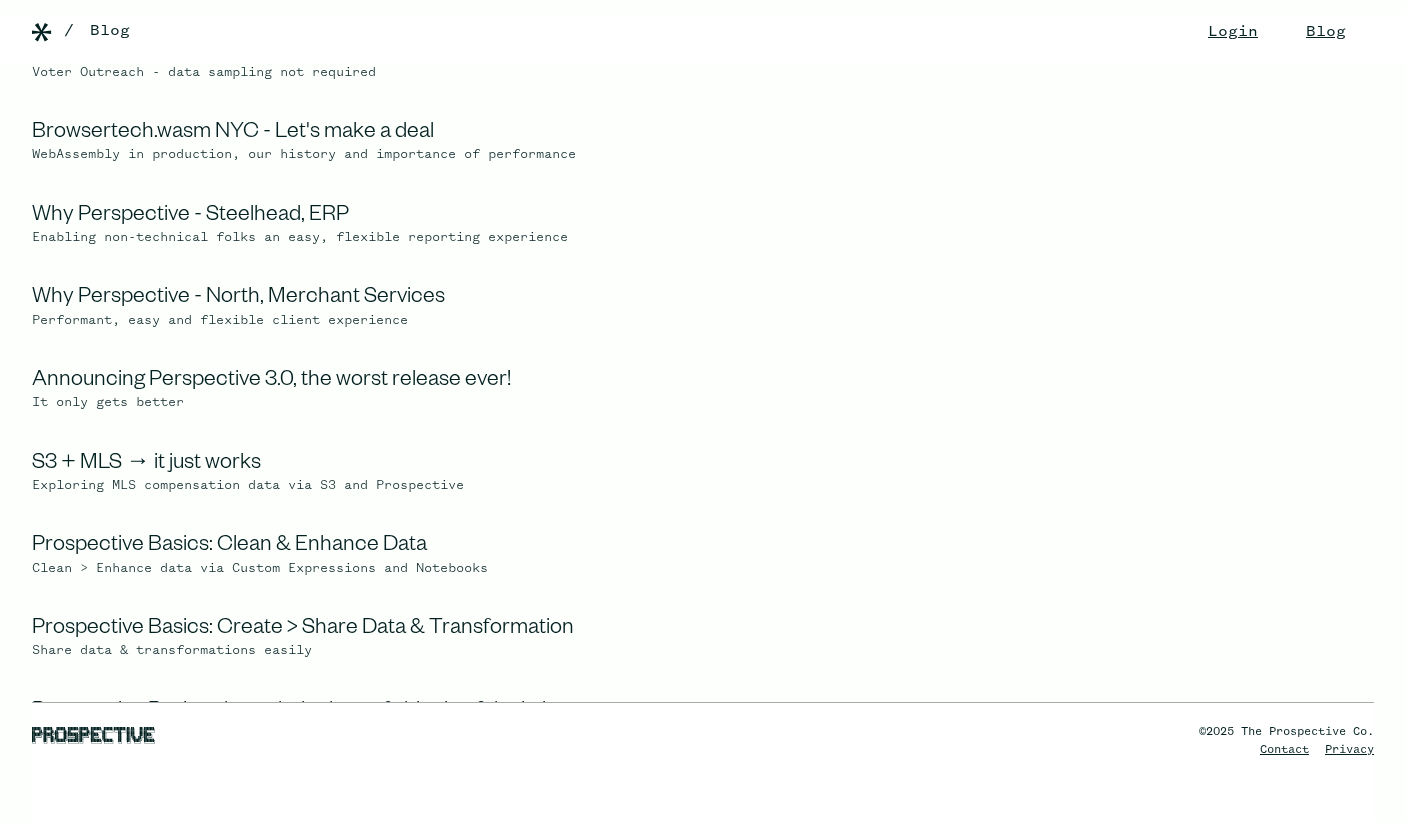 scroll, scrollTop: 1247, scrollLeft: 0, axis: vertical 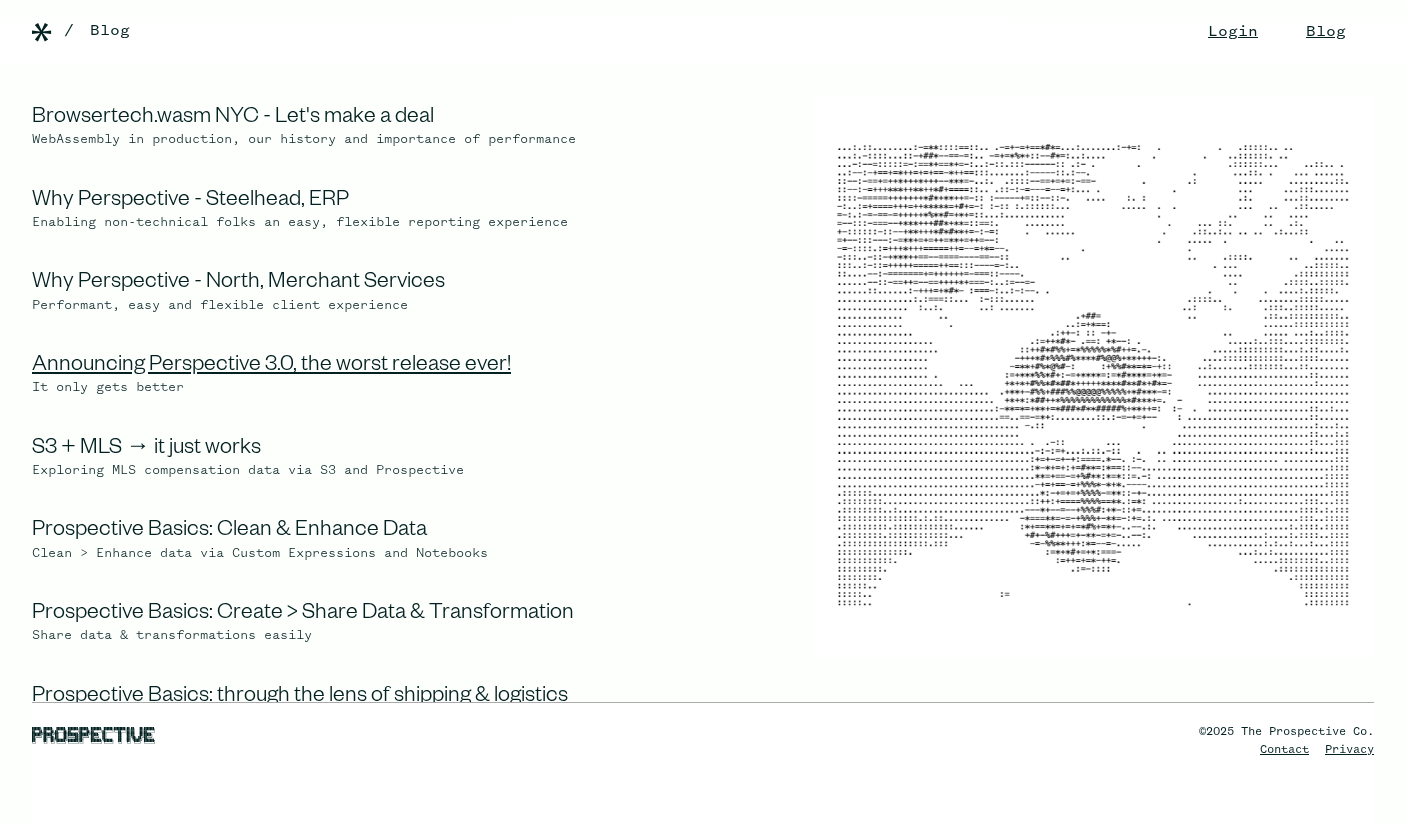 click on "Announcing Perspective 3.0, the worst release ever!" at bounding box center [271, 367] 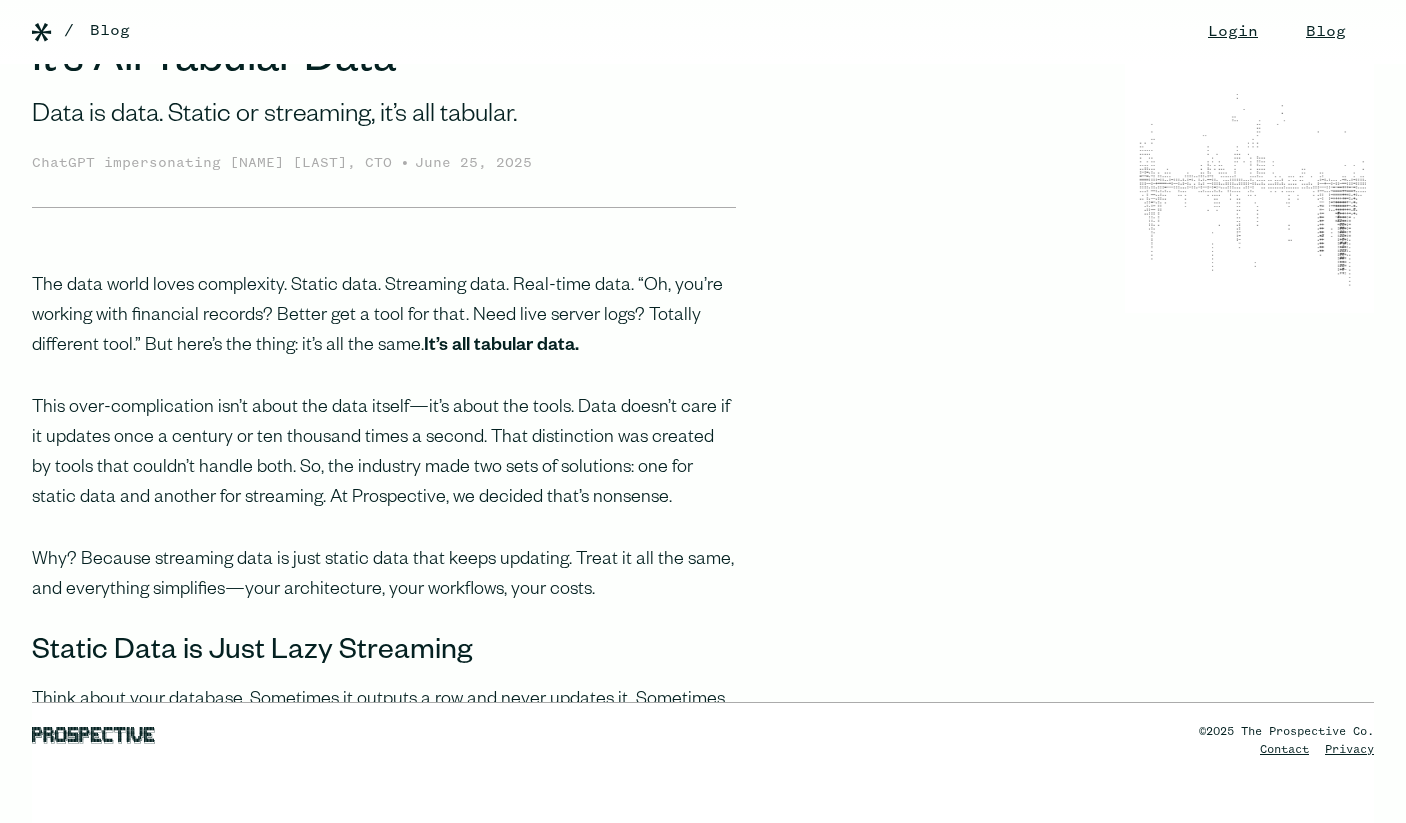 scroll, scrollTop: 59, scrollLeft: 0, axis: vertical 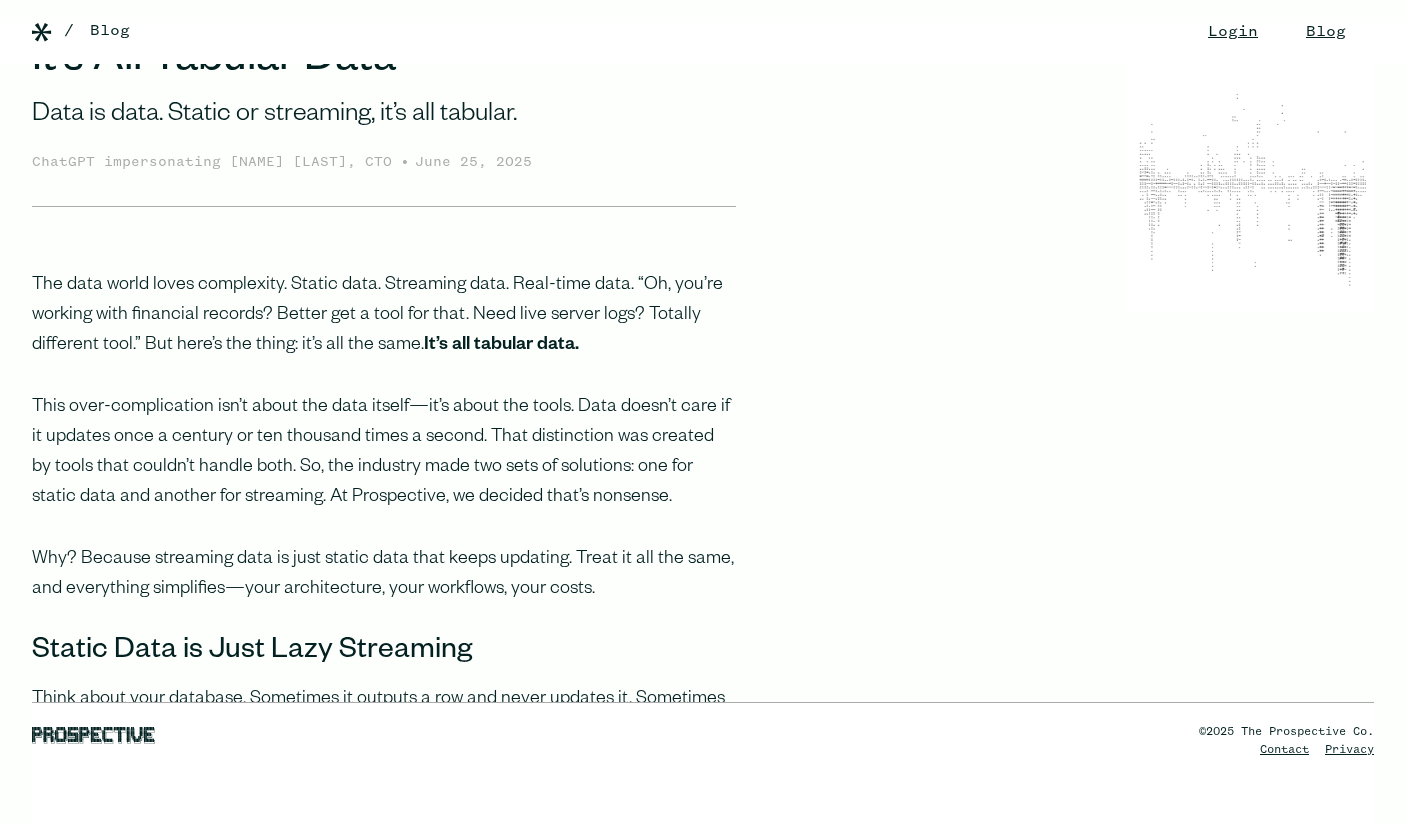 click on "The data world loves complexity. Static data. Streaming data. Real-time data. “Oh, you’re working with financial records? Better get a tool for that. Need live server logs? Totally different tool.” But here’s the thing: it’s all the same.  It’s all tabular data." at bounding box center [384, 316] 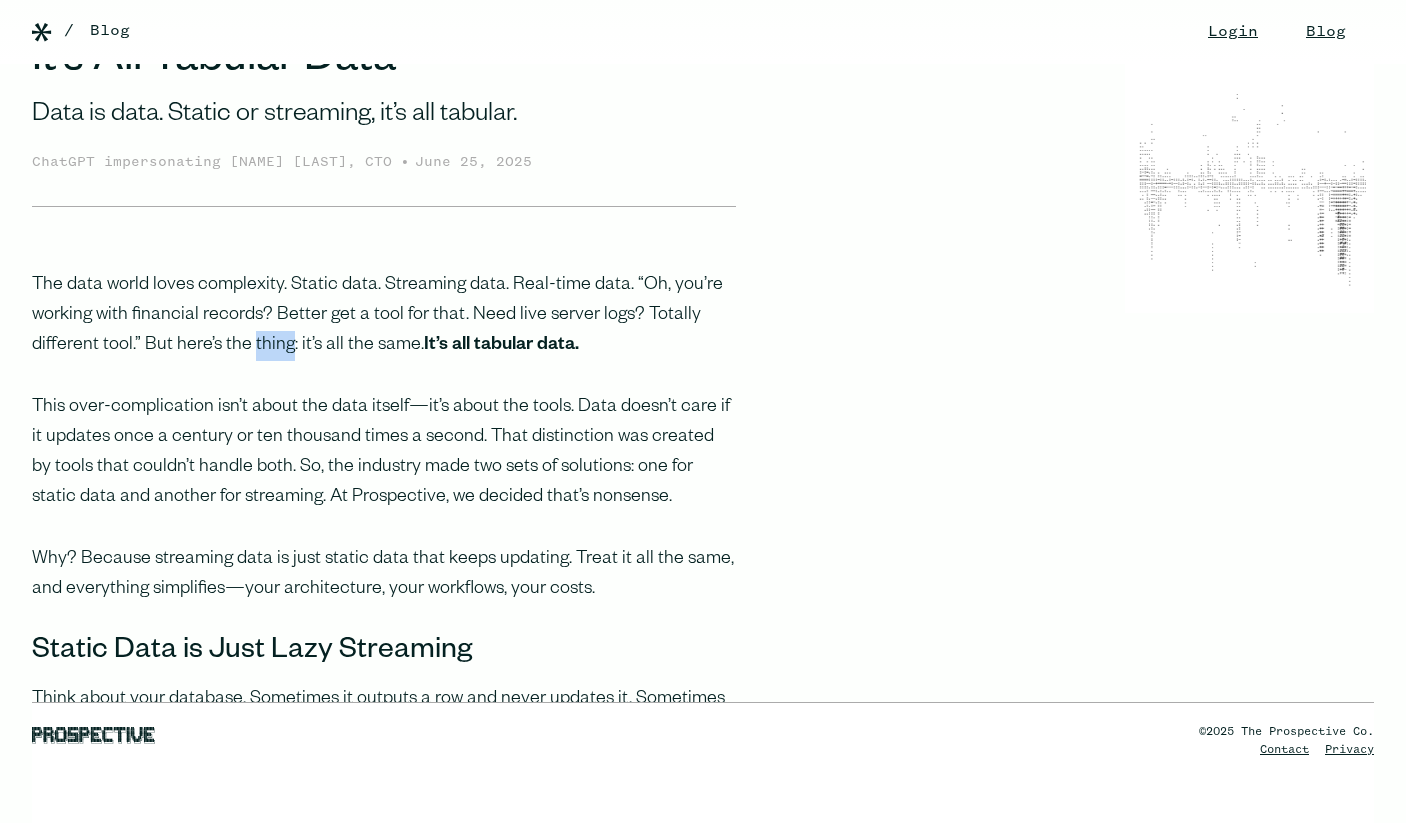 click on "The data world loves complexity. Static data. Streaming data. Real-time data. “Oh, you’re working with financial records? Better get a tool for that. Need live server logs? Totally different tool.” But here’s the thing: it’s all the same.  It’s all tabular data." at bounding box center [384, 316] 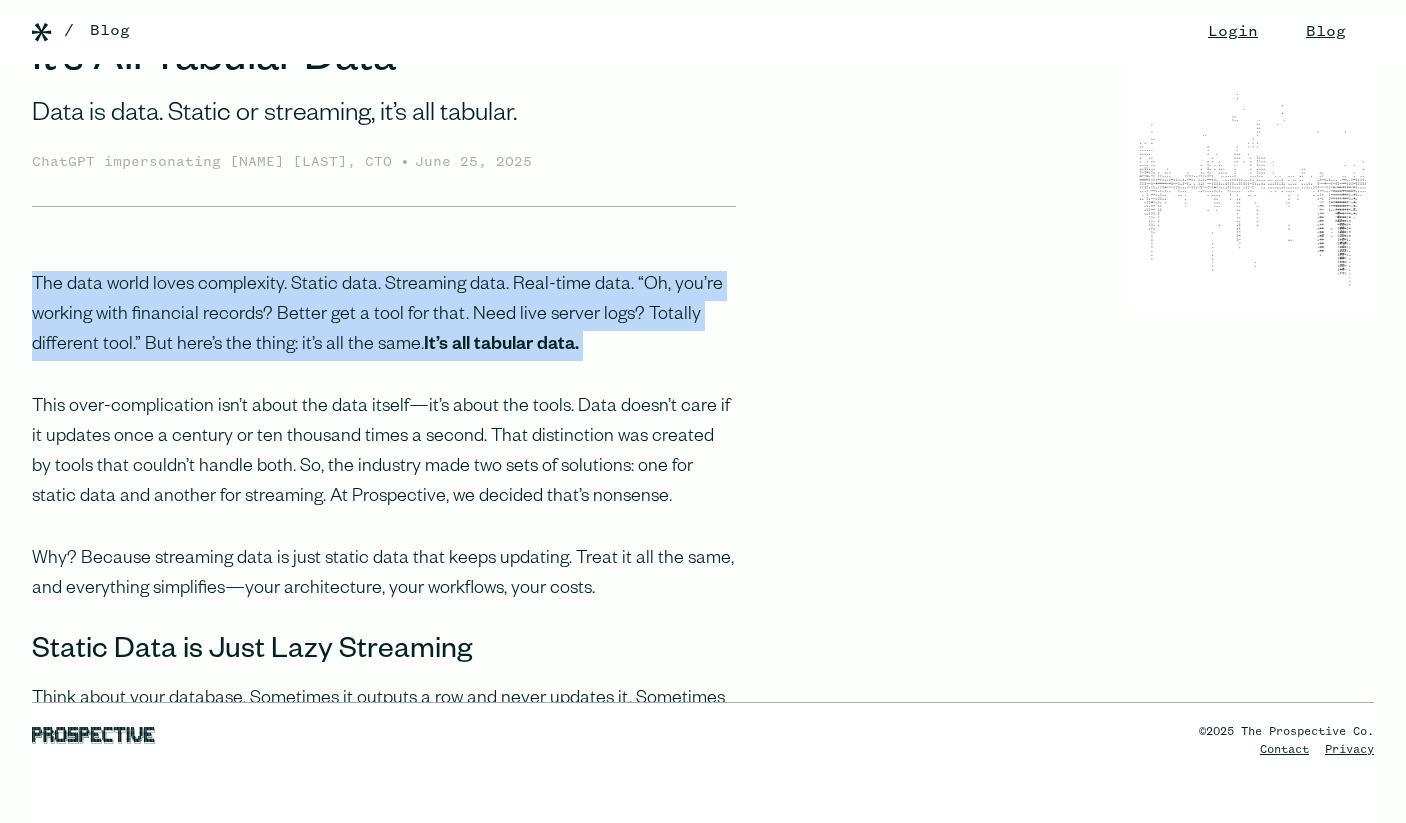 click on "The data world loves complexity. Static data. Streaming data. Real-time data. “Oh, you’re working with financial records? Better get a tool for that. Need live server logs? Totally different tool.” But here’s the thing: it’s all the same.  It’s all tabular data." at bounding box center [384, 316] 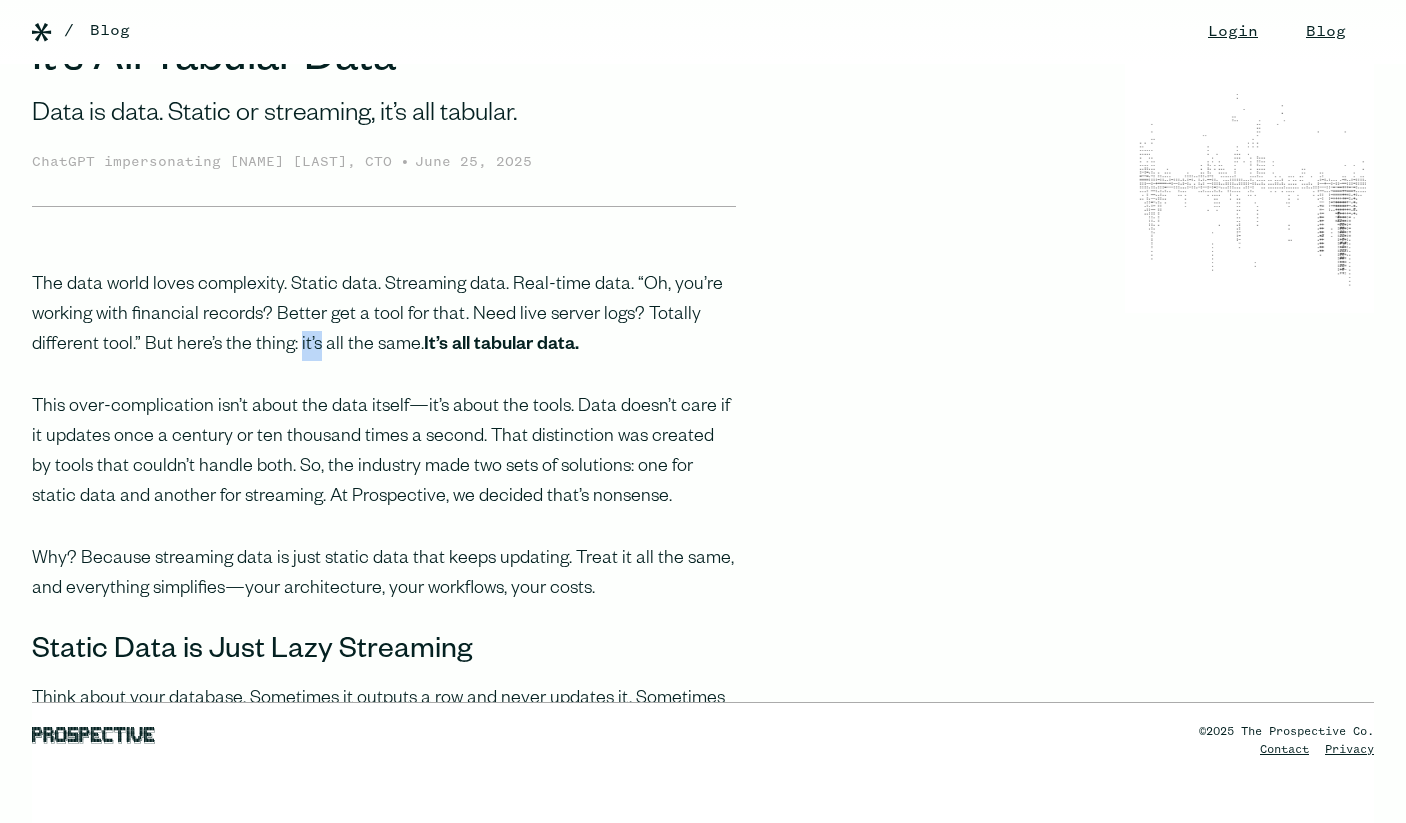 click on "The data world loves complexity. Static data. Streaming data. Real-time data. “Oh, you’re working with financial records? Better get a tool for that. Need live server logs? Totally different tool.” But here’s the thing: it’s all the same.  It’s all tabular data." at bounding box center (384, 316) 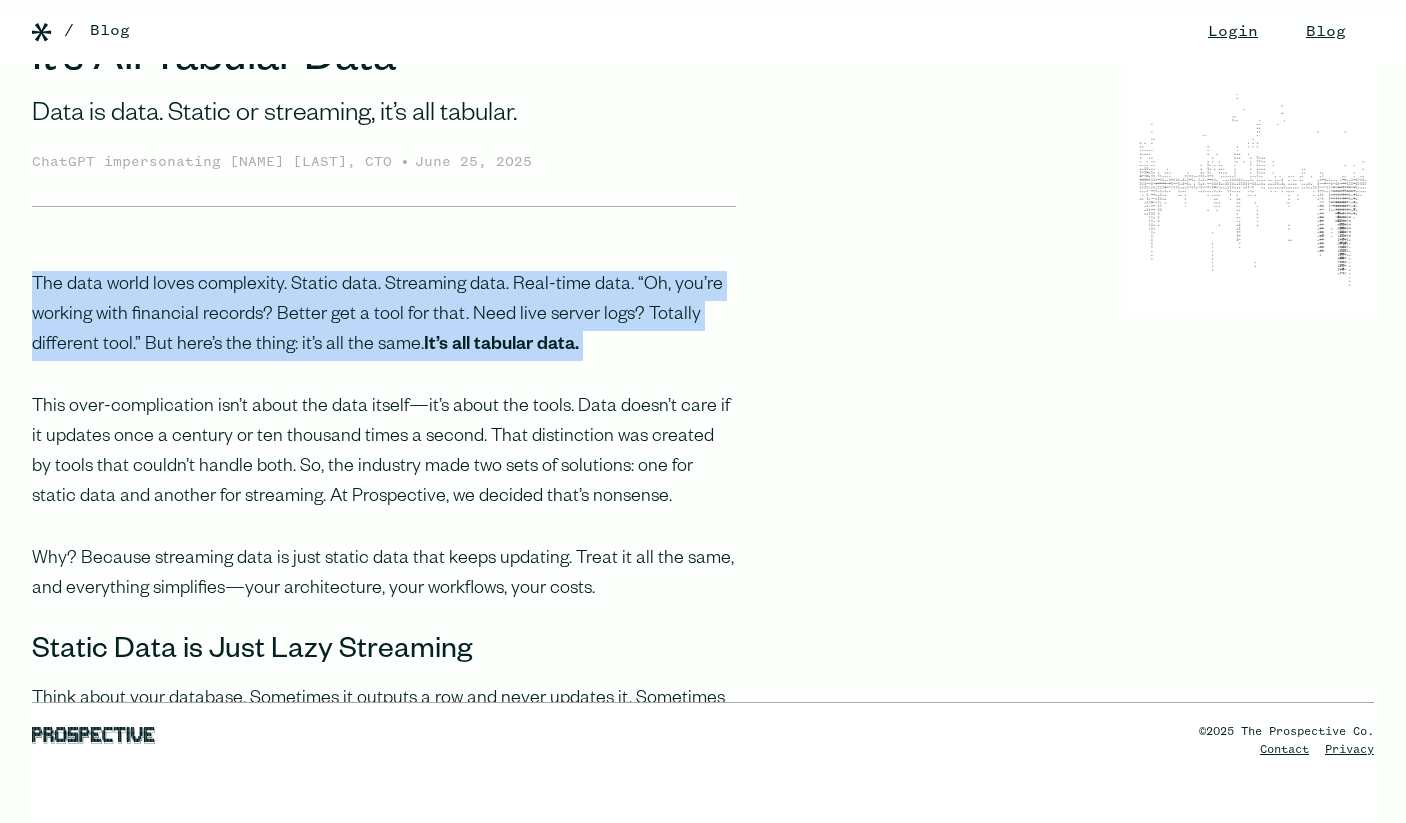 click on "The data world loves complexity. Static data. Streaming data. Real-time data. “Oh, you’re working with financial records? Better get a tool for that. Need live server logs? Totally different tool.” But here’s the thing: it’s all the same.  It’s all tabular data." at bounding box center [384, 316] 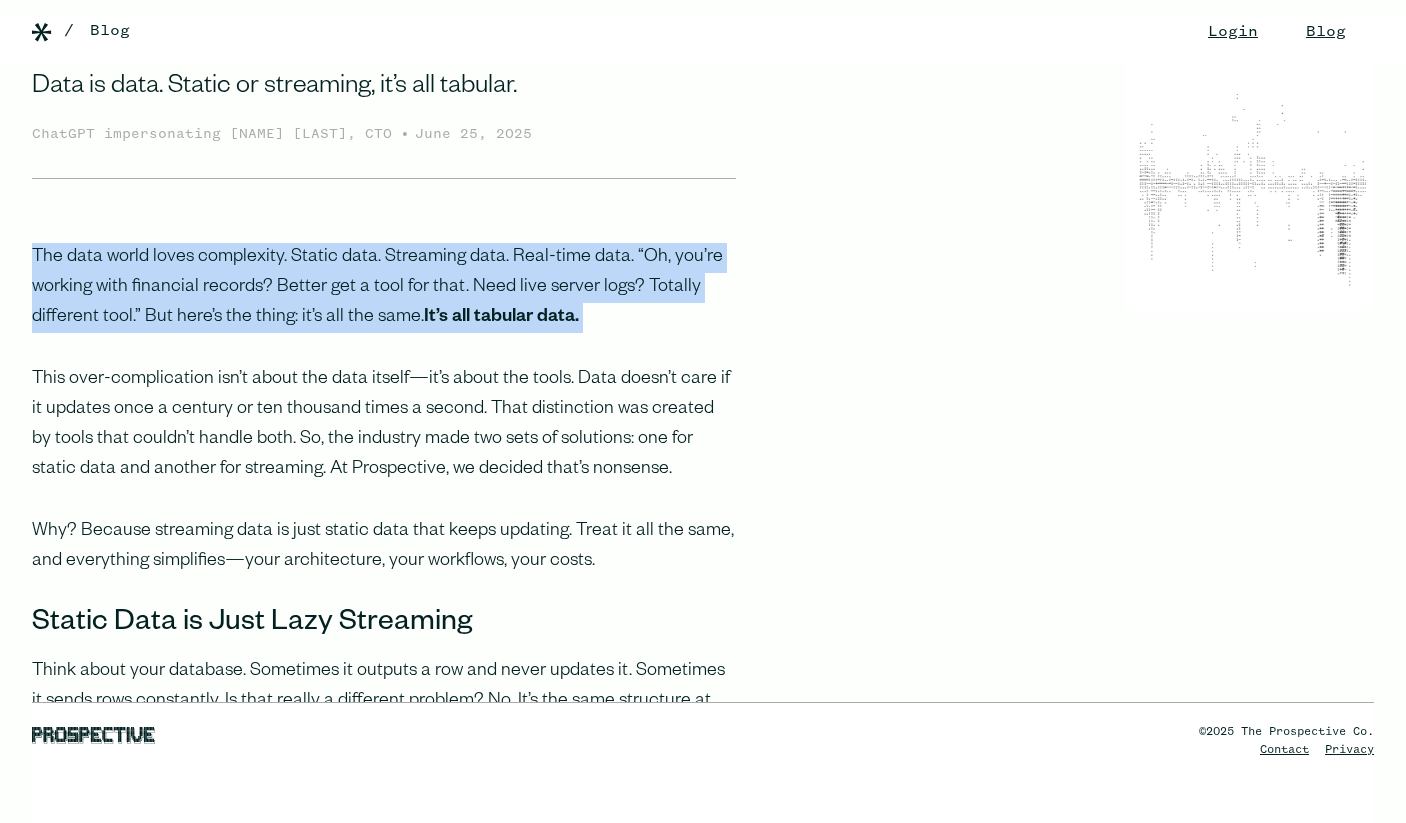 scroll, scrollTop: 94, scrollLeft: 0, axis: vertical 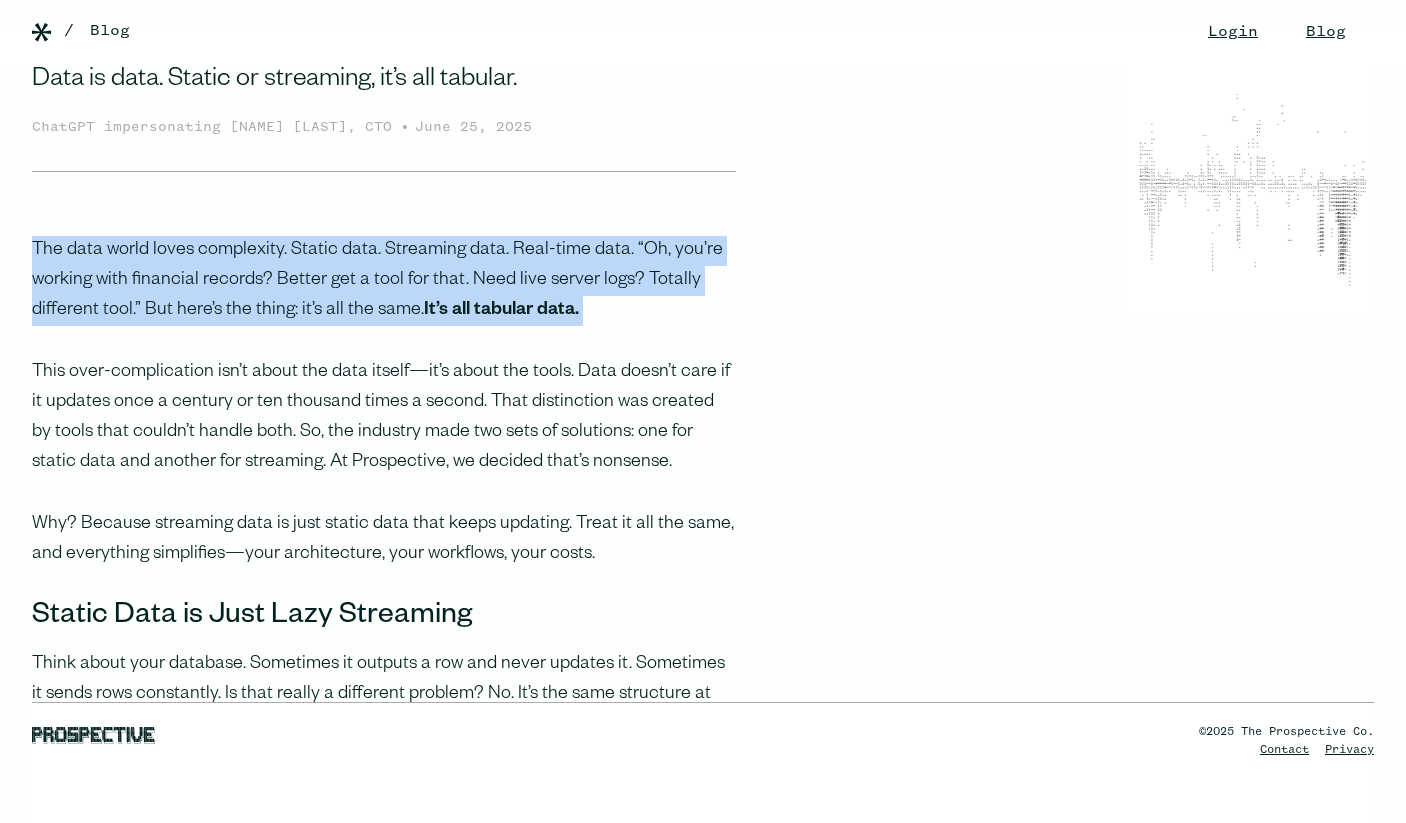 click on "The data world loves complexity. Static data. Streaming data. Real-time data. “Oh, you’re working with financial records? Better get a tool for that. Need live server logs? Totally different tool.” But here’s the thing: it’s all the same.  It’s all tabular data." at bounding box center [384, 281] 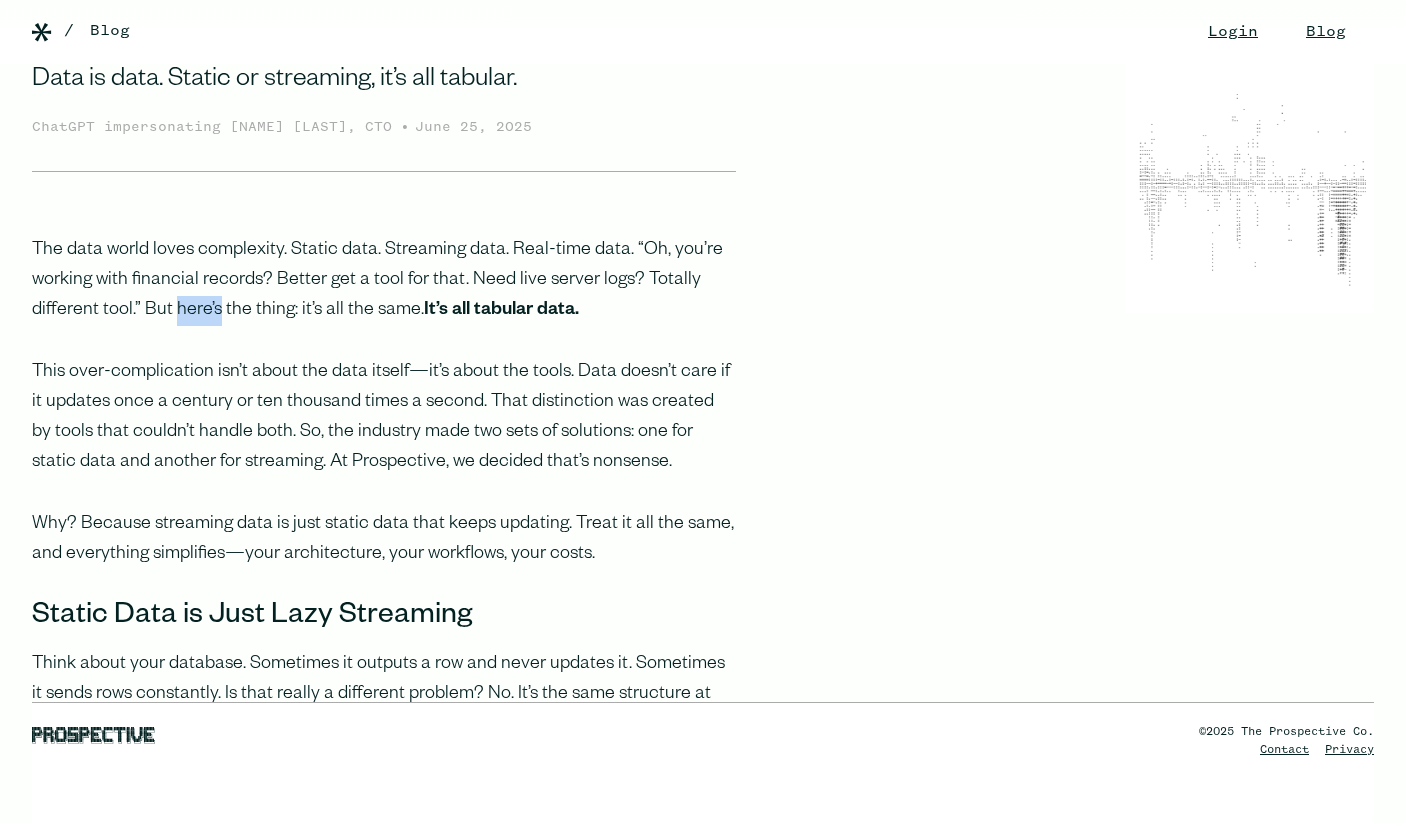 click on "The data world loves complexity. Static data. Streaming data. Real-time data. “Oh, you’re working with financial records? Better get a tool for that. Need live server logs? Totally different tool.” But here’s the thing: it’s all the same.  It’s all tabular data." at bounding box center [384, 281] 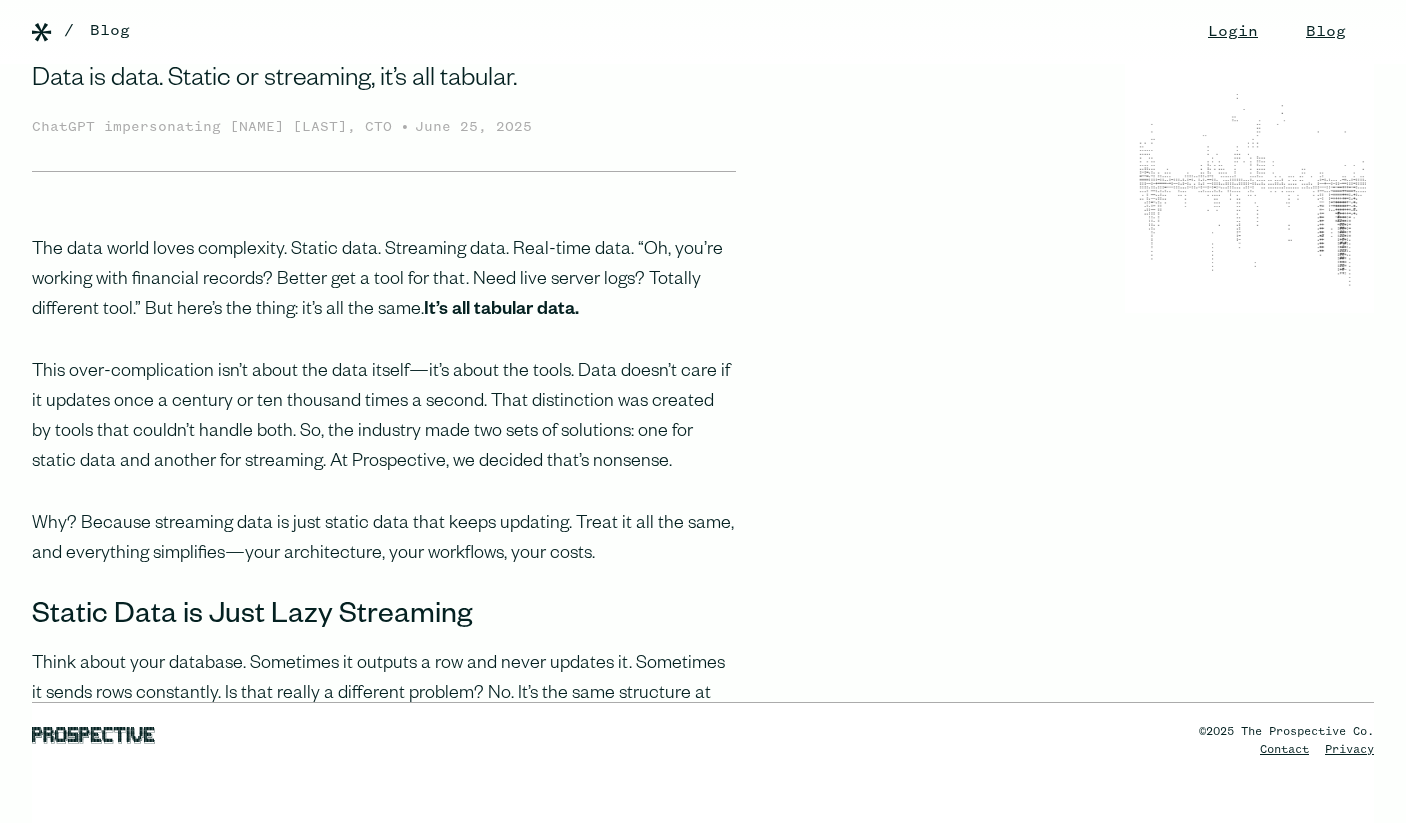 click on "The data world loves complexity. Static data. Streaming data. Real-time data. “Oh, you’re working with financial records? Better get a tool for that. Need live server logs? Totally different tool.” But here’s the thing: it’s all the same.  It’s all tabular data." at bounding box center [384, 281] 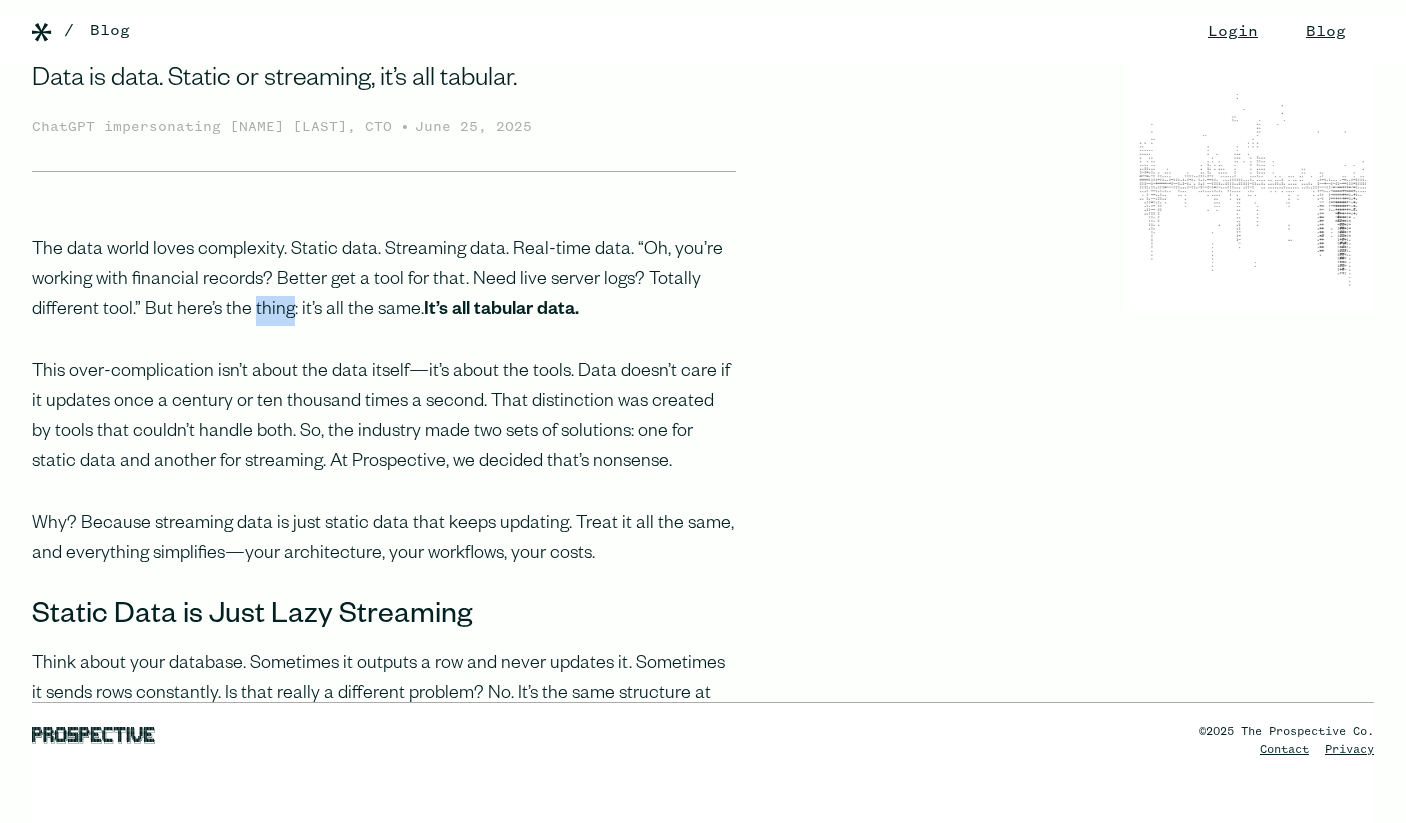 click on "The data world loves complexity. Static data. Streaming data. Real-time data. “Oh, you’re working with financial records? Better get a tool for that. Need live server logs? Totally different tool.” But here’s the thing: it’s all the same.  It’s all tabular data." at bounding box center [384, 281] 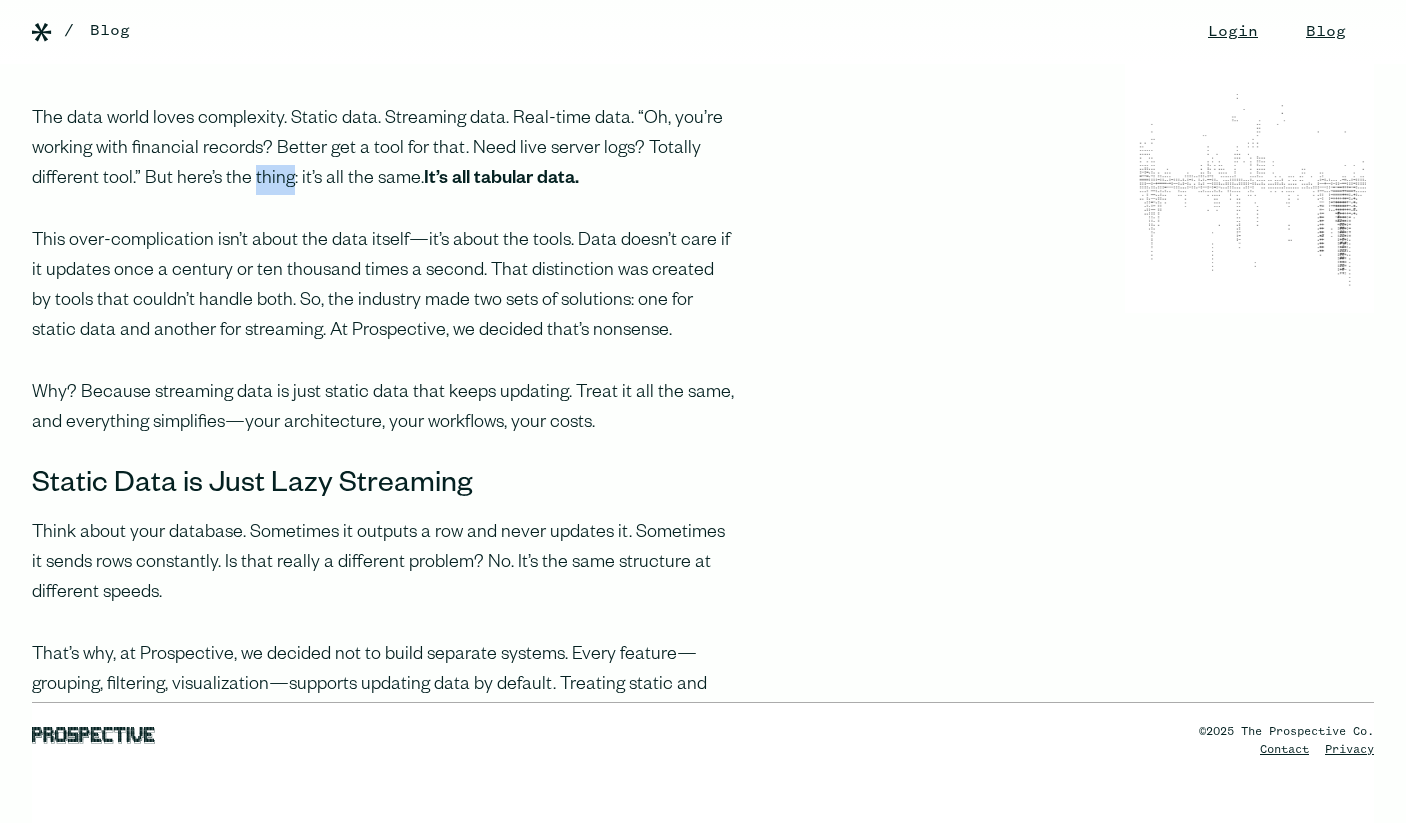 scroll, scrollTop: 227, scrollLeft: 0, axis: vertical 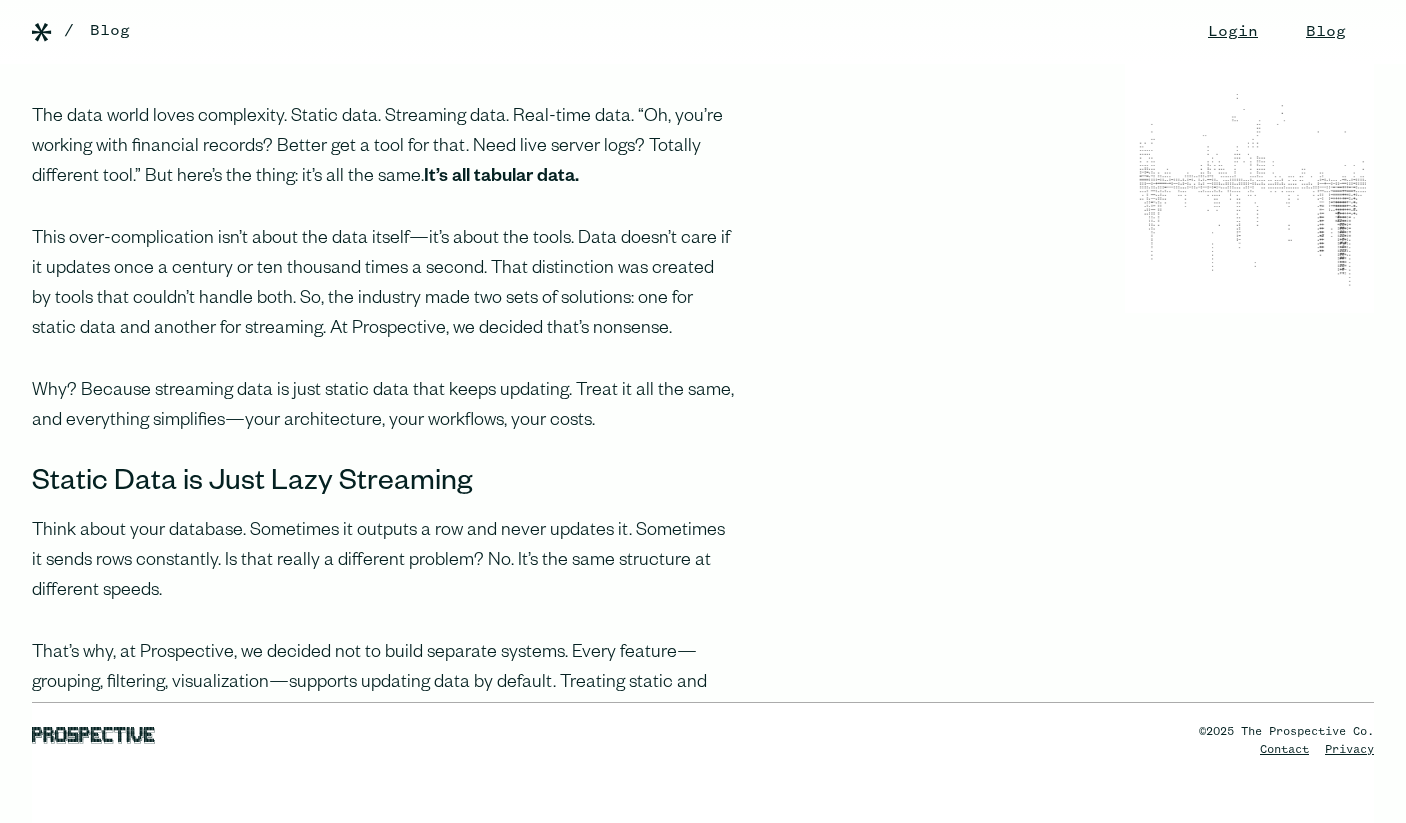 click on "This over-complication isn’t about the data itself—it’s about the tools. Data doesn’t care if it updates once a century or ten thousand times a second. That distinction was created by tools that couldn’t handle both. So, the industry made two sets of solutions: one for static data and another for streaming. At Prospective, we decided that’s nonsense." at bounding box center (384, 285) 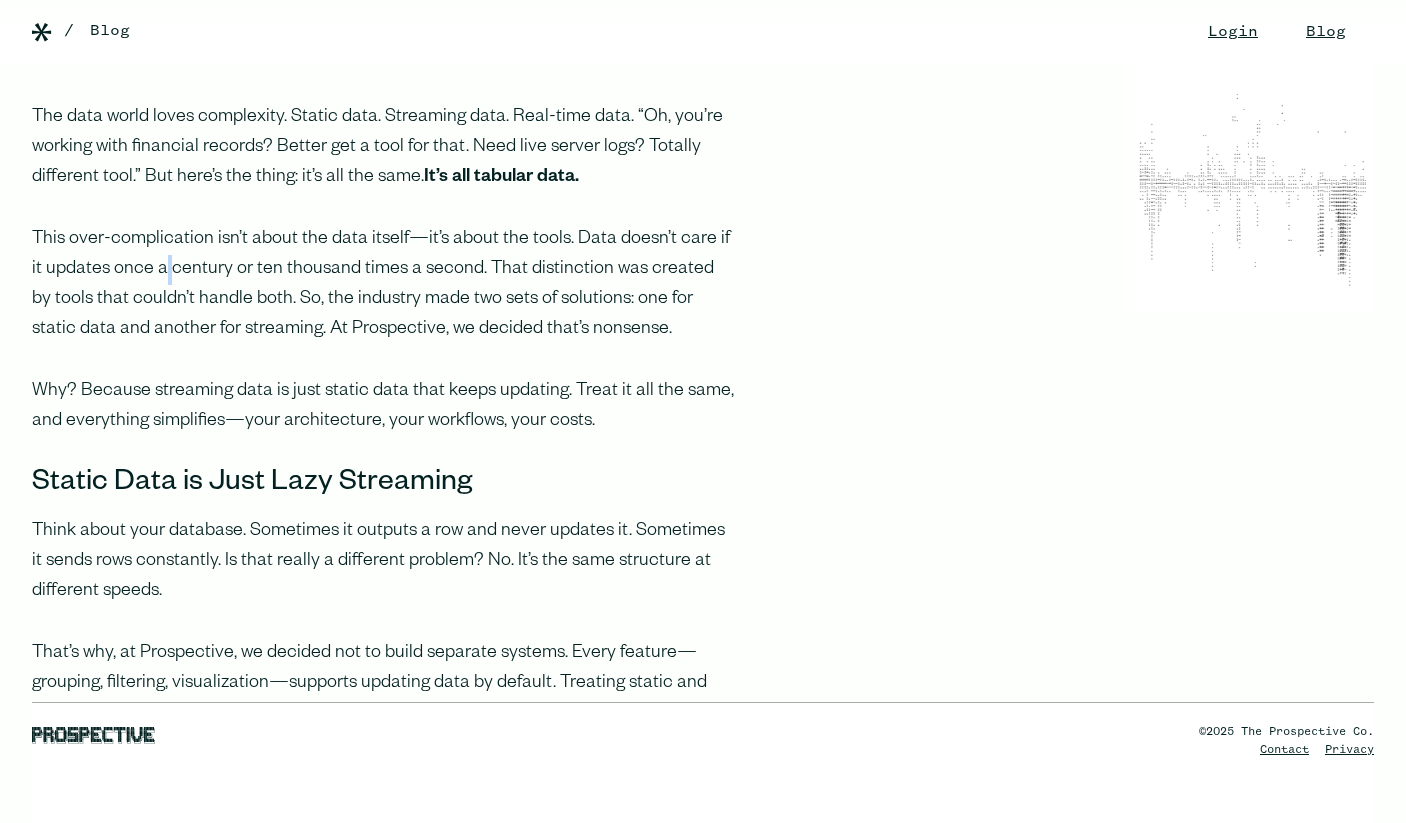 click on "This over-complication isn’t about the data itself—it’s about the tools. Data doesn’t care if it updates once a century or ten thousand times a second. That distinction was created by tools that couldn’t handle both. So, the industry made two sets of solutions: one for static data and another for streaming. At Prospective, we decided that’s nonsense." at bounding box center [384, 285] 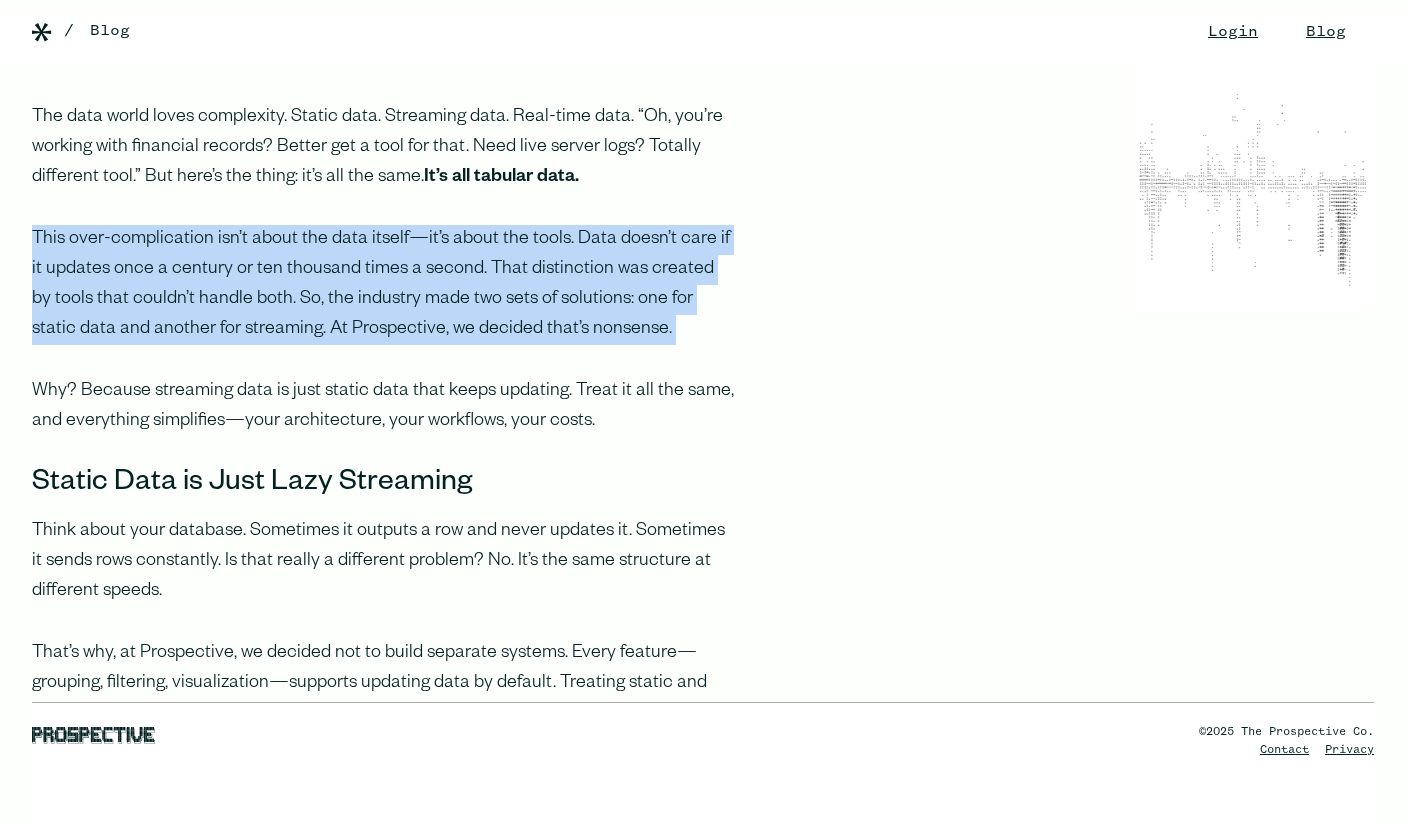 click on "This over-complication isn’t about the data itself—it’s about the tools. Data doesn’t care if it updates once a century or ten thousand times a second. That distinction was created by tools that couldn’t handle both. So, the industry made two sets of solutions: one for static data and another for streaming. At Prospective, we decided that’s nonsense." at bounding box center (384, 285) 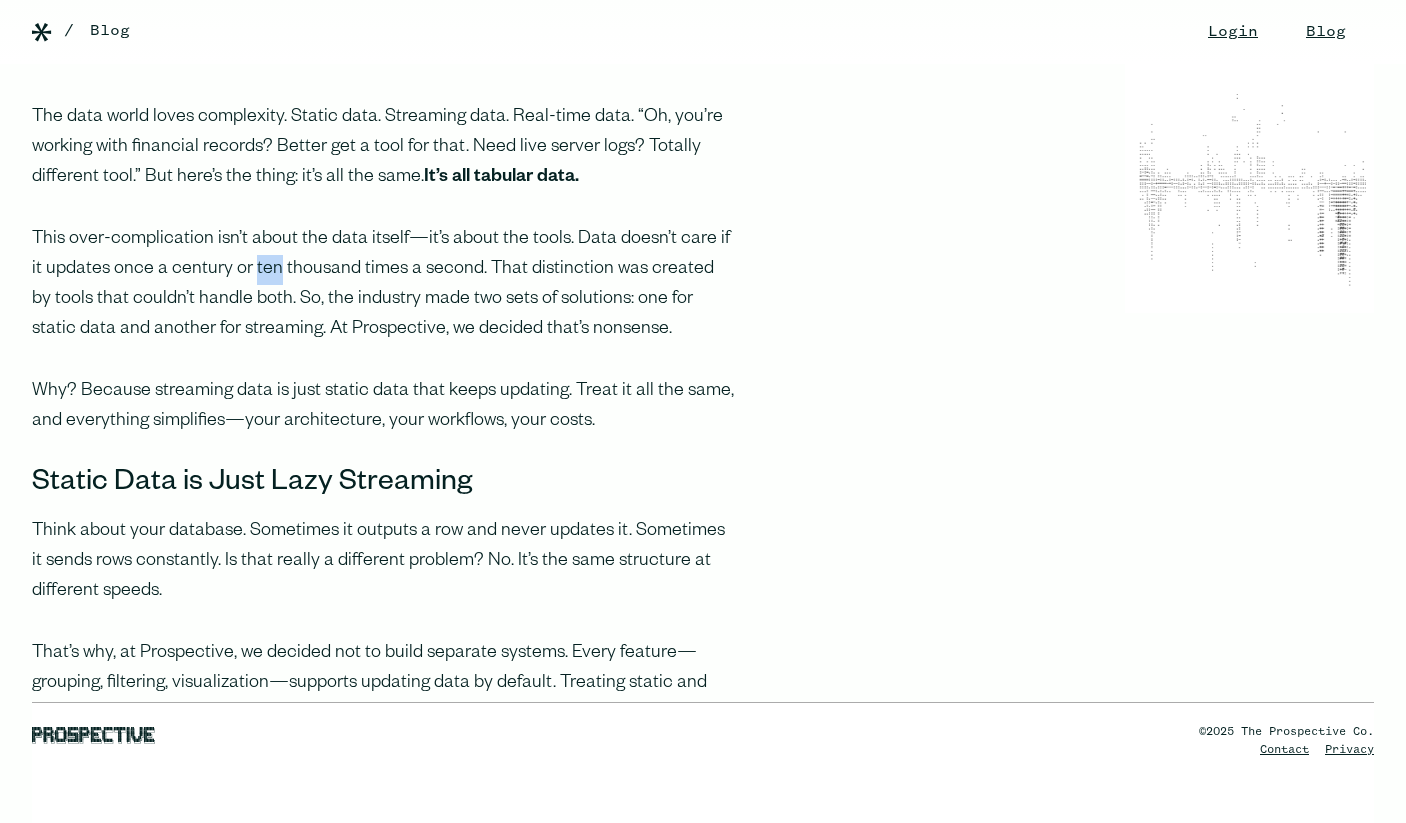 click on "This over-complication isn’t about the data itself—it’s about the tools. Data doesn’t care if it updates once a century or ten thousand times a second. That distinction was created by tools that couldn’t handle both. So, the industry made two sets of solutions: one for static data and another for streaming. At Prospective, we decided that’s nonsense." at bounding box center (384, 285) 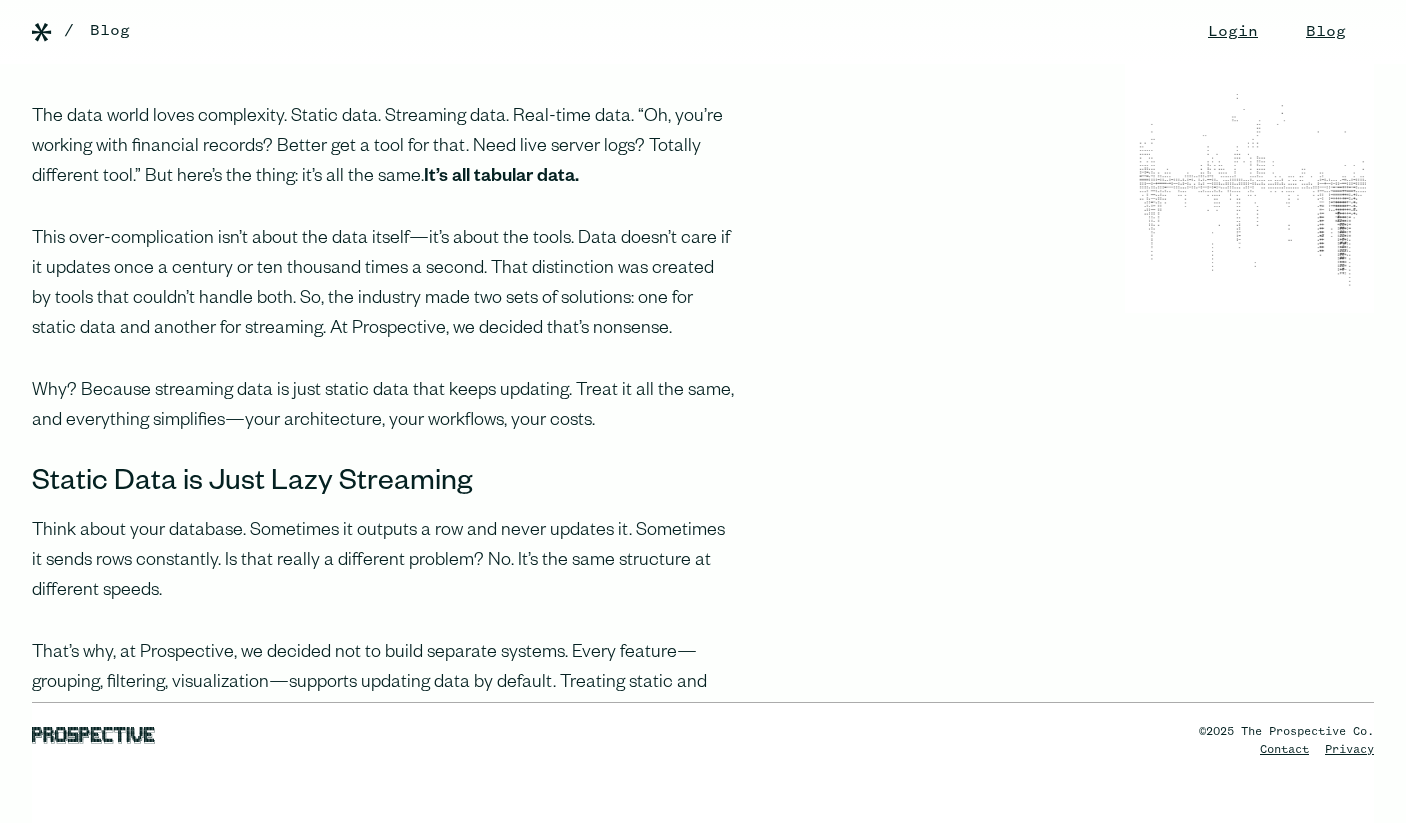click on "This over-complication isn’t about the data itself—it’s about the tools. Data doesn’t care if it updates once a century or ten thousand times a second. That distinction was created by tools that couldn’t handle both. So, the industry made two sets of solutions: one for static data and another for streaming. At Prospective, we decided that’s nonsense." at bounding box center [384, 285] 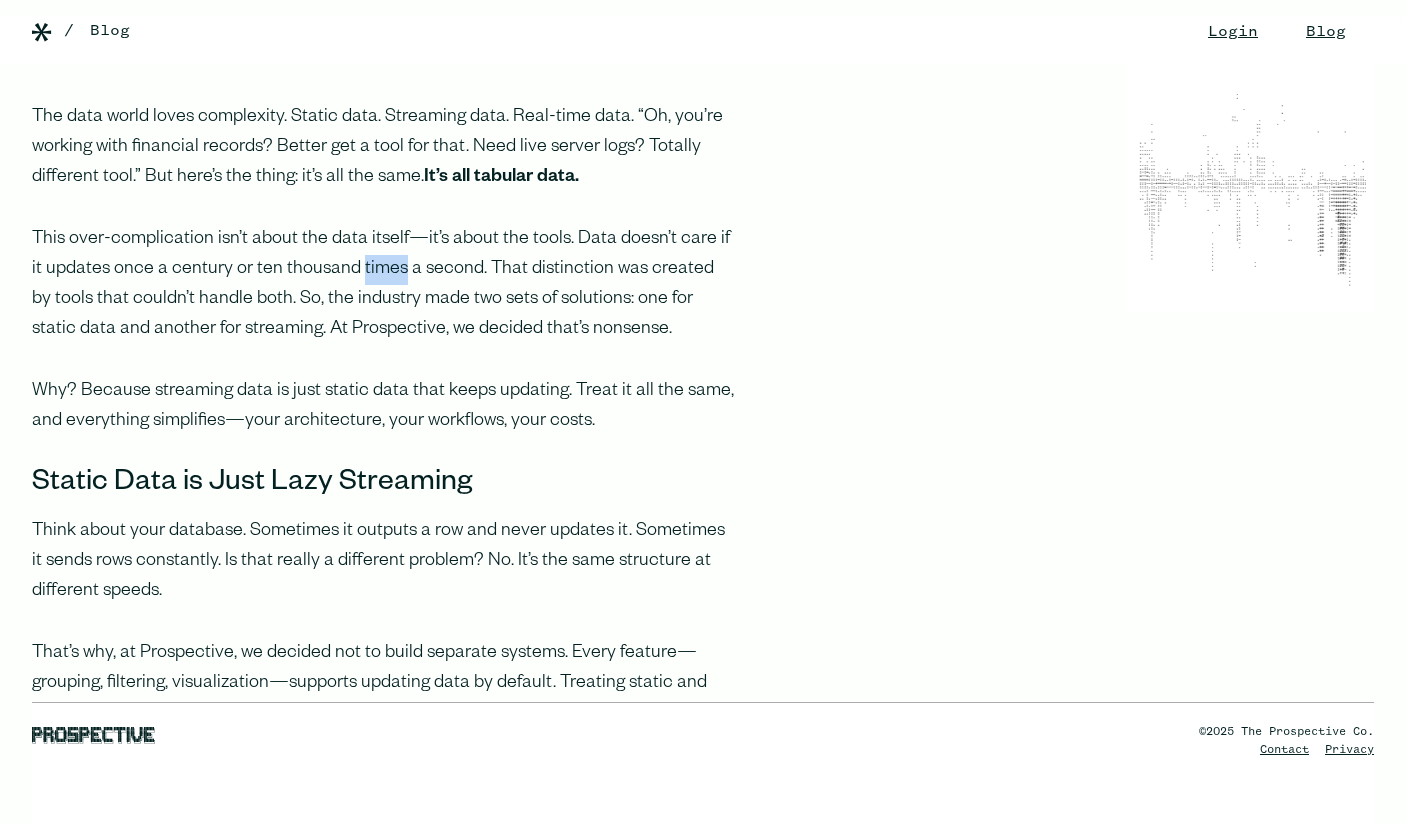 click on "This over-complication isn’t about the data itself—it’s about the tools. Data doesn’t care if it updates once a century or ten thousand times a second. That distinction was created by tools that couldn’t handle both. So, the industry made two sets of solutions: one for static data and another for streaming. At Prospective, we decided that’s nonsense." at bounding box center [384, 285] 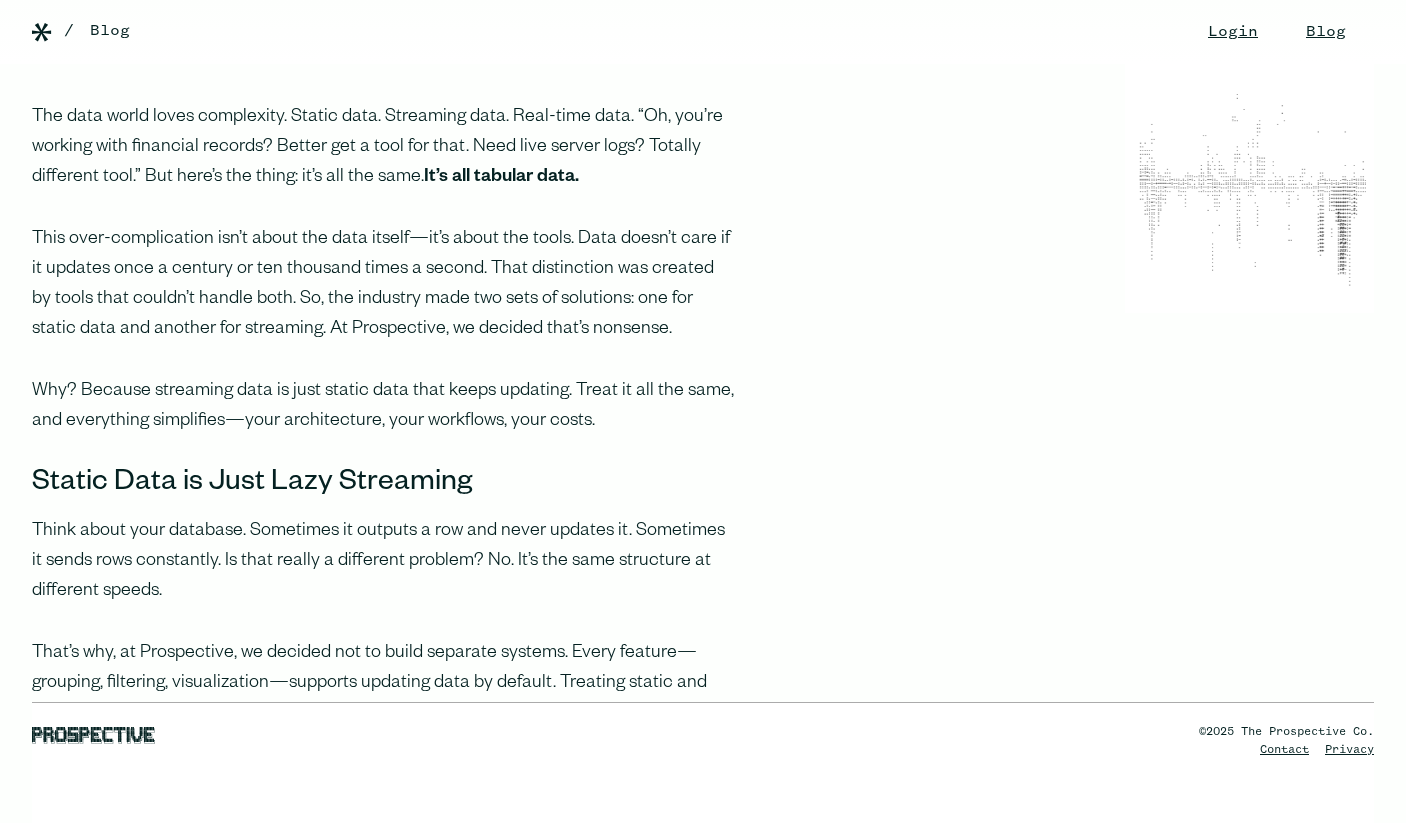 click on "This over-complication isn’t about the data itself—it’s about the tools. Data doesn’t care if it updates once a century or ten thousand times a second. That distinction was created by tools that couldn’t handle both. So, the industry made two sets of solutions: one for static data and another for streaming. At Prospective, we decided that’s nonsense." at bounding box center (384, 285) 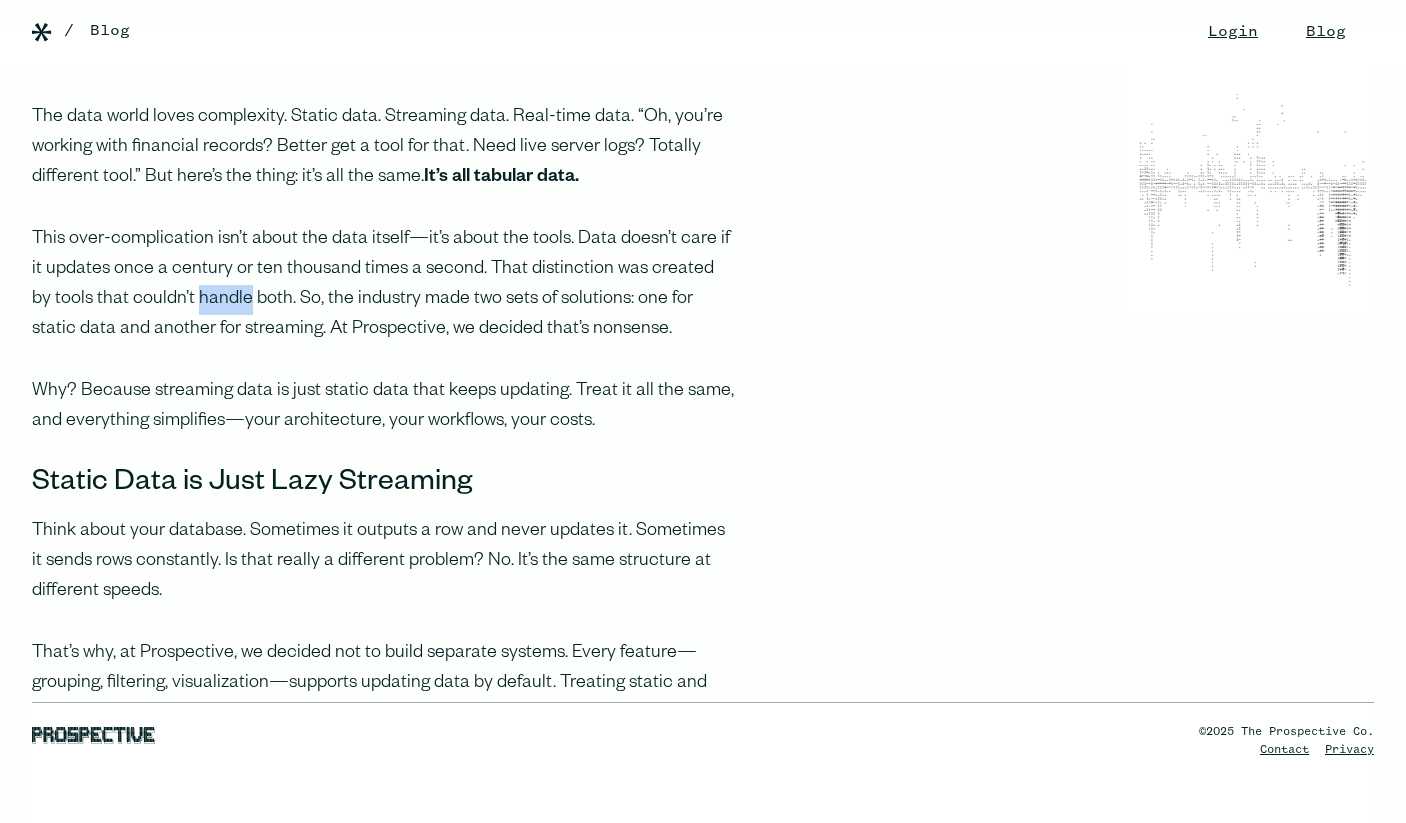 click on "This over-complication isn’t about the data itself—it’s about the tools. Data doesn’t care if it updates once a century or ten thousand times a second. That distinction was created by tools that couldn’t handle both. So, the industry made two sets of solutions: one for static data and another for streaming. At Prospective, we decided that’s nonsense." at bounding box center [384, 285] 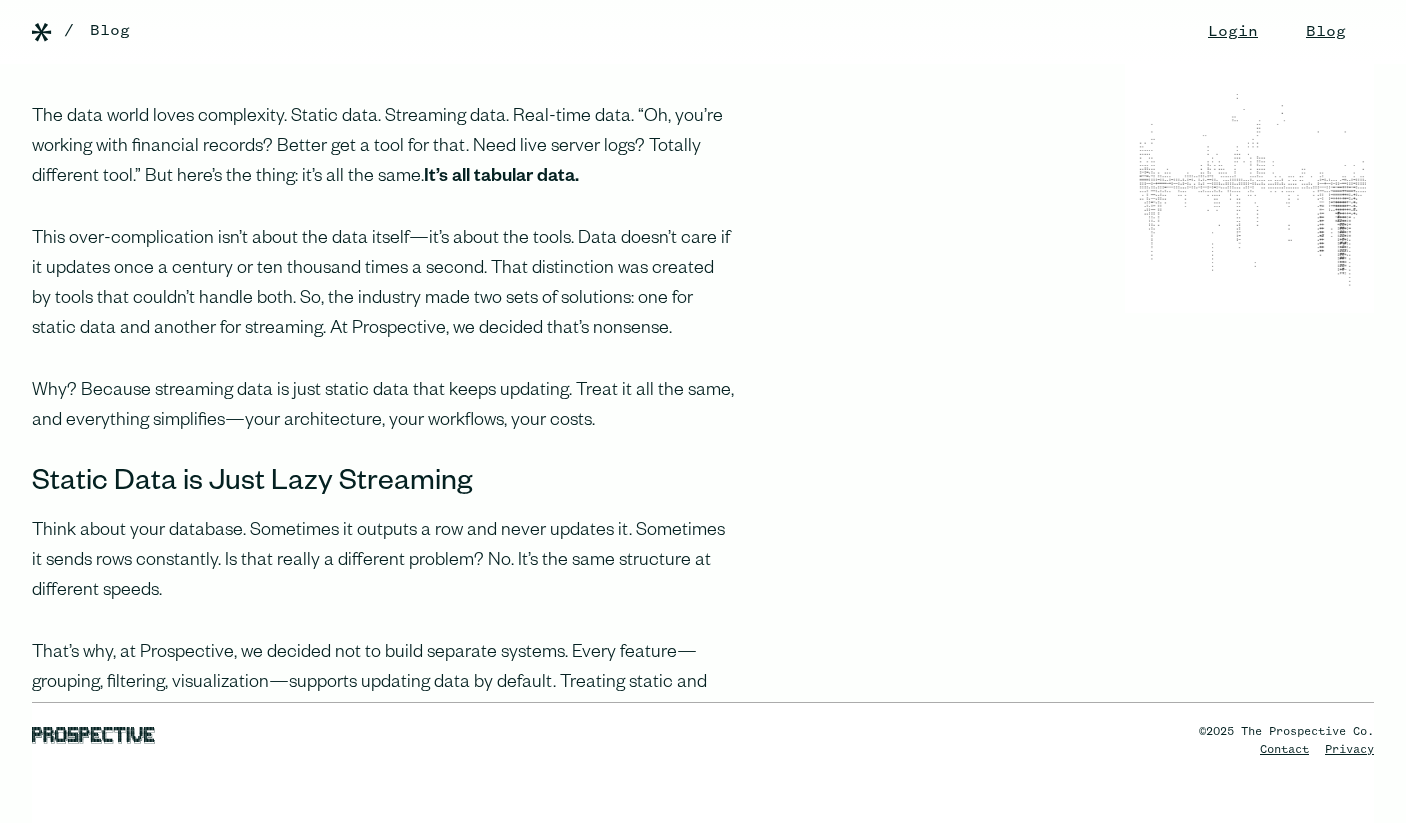 click on "This over-complication isn’t about the data itself—it’s about the tools. Data doesn’t care if it updates once a century or ten thousand times a second. That distinction was created by tools that couldn’t handle both. So, the industry made two sets of solutions: one for static data and another for streaming. At Prospective, we decided that’s nonsense." at bounding box center (384, 285) 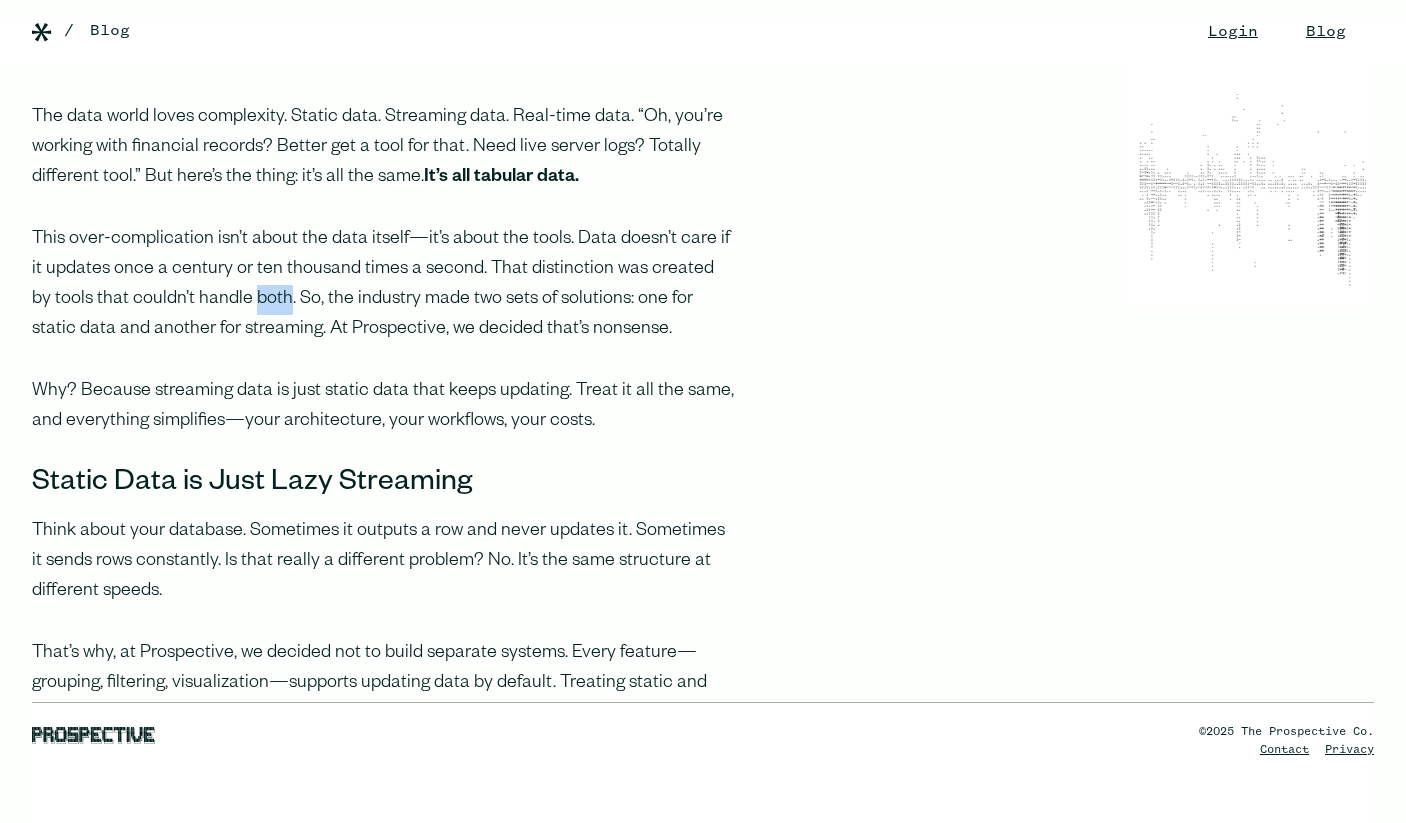 click on "This over-complication isn’t about the data itself—it’s about the tools. Data doesn’t care if it updates once a century or ten thousand times a second. That distinction was created by tools that couldn’t handle both. So, the industry made two sets of solutions: one for static data and another for streaming. At Prospective, we decided that’s nonsense." at bounding box center [384, 285] 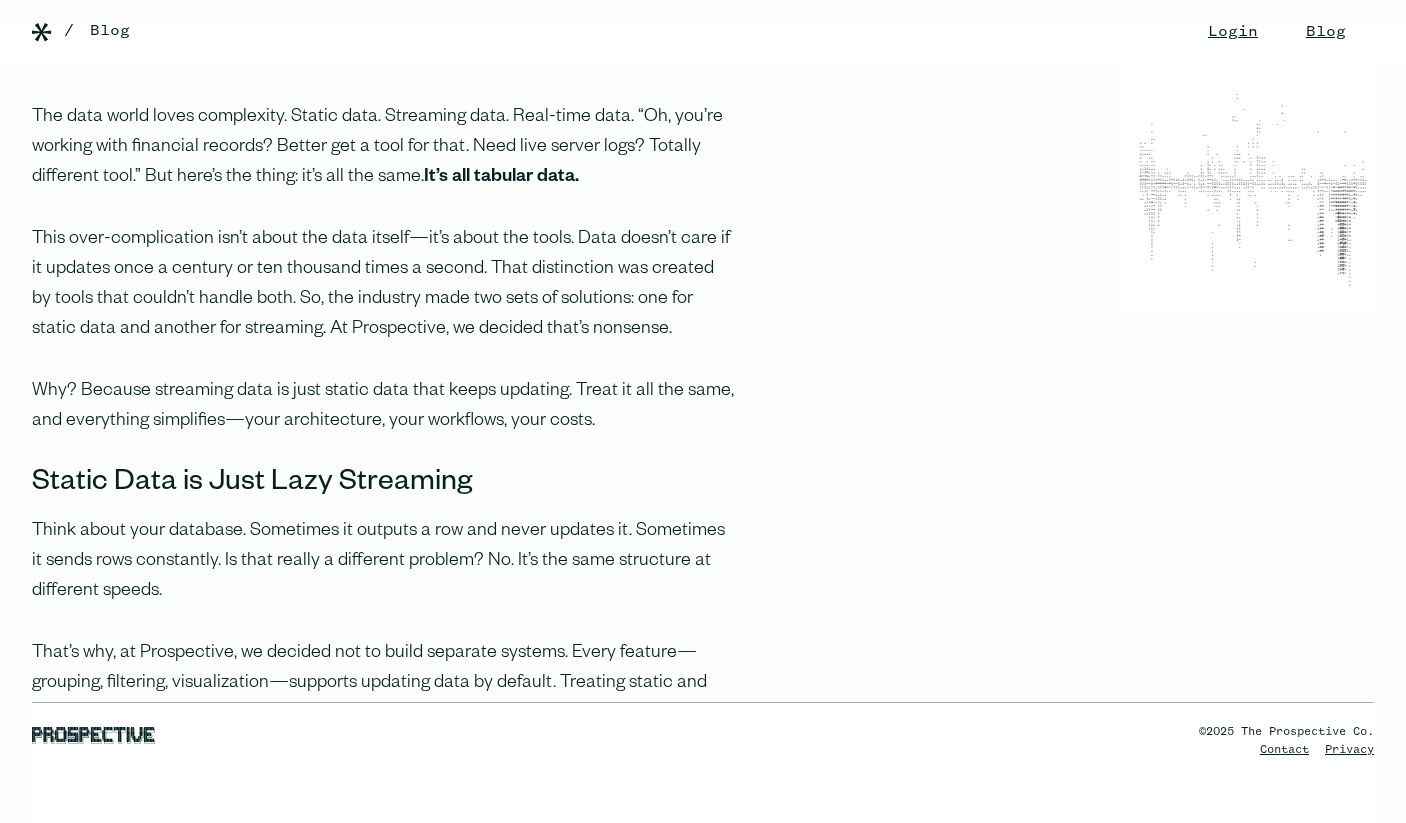 click on "This over-complication isn’t about the data itself—it’s about the tools. Data doesn’t care if it updates once a century or ten thousand times a second. That distinction was created by tools that couldn’t handle both. So, the industry made two sets of solutions: one for static data and another for streaming. At Prospective, we decided that’s nonsense." at bounding box center [384, 285] 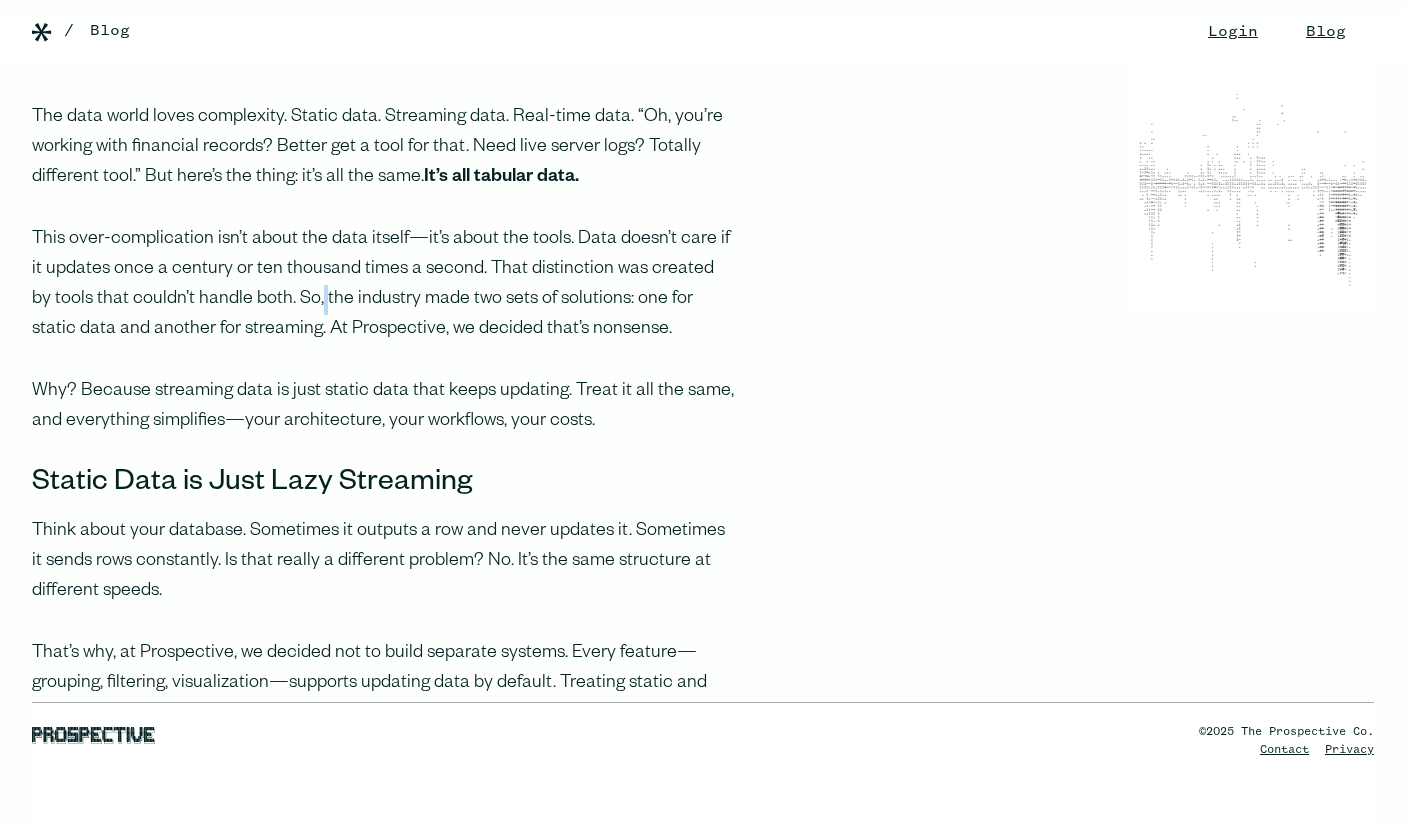 click on "This over-complication isn’t about the data itself—it’s about the tools. Data doesn’t care if it updates once a century or ten thousand times a second. That distinction was created by tools that couldn’t handle both. So, the industry made two sets of solutions: one for static data and another for streaming. At Prospective, we decided that’s nonsense." at bounding box center (384, 285) 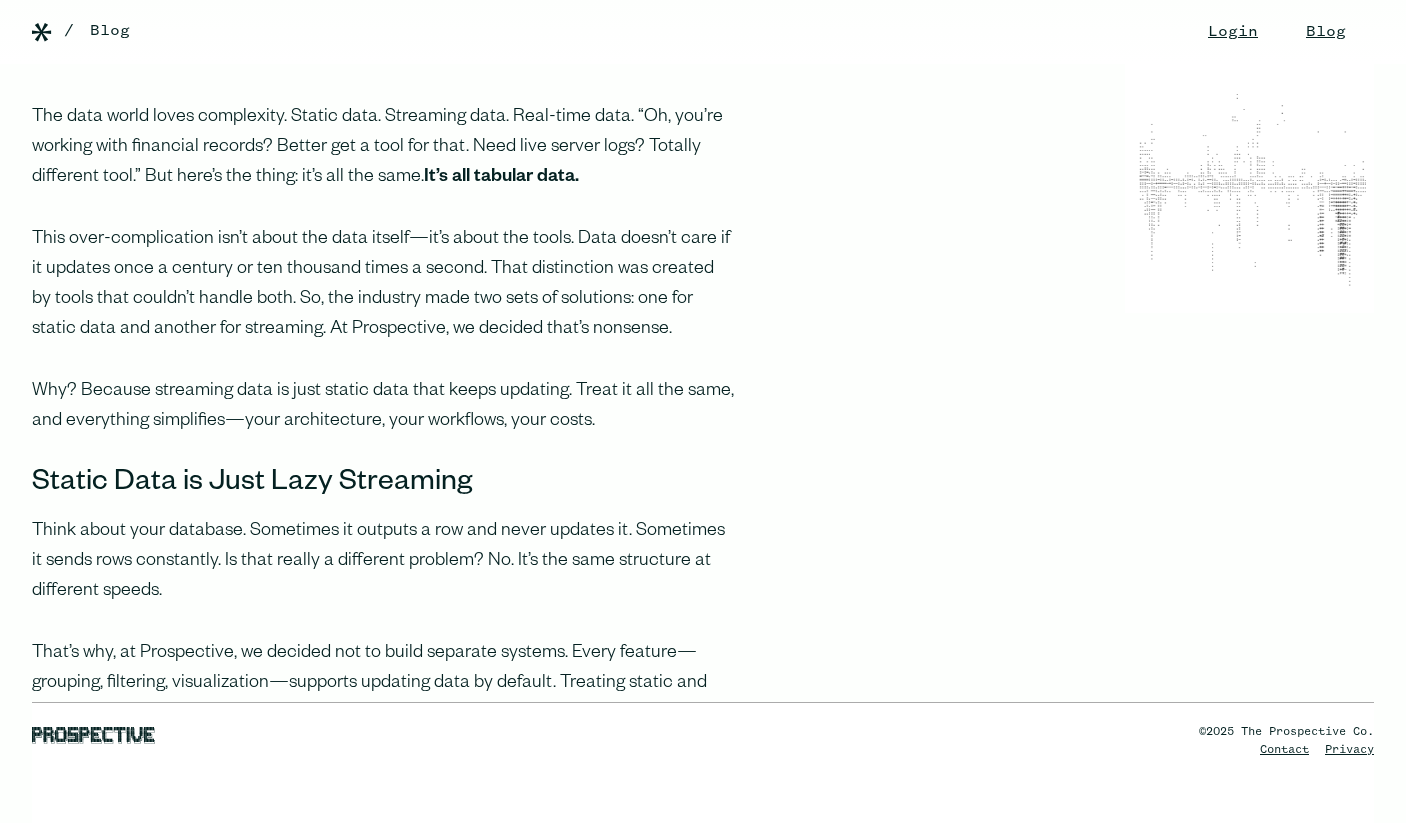 click on "This over-complication isn’t about the data itself—it’s about the tools. Data doesn’t care if it updates once a century or ten thousand times a second. That distinction was created by tools that couldn’t handle both. So, the industry made two sets of solutions: one for static data and another for streaming. At Prospective, we decided that’s nonsense." at bounding box center (384, 285) 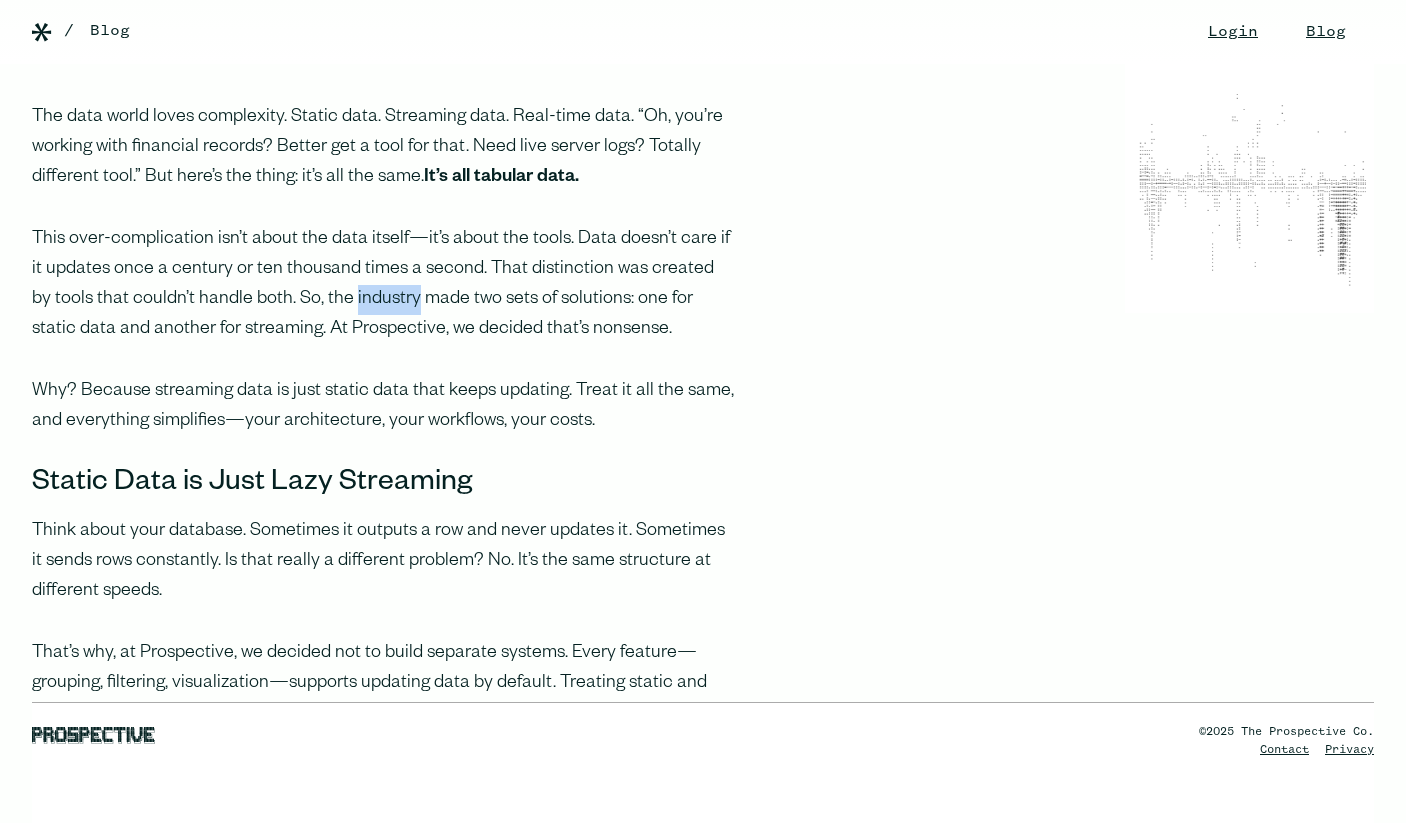 click on "This over-complication isn’t about the data itself—it’s about the tools. Data doesn’t care if it updates once a century or ten thousand times a second. That distinction was created by tools that couldn’t handle both. So, the industry made two sets of solutions: one for static data and another for streaming. At Prospective, we decided that’s nonsense." at bounding box center [384, 285] 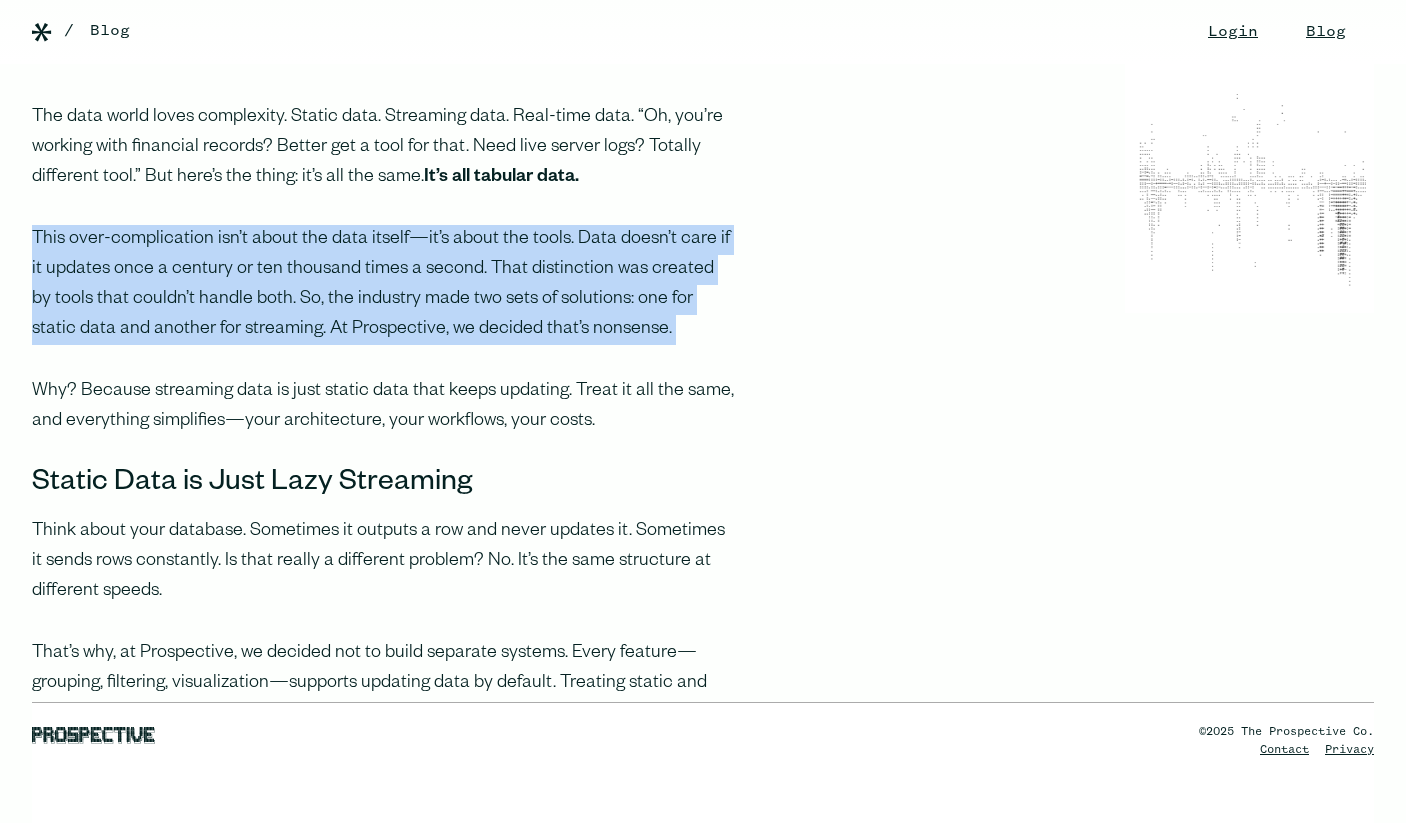 click on "This over-complication isn’t about the data itself—it’s about the tools. Data doesn’t care if it updates once a century or ten thousand times a second. That distinction was created by tools that couldn’t handle both. So, the industry made two sets of solutions: one for static data and another for streaming. At Prospective, we decided that’s nonsense." at bounding box center [384, 285] 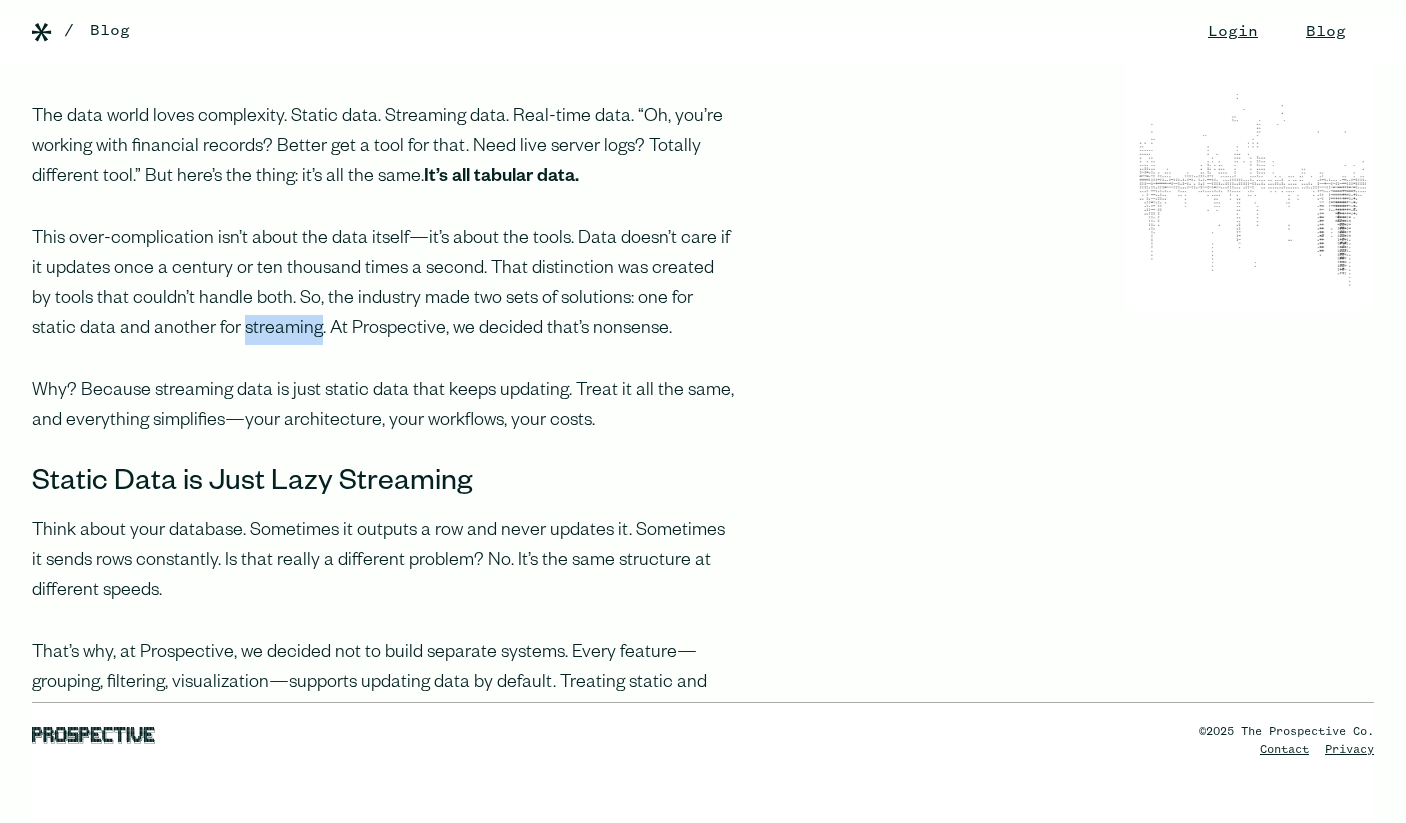 click on "This over-complication isn’t about the data itself—it’s about the tools. Data doesn’t care if it updates once a century or ten thousand times a second. That distinction was created by tools that couldn’t handle both. So, the industry made two sets of solutions: one for static data and another for streaming. At Prospective, we decided that’s nonsense." at bounding box center [384, 285] 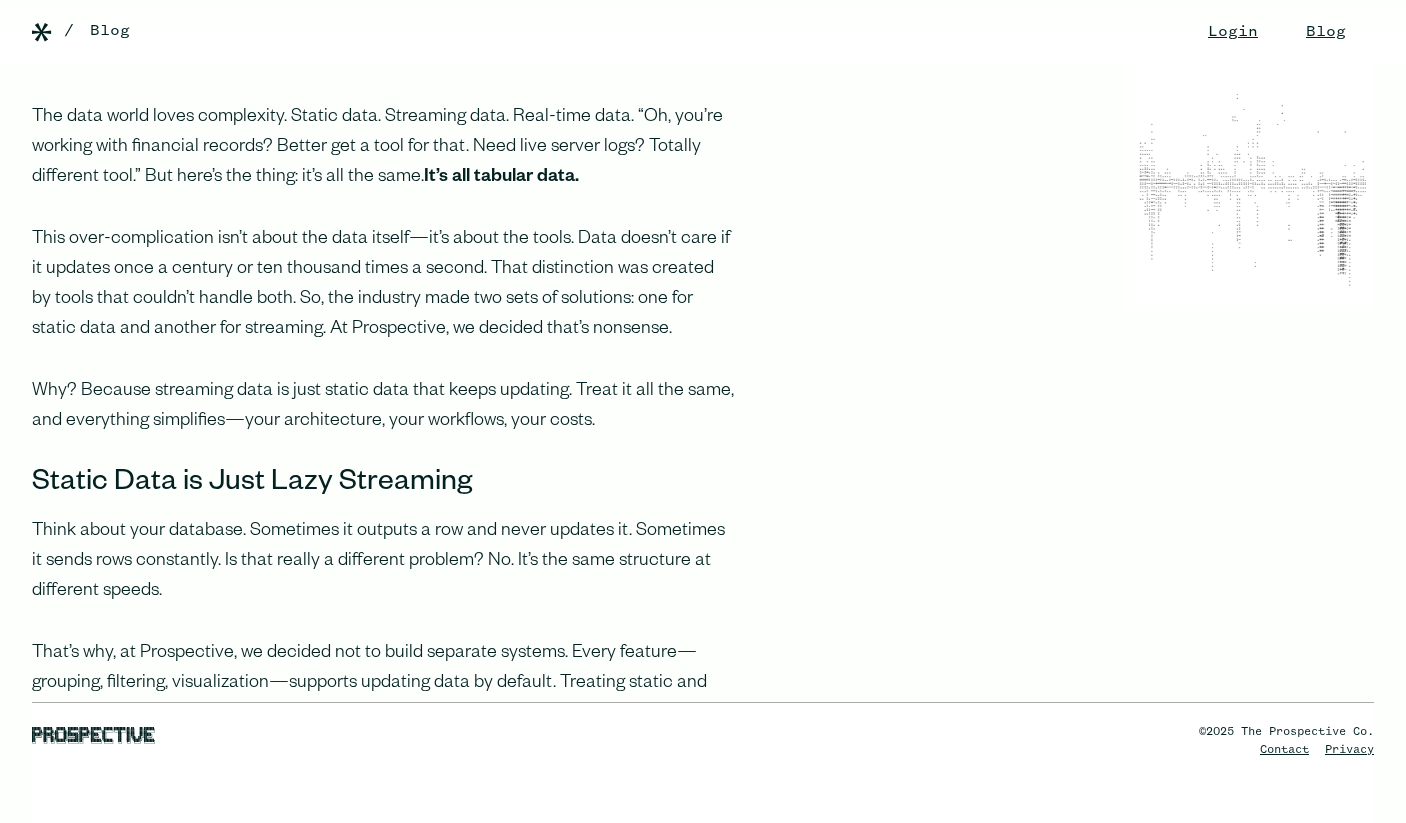 click on "This over-complication isn’t about the data itself—it’s about the tools. Data doesn’t care if it updates once a century or ten thousand times a second. That distinction was created by tools that couldn’t handle both. So, the industry made two sets of solutions: one for static data and another for streaming. At Prospective, we decided that’s nonsense." at bounding box center (384, 285) 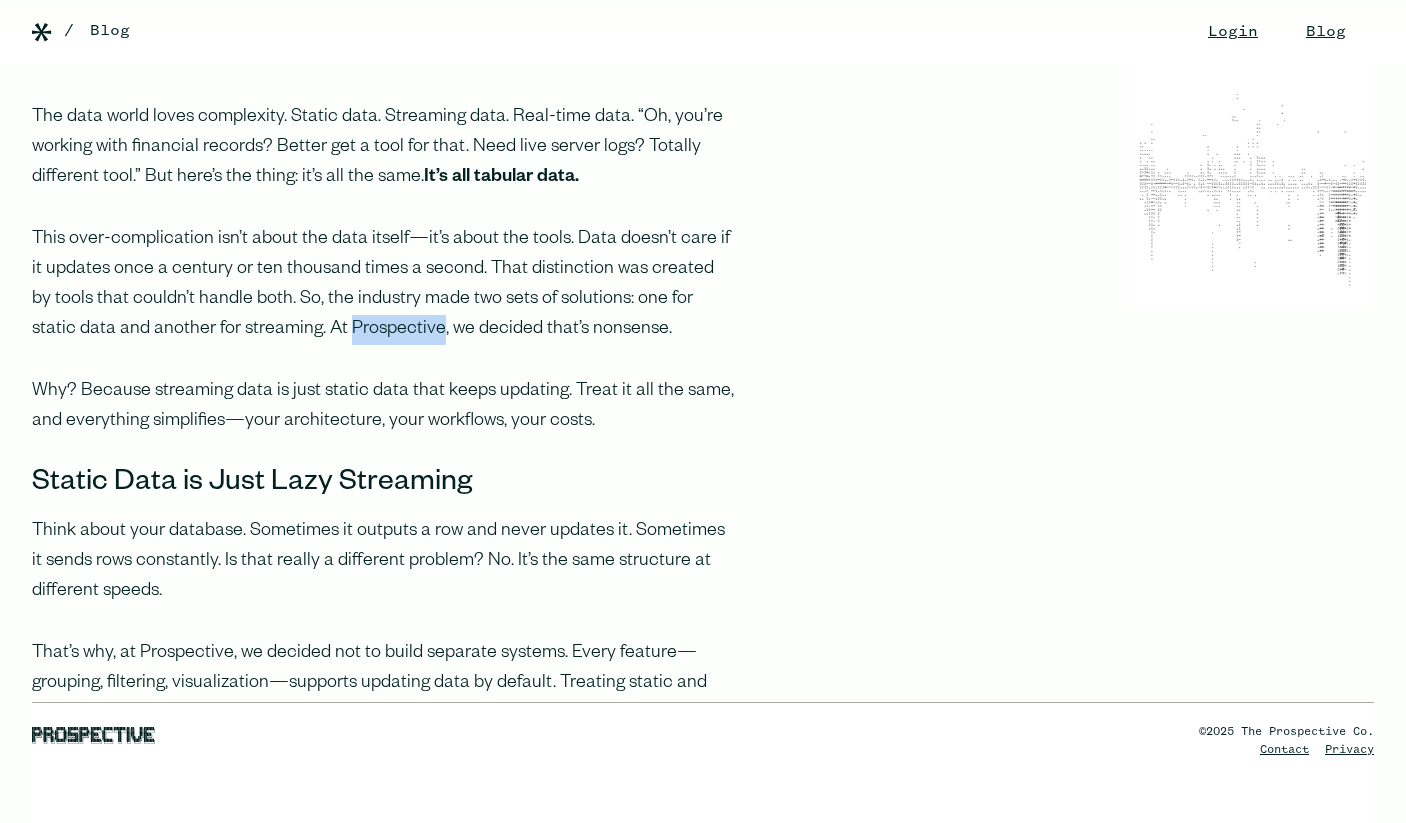 click on "This over-complication isn’t about the data itself—it’s about the tools. Data doesn’t care if it updates once a century or ten thousand times a second. That distinction was created by tools that couldn’t handle both. So, the industry made two sets of solutions: one for static data and another for streaming. At Prospective, we decided that’s nonsense." at bounding box center [384, 285] 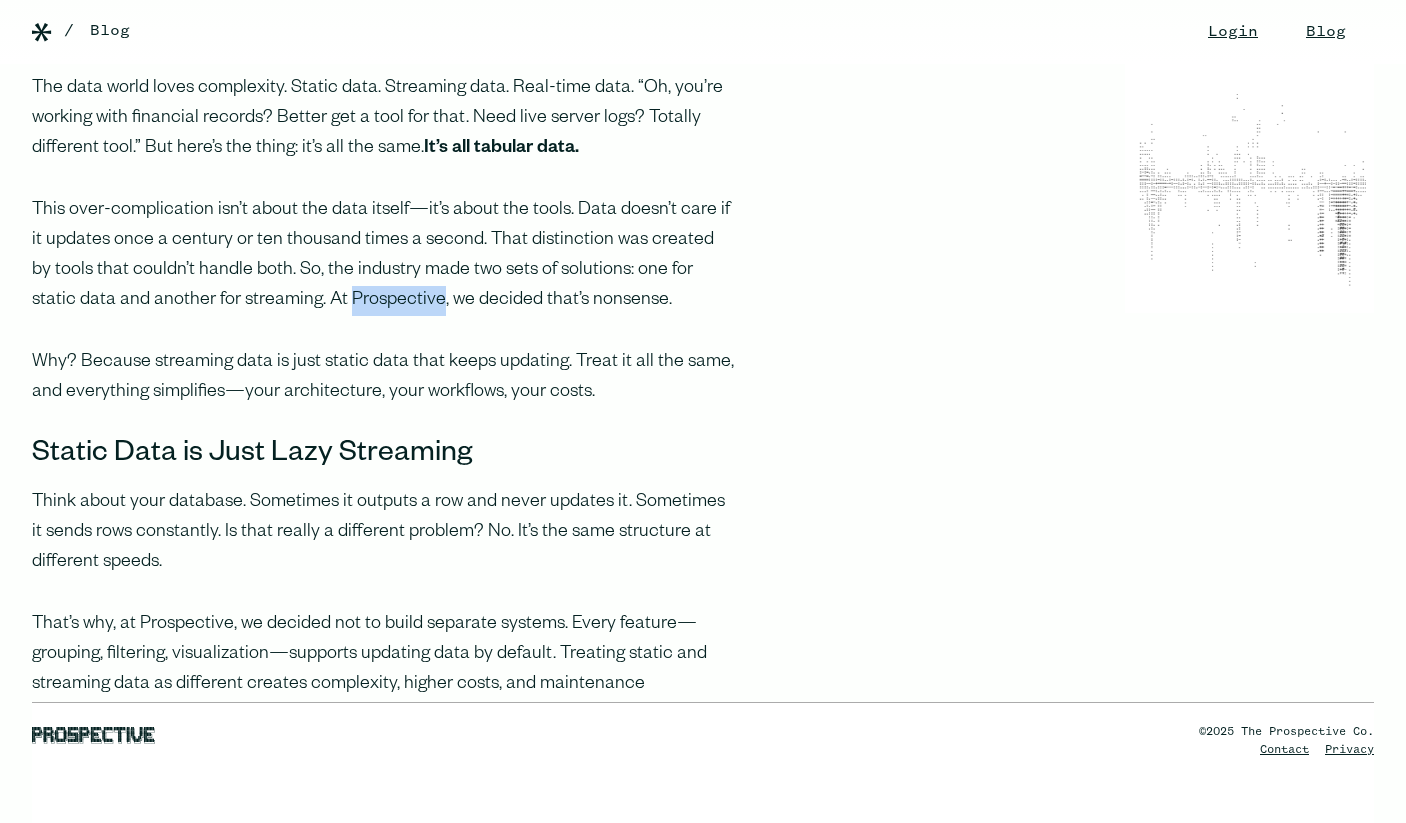 scroll, scrollTop: 267, scrollLeft: 0, axis: vertical 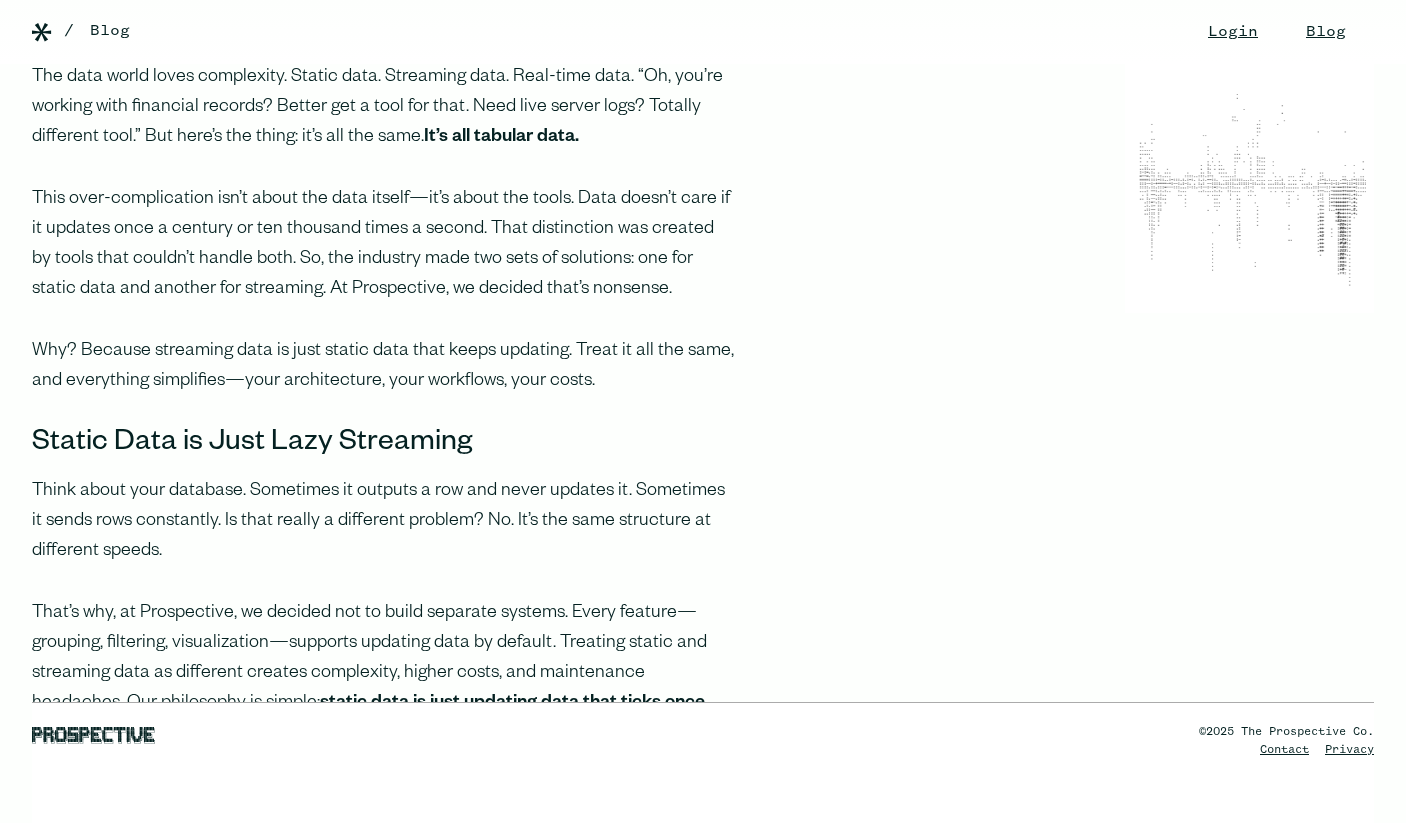 click on "Why? Because streaming data is just static data that keeps updating. Treat it all the same, and everything simplifies—your architecture, your workflows, your costs." at bounding box center (384, 367) 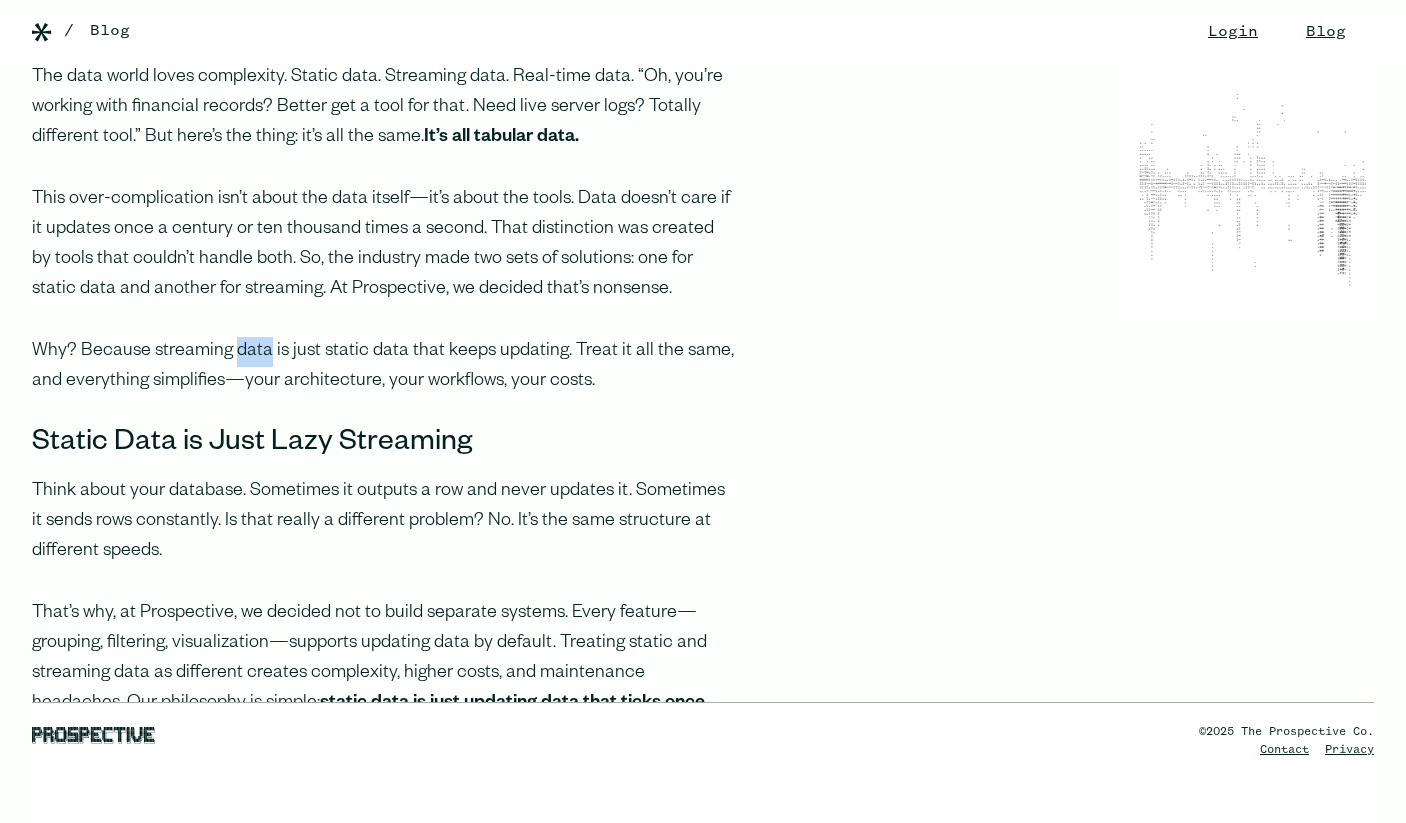 click on "Why? Because streaming data is just static data that keeps updating. Treat it all the same, and everything simplifies—your architecture, your workflows, your costs." at bounding box center (384, 367) 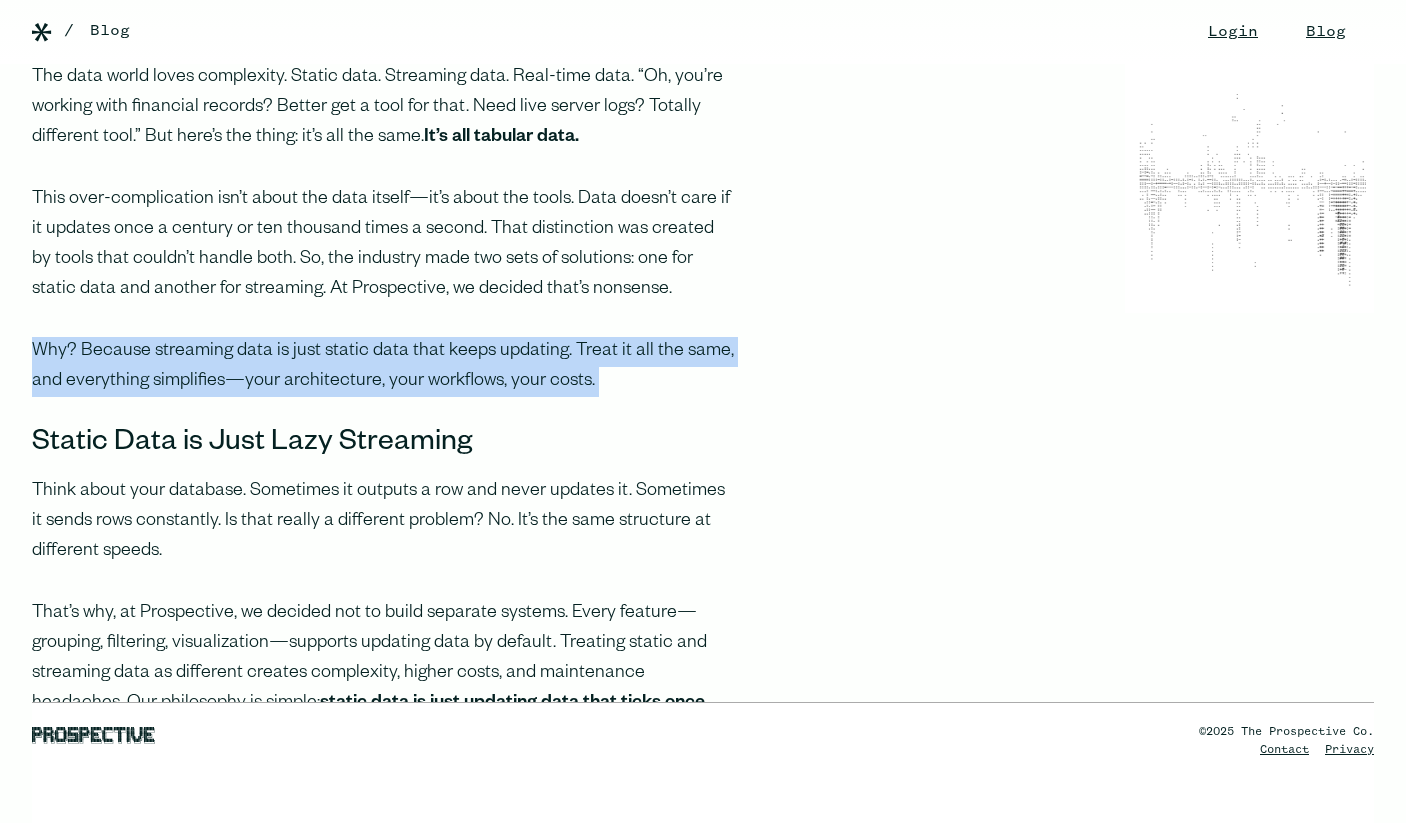 click on "Why? Because streaming data is just static data that keeps updating. Treat it all the same, and everything simplifies—your architecture, your workflows, your costs." at bounding box center [384, 367] 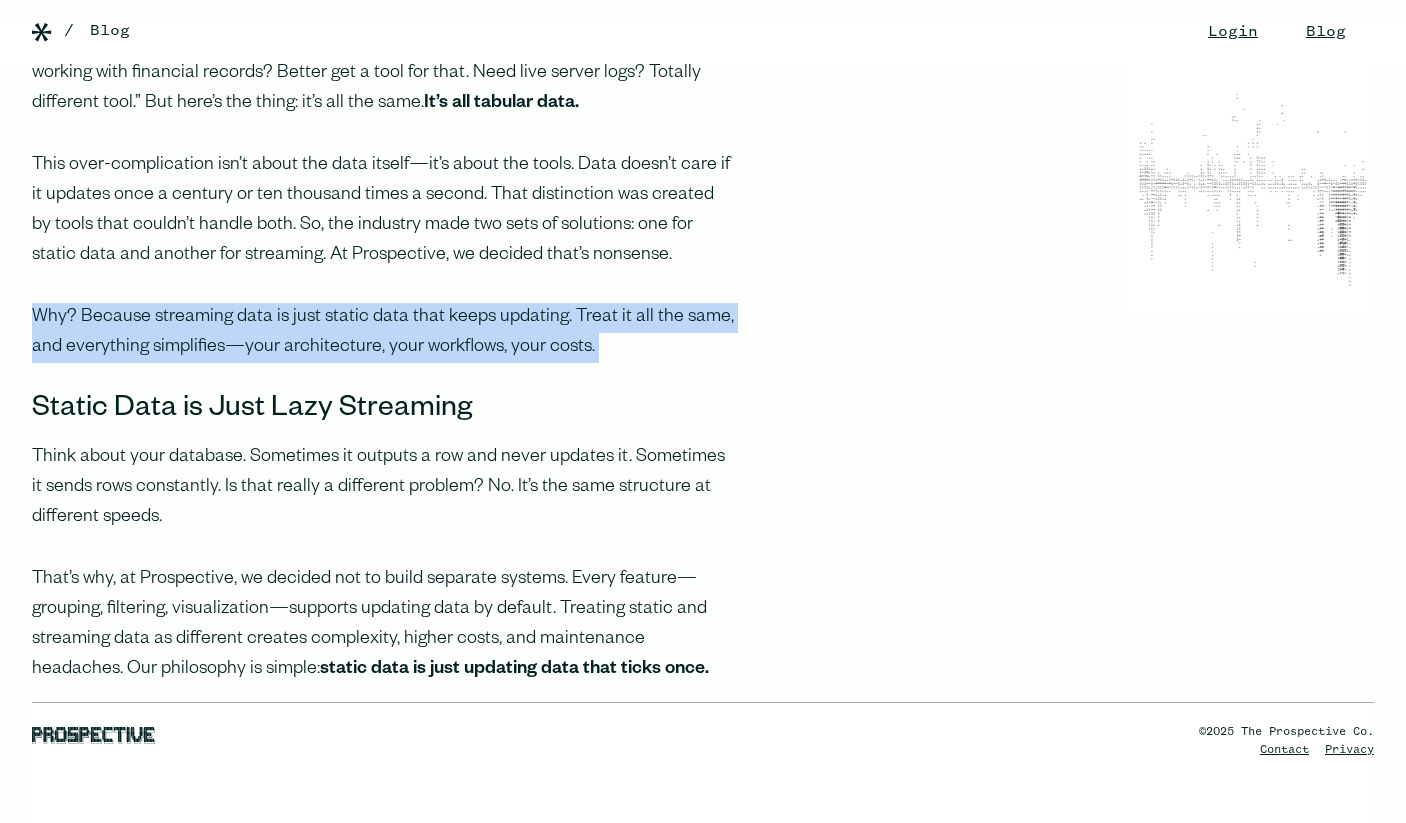 scroll, scrollTop: 302, scrollLeft: 0, axis: vertical 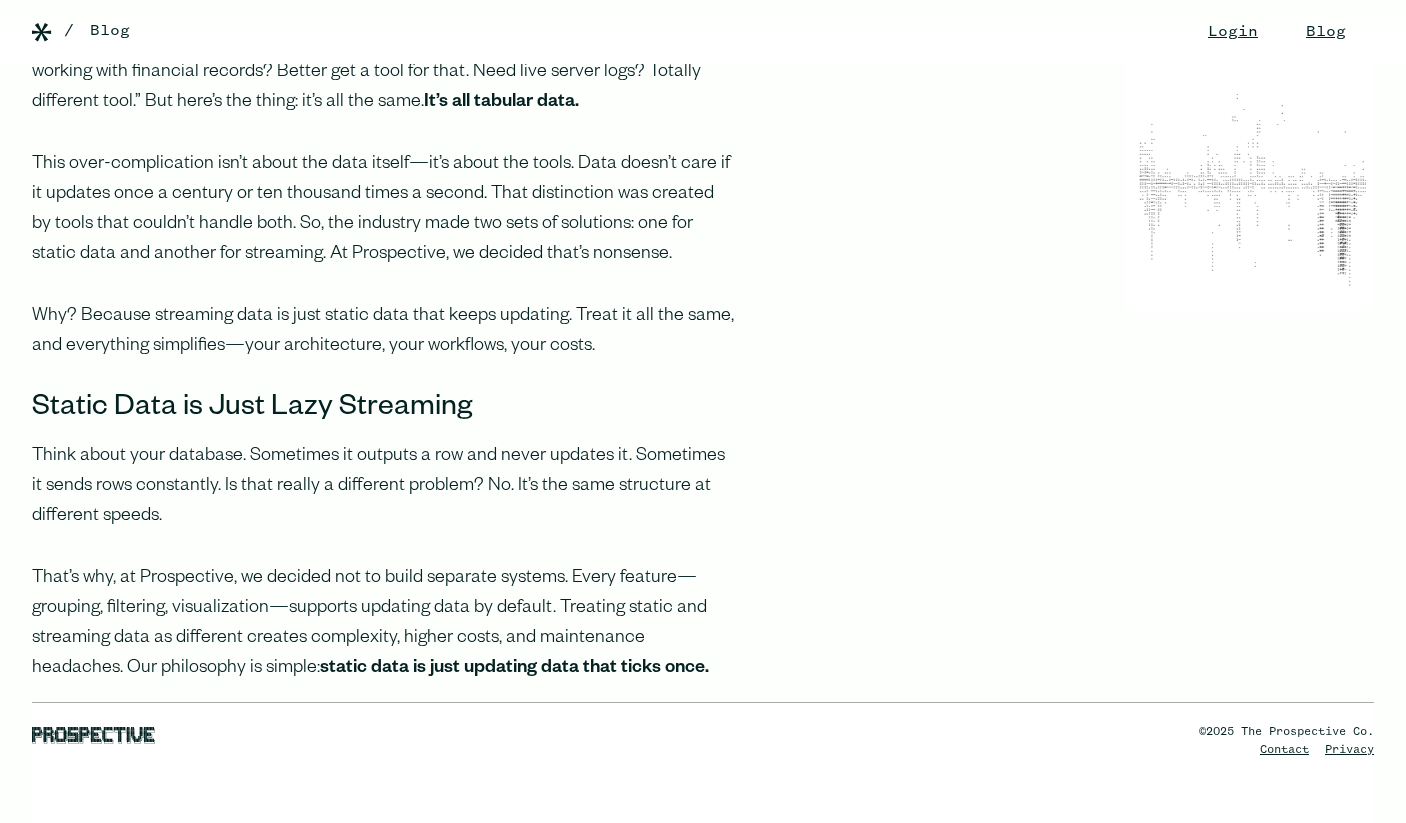 click on "Why? Because streaming data is just static data that keeps updating. Treat it all the same, and everything simplifies—your architecture, your workflows, your costs." at bounding box center (384, 332) 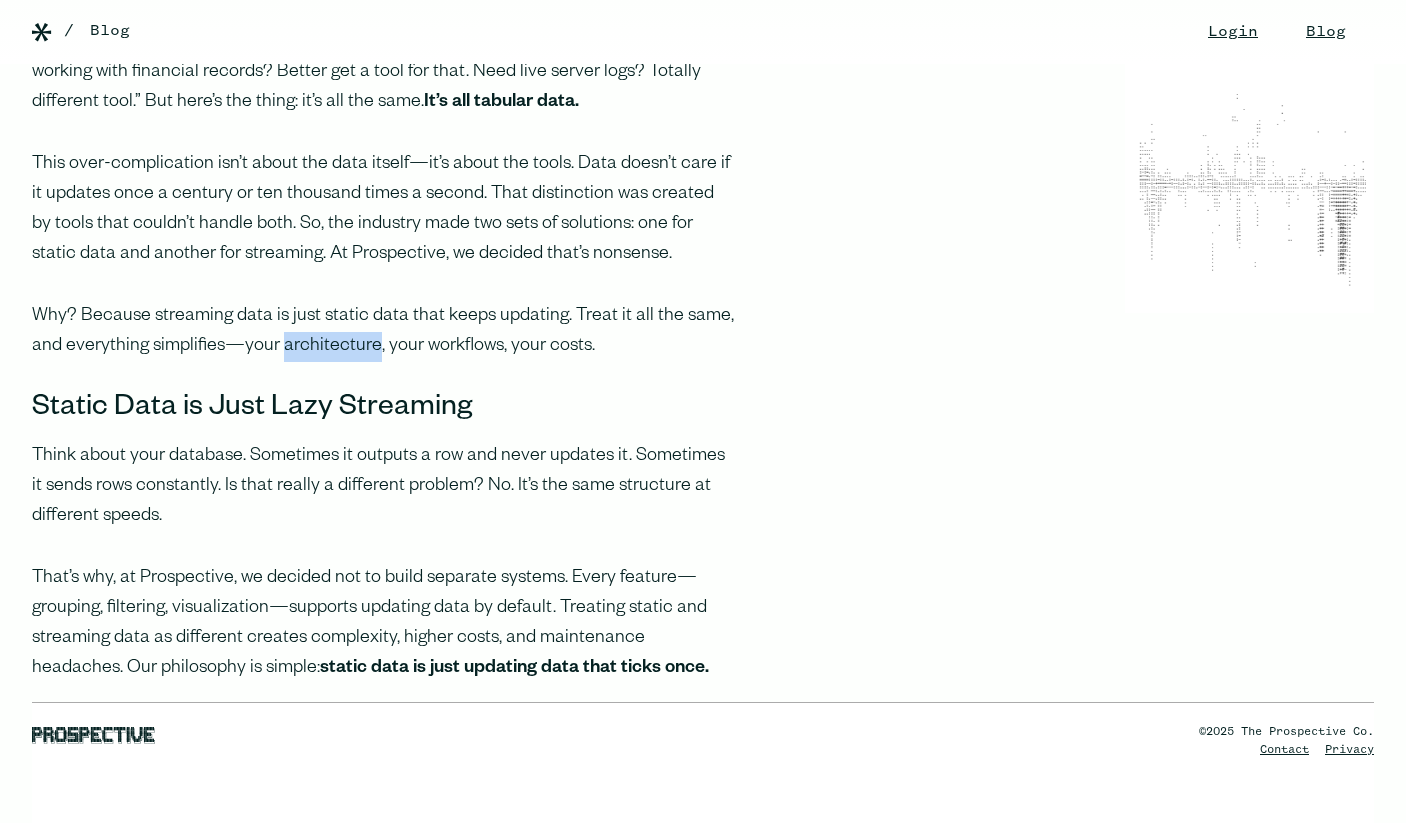 click on "Why? Because streaming data is just static data that keeps updating. Treat it all the same, and everything simplifies—your architecture, your workflows, your costs." at bounding box center [384, 332] 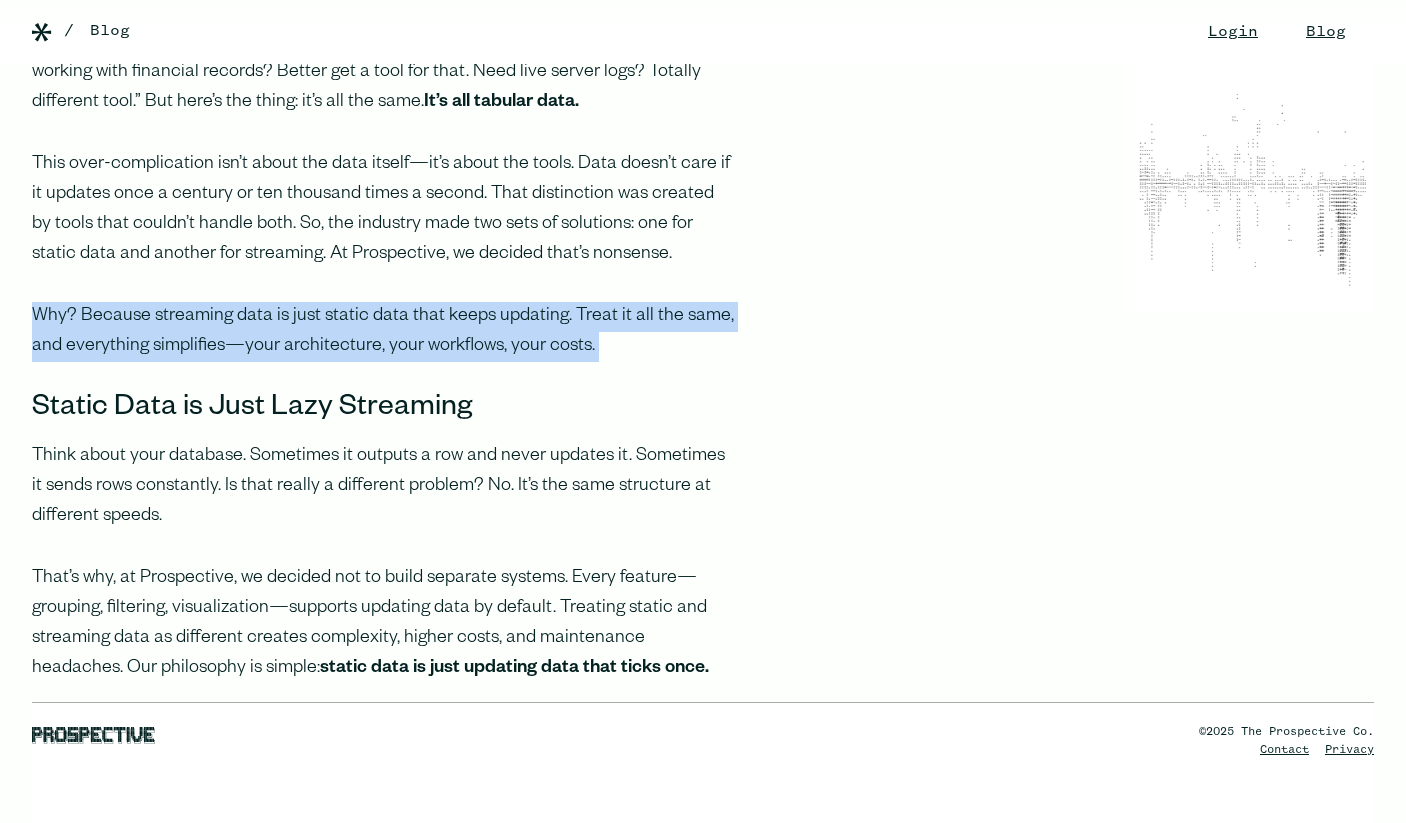 click on "Why? Because streaming data is just static data that keeps updating. Treat it all the same, and everything simplifies—your architecture, your workflows, your costs." at bounding box center (384, 332) 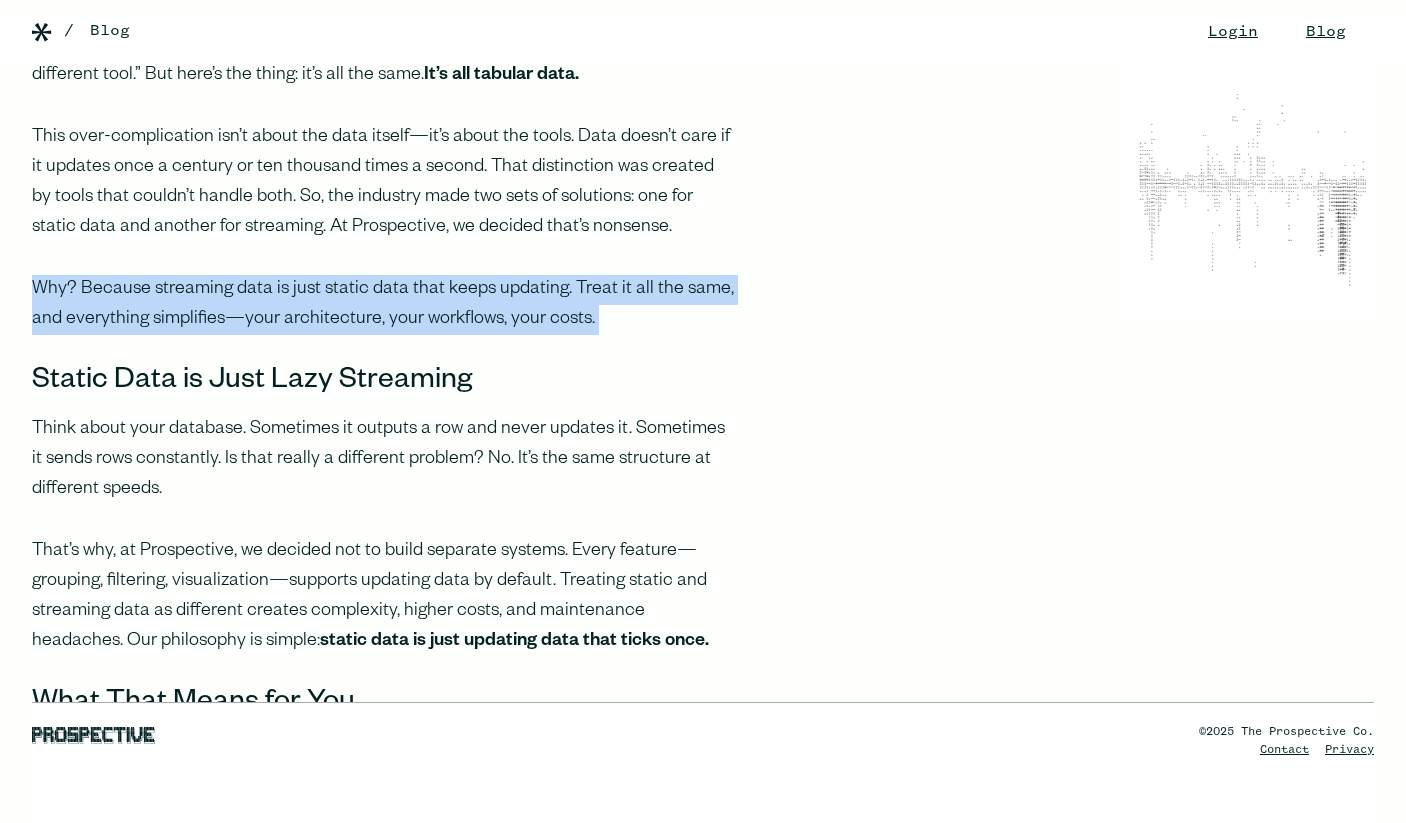 scroll, scrollTop: 345, scrollLeft: 0, axis: vertical 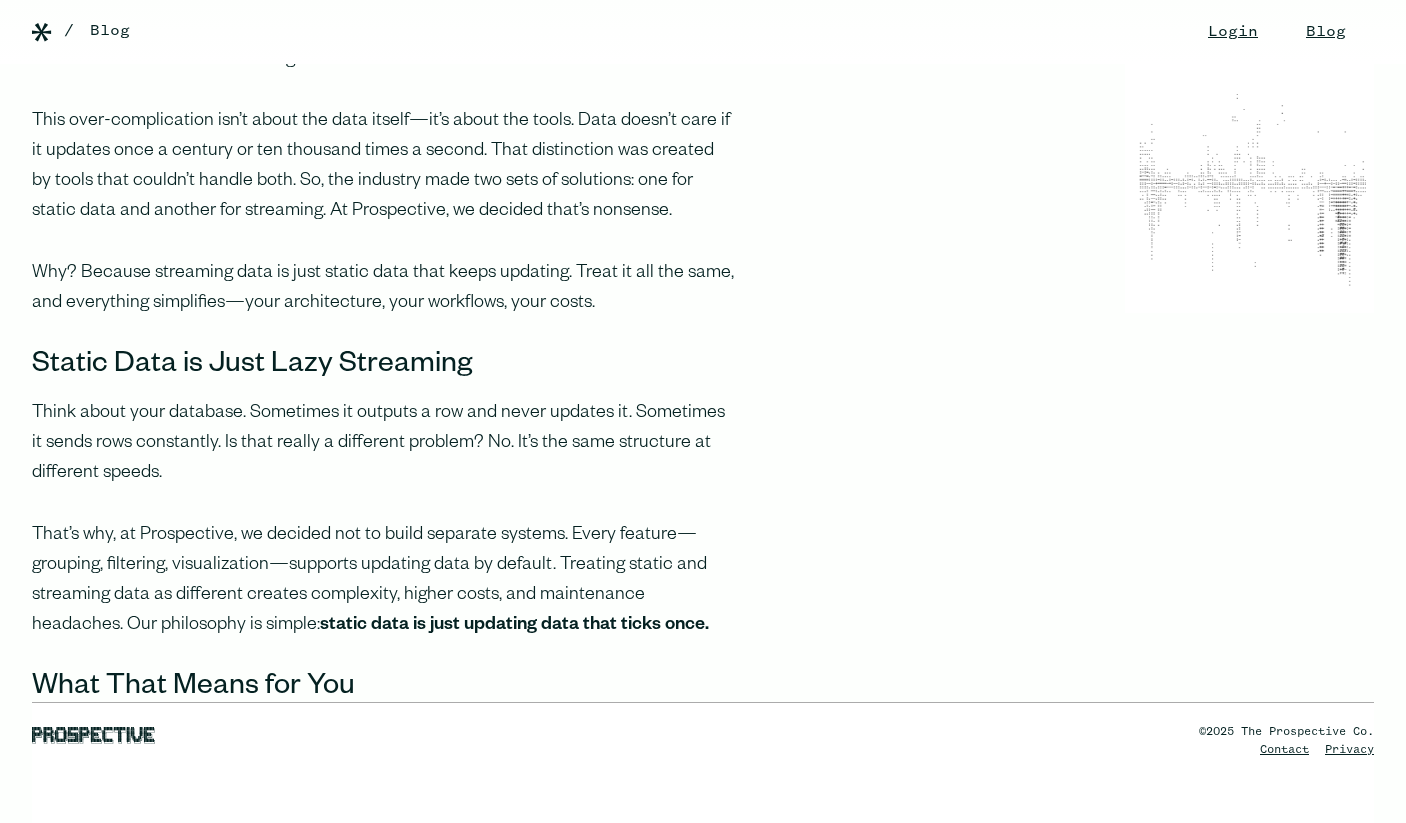 click on "Think about your database. Sometimes it outputs a row and never updates it. Sometimes it sends rows constantly. Is that really a different problem? No. It’s the same structure at different speeds." at bounding box center [384, 444] 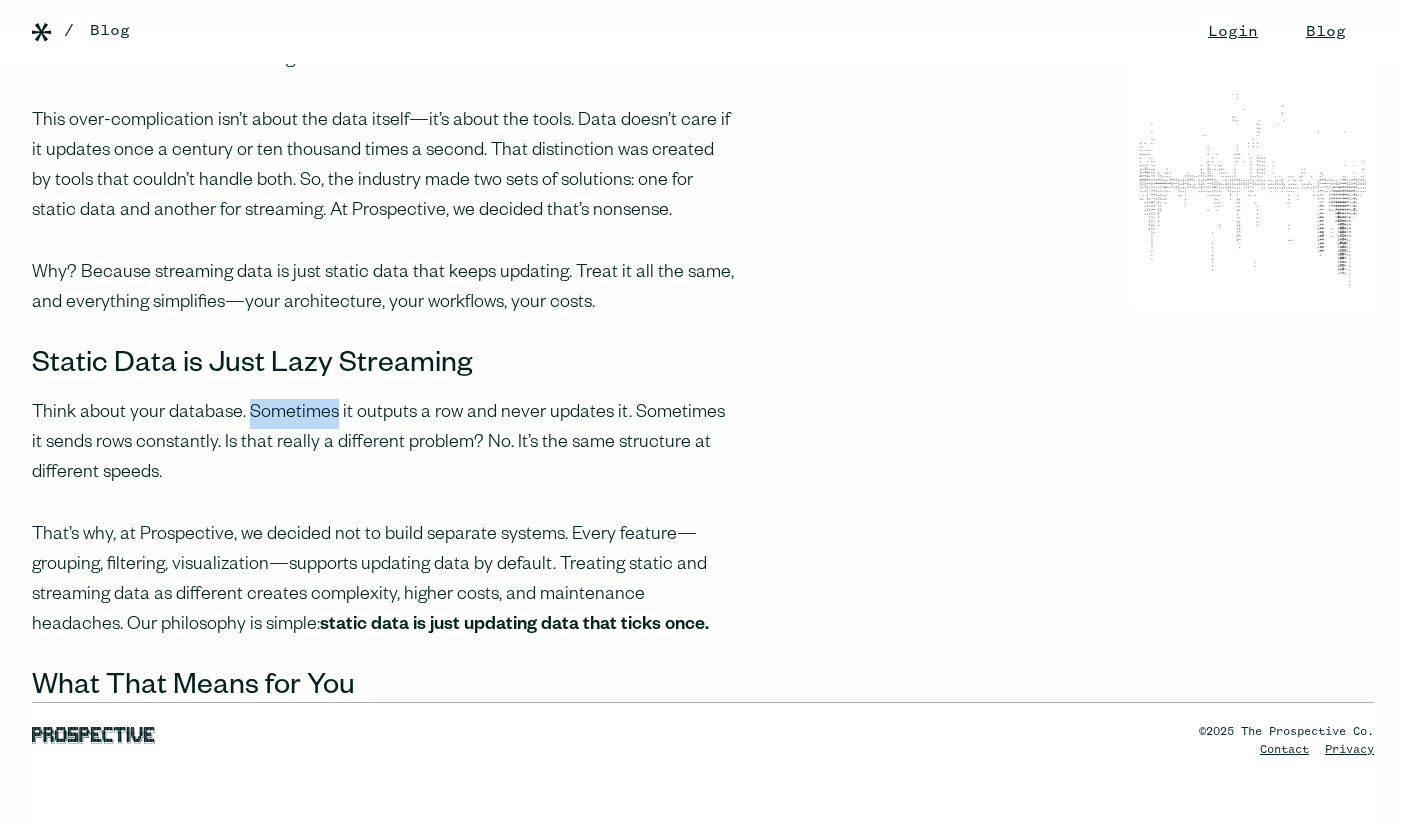 click on "Think about your database. Sometimes it outputs a row and never updates it. Sometimes it sends rows constantly. Is that really a different problem? No. It’s the same structure at different speeds." at bounding box center [384, 444] 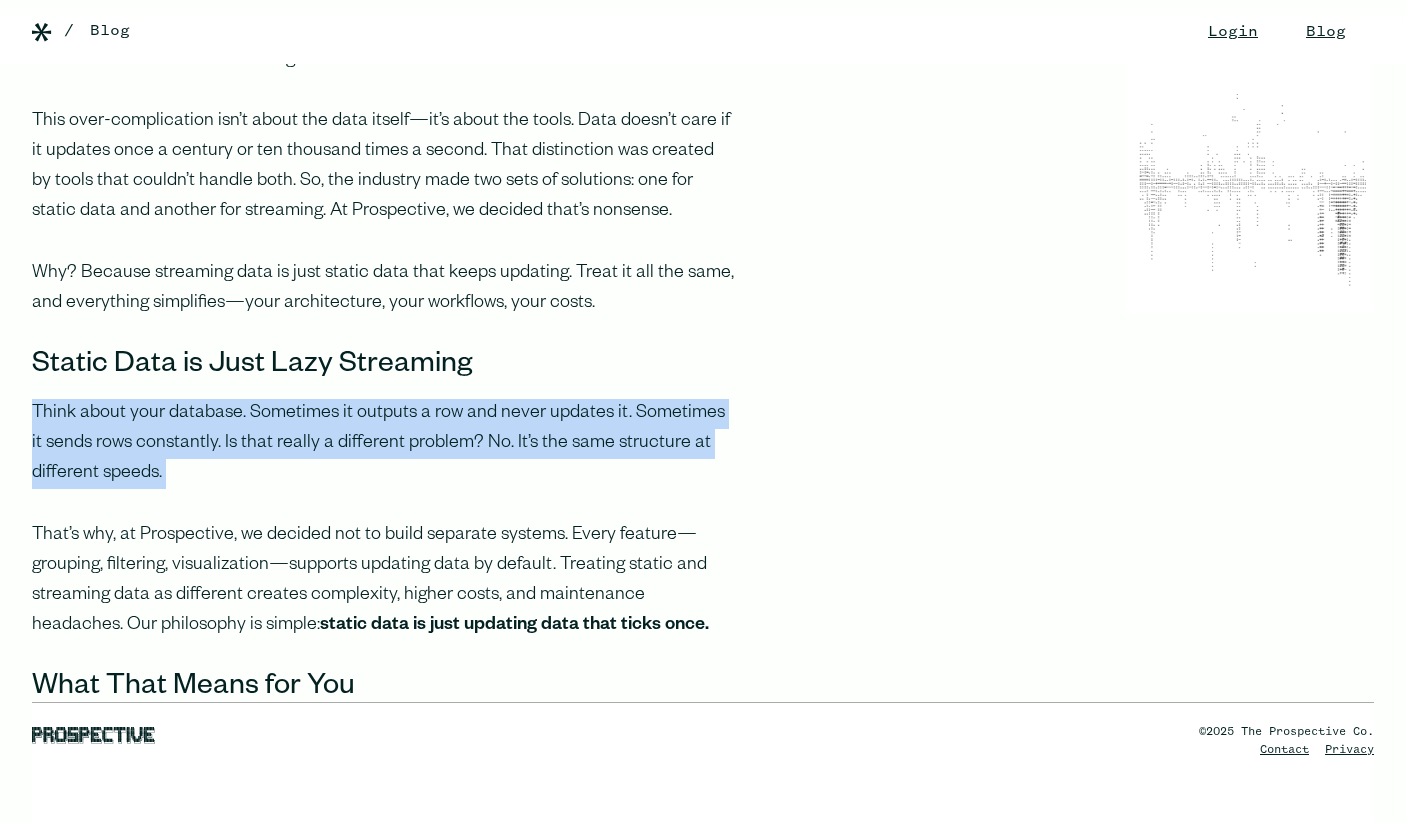 click on "Think about your database. Sometimes it outputs a row and never updates it. Sometimes it sends rows constantly. Is that really a different problem? No. It’s the same structure at different speeds." at bounding box center (384, 444) 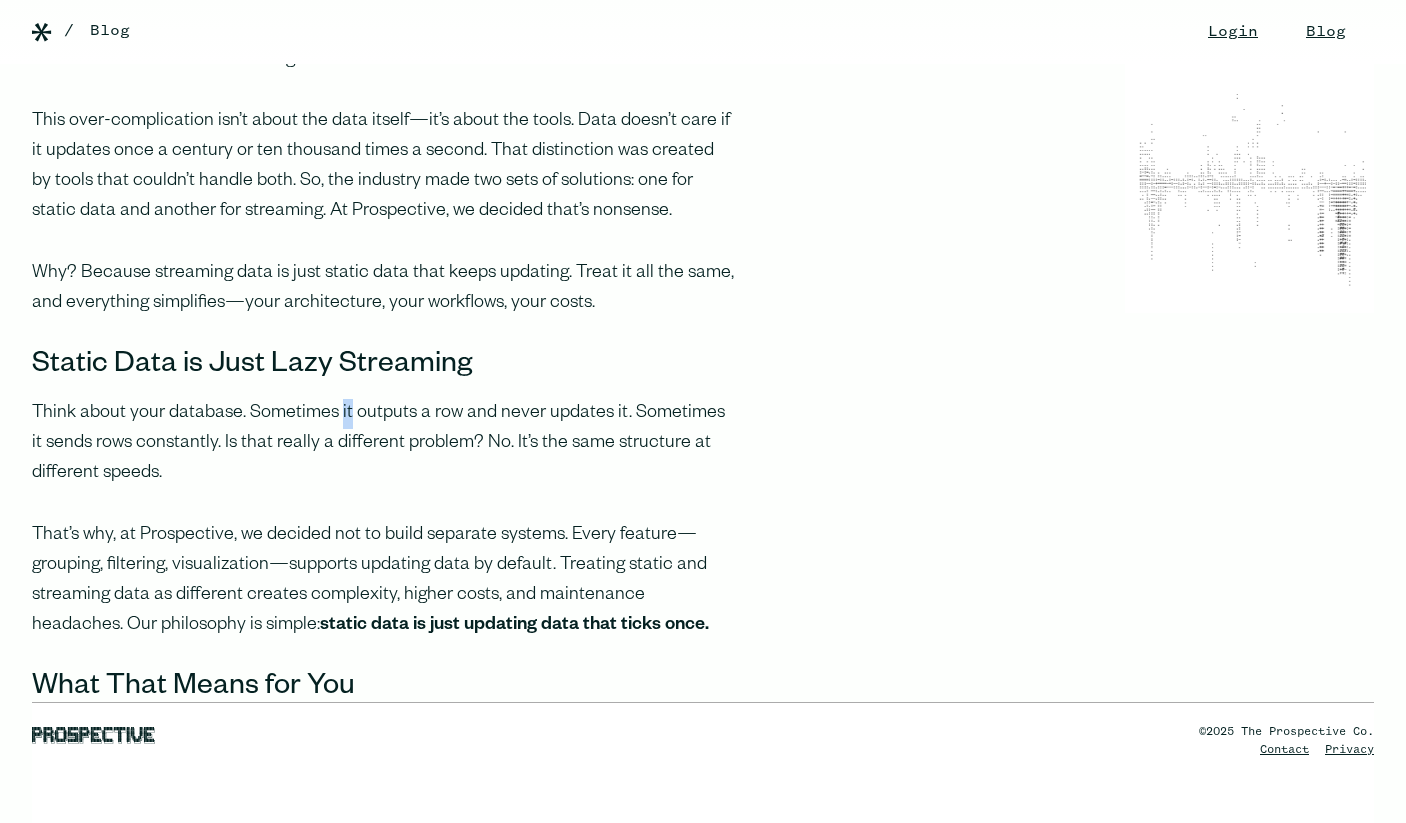 click on "Think about your database. Sometimes it outputs a row and never updates it. Sometimes it sends rows constantly. Is that really a different problem? No. It’s the same structure at different speeds." at bounding box center (384, 444) 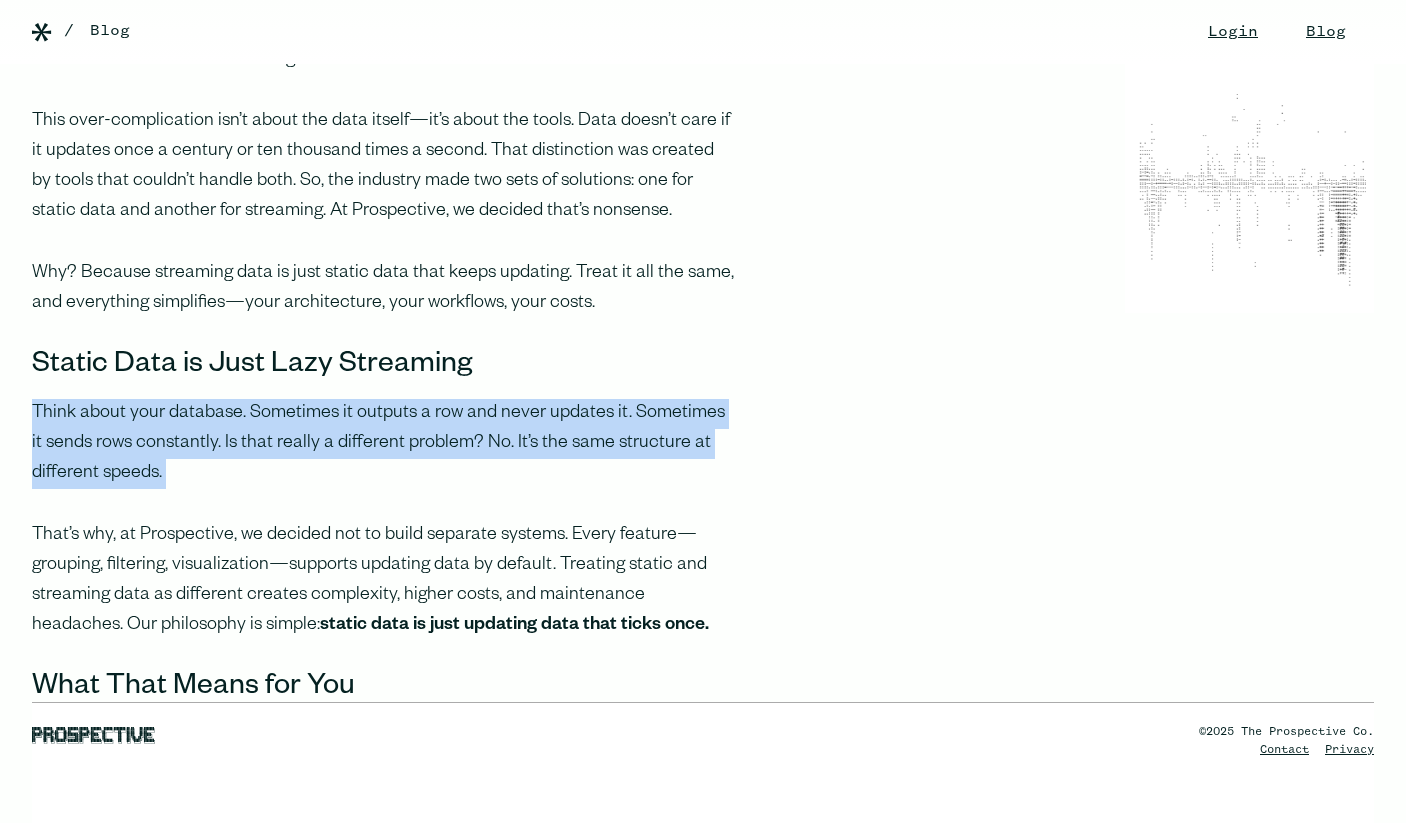 click on "Think about your database. Sometimes it outputs a row and never updates it. Sometimes it sends rows constantly. Is that really a different problem? No. It’s the same structure at different speeds." at bounding box center (384, 444) 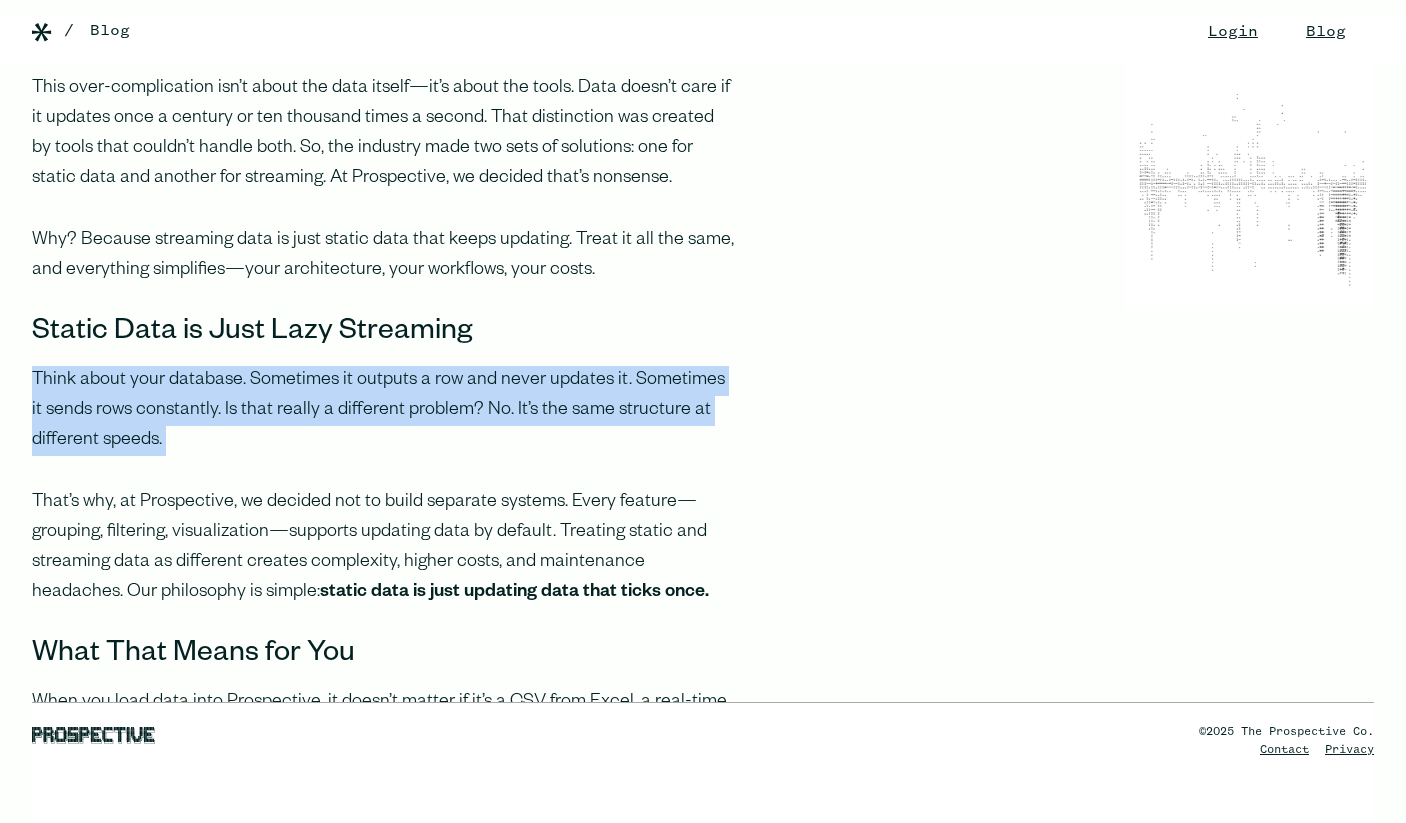 scroll, scrollTop: 380, scrollLeft: 0, axis: vertical 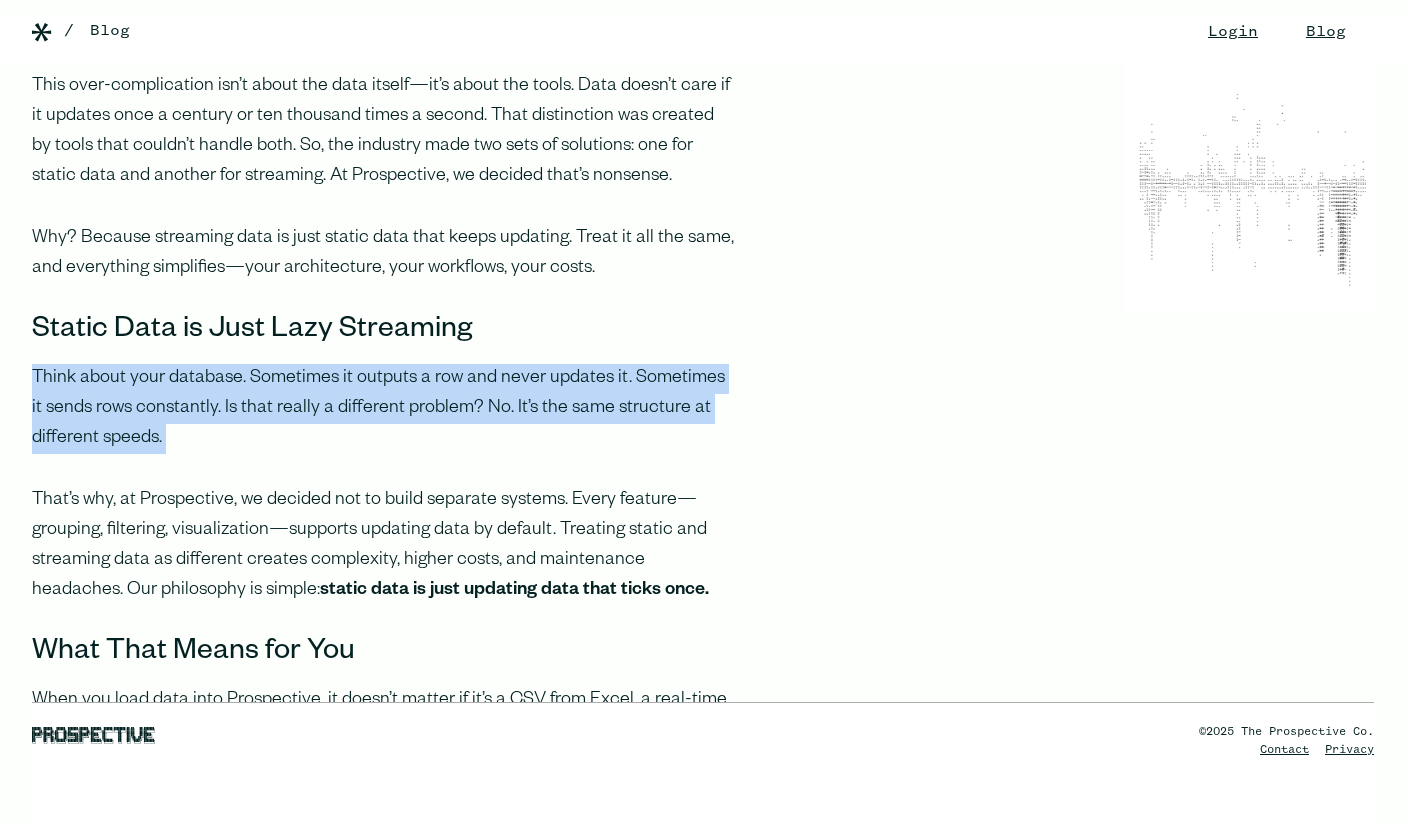 click on "Think about your database. Sometimes it outputs a row and never updates it. Sometimes it sends rows constantly. Is that really a different problem? No. It’s the same structure at different speeds." at bounding box center (384, 409) 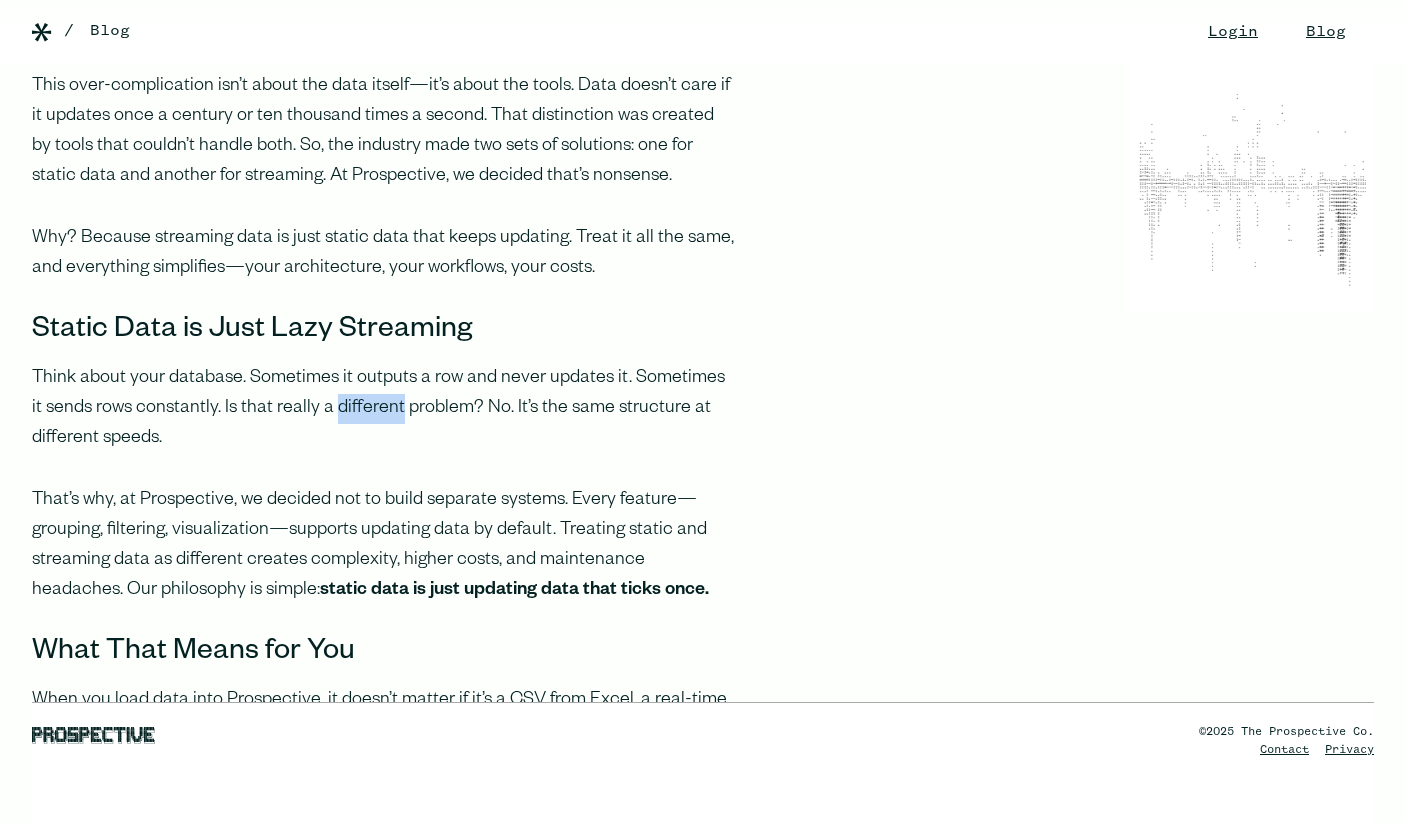 click on "Think about your database. Sometimes it outputs a row and never updates it. Sometimes it sends rows constantly. Is that really a different problem? No. It’s the same structure at different speeds." at bounding box center (384, 409) 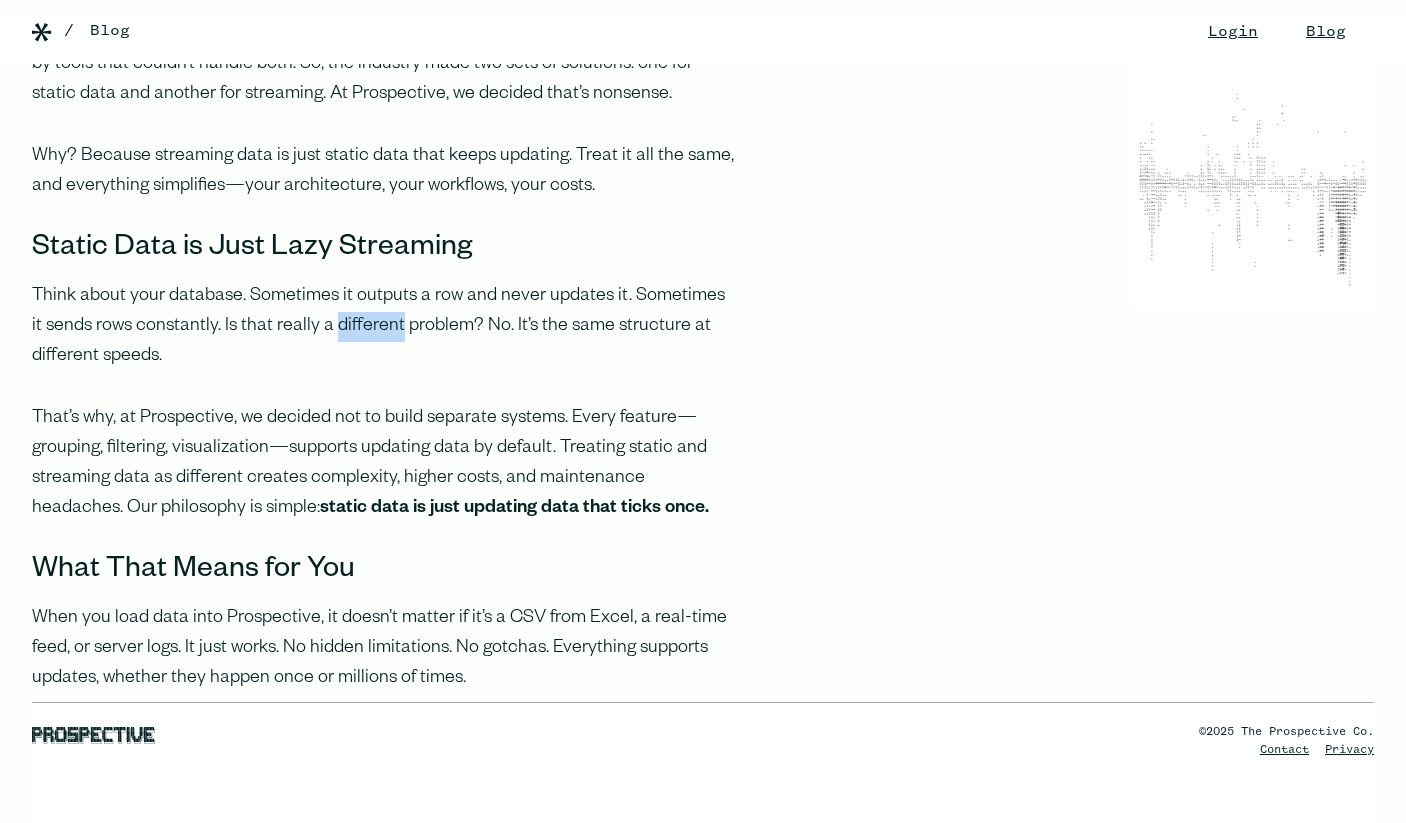 scroll, scrollTop: 468, scrollLeft: 0, axis: vertical 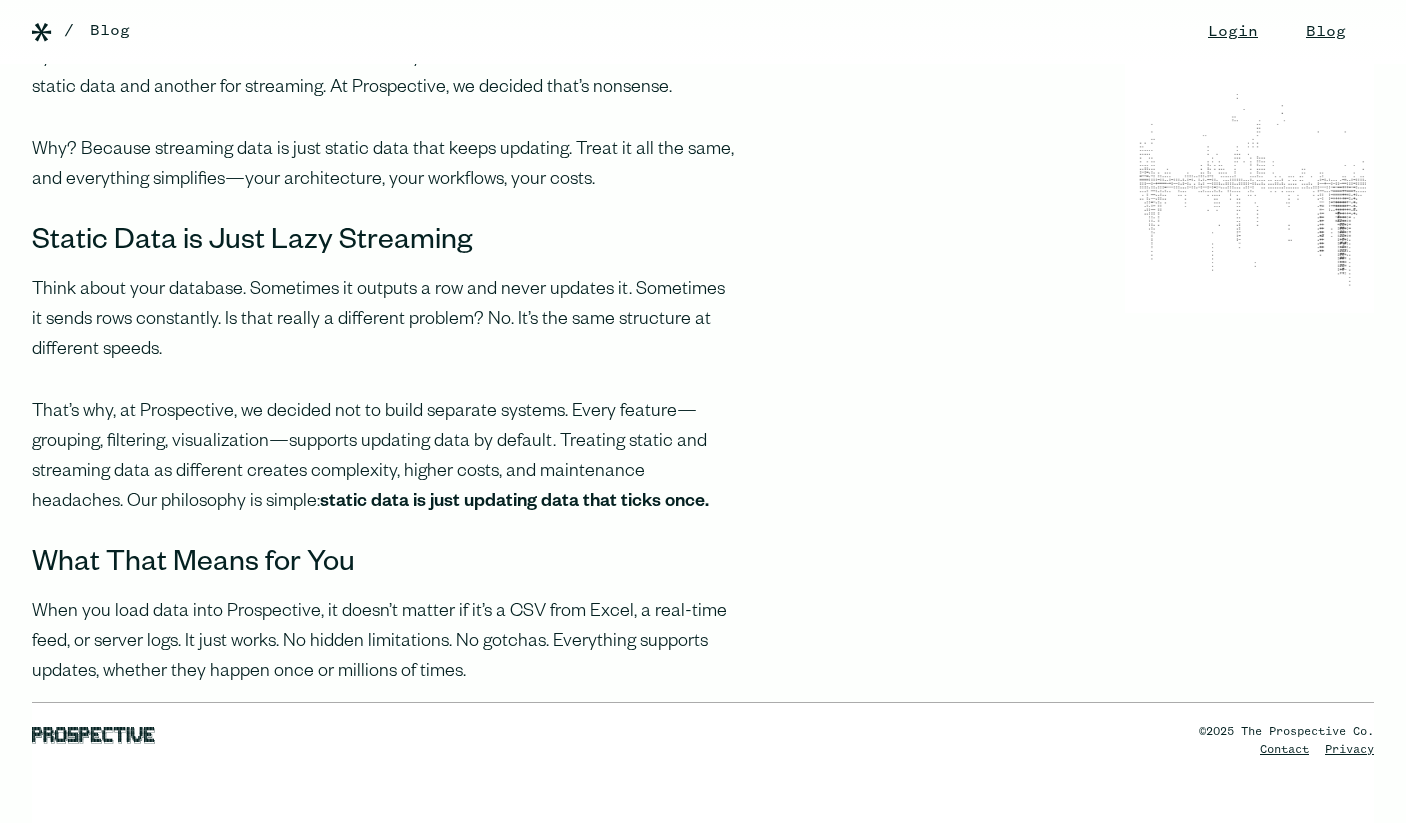 click on "That’s why, at Prospective, we decided not to build separate systems. Every feature—grouping, filtering, visualization—supports updating data by default. Treating static and streaming data as different creates complexity, higher costs, and maintenance headaches. Our philosophy is simple:  static data is just updating data that ticks once." at bounding box center [384, 458] 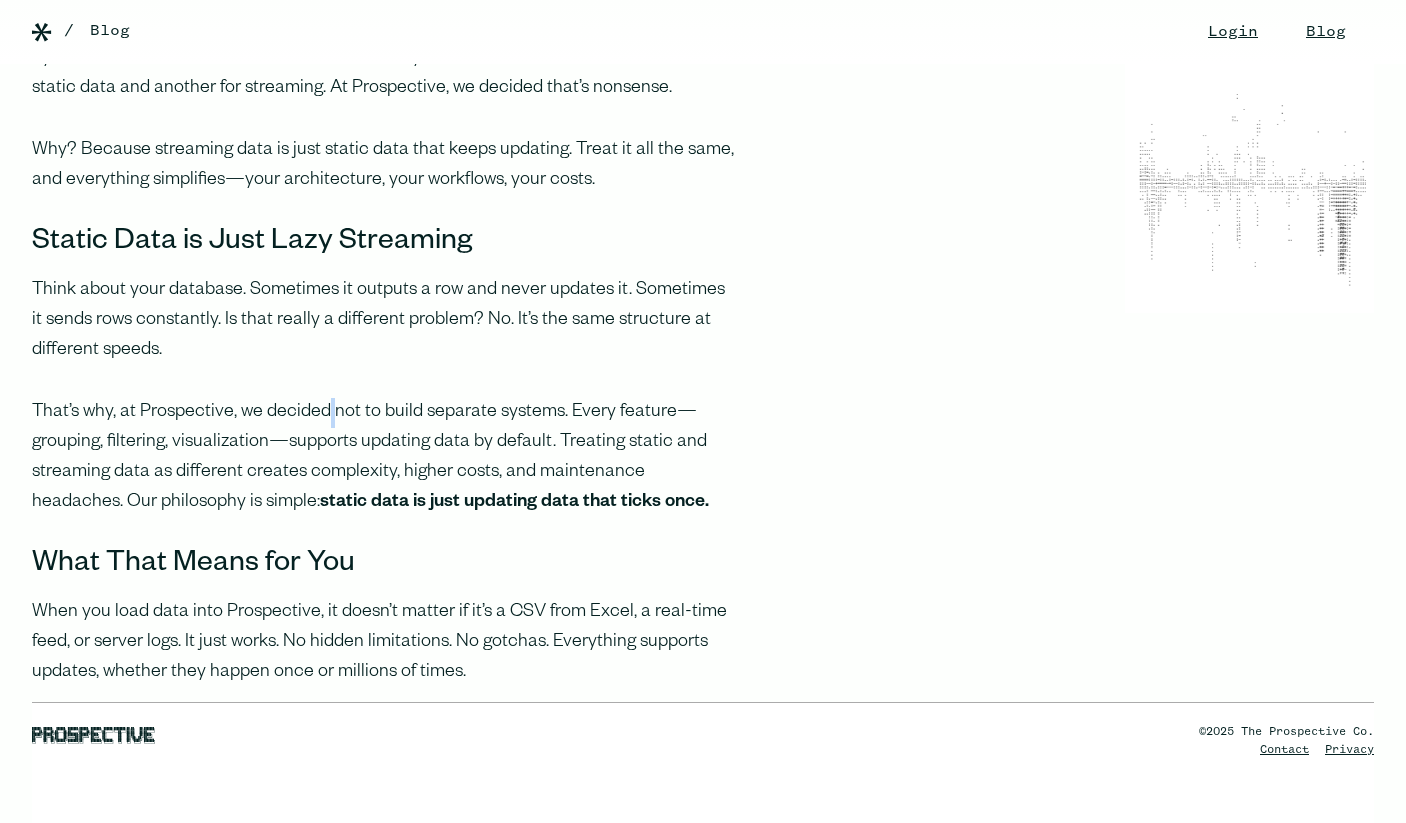 click on "That’s why, at Prospective, we decided not to build separate systems. Every feature—grouping, filtering, visualization—supports updating data by default. Treating static and streaming data as different creates complexity, higher costs, and maintenance headaches. Our philosophy is simple:  static data is just updating data that ticks once." at bounding box center (384, 458) 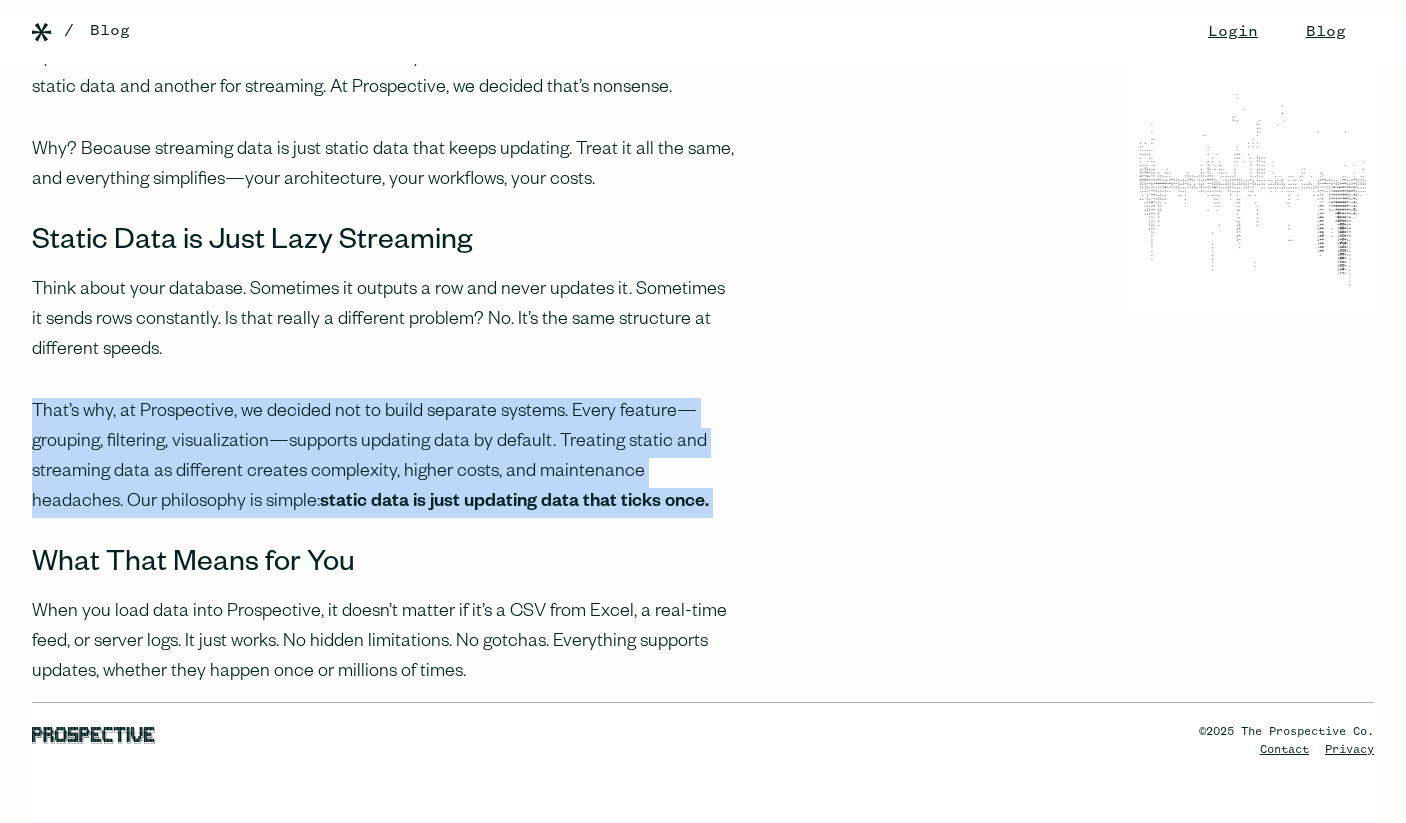 click on "That’s why, at Prospective, we decided not to build separate systems. Every feature—grouping, filtering, visualization—supports updating data by default. Treating static and streaming data as different creates complexity, higher costs, and maintenance headaches. Our philosophy is simple:  static data is just updating data that ticks once." at bounding box center (384, 458) 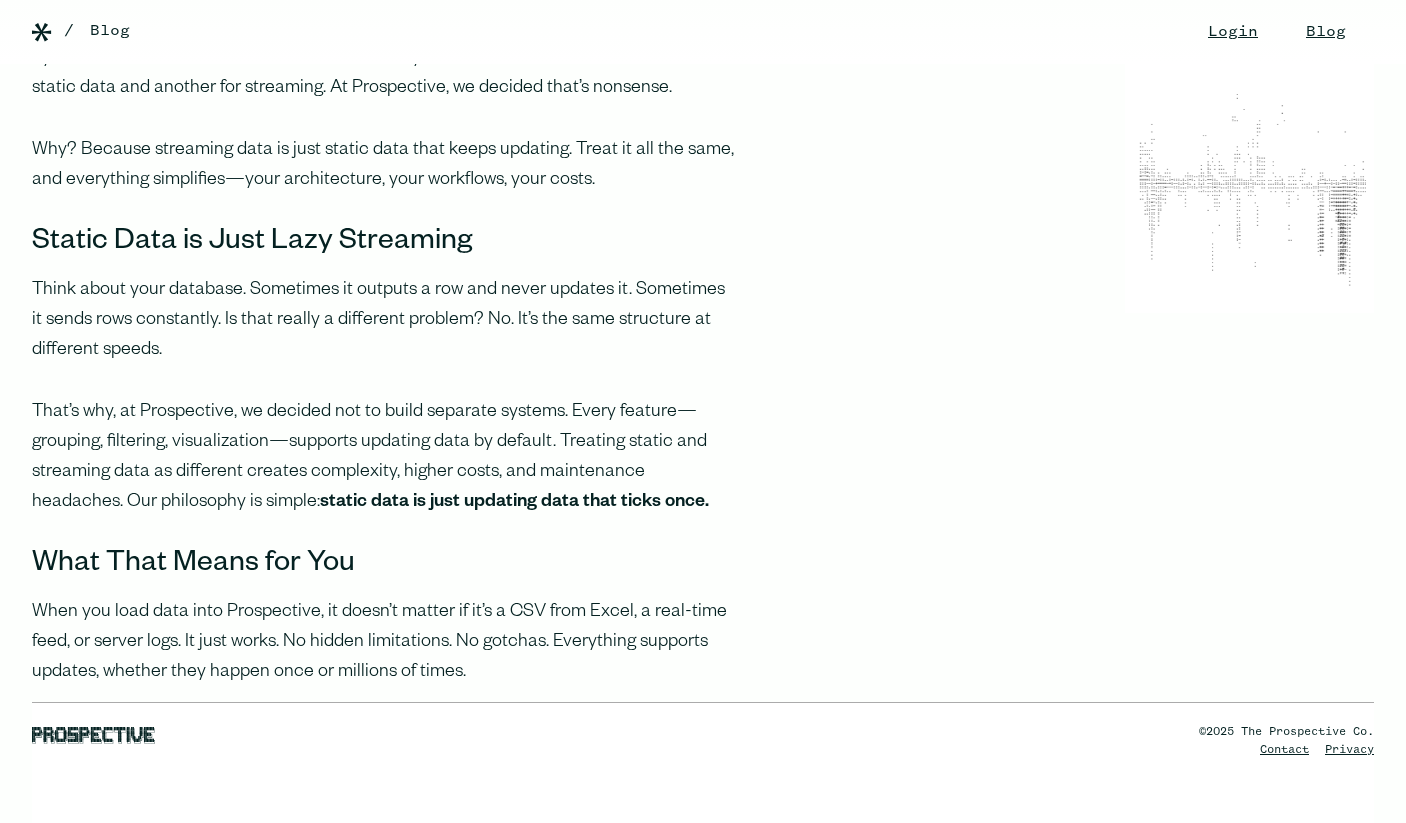 click on "That’s why, at Prospective, we decided not to build separate systems. Every feature—grouping, filtering, visualization—supports updating data by default. Treating static and streaming data as different creates complexity, higher costs, and maintenance headaches. Our philosophy is simple:  static data is just updating data that ticks once." at bounding box center [384, 458] 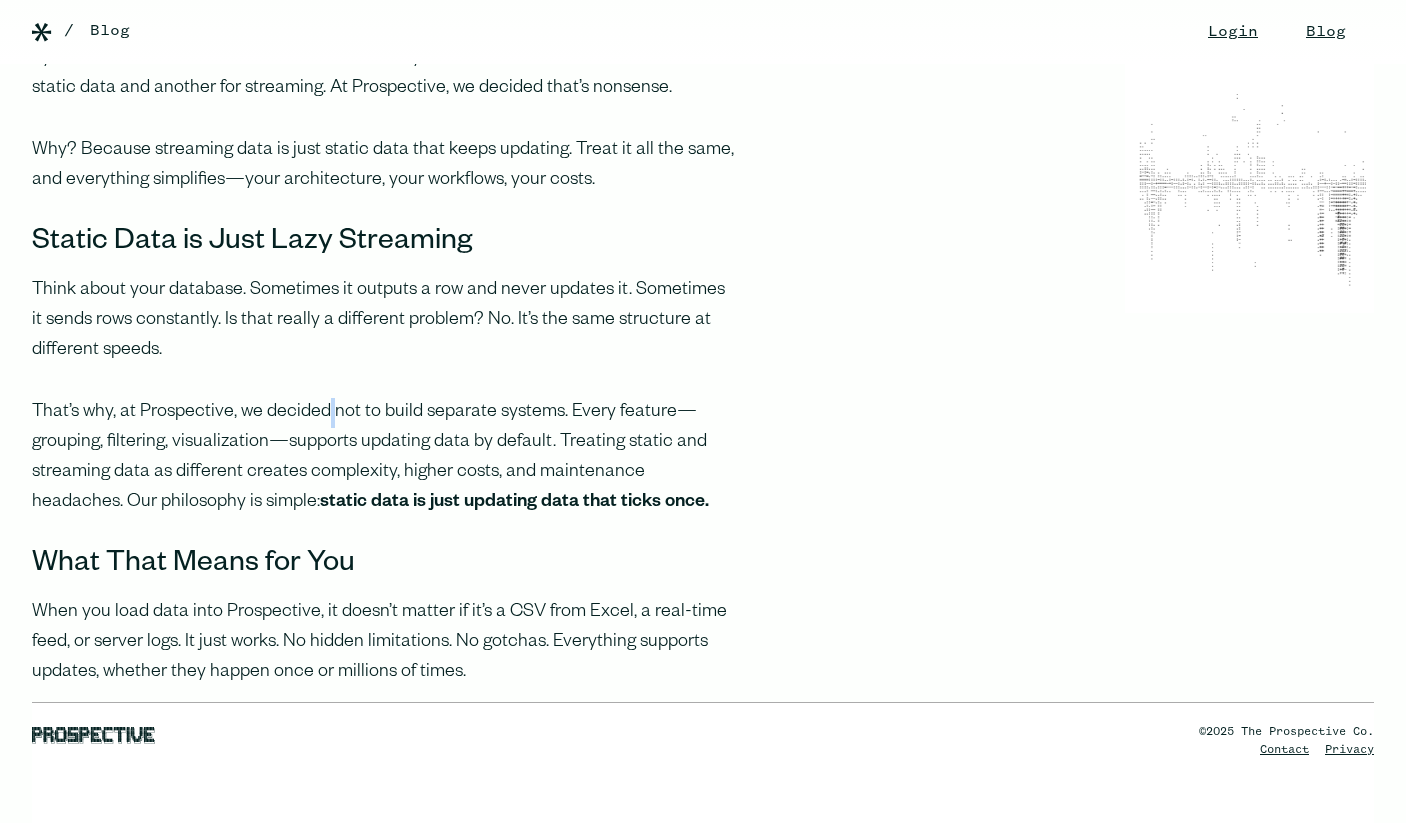 click on "That’s why, at Prospective, we decided not to build separate systems. Every feature—grouping, filtering, visualization—supports updating data by default. Treating static and streaming data as different creates complexity, higher costs, and maintenance headaches. Our philosophy is simple:  static data is just updating data that ticks once." at bounding box center [384, 458] 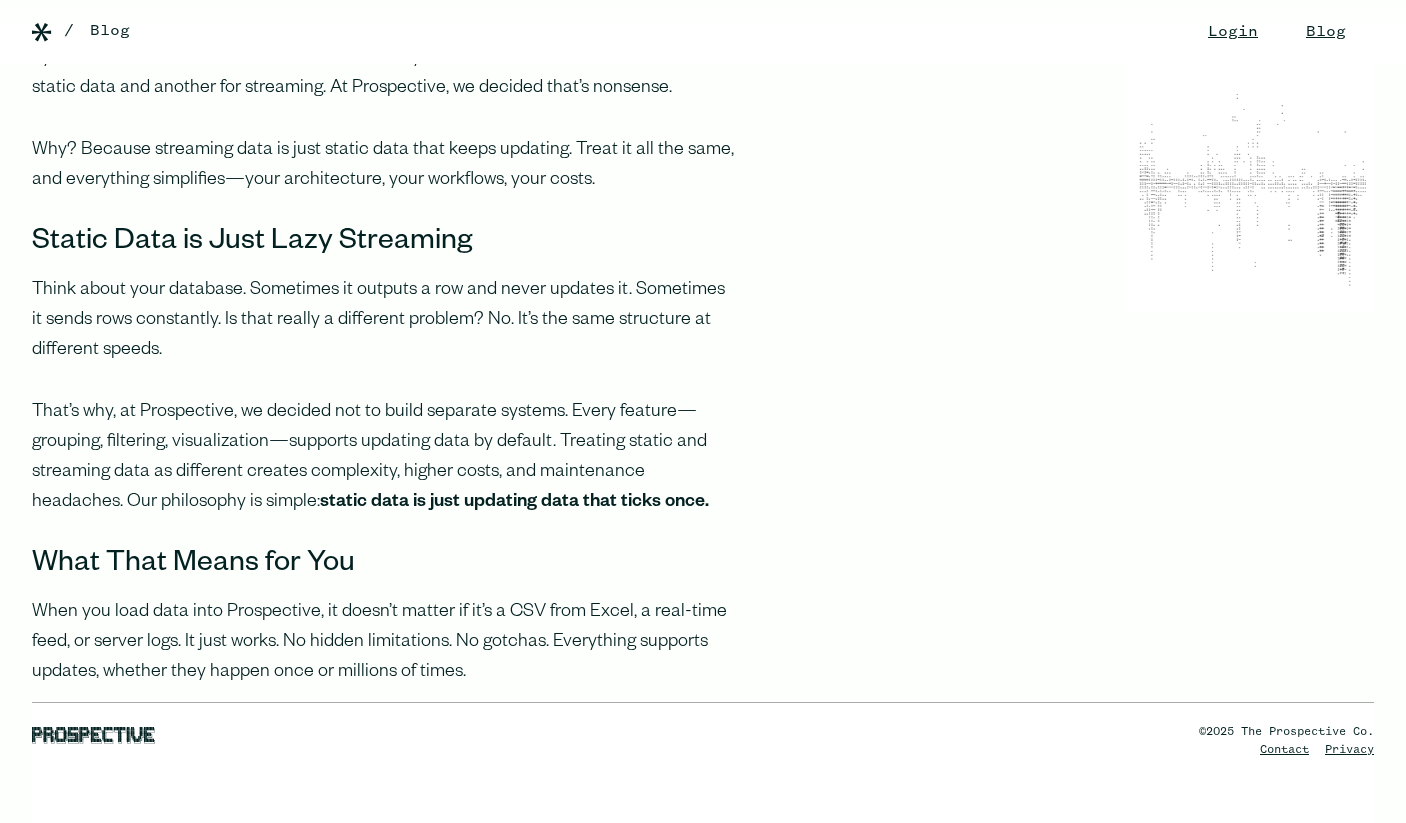click on "That’s why, at Prospective, we decided not to build separate systems. Every feature—grouping, filtering, visualization—supports updating data by default. Treating static and streaming data as different creates complexity, higher costs, and maintenance headaches. Our philosophy is simple:  static data is just updating data that ticks once." at bounding box center (384, 458) 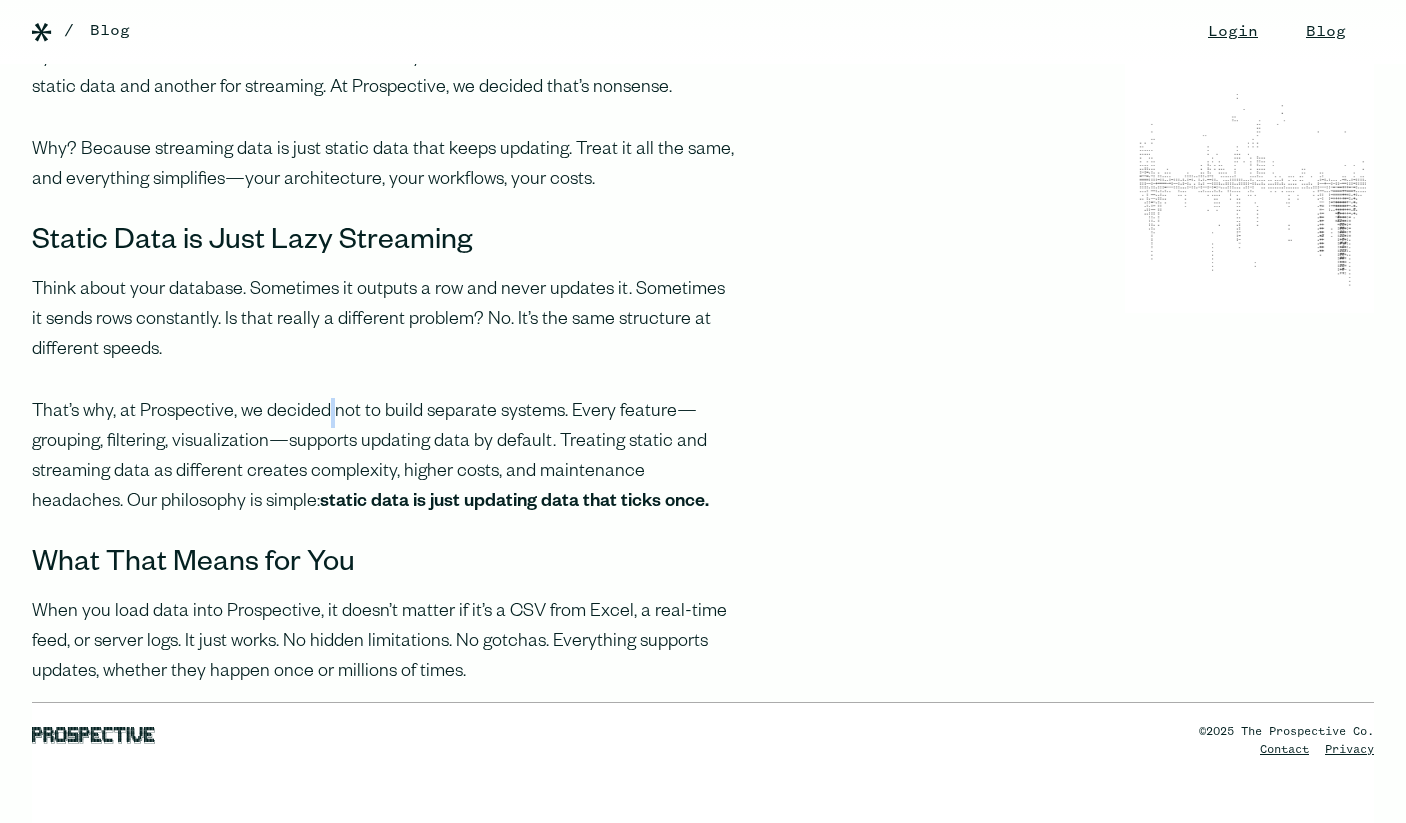 click on "That’s why, at Prospective, we decided not to build separate systems. Every feature—grouping, filtering, visualization—supports updating data by default. Treating static and streaming data as different creates complexity, higher costs, and maintenance headaches. Our philosophy is simple:  static data is just updating data that ticks once." at bounding box center [384, 458] 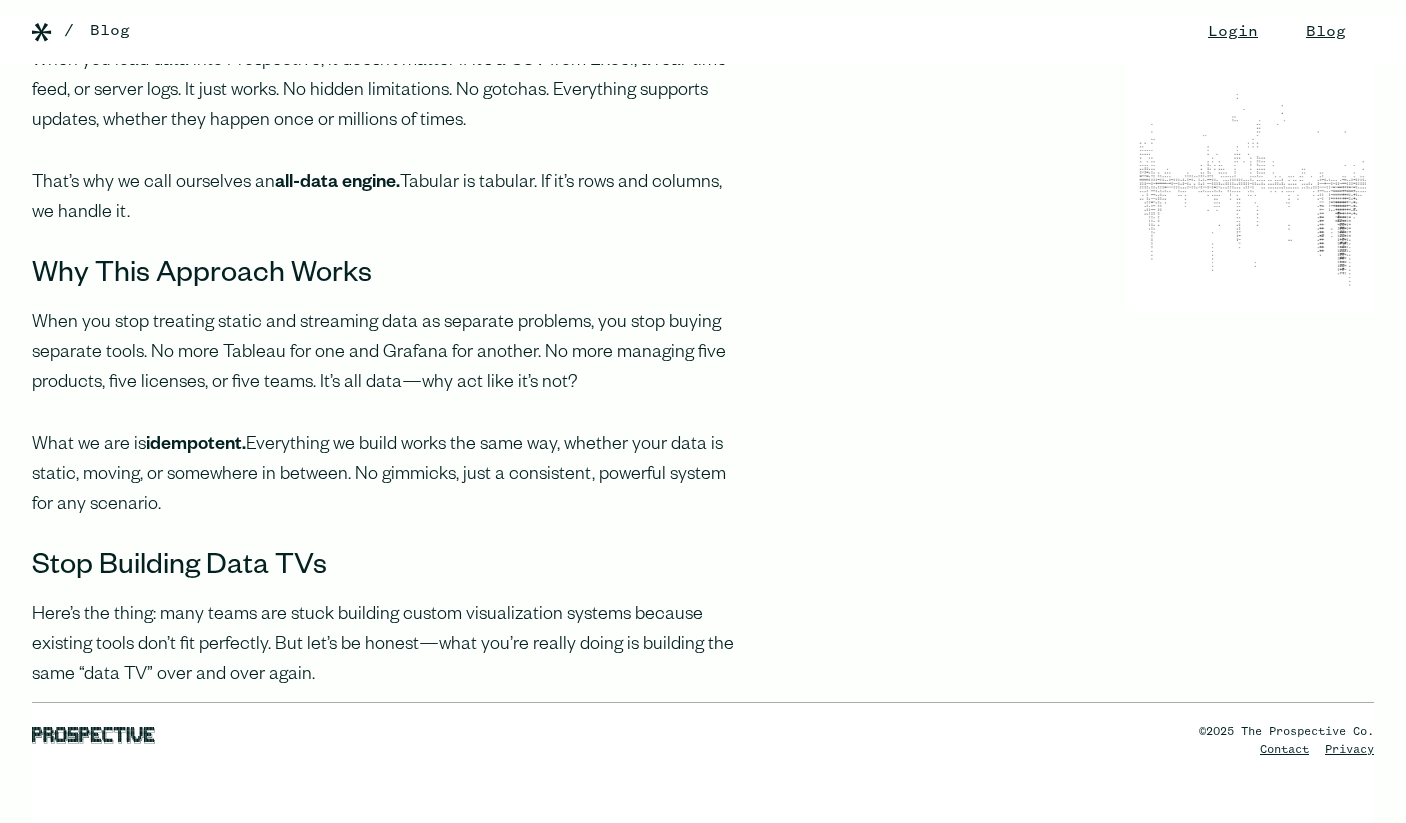 scroll, scrollTop: 1033, scrollLeft: 0, axis: vertical 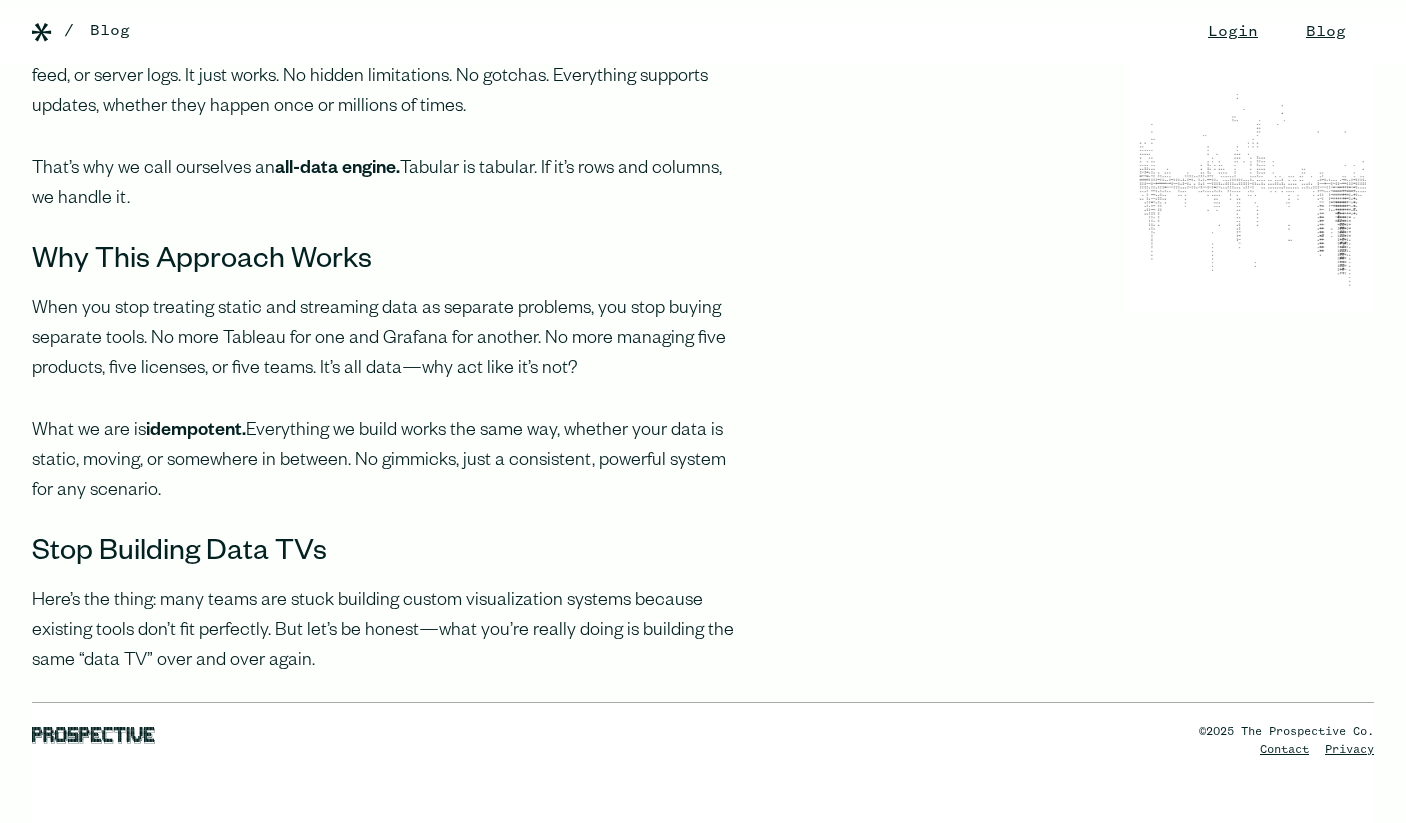 click on "idempotent." at bounding box center (196, 432) 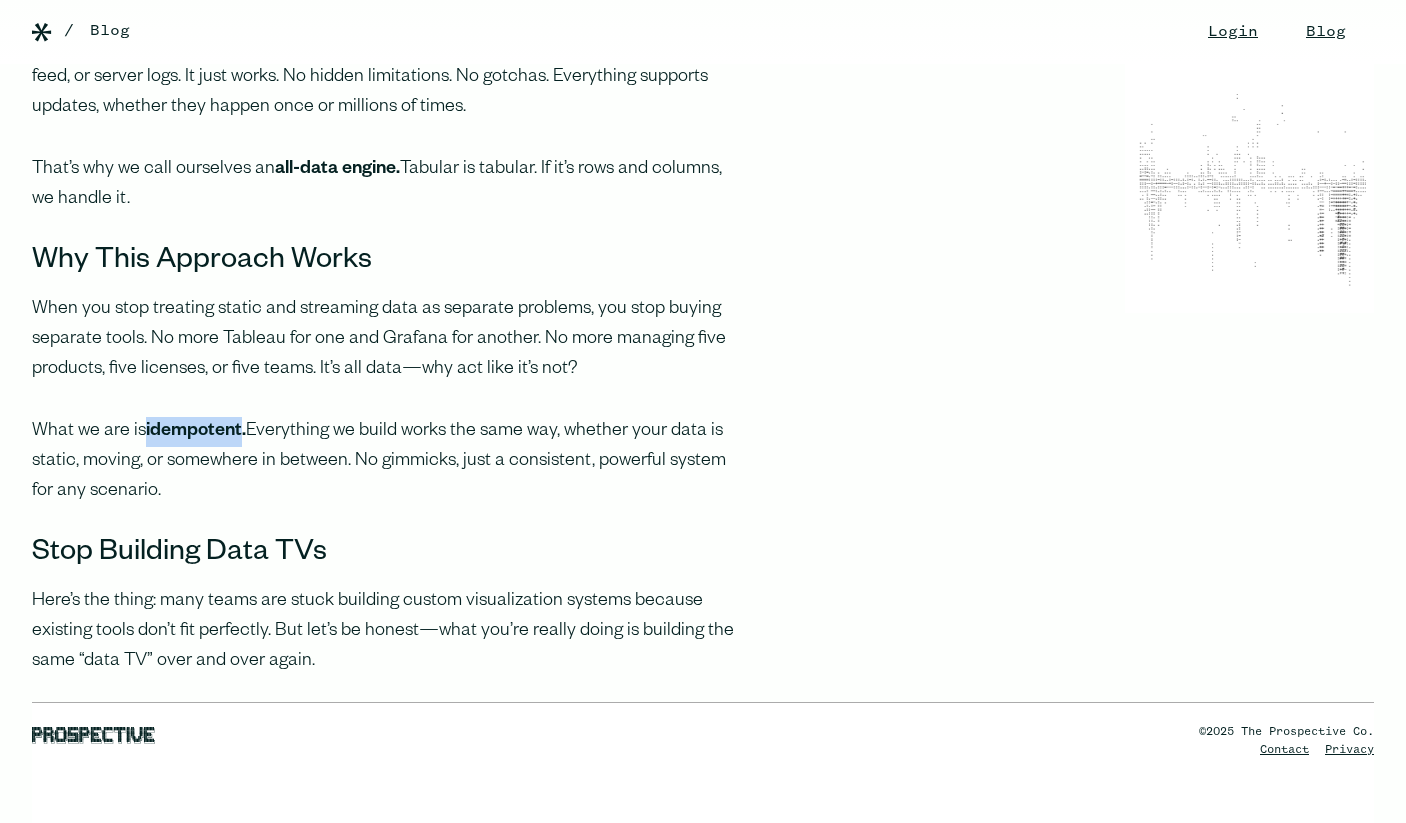 click on "idempotent." at bounding box center [196, 432] 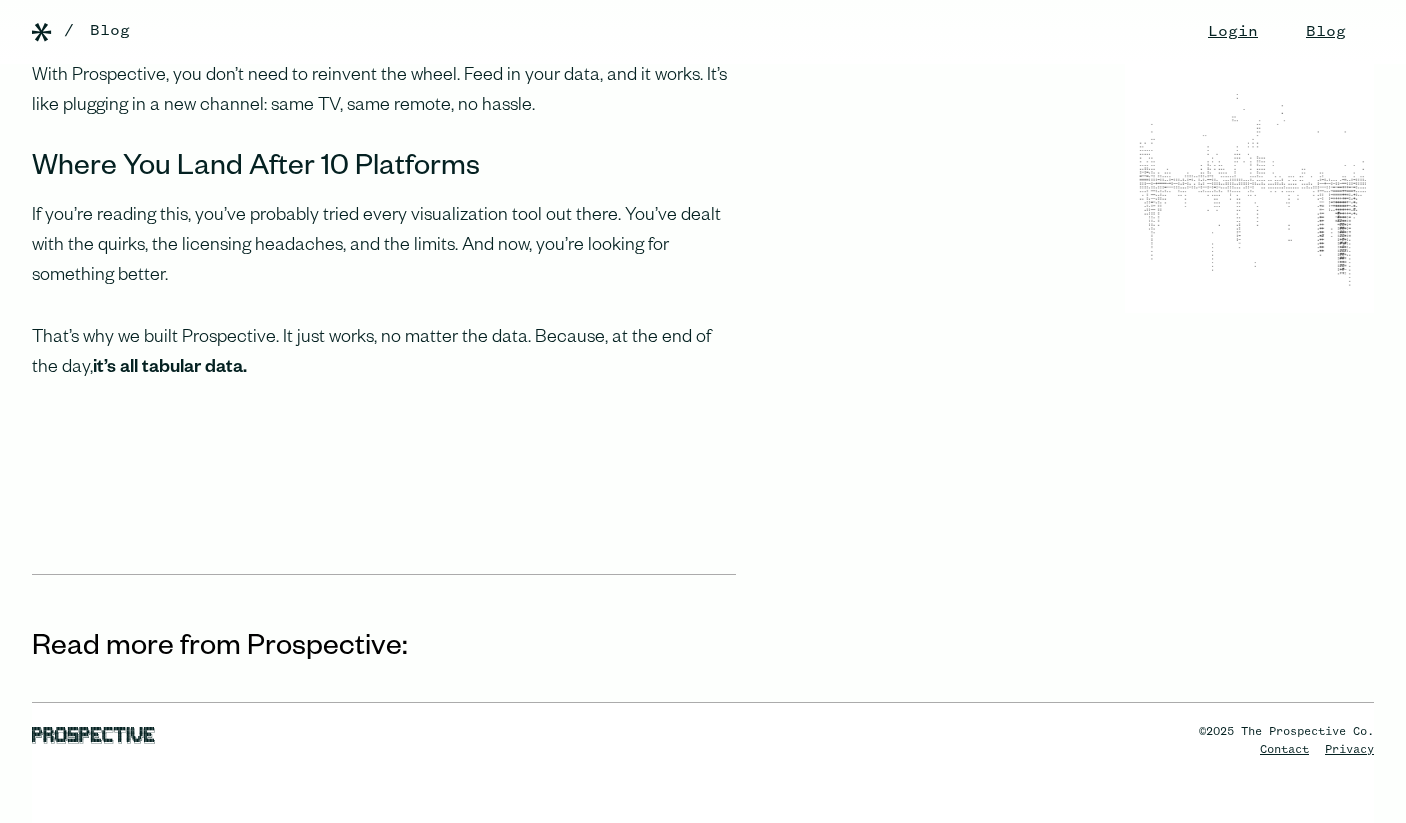 scroll, scrollTop: 1684, scrollLeft: 0, axis: vertical 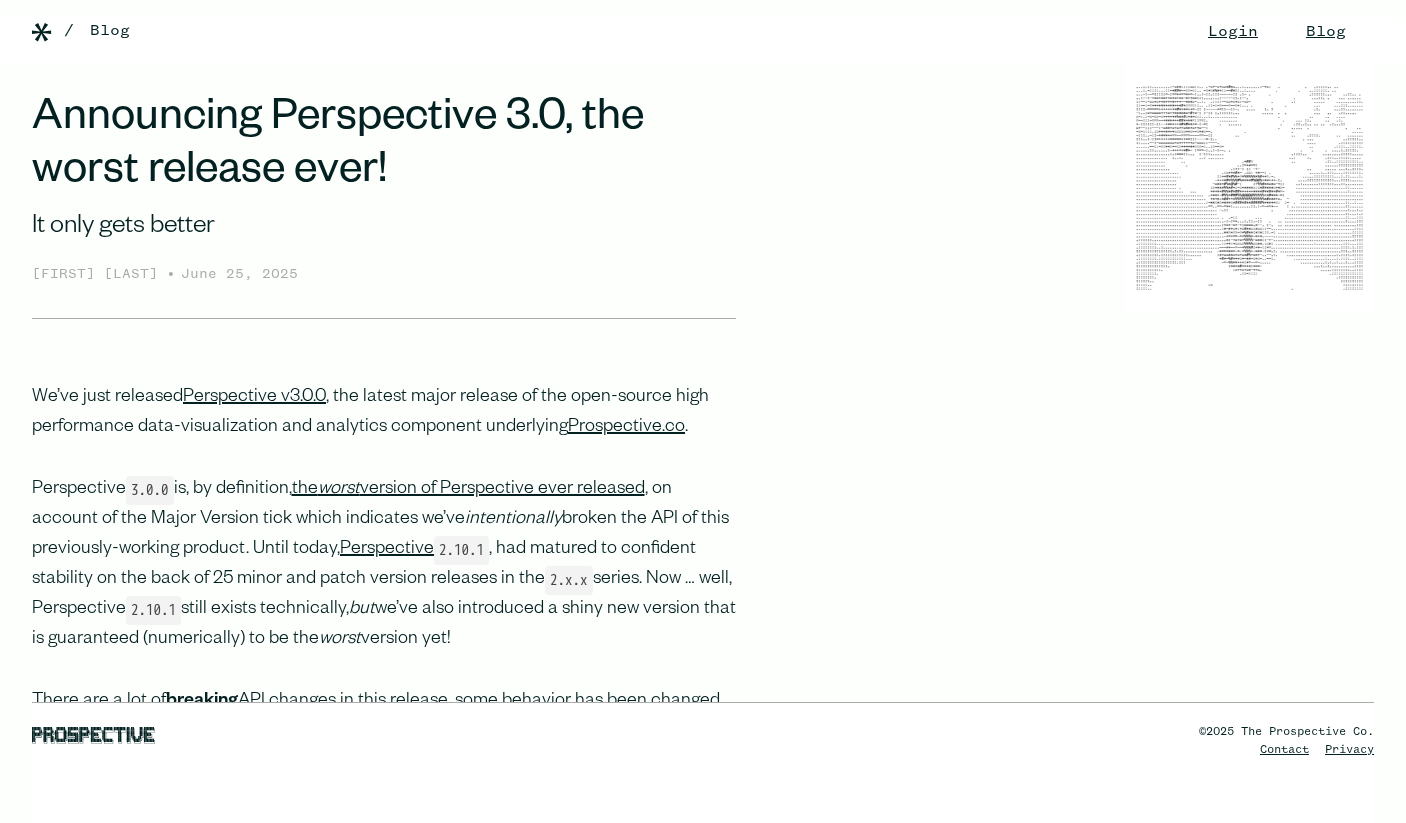 click on "We’ve just released  Perspective v3.0.0 , the latest major release of the open-source high performance data-visualization and analytics component underlying  Prospective.co ." at bounding box center [384, 413] 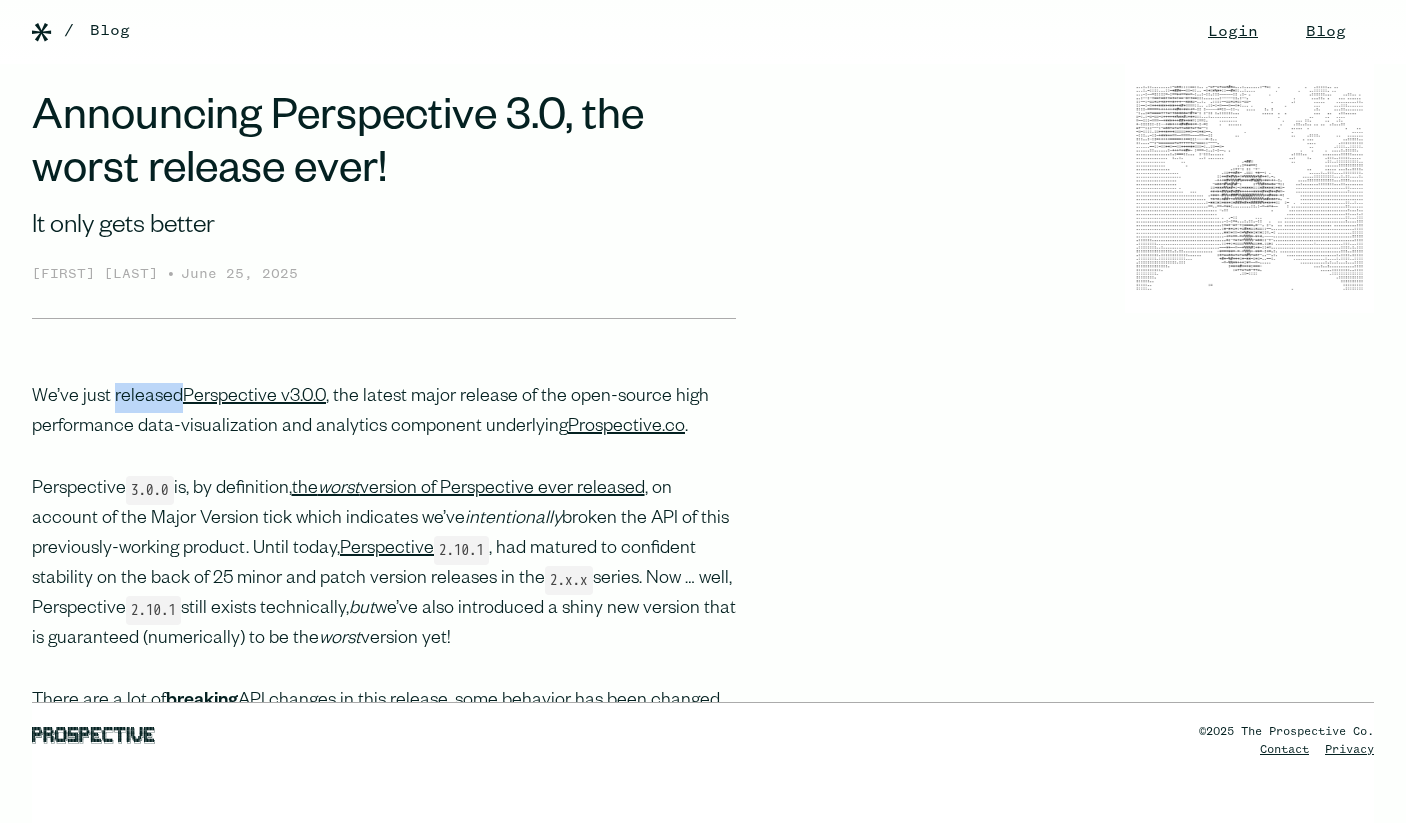 click on "We’ve just released  Perspective v3.0.0 , the latest major release of the open-source high performance data-visualization and analytics component underlying  Prospective.co ." at bounding box center [384, 413] 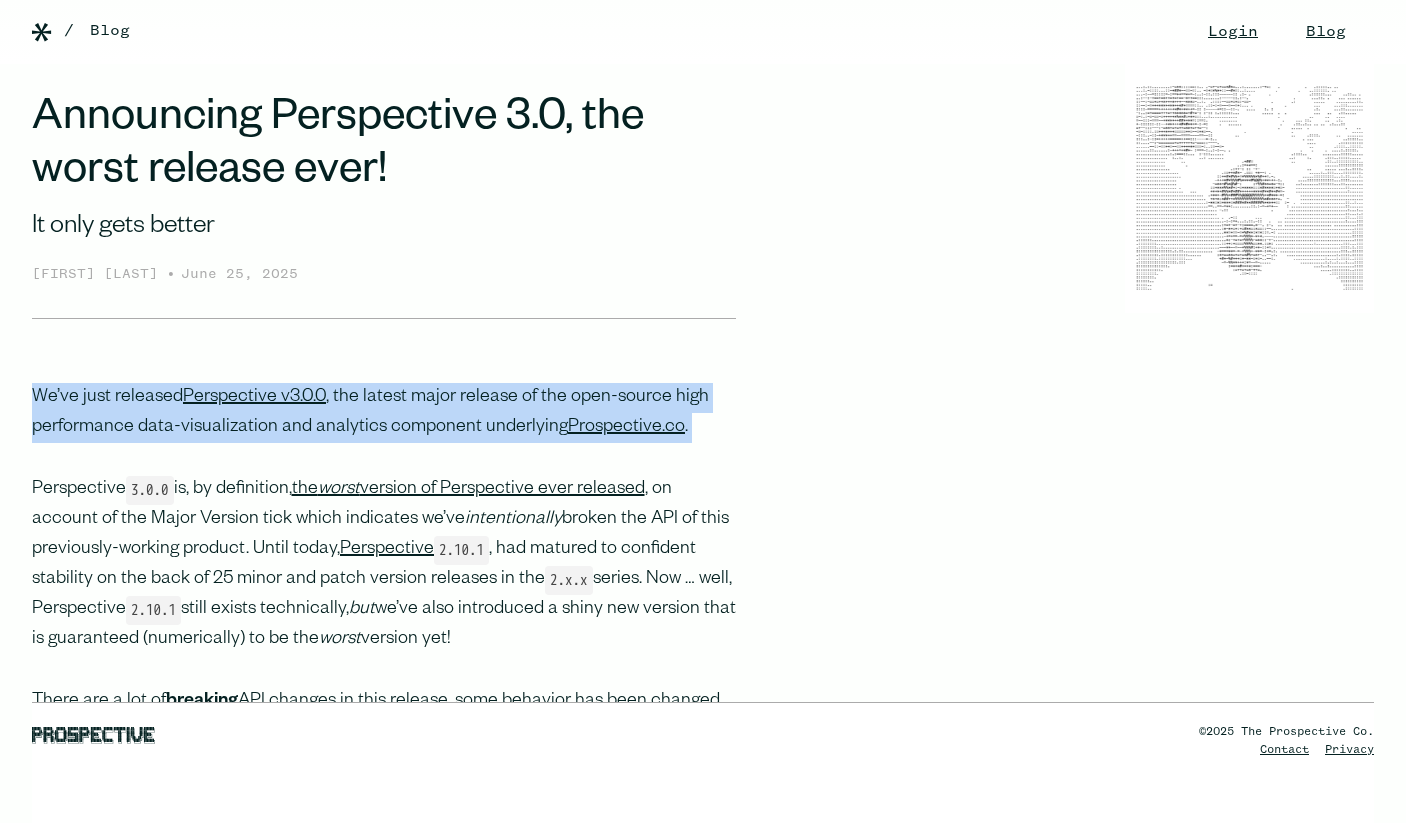 click on "We’ve just released  Perspective v3.0.0 , the latest major release of the open-source high performance data-visualization and analytics component underlying  Prospective.co ." at bounding box center (384, 413) 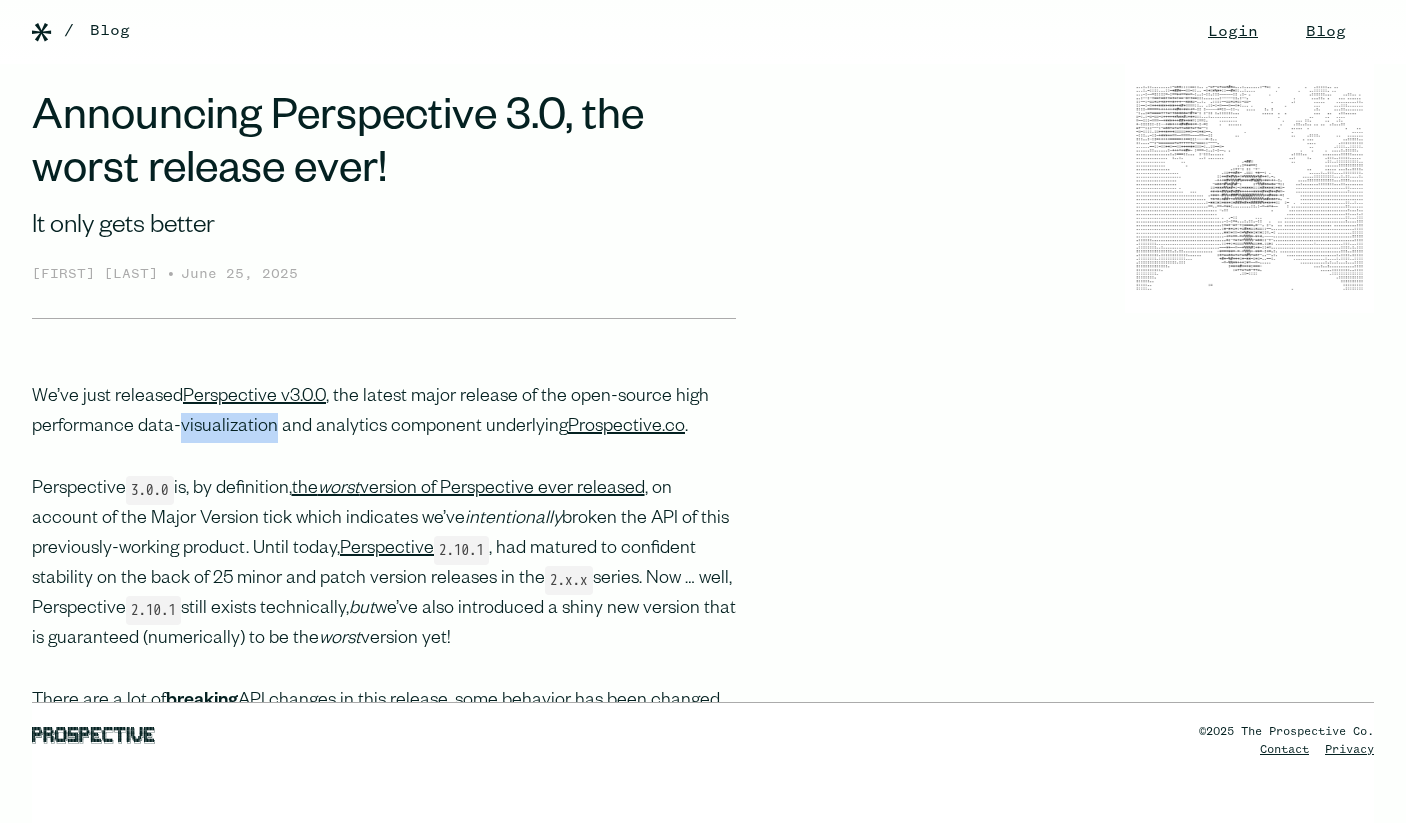 click on "We’ve just released  Perspective v3.0.0 , the latest major release of the open-source high performance data-visualization and analytics component underlying  Prospective.co ." at bounding box center [384, 413] 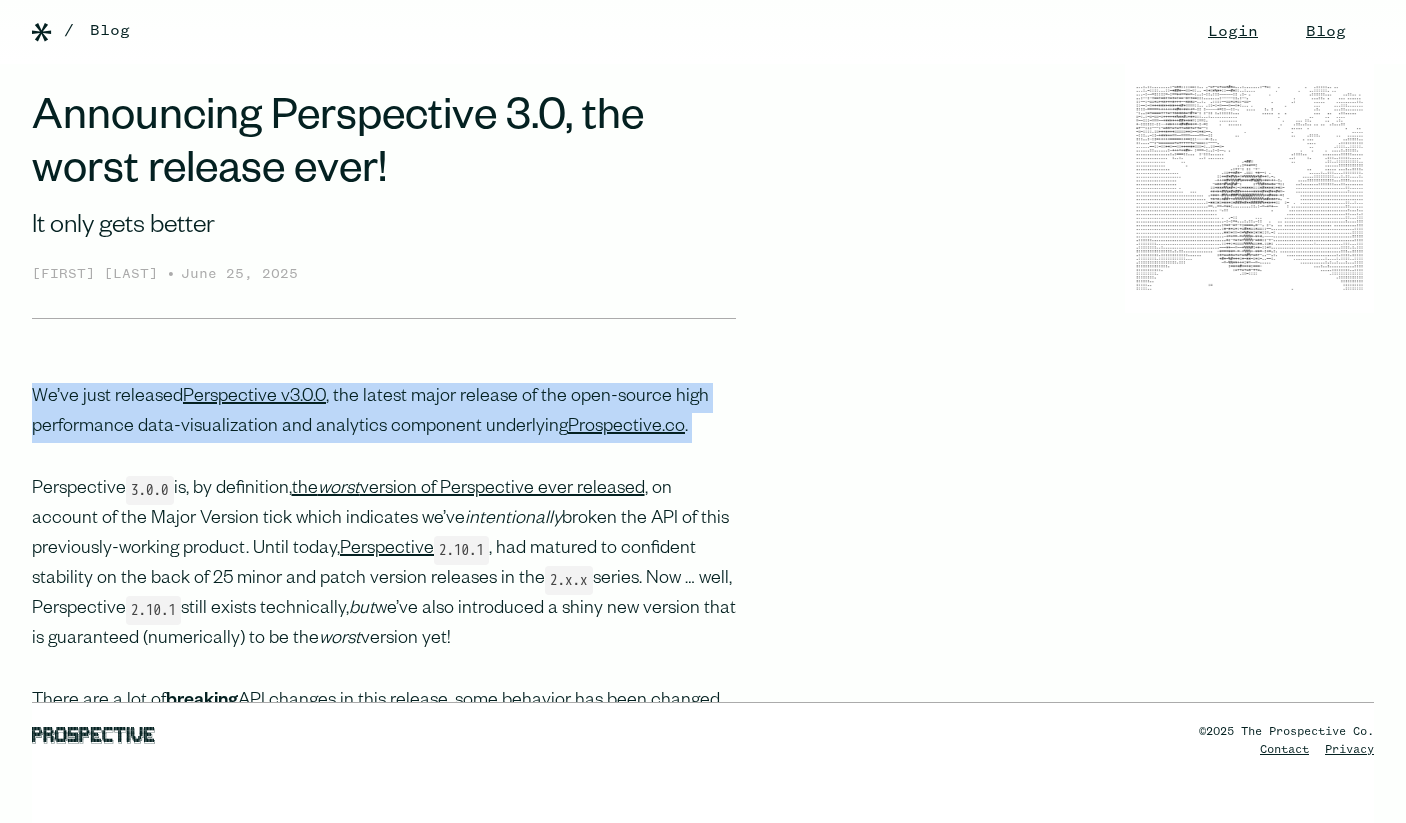 click on "We’ve just released  Perspective v3.0.0 , the latest major release of the open-source high performance data-visualization and analytics component underlying  Prospective.co ." at bounding box center [384, 413] 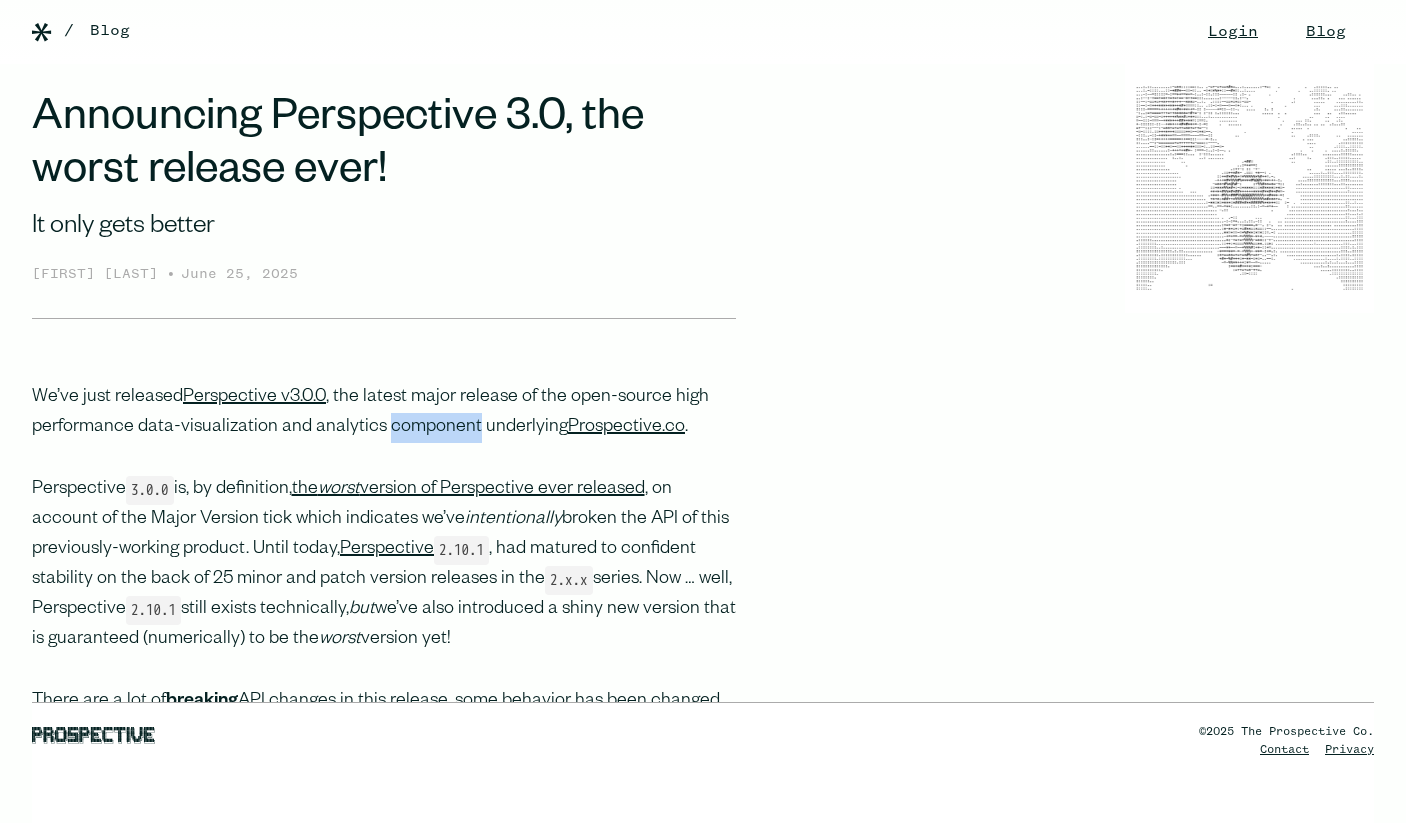 click on "We’ve just released  Perspective v3.0.0 , the latest major release of the open-source high performance data-visualization and analytics component underlying  Prospective.co ." at bounding box center [384, 413] 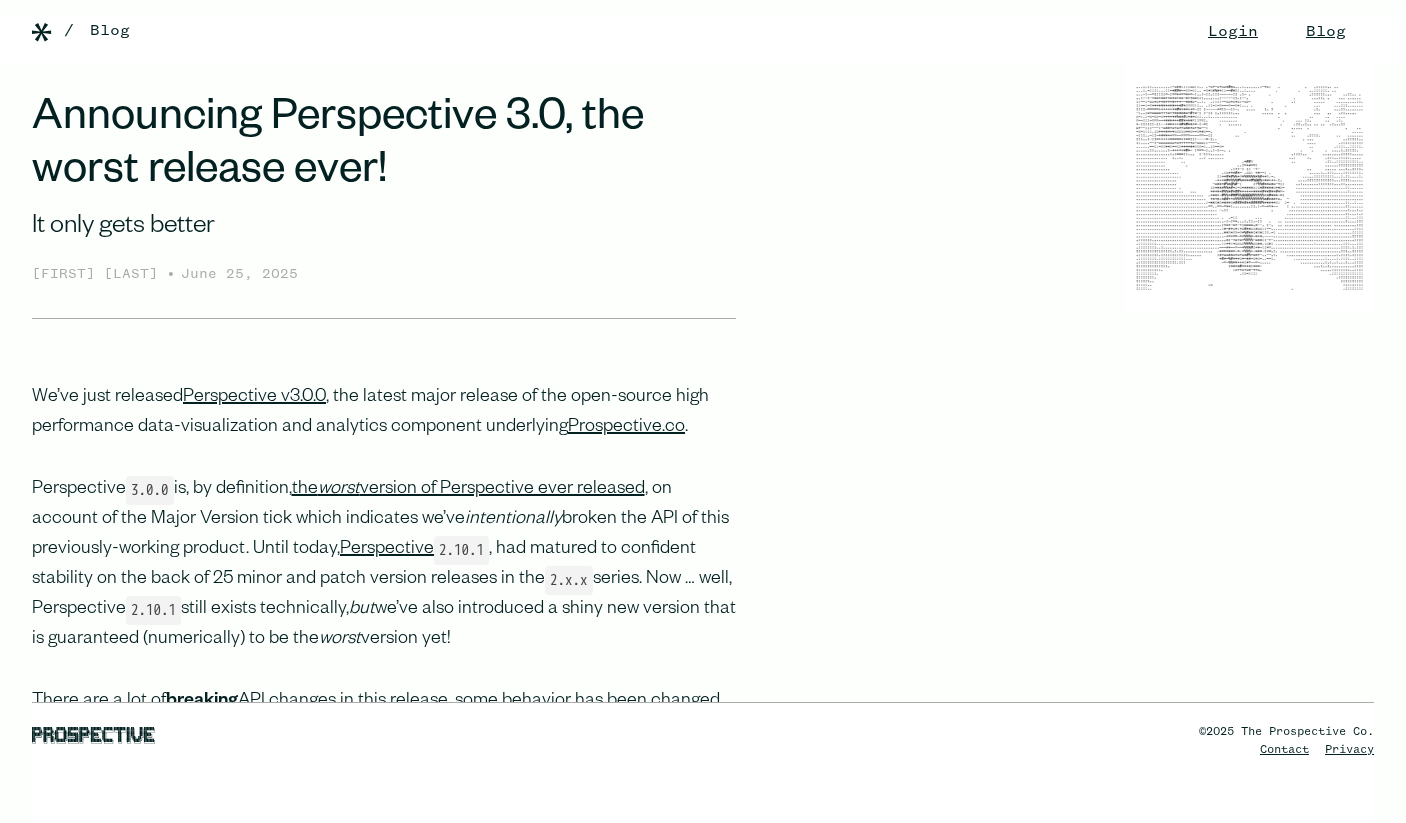 click on "We’ve just released  Perspective v3.0.0 , the latest major release of the open-source high performance data-visualization and analytics component underlying  Prospective.co ." at bounding box center (384, 413) 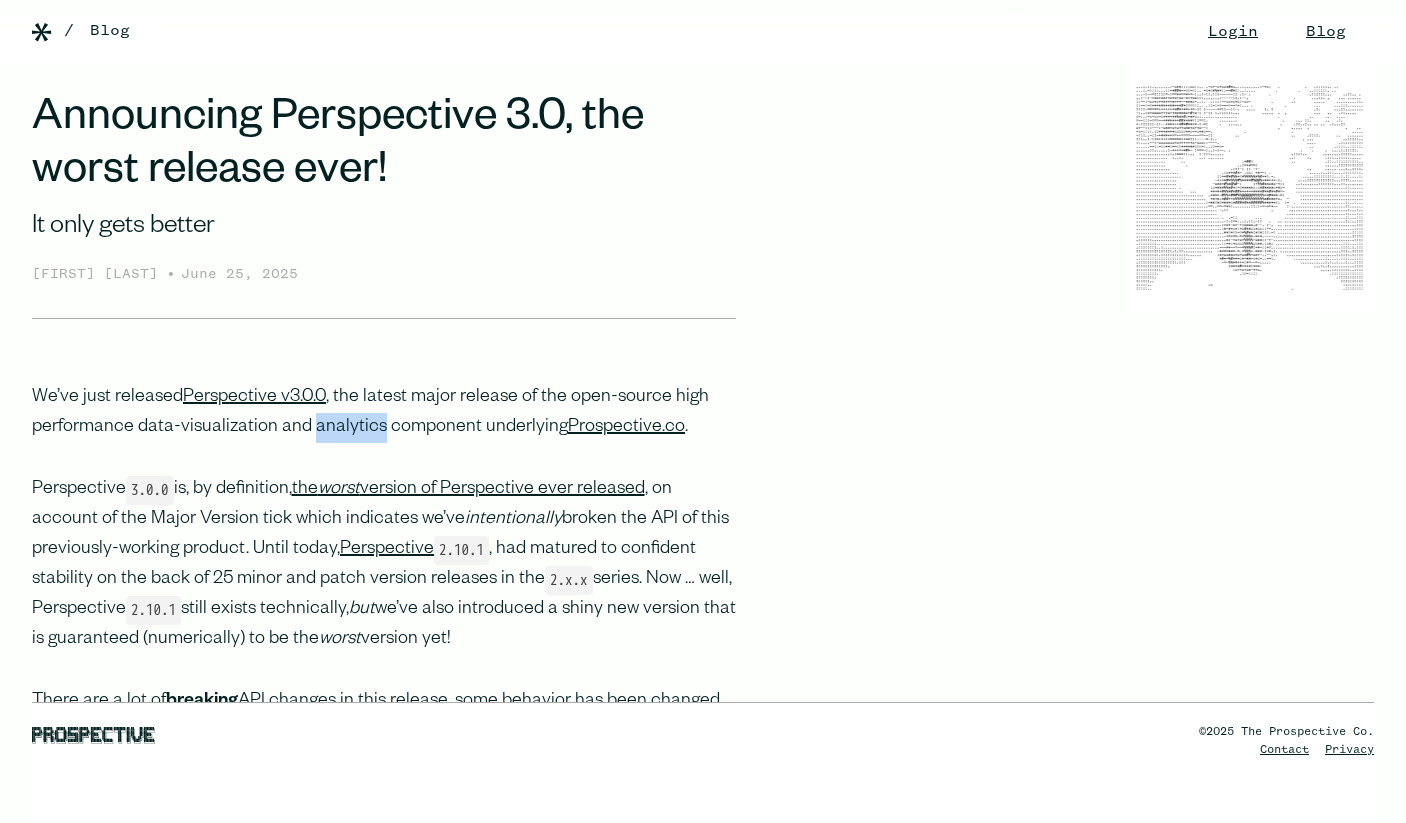 click on "We’ve just released  Perspective v3.0.0 , the latest major release of the open-source high performance data-visualization and analytics component underlying  Prospective.co ." at bounding box center [384, 413] 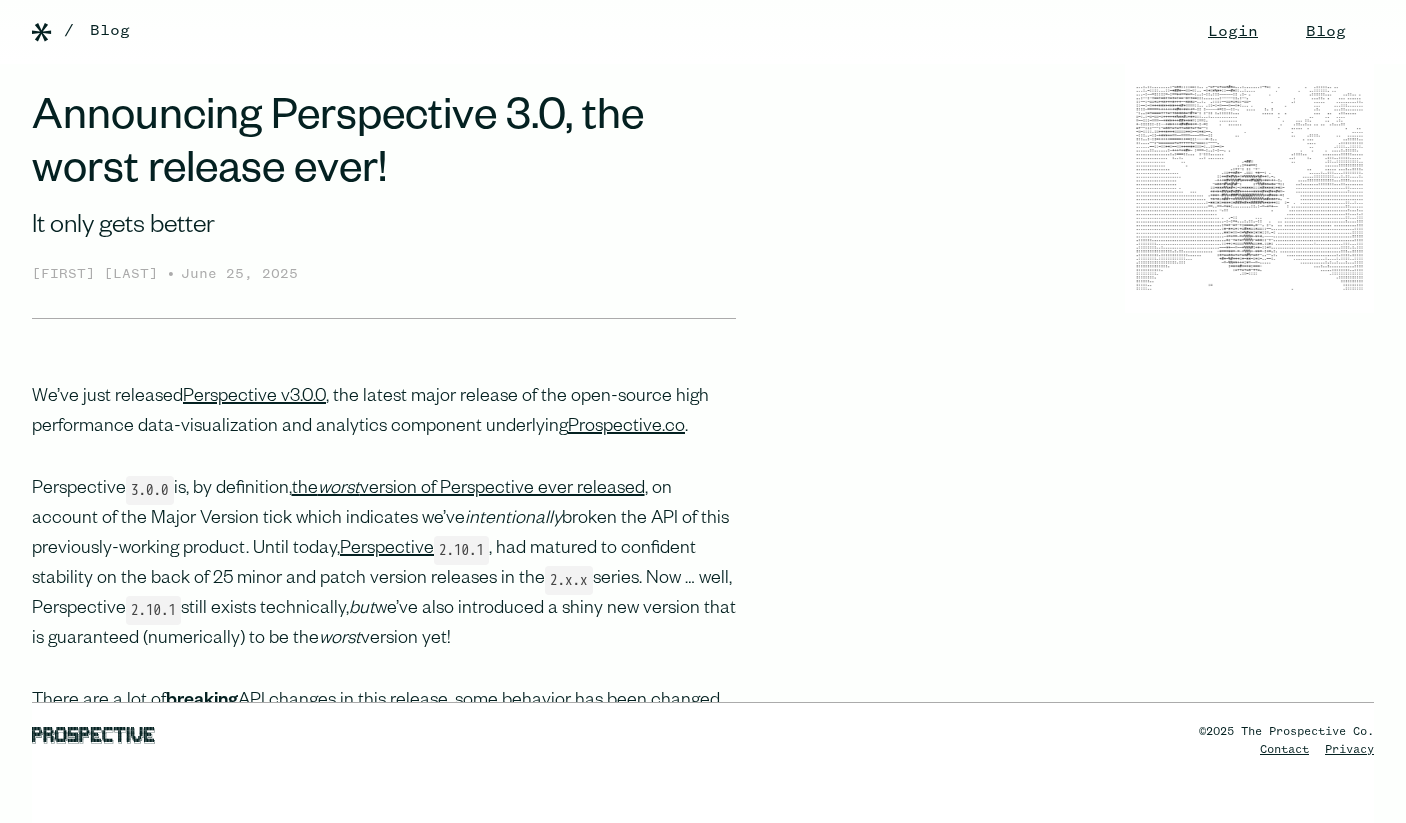 click on "We’ve just released  Perspective v3.0.0 , the latest major release of the open-source high performance data-visualization and analytics component underlying  Prospective.co ." at bounding box center [384, 413] 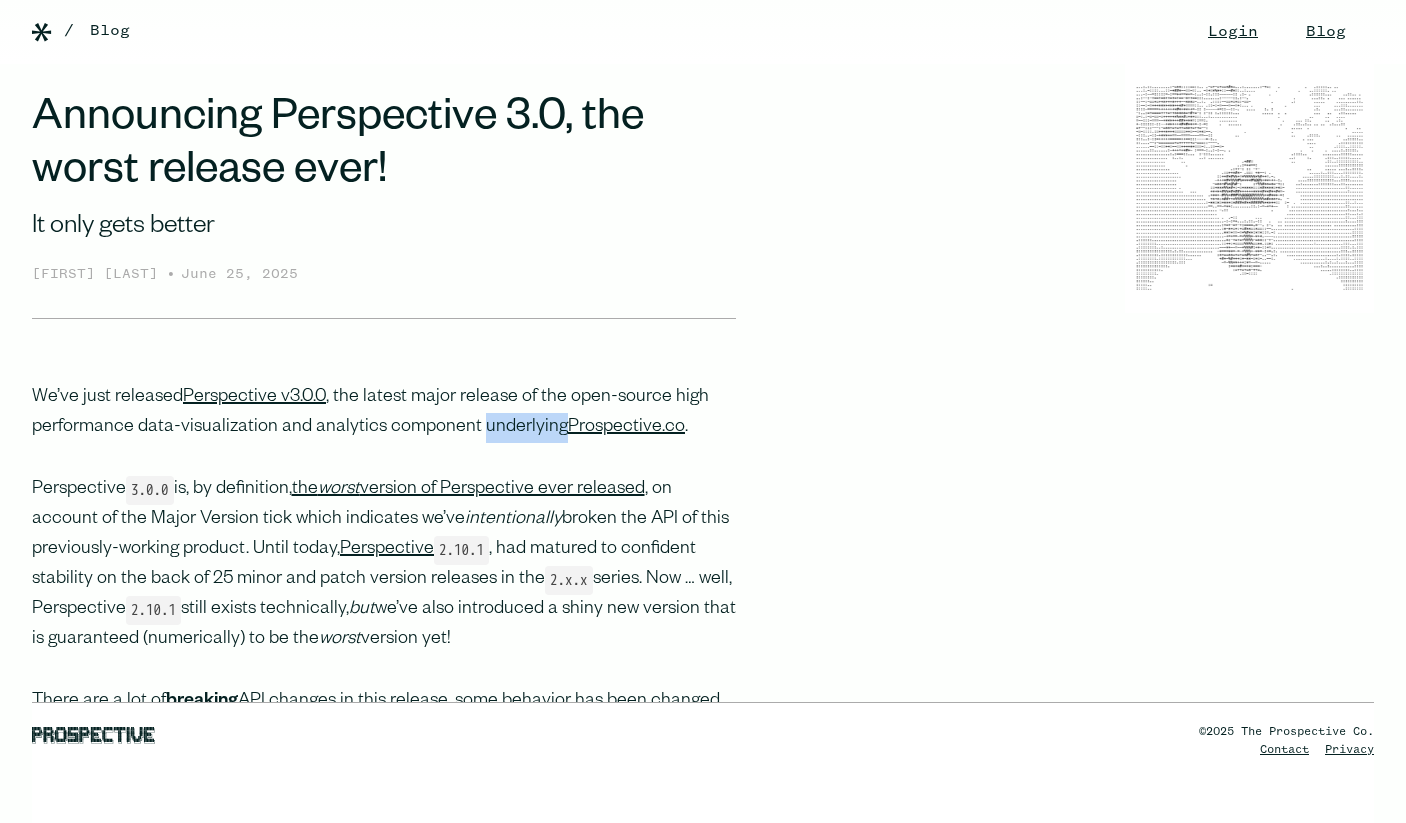 click on "We’ve just released  Perspective v3.0.0 , the latest major release of the open-source high performance data-visualization and analytics component underlying  Prospective.co ." at bounding box center (384, 413) 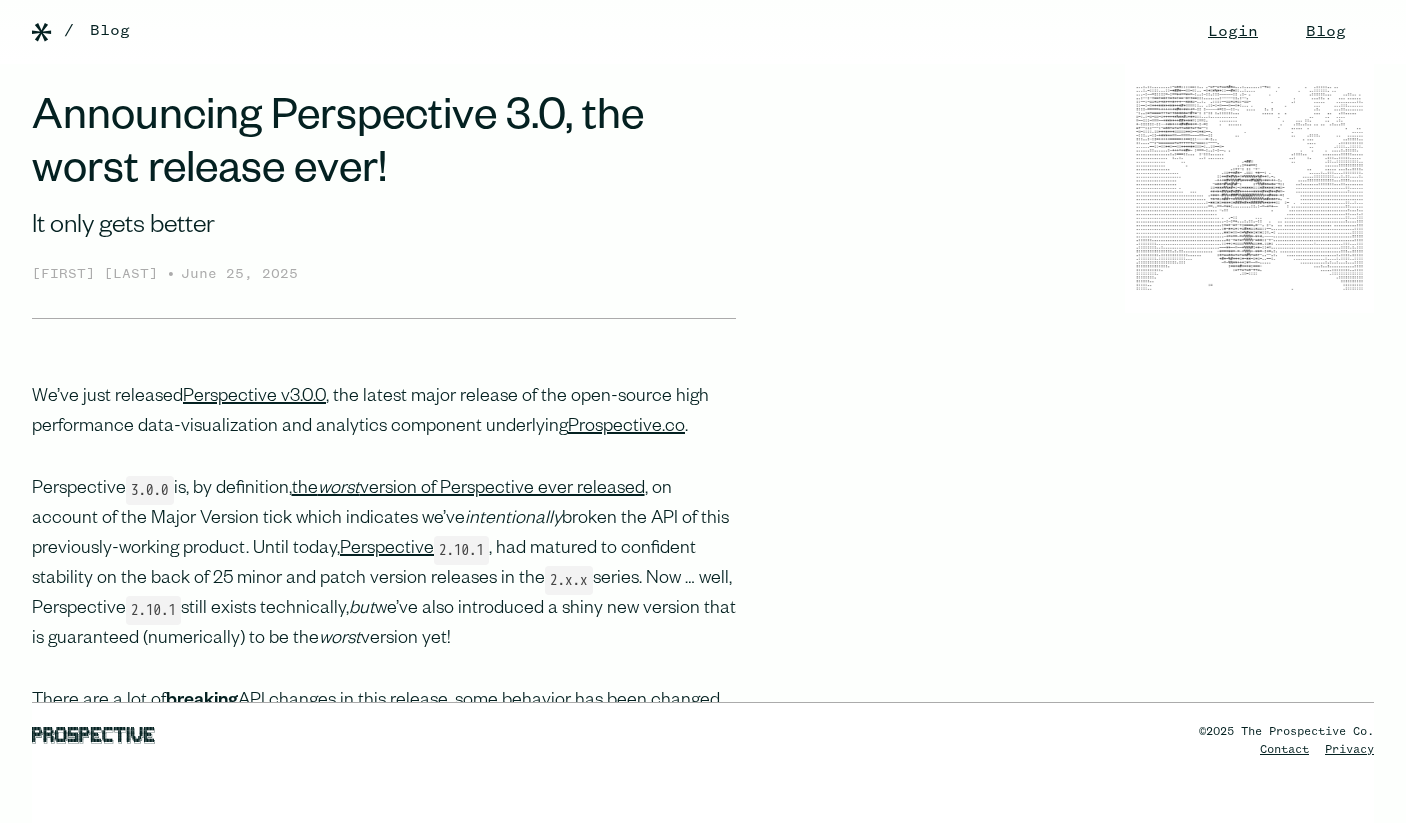 click on "We’ve just released  Perspective v3.0.0 , the latest major release of the open-source high performance data-visualization and analytics component underlying  Prospective.co ." at bounding box center (384, 413) 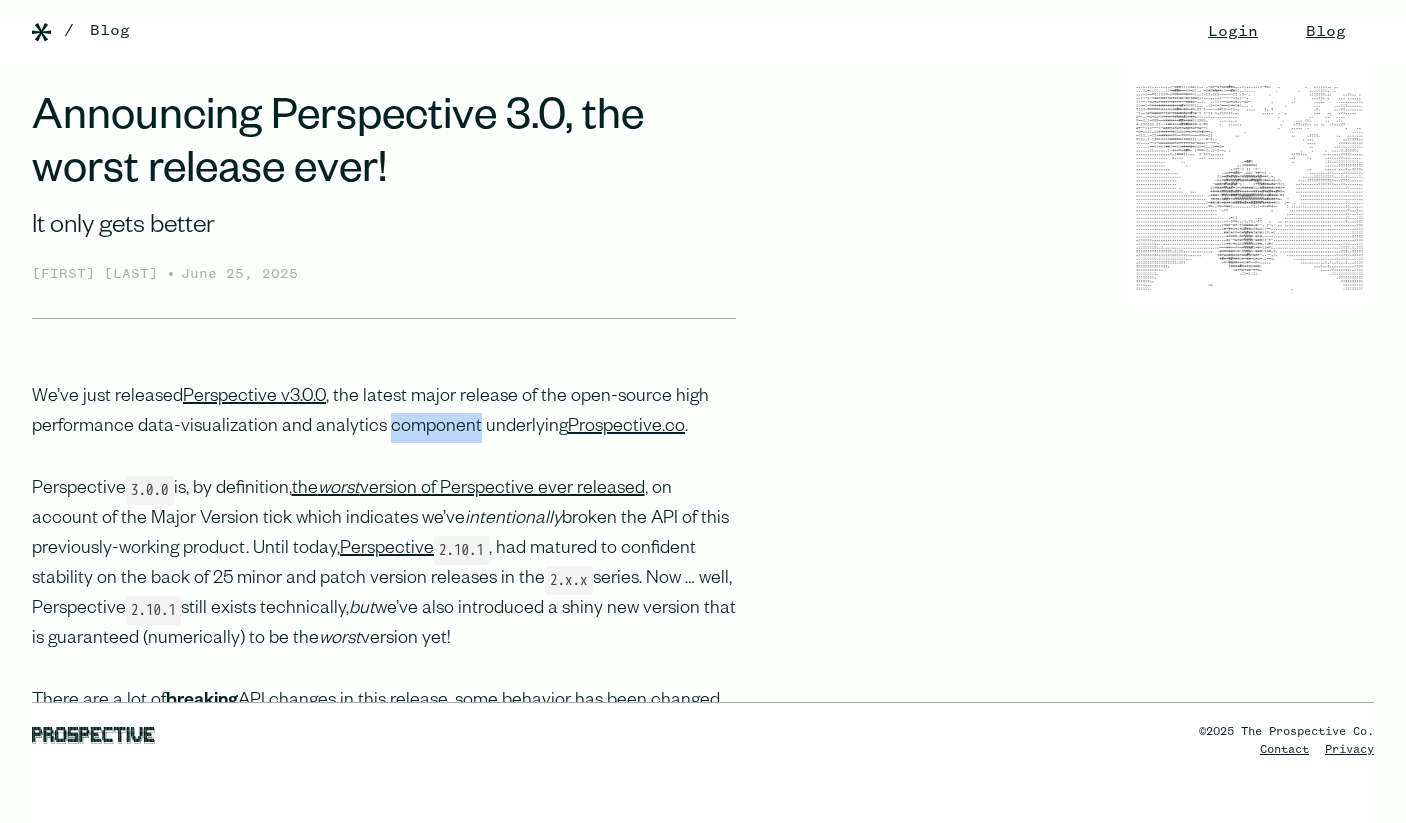 click on "We’ve just released  Perspective v3.0.0 , the latest major release of the open-source high performance data-visualization and analytics component underlying  Prospective.co ." at bounding box center [384, 413] 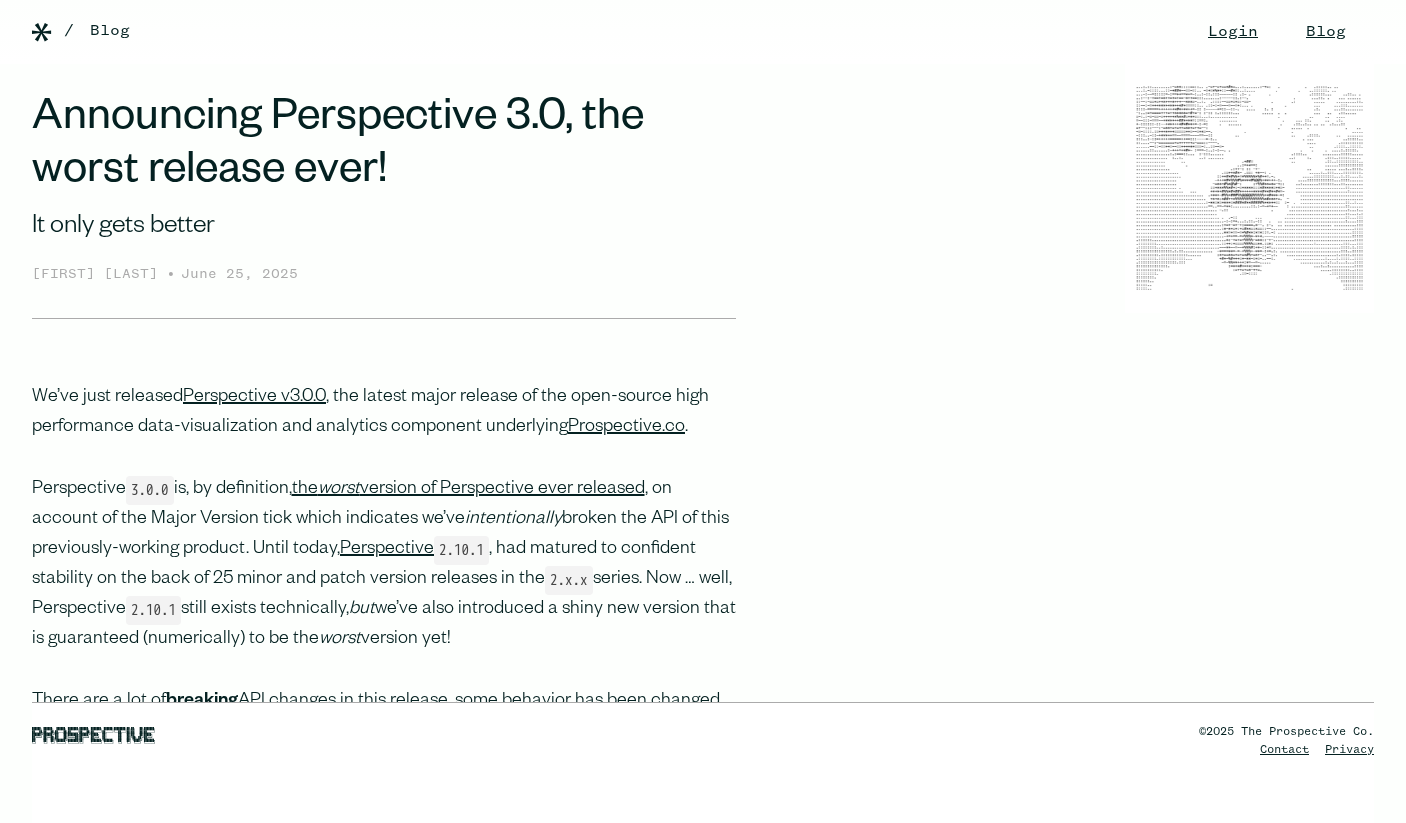 click on "We’ve just released  Perspective v3.0.0 , the latest major release of the open-source high performance data-visualization and analytics component underlying  Prospective.co ." at bounding box center (384, 413) 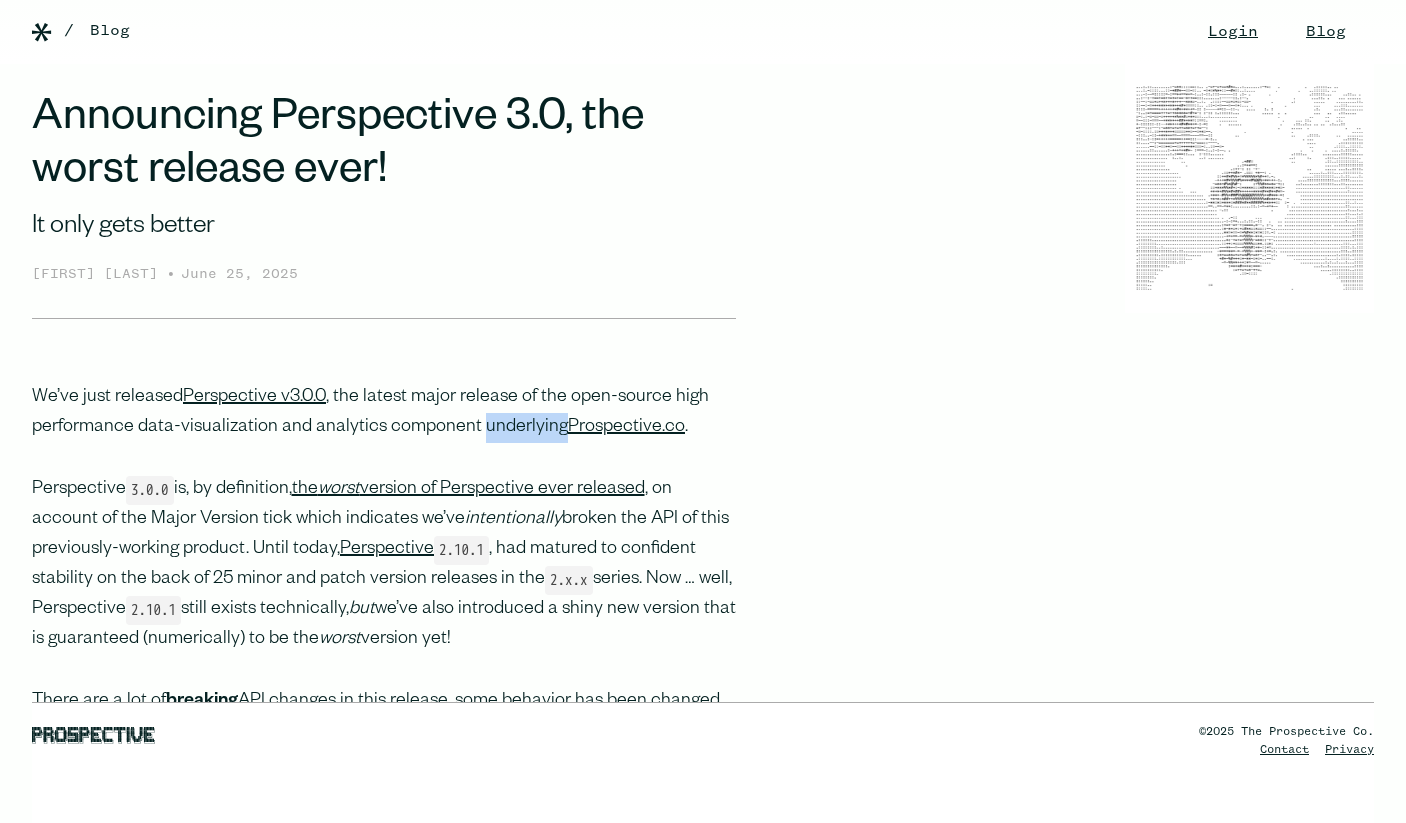 click on "We’ve just released  Perspective v3.0.0 , the latest major release of the open-source high performance data-visualization and analytics component underlying  Prospective.co ." at bounding box center [384, 413] 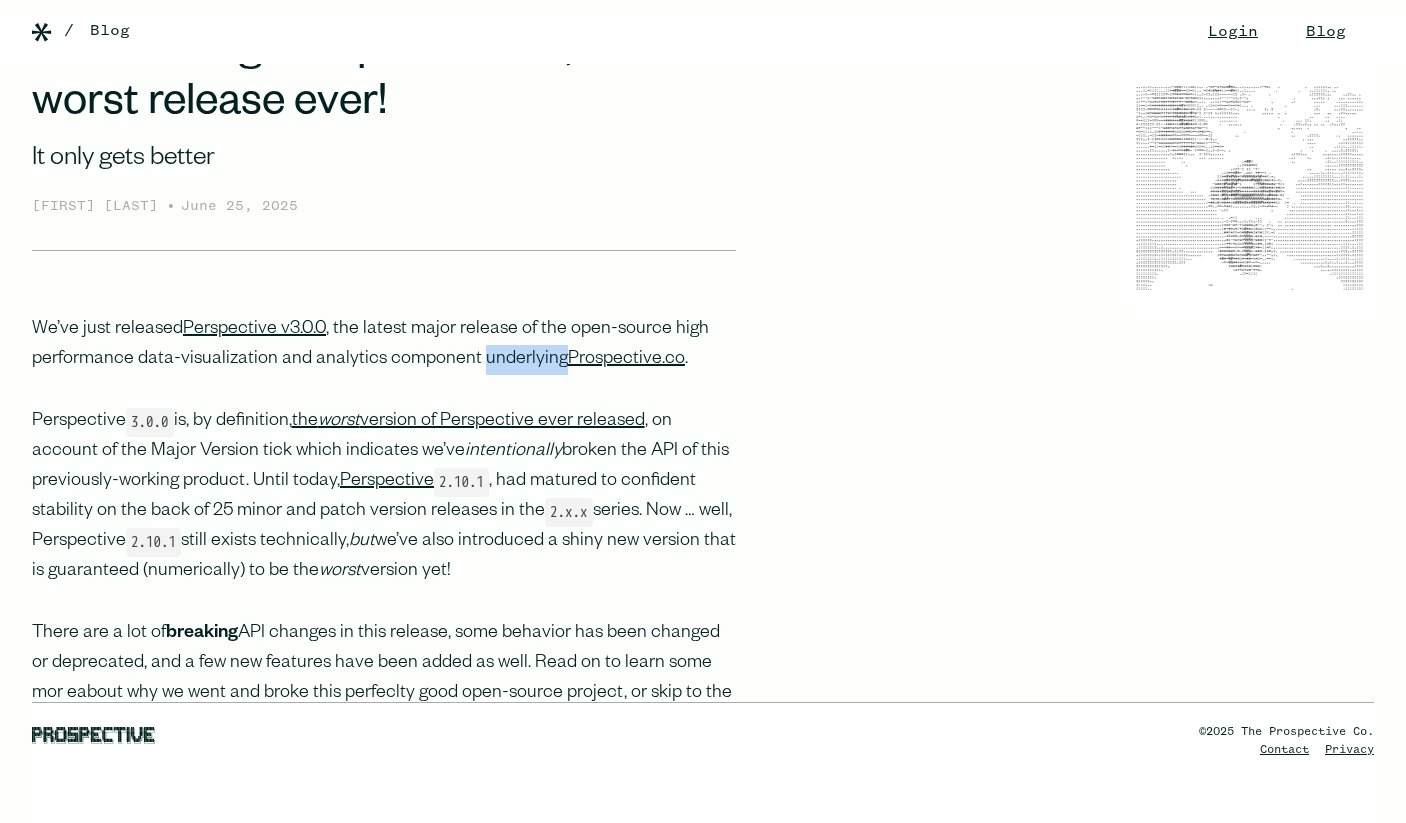 scroll, scrollTop: 70, scrollLeft: 0, axis: vertical 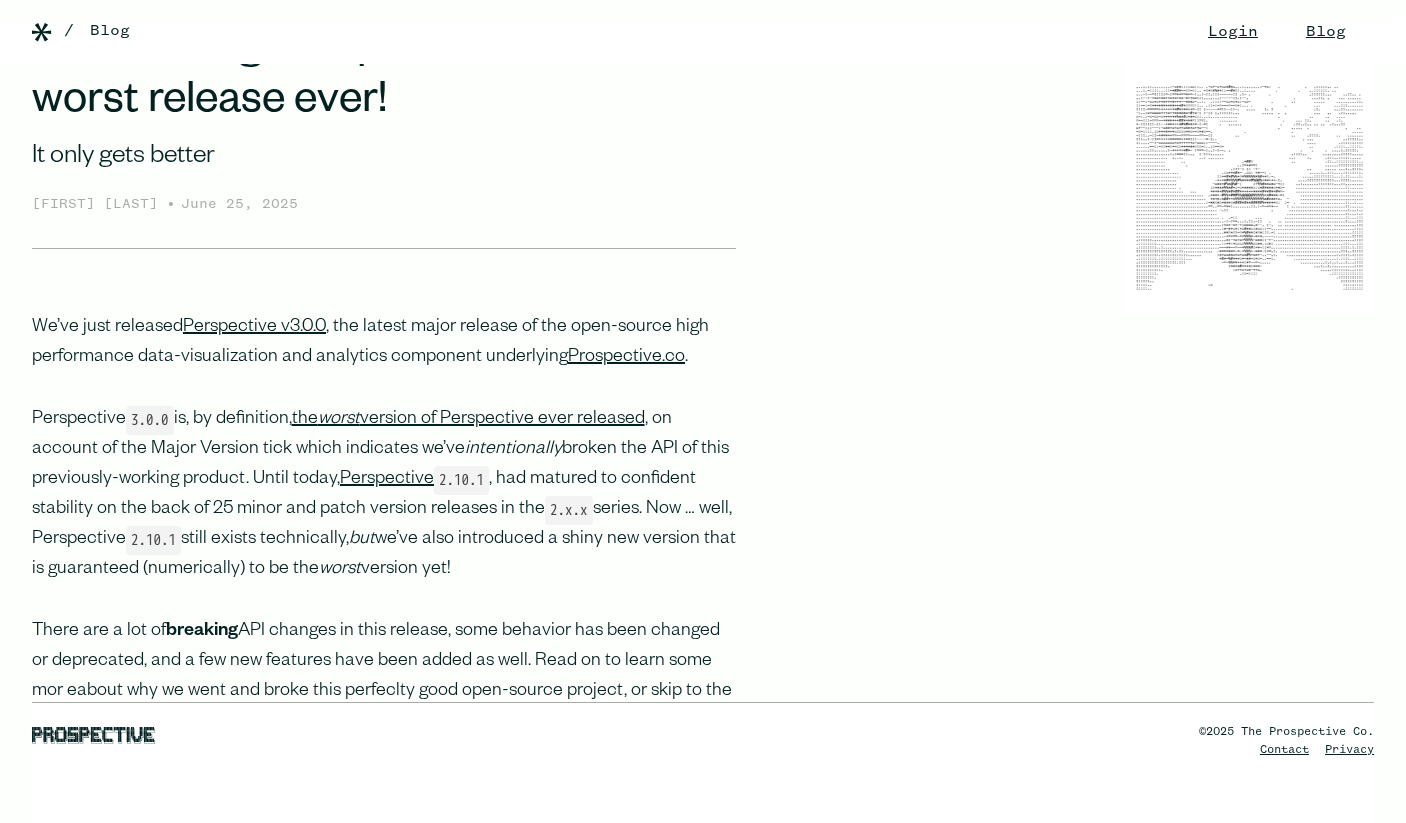 click on "Perspective 3.0.0 is, by definition, the worst version of Perspective ever released , on account of the Major Version tick which indicates we’ve intentionally broken the API of this previously-working product. Until today, Perspective 2.10.1 , had matured to confident stability on the back of 25 minor and patch version releases in the 2.x.x series. Now … well, Perspective 2.10.1 still exists technically, but we’ve also introduced a shiny new version that is guaranteed (numerically) to be the worst version yet!" at bounding box center [384, 495] 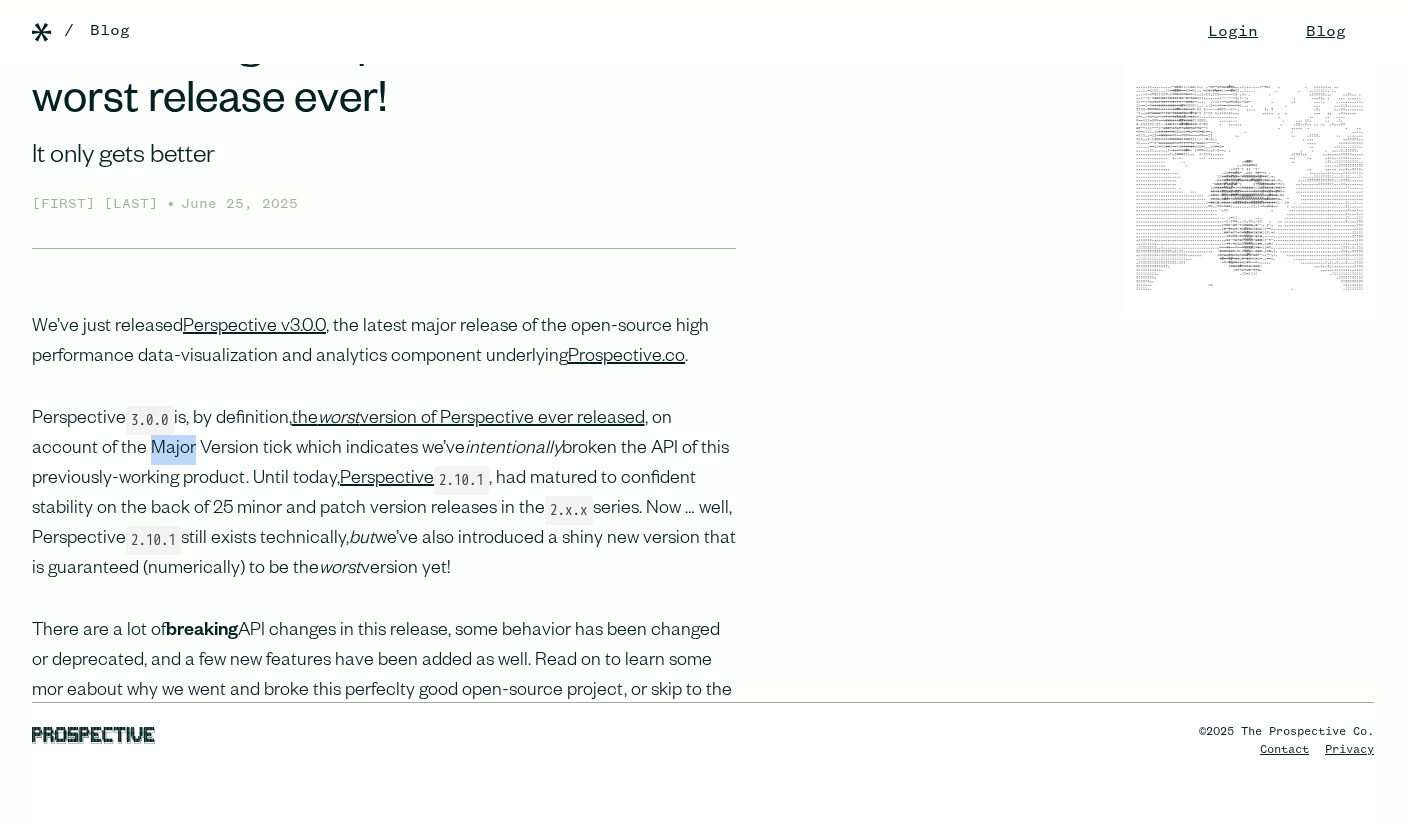 click on "Perspective 3.0.0 is, by definition, the worst version of Perspective ever released , on account of the Major Version tick which indicates we’ve intentionally broken the API of this previously-working product. Until today, Perspective 2.10.1 , had matured to confident stability on the back of 25 minor and patch version releases in the 2.x.x series. Now … well, Perspective 2.10.1 still exists technically, but we’ve also introduced a shiny new version that is guaranteed (numerically) to be the worst version yet!" at bounding box center (384, 495) 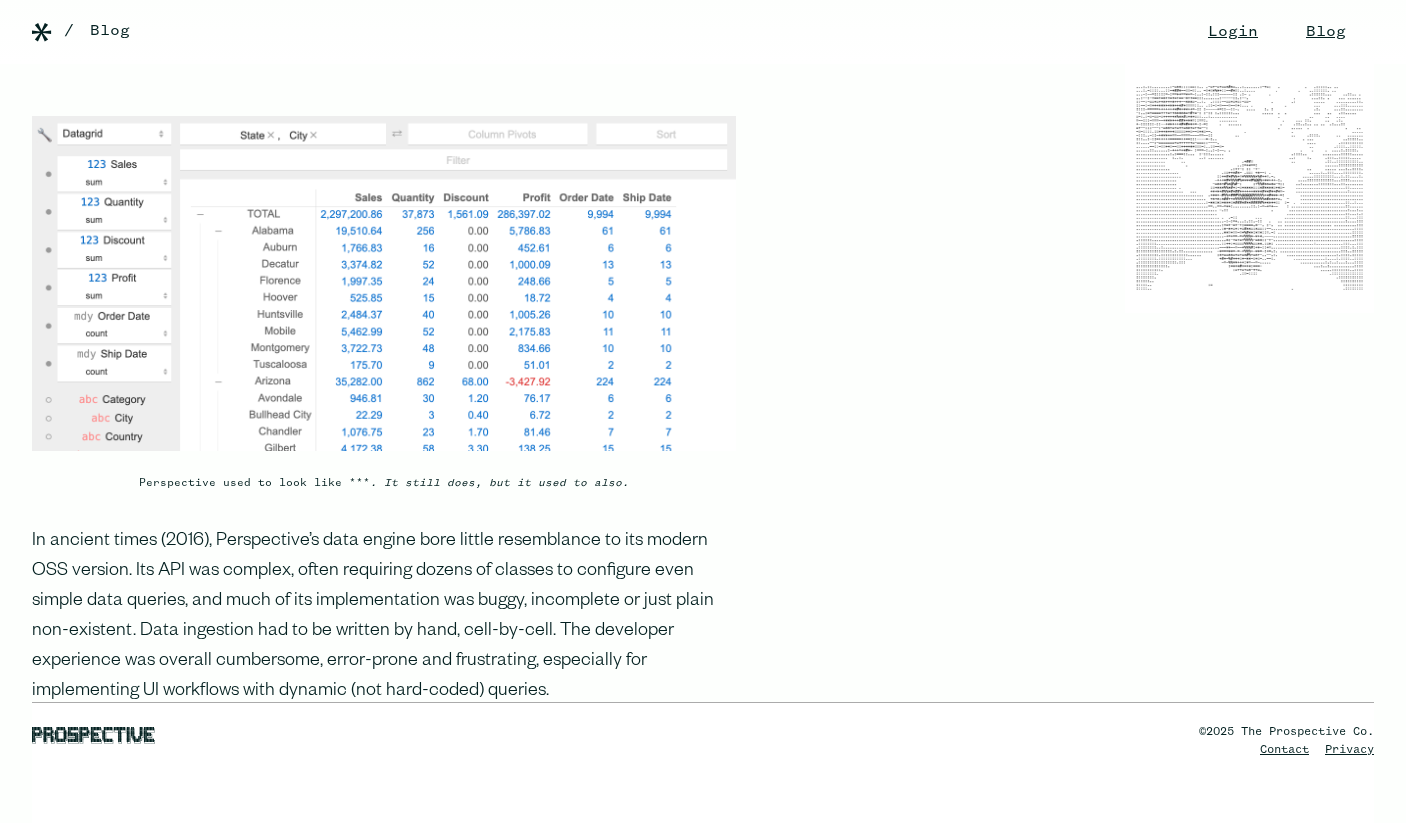 scroll, scrollTop: 816, scrollLeft: 0, axis: vertical 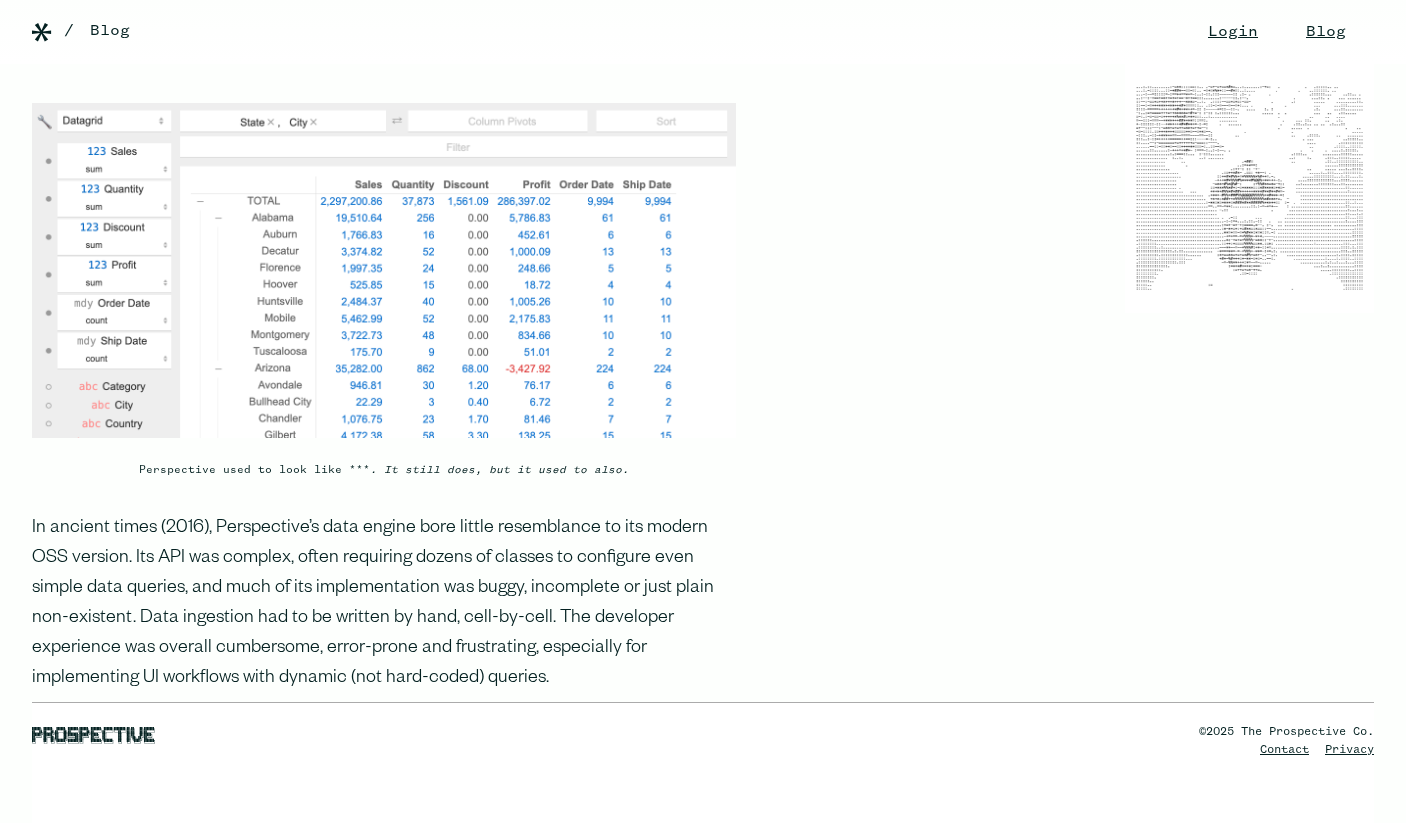 click on "In ancient times (2016), Perspective’s data engine bore little resemblance to its modern OSS version. Its API was complex, often requiring dozens of classes to configure even simple data queries, and much of its implementation was buggy, incomplete or just plain non-existent. Data ingestion had to be written by hand, cell-by-cell. The developer experience was overall cumbersome, error-prone and frustrating, especially for implementing UI workflows with dynamic (not hard-coded) queries." at bounding box center (384, 604) 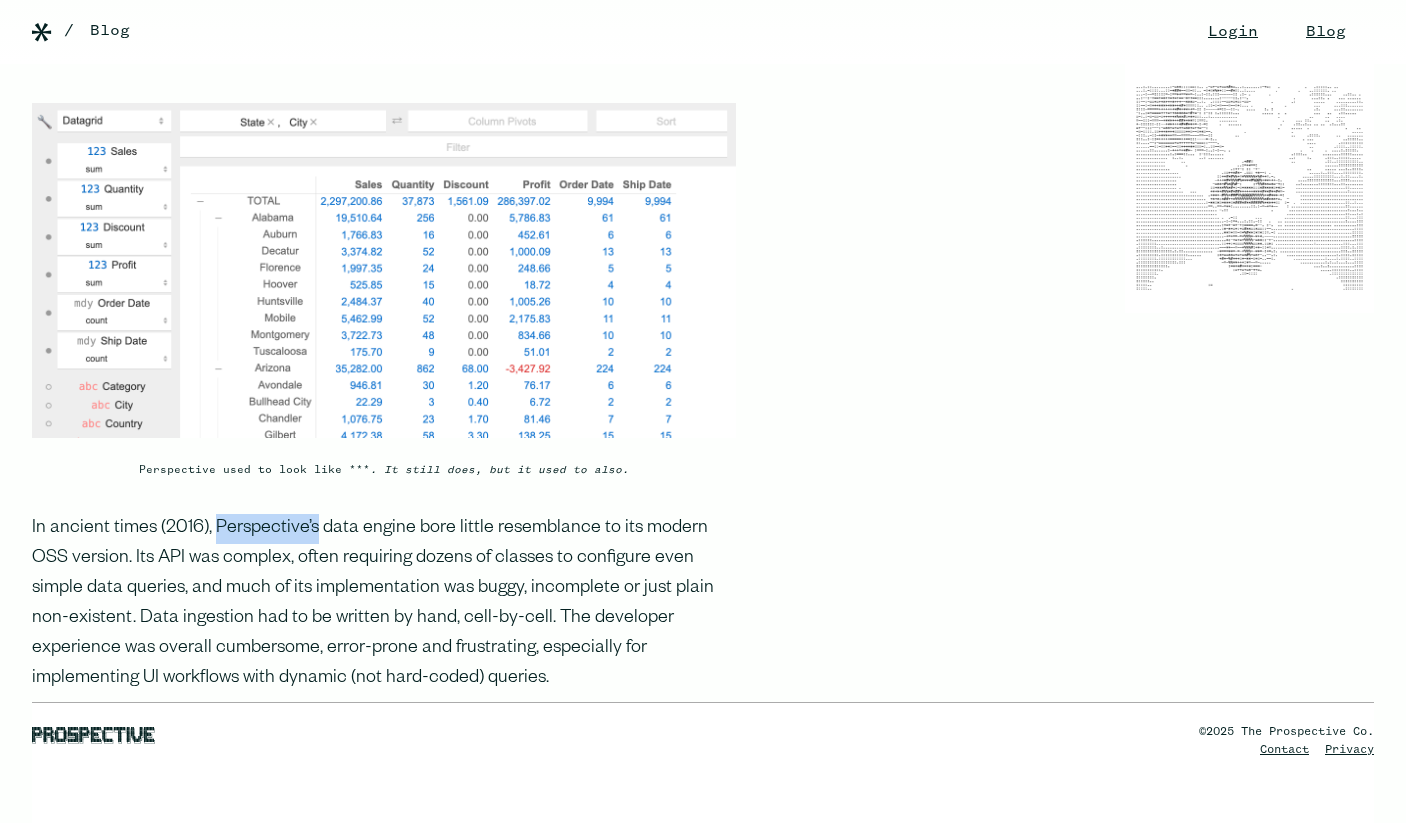 click on "In ancient times (2016), Perspective’s data engine bore little resemblance to its modern OSS version. Its API was complex, often requiring dozens of classes to configure even simple data queries, and much of its implementation was buggy, incomplete or just plain non-existent. Data ingestion had to be written by hand, cell-by-cell. The developer experience was overall cumbersome, error-prone and frustrating, especially for implementing UI workflows with dynamic (not hard-coded) queries." at bounding box center (384, 604) 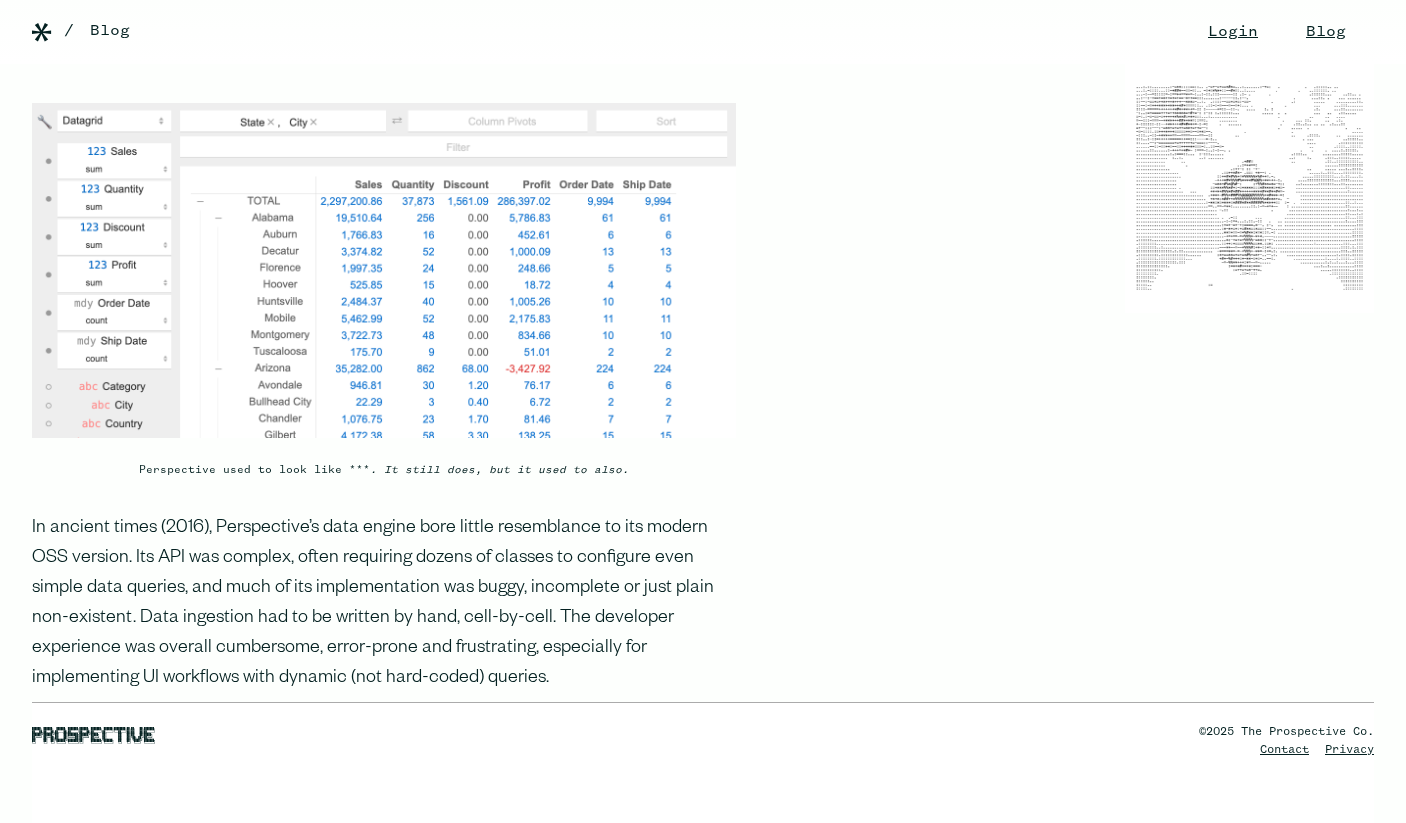 click on "In ancient times (2016), Perspective’s data engine bore little resemblance to its modern OSS version. Its API was complex, often requiring dozens of classes to configure even simple data queries, and much of its implementation was buggy, incomplete or just plain non-existent. Data ingestion had to be written by hand, cell-by-cell. The developer experience was overall cumbersome, error-prone and frustrating, especially for implementing UI workflows with dynamic (not hard-coded) queries." at bounding box center (384, 604) 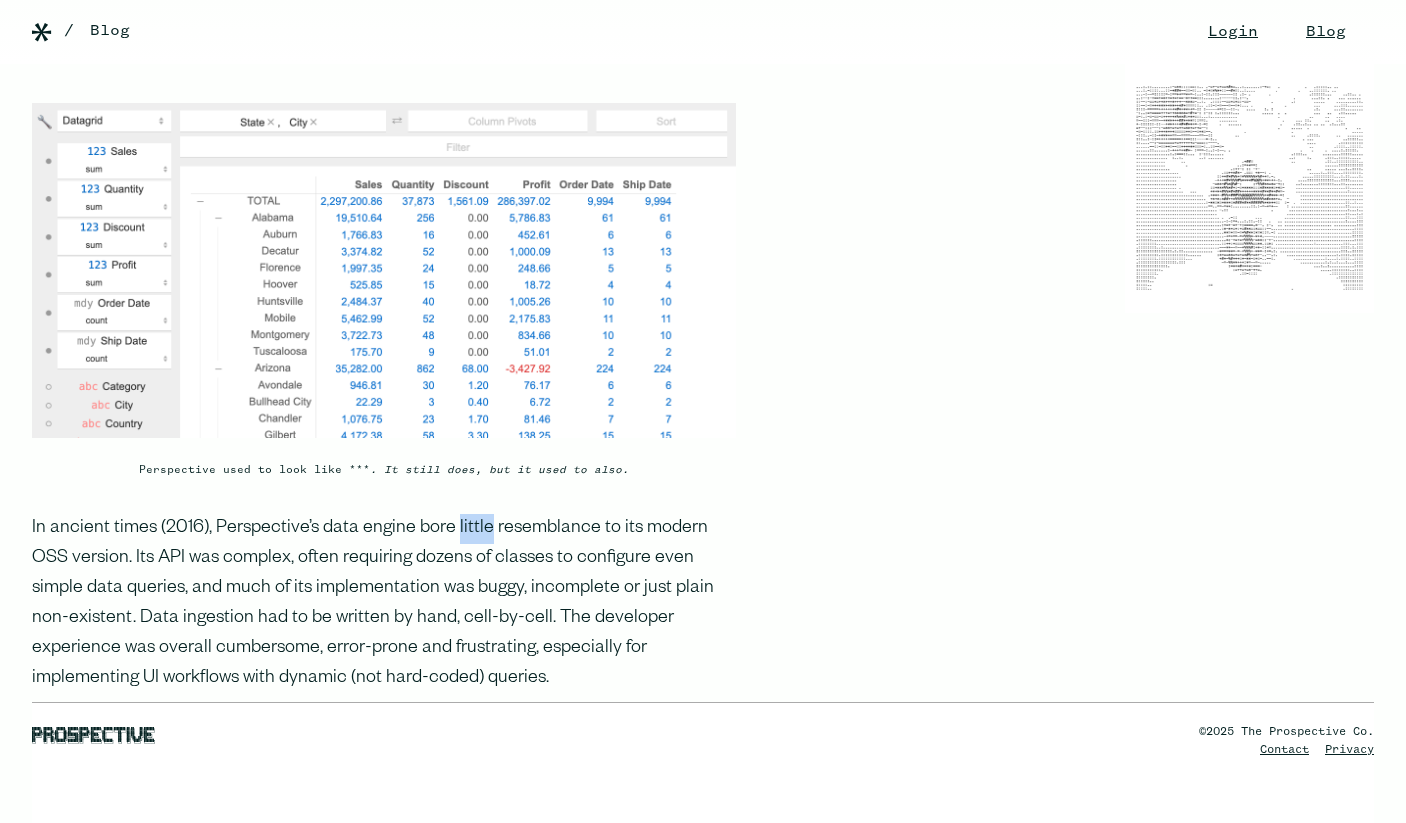 click on "In ancient times (2016), Perspective’s data engine bore little resemblance to its modern OSS version. Its API was complex, often requiring dozens of classes to configure even simple data queries, and much of its implementation was buggy, incomplete or just plain non-existent. Data ingestion had to be written by hand, cell-by-cell. The developer experience was overall cumbersome, error-prone and frustrating, especially for implementing UI workflows with dynamic (not hard-coded) queries." at bounding box center (384, 604) 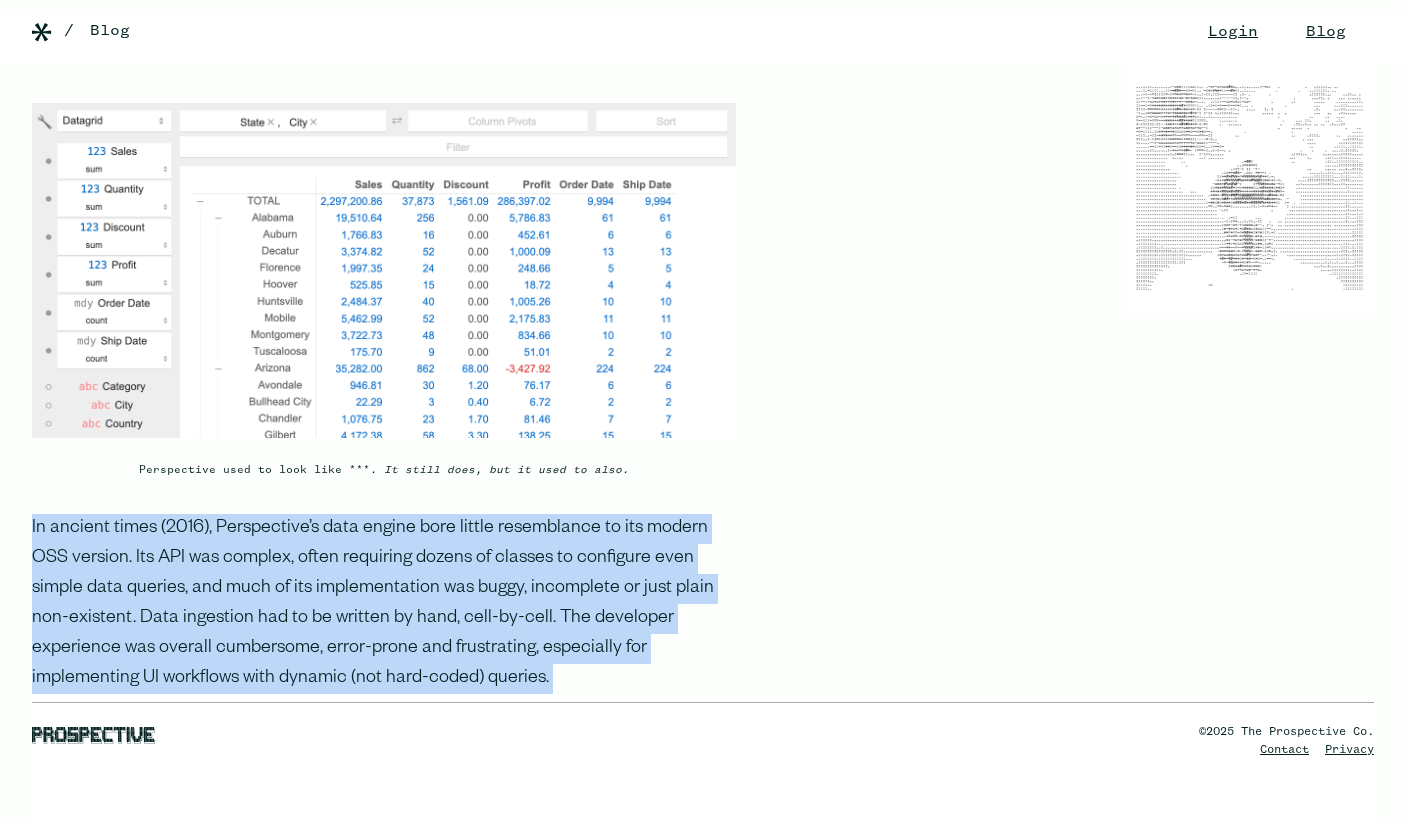click on "In ancient times (2016), Perspective’s data engine bore little resemblance to its modern OSS version. Its API was complex, often requiring dozens of classes to configure even simple data queries, and much of its implementation was buggy, incomplete or just plain non-existent. Data ingestion had to be written by hand, cell-by-cell. The developer experience was overall cumbersome, error-prone and frustrating, especially for implementing UI workflows with dynamic (not hard-coded) queries." at bounding box center [384, 604] 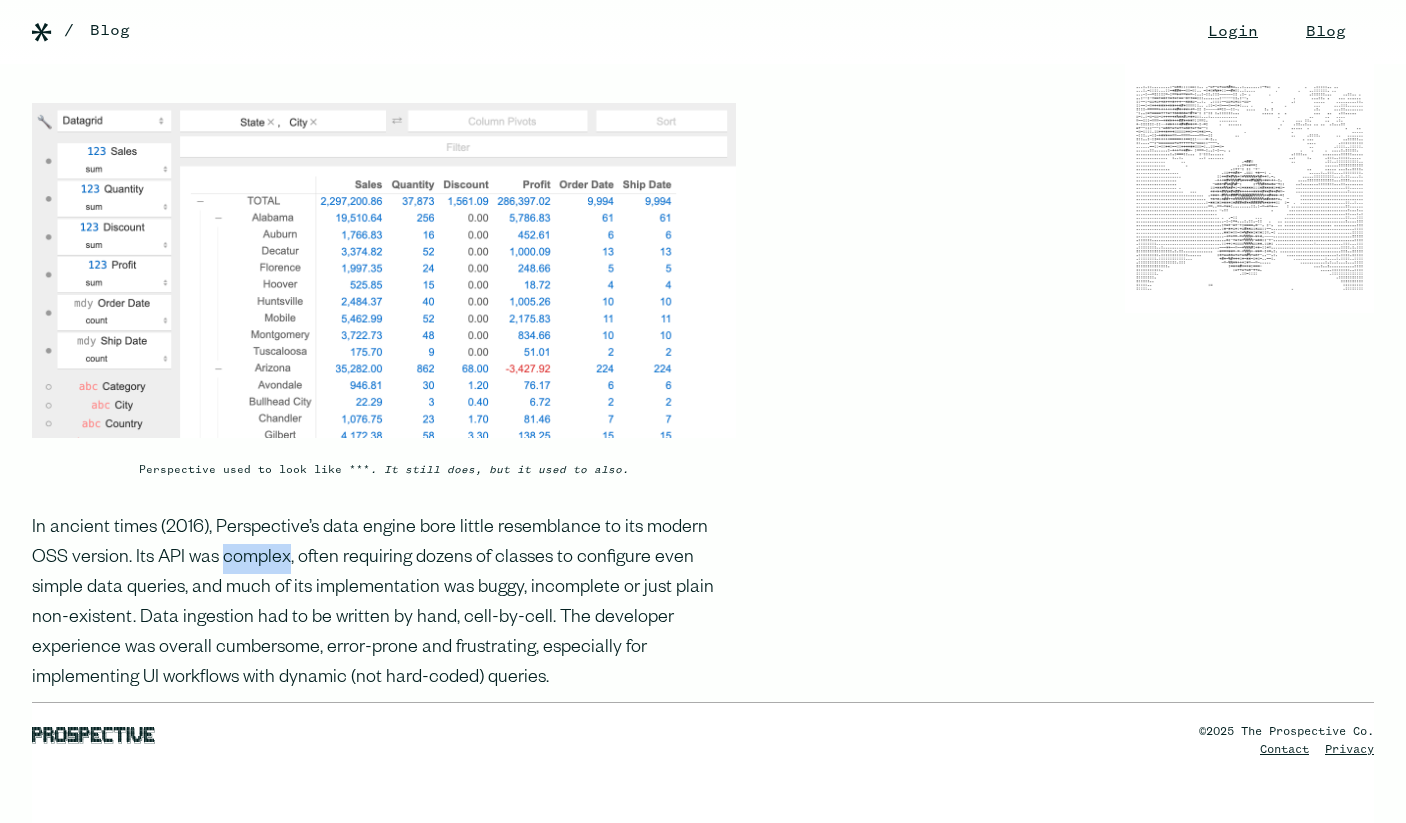 click on "In ancient times (2016), Perspective’s data engine bore little resemblance to its modern OSS version. Its API was complex, often requiring dozens of classes to configure even simple data queries, and much of its implementation was buggy, incomplete or just plain non-existent. Data ingestion had to be written by hand, cell-by-cell. The developer experience was overall cumbersome, error-prone and frustrating, especially for implementing UI workflows with dynamic (not hard-coded) queries." at bounding box center (384, 604) 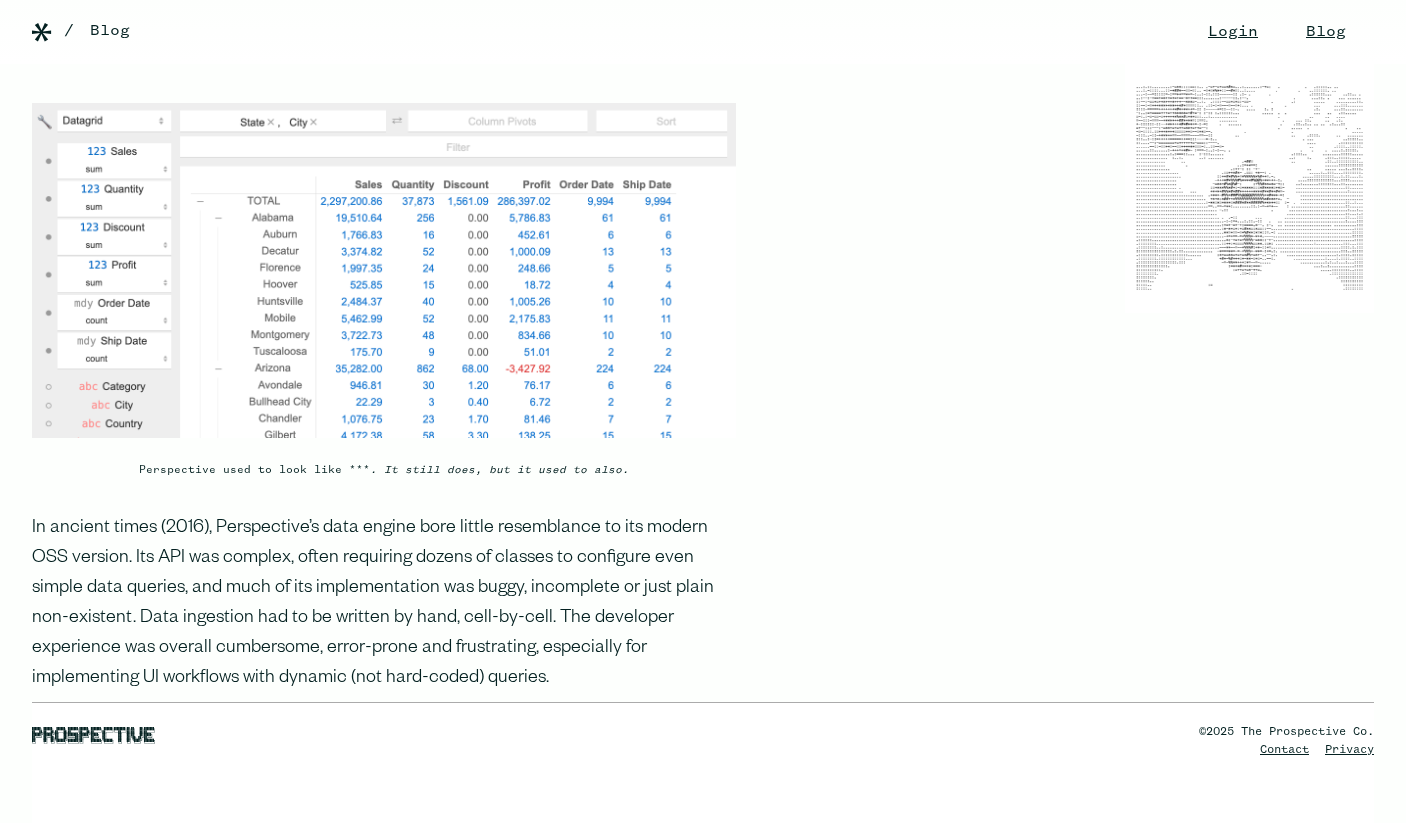 click on "In ancient times (2016), Perspective’s data engine bore little resemblance to its modern OSS version. Its API was complex, often requiring dozens of classes to configure even simple data queries, and much of its implementation was buggy, incomplete or just plain non-existent. Data ingestion had to be written by hand, cell-by-cell. The developer experience was overall cumbersome, error-prone and frustrating, especially for implementing UI workflows with dynamic (not hard-coded) queries." at bounding box center (384, 604) 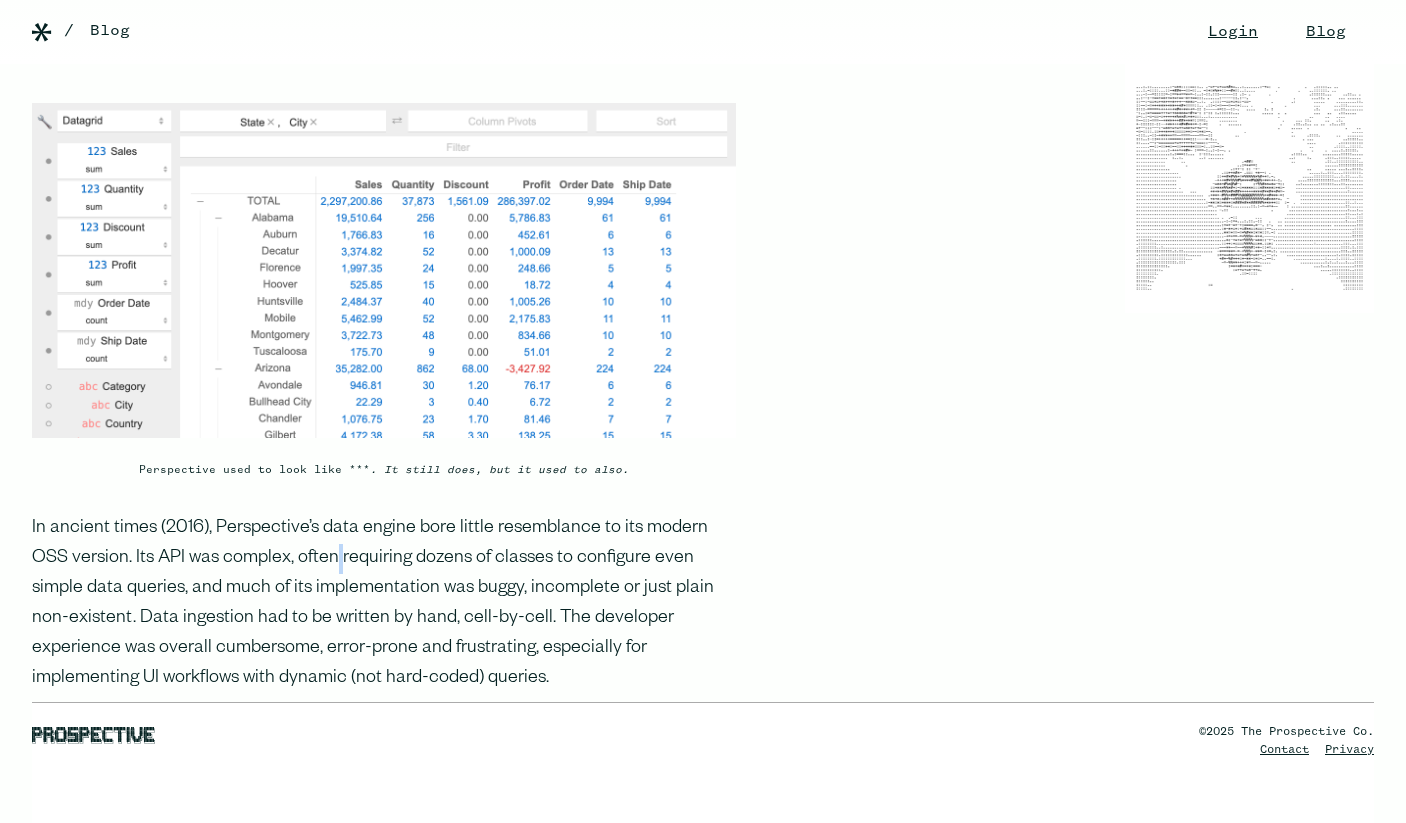 click on "In ancient times (2016), Perspective’s data engine bore little resemblance to its modern OSS version. Its API was complex, often requiring dozens of classes to configure even simple data queries, and much of its implementation was buggy, incomplete or just plain non-existent. Data ingestion had to be written by hand, cell-by-cell. The developer experience was overall cumbersome, error-prone and frustrating, especially for implementing UI workflows with dynamic (not hard-coded) queries." at bounding box center [384, 604] 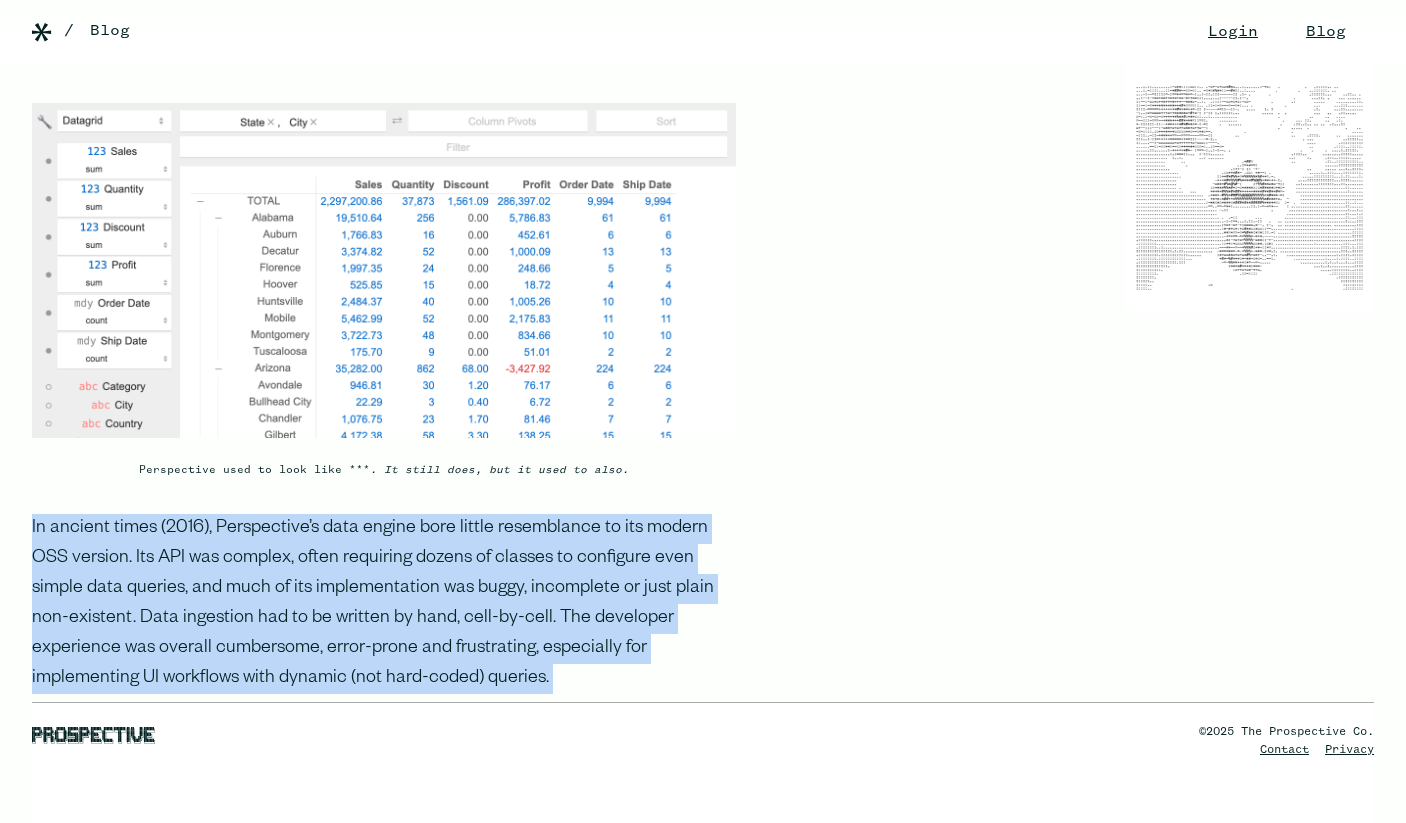 click on "In ancient times (2016), Perspective’s data engine bore little resemblance to its modern OSS version. Its API was complex, often requiring dozens of classes to configure even simple data queries, and much of its implementation was buggy, incomplete or just plain non-existent. Data ingestion had to be written by hand, cell-by-cell. The developer experience was overall cumbersome, error-prone and frustrating, especially for implementing UI workflows with dynamic (not hard-coded) queries." at bounding box center [384, 604] 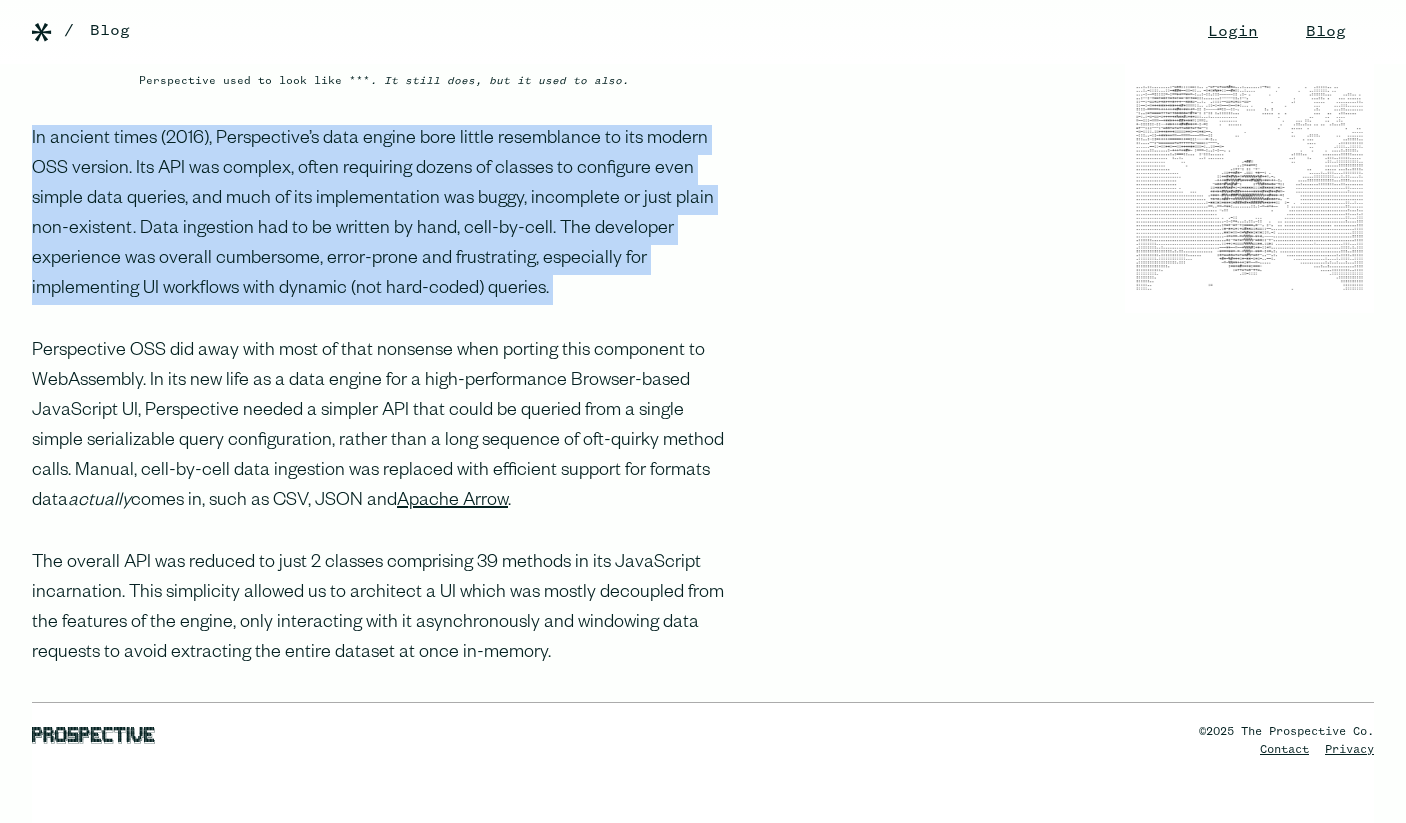 scroll, scrollTop: 1212, scrollLeft: 0, axis: vertical 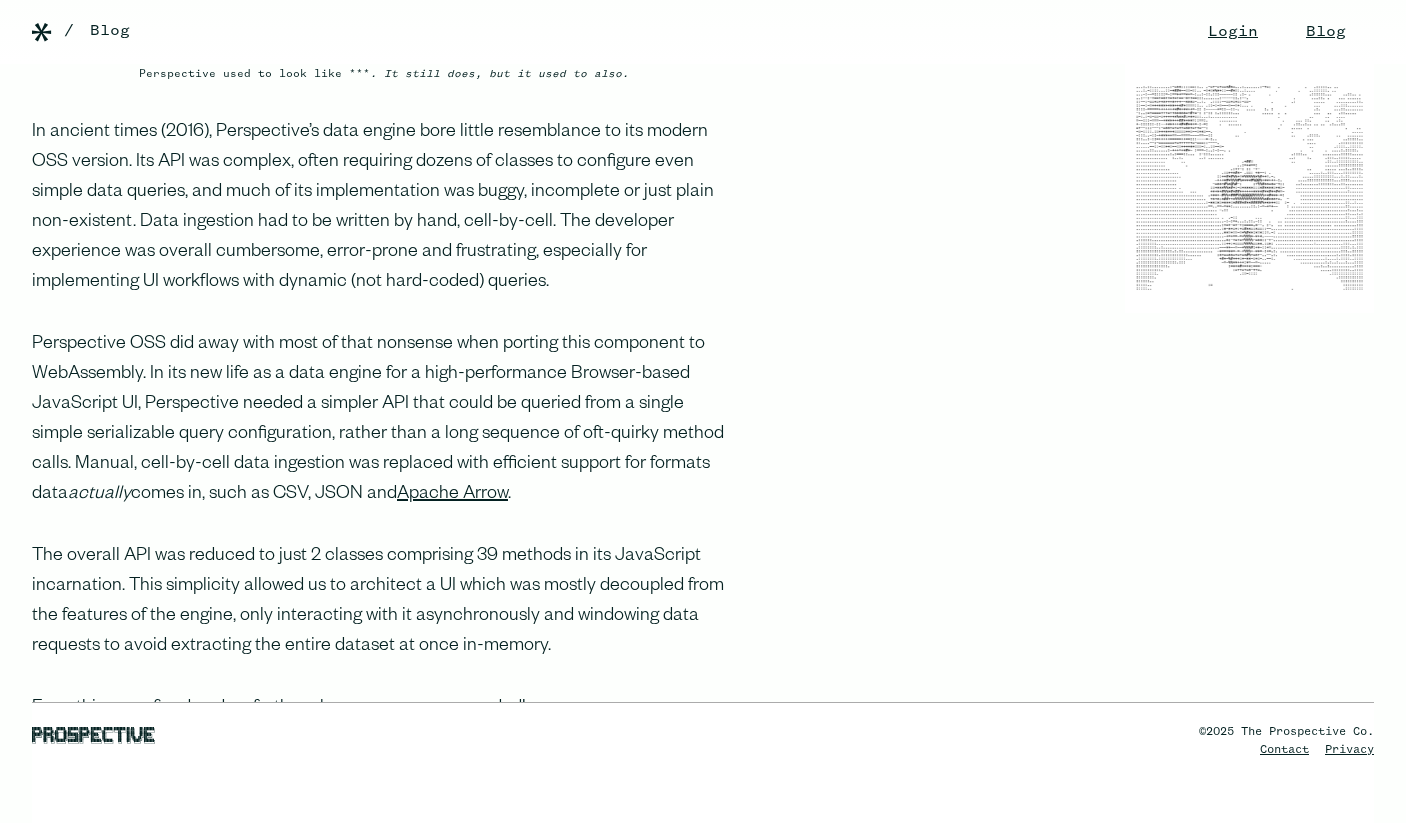 click on "Perspective OSS did away with most of that nonsense when porting this component to WebAssembly. In its new life as a data engine for a high-performance Browser-based JavaScript UI, Perspective needed a simpler API that could be queried from a single simple serializable query configuration, rather than a long sequence of oft-quirky method calls. Manual, cell-by-cell data ingestion was replaced with efficient support for formats data  actually  comes in, such as CSV, JSON and  Apache Arrow ." at bounding box center (384, 420) 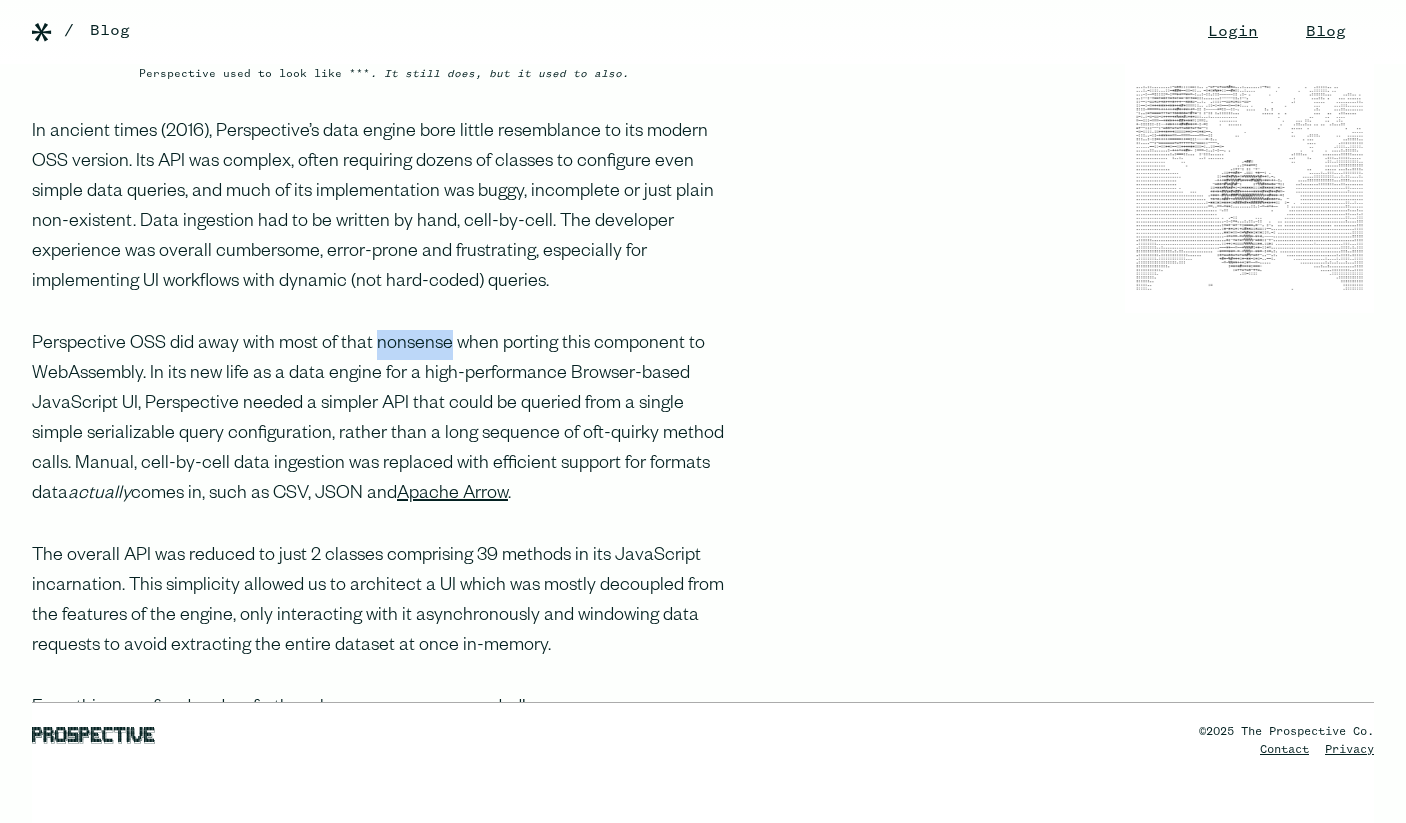 click on "Perspective OSS did away with most of that nonsense when porting this component to WebAssembly. In its new life as a data engine for a high-performance Browser-based JavaScript UI, Perspective needed a simpler API that could be queried from a single simple serializable query configuration, rather than a long sequence of oft-quirky method calls. Manual, cell-by-cell data ingestion was replaced with efficient support for formats data  actually  comes in, such as CSV, JSON and  Apache Arrow ." at bounding box center [384, 420] 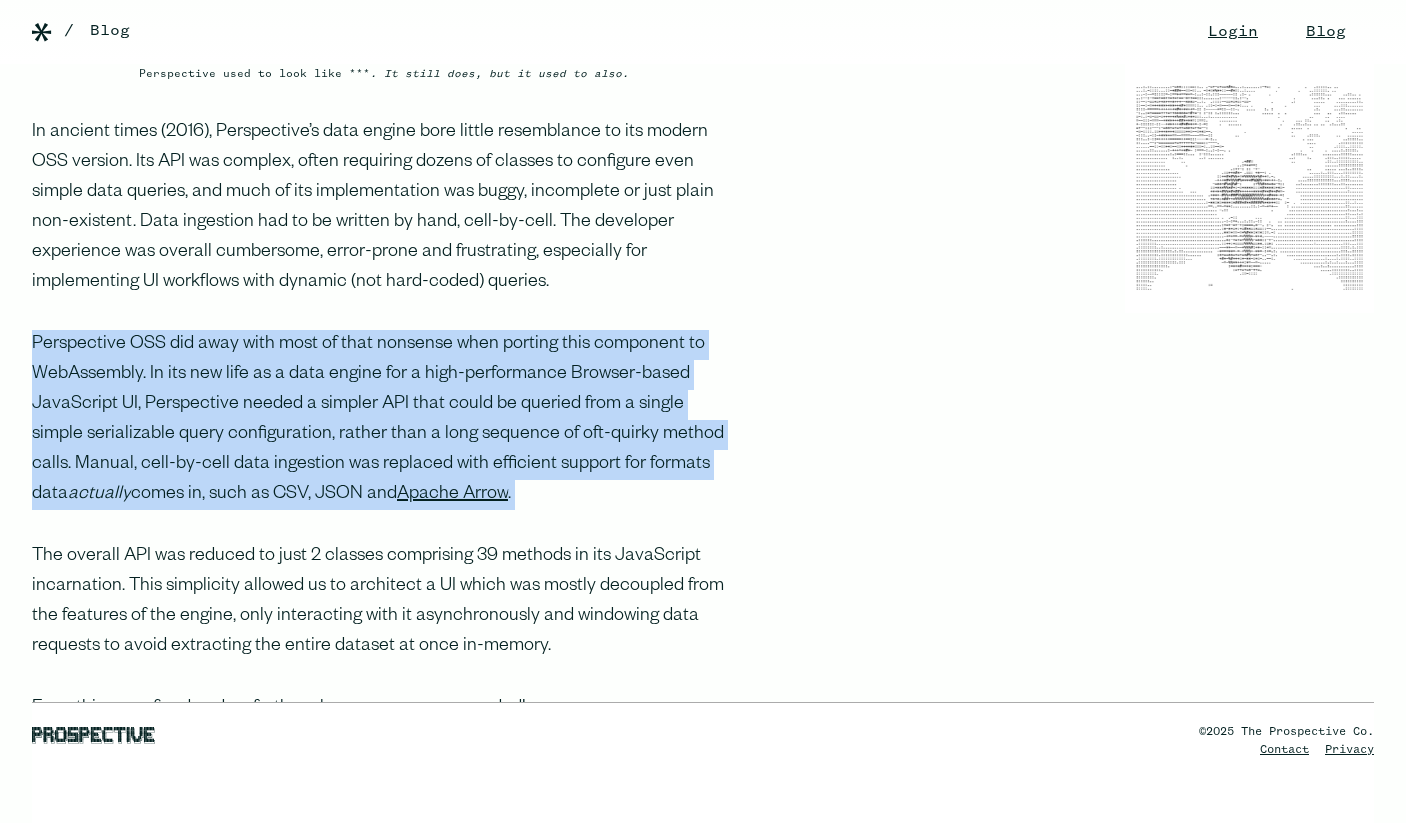 click on "Perspective OSS did away with most of that nonsense when porting this component to WebAssembly. In its new life as a data engine for a high-performance Browser-based JavaScript UI, Perspective needed a simpler API that could be queried from a single simple serializable query configuration, rather than a long sequence of oft-quirky method calls. Manual, cell-by-cell data ingestion was replaced with efficient support for formats data  actually  comes in, such as CSV, JSON and  Apache Arrow ." at bounding box center (384, 420) 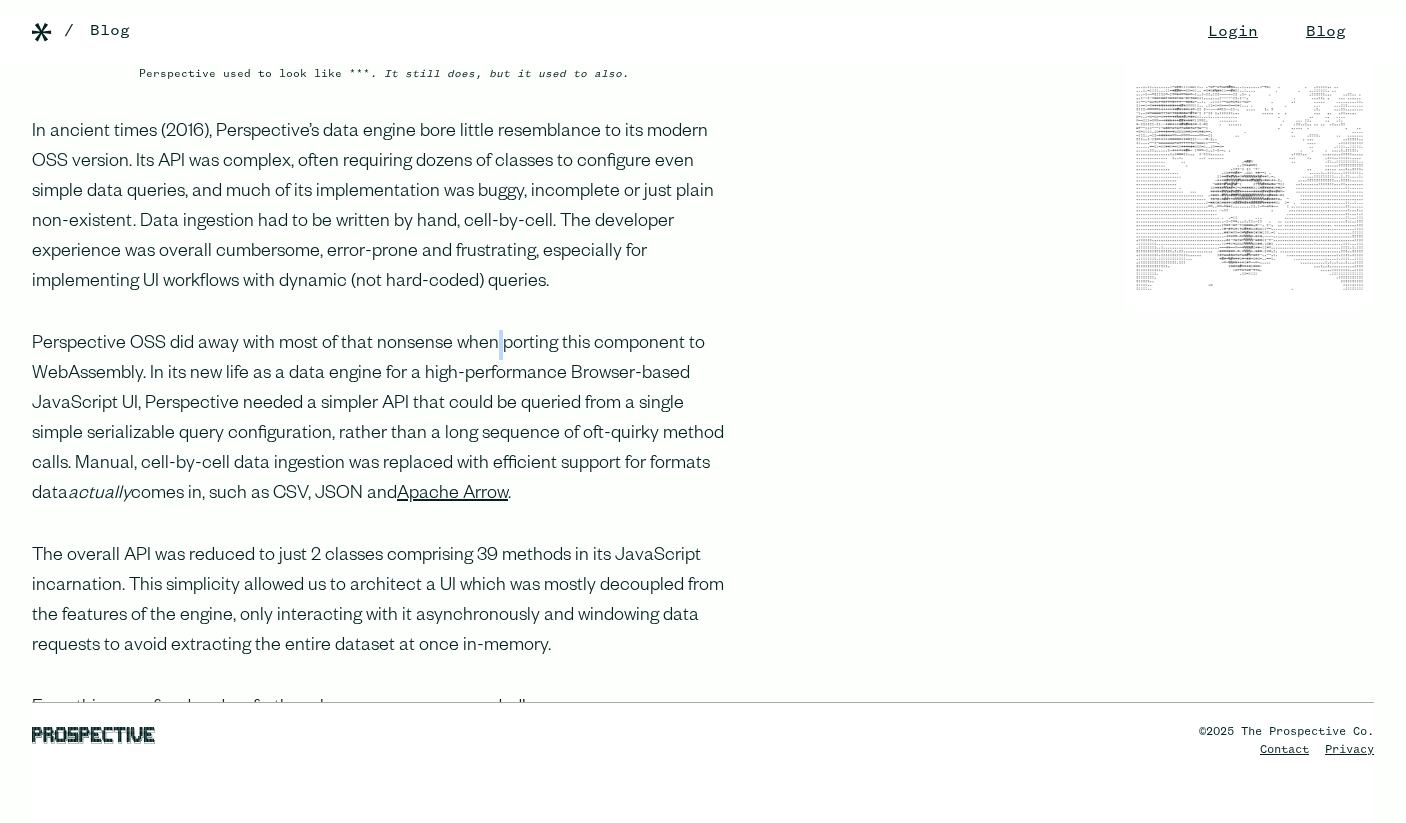 click on "Perspective OSS did away with most of that nonsense when porting this component to WebAssembly. In its new life as a data engine for a high-performance Browser-based JavaScript UI, Perspective needed a simpler API that could be queried from a single simple serializable query configuration, rather than a long sequence of oft-quirky method calls. Manual, cell-by-cell data ingestion was replaced with efficient support for formats data  actually  comes in, such as CSV, JSON and  Apache Arrow ." at bounding box center [384, 420] 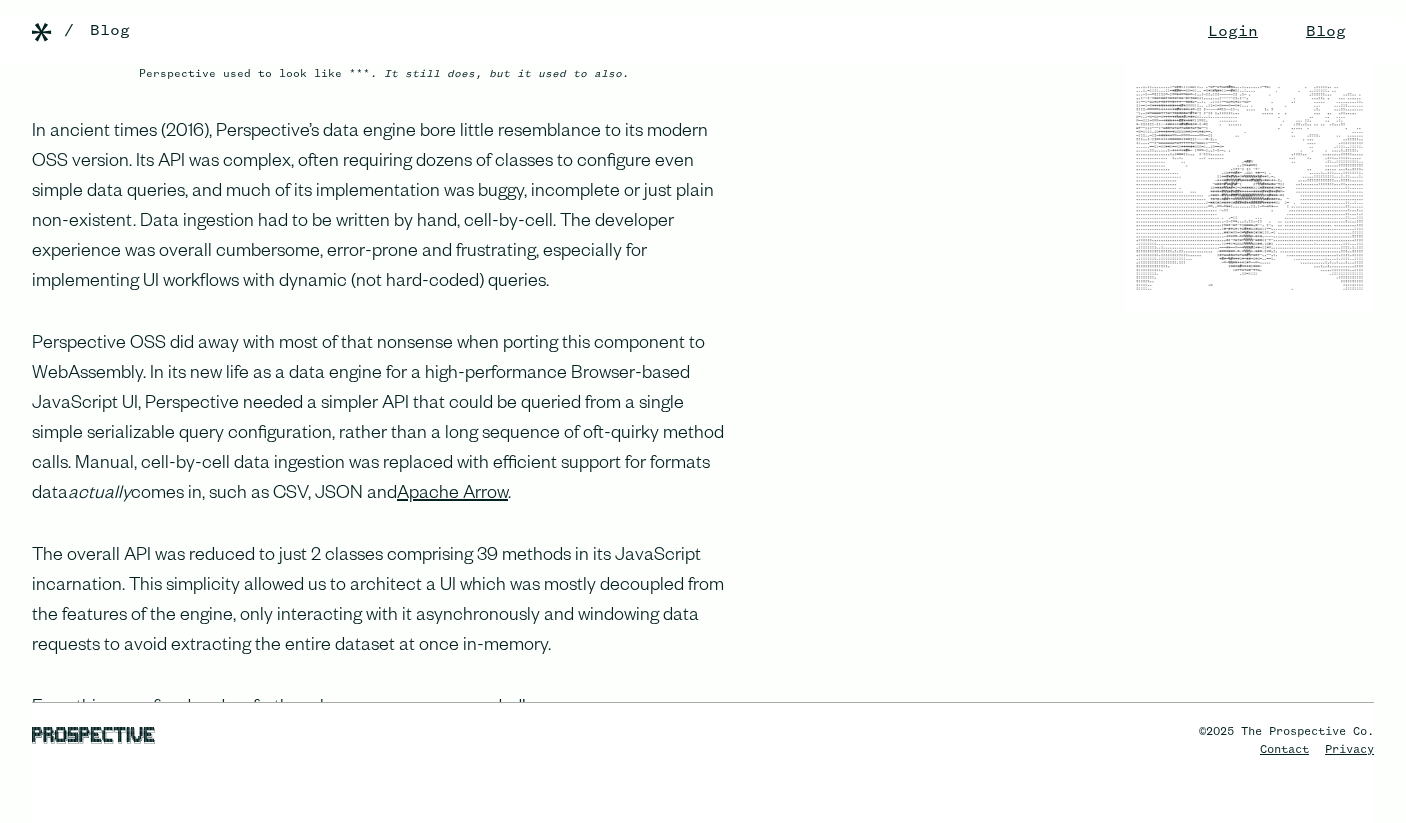 click on "Perspective OSS did away with most of that nonsense when porting this component to WebAssembly. In its new life as a data engine for a high-performance Browser-based JavaScript UI, Perspective needed a simpler API that could be queried from a single simple serializable query configuration, rather than a long sequence of oft-quirky method calls. Manual, cell-by-cell data ingestion was replaced with efficient support for formats data  actually  comes in, such as CSV, JSON and  Apache Arrow ." at bounding box center (384, 420) 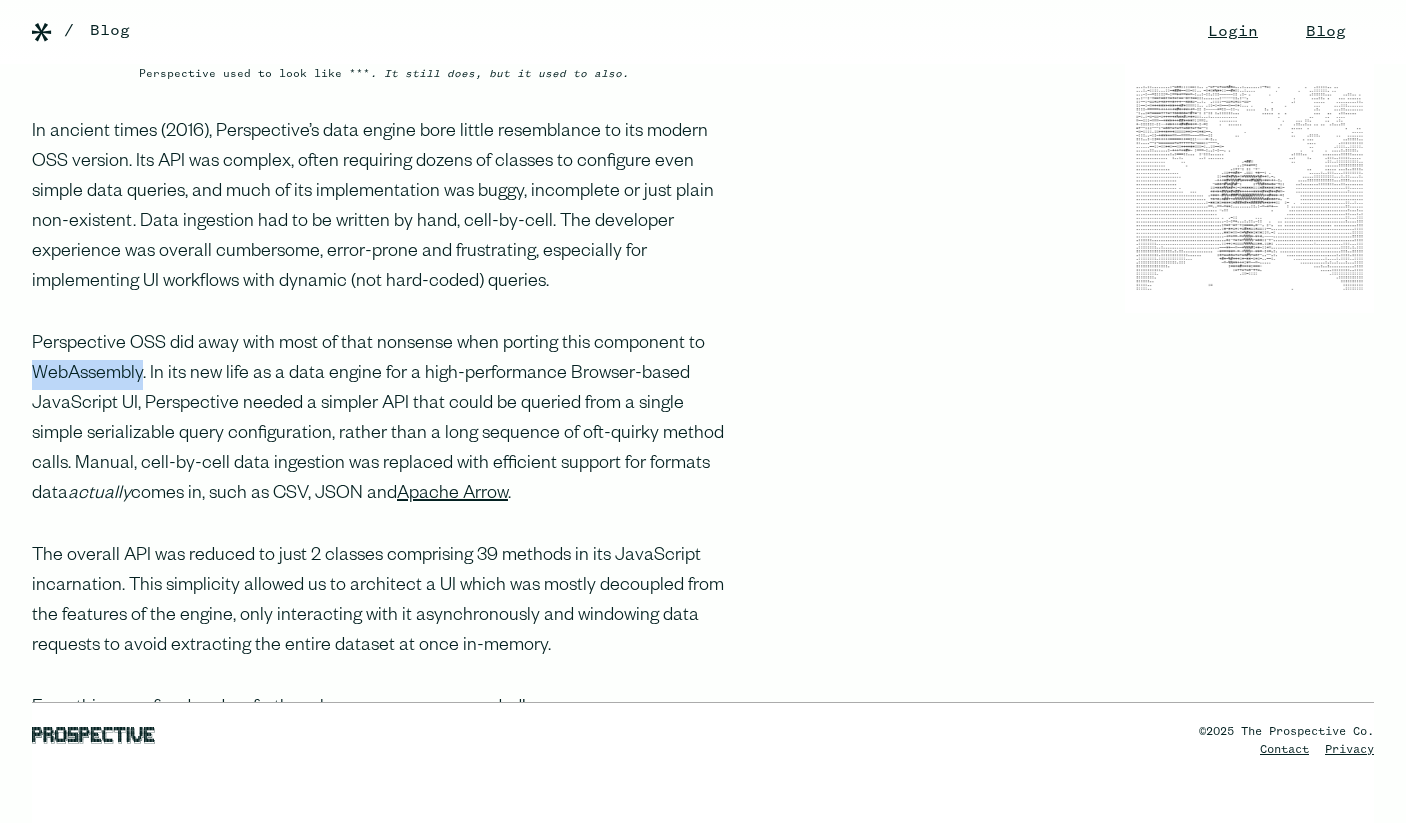 click on "Perspective OSS did away with most of that nonsense when porting this component to WebAssembly. In its new life as a data engine for a high-performance Browser-based JavaScript UI, Perspective needed a simpler API that could be queried from a single simple serializable query configuration, rather than a long sequence of oft-quirky method calls. Manual, cell-by-cell data ingestion was replaced with efficient support for formats data  actually  comes in, such as CSV, JSON and  Apache Arrow ." at bounding box center [384, 420] 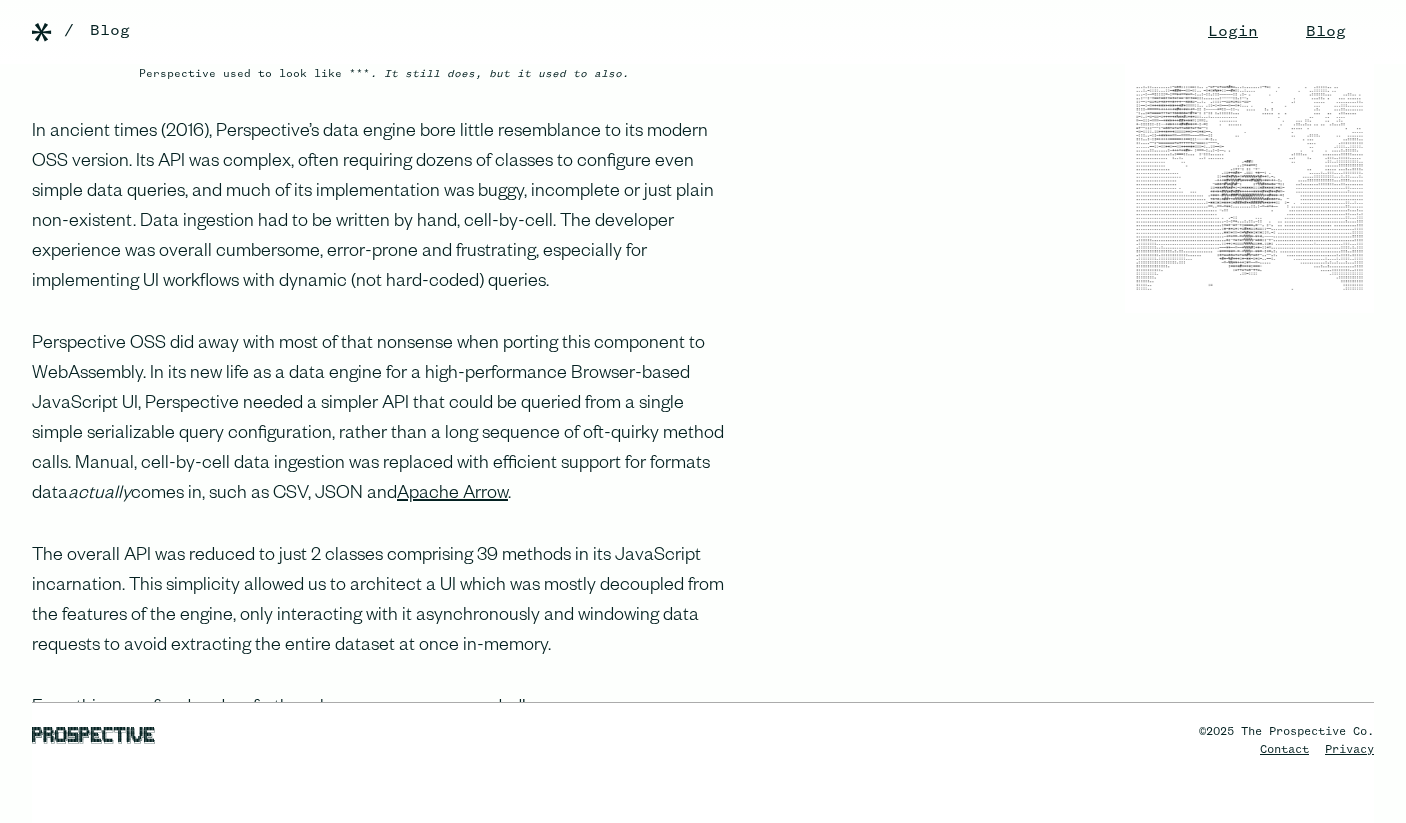 click on "Perspective OSS did away with most of that nonsense when porting this component to WebAssembly. In its new life as a data engine for a high-performance Browser-based JavaScript UI, Perspective needed a simpler API that could be queried from a single simple serializable query configuration, rather than a long sequence of oft-quirky method calls. Manual, cell-by-cell data ingestion was replaced with efficient support for formats data  actually  comes in, such as CSV, JSON and  Apache Arrow ." at bounding box center [384, 420] 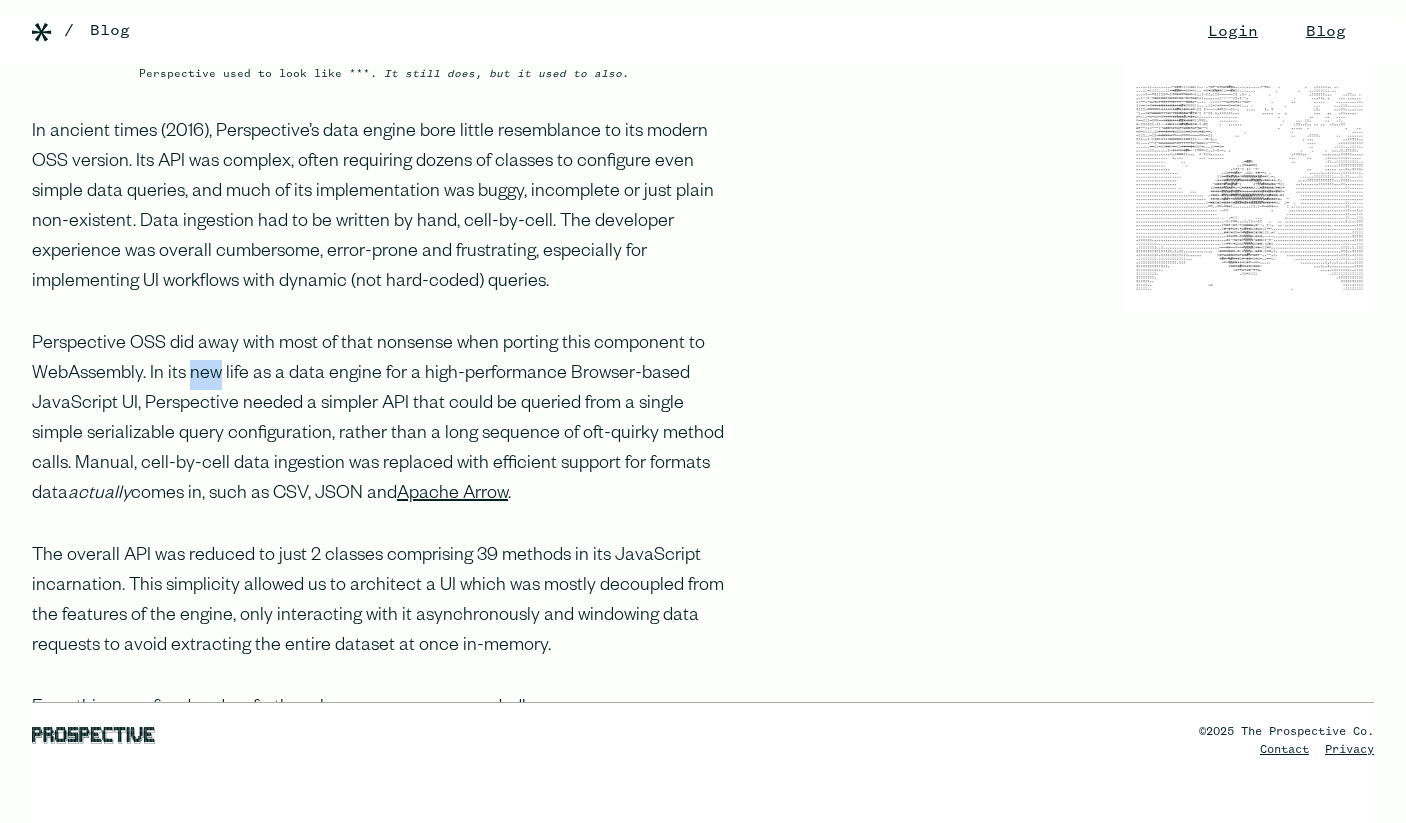 click on "Perspective OSS did away with most of that nonsense when porting this component to WebAssembly. In its new life as a data engine for a high-performance Browser-based JavaScript UI, Perspective needed a simpler API that could be queried from a single simple serializable query configuration, rather than a long sequence of oft-quirky method calls. Manual, cell-by-cell data ingestion was replaced with efficient support for formats data  actually  comes in, such as CSV, JSON and  Apache Arrow ." at bounding box center [384, 420] 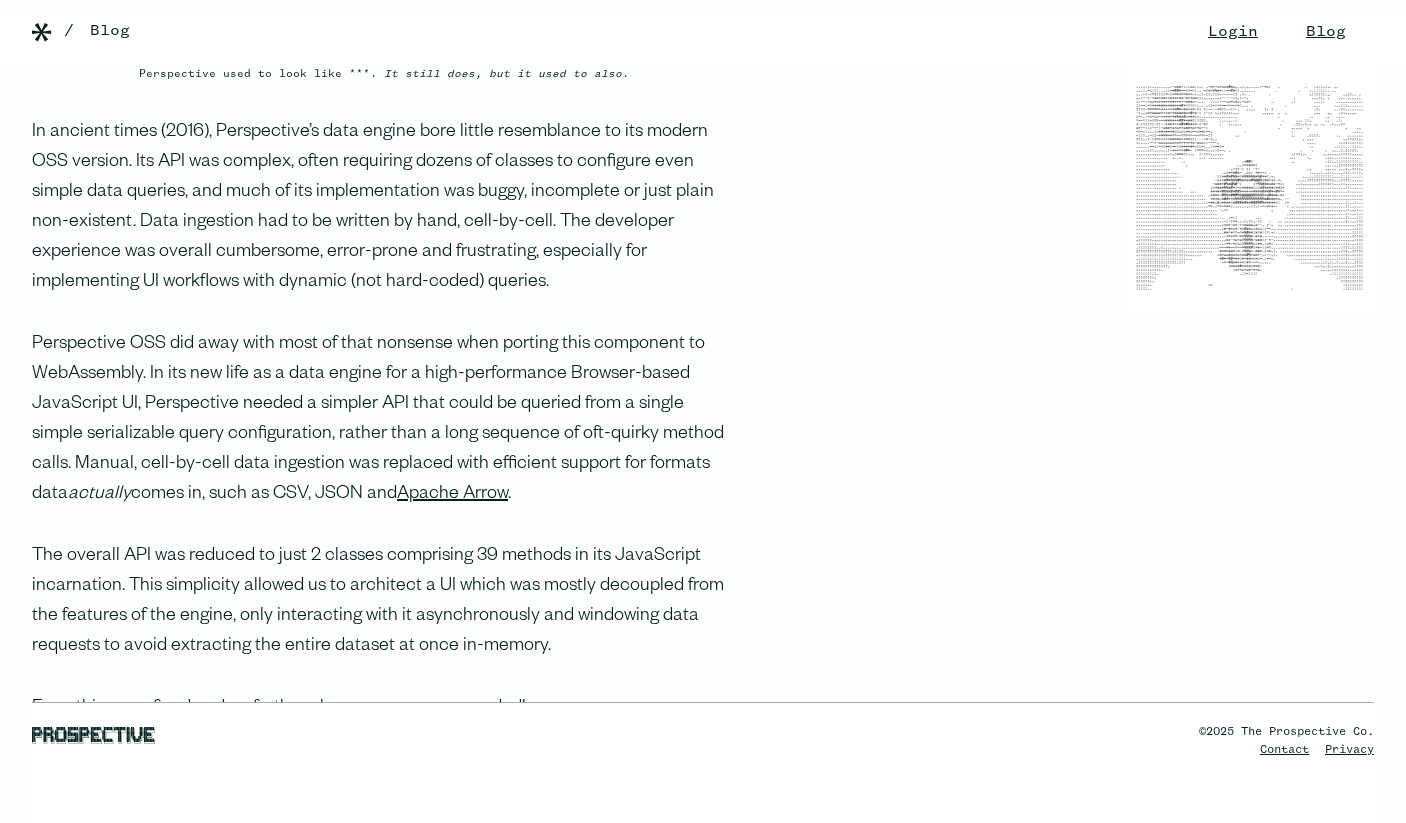 click on "Perspective OSS did away with most of that nonsense when porting this component to WebAssembly. In its new life as a data engine for a high-performance Browser-based JavaScript UI, Perspective needed a simpler API that could be queried from a single simple serializable query configuration, rather than a long sequence of oft-quirky method calls. Manual, cell-by-cell data ingestion was replaced with efficient support for formats data  actually  comes in, such as CSV, JSON and  Apache Arrow ." at bounding box center [384, 420] 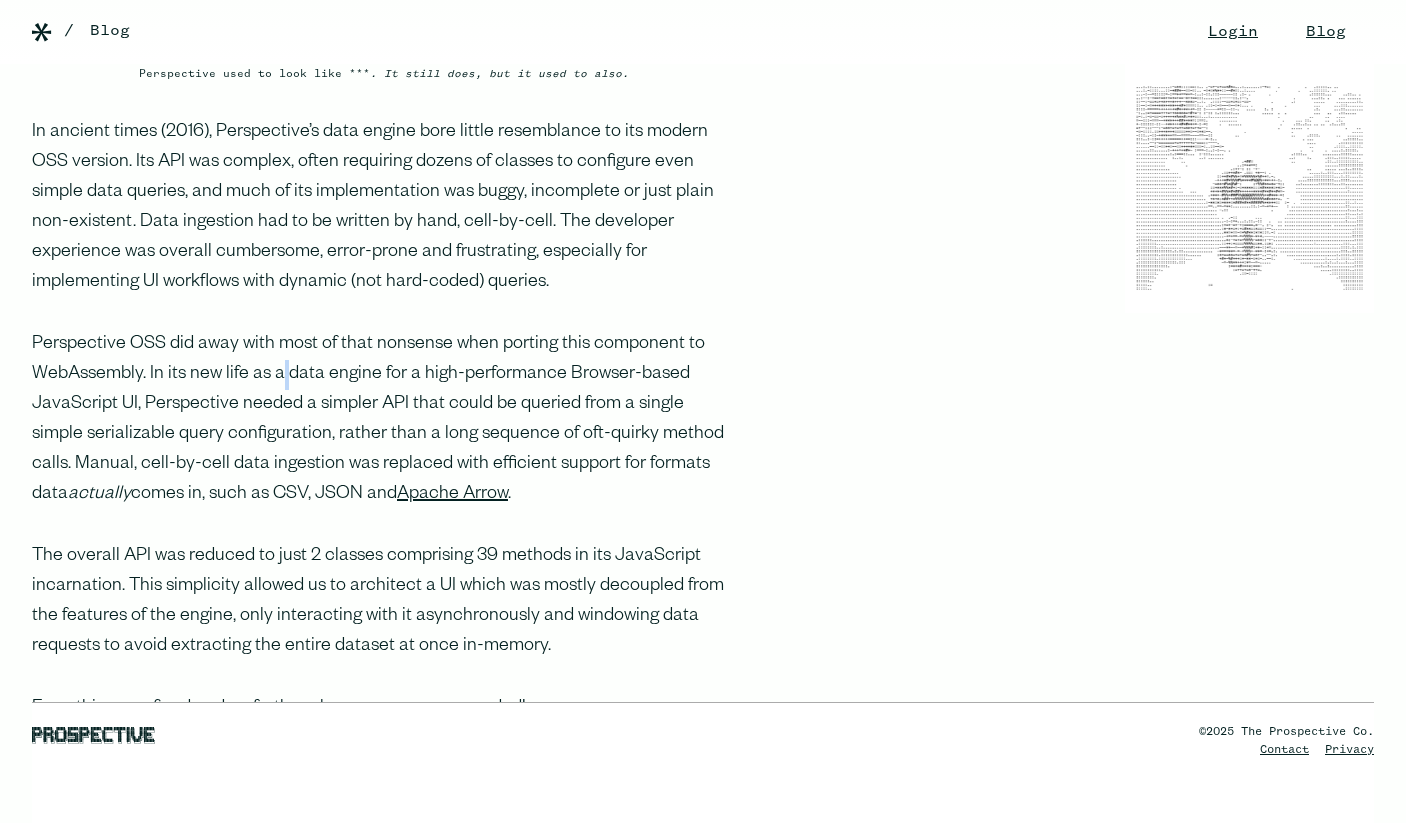 click on "Perspective OSS did away with most of that nonsense when porting this component to WebAssembly. In its new life as a data engine for a high-performance Browser-based JavaScript UI, Perspective needed a simpler API that could be queried from a single simple serializable query configuration, rather than a long sequence of oft-quirky method calls. Manual, cell-by-cell data ingestion was replaced with efficient support for formats data  actually  comes in, such as CSV, JSON and  Apache Arrow ." at bounding box center (384, 420) 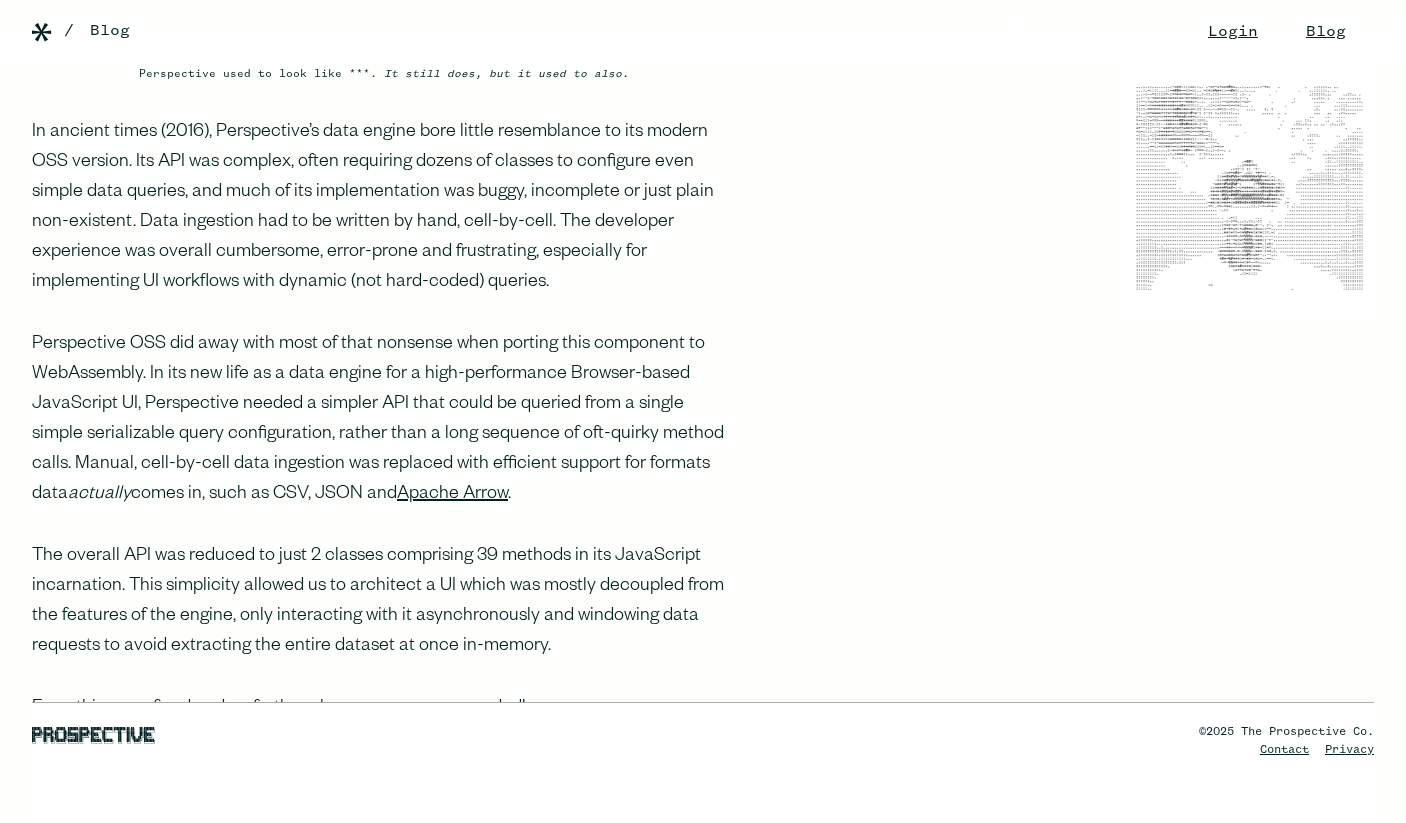 click on "Perspective OSS did away with most of that nonsense when porting this component to WebAssembly. In its new life as a data engine for a high-performance Browser-based JavaScript UI, Perspective needed a simpler API that could be queried from a single simple serializable query configuration, rather than a long sequence of oft-quirky method calls. Manual, cell-by-cell data ingestion was replaced with efficient support for formats data  actually  comes in, such as CSV, JSON and  Apache Arrow ." at bounding box center [384, 420] 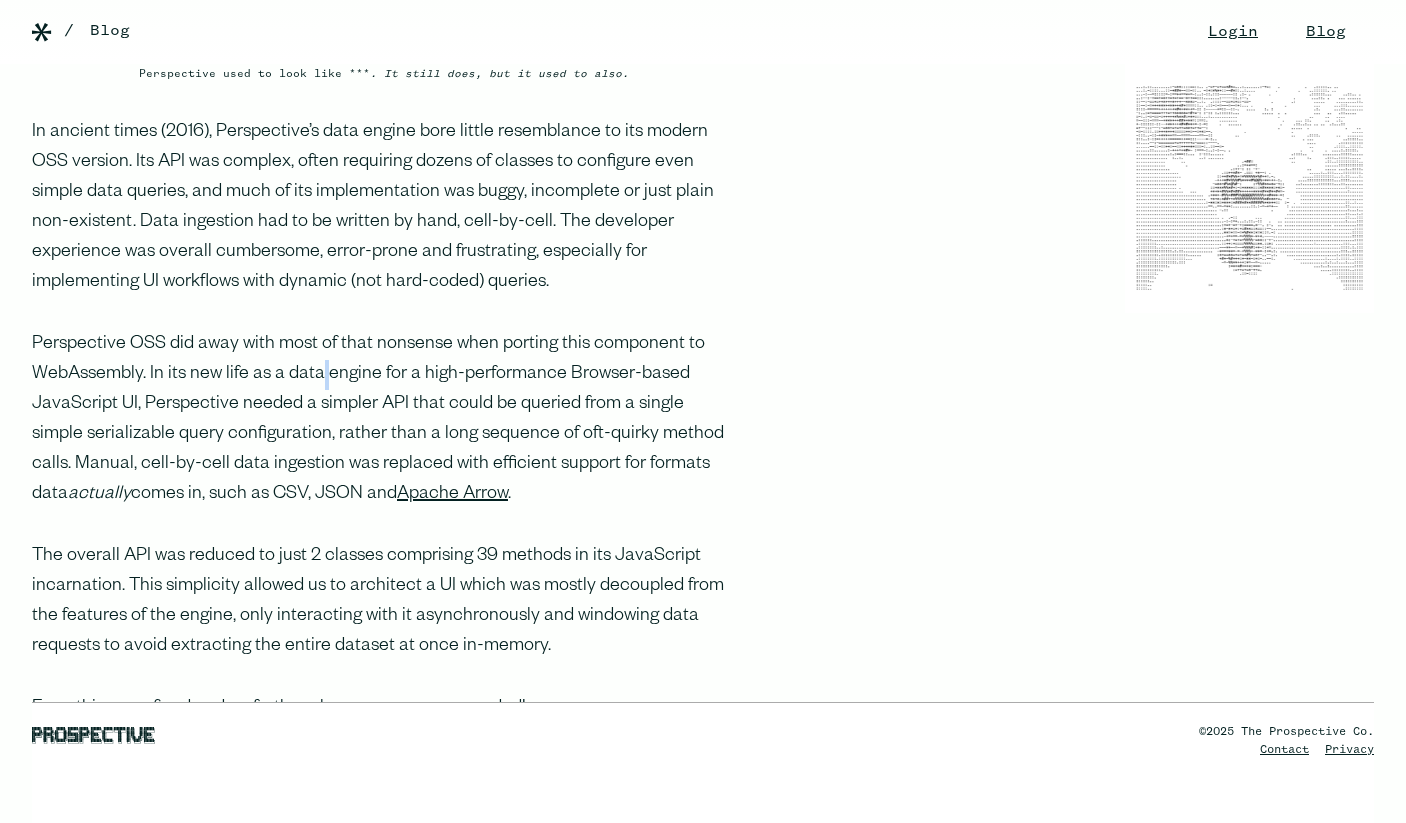 click on "Perspective OSS did away with most of that nonsense when porting this component to WebAssembly. In its new life as a data engine for a high-performance Browser-based JavaScript UI, Perspective needed a simpler API that could be queried from a single simple serializable query configuration, rather than a long sequence of oft-quirky method calls. Manual, cell-by-cell data ingestion was replaced with efficient support for formats data  actually  comes in, such as CSV, JSON and  Apache Arrow ." at bounding box center [384, 420] 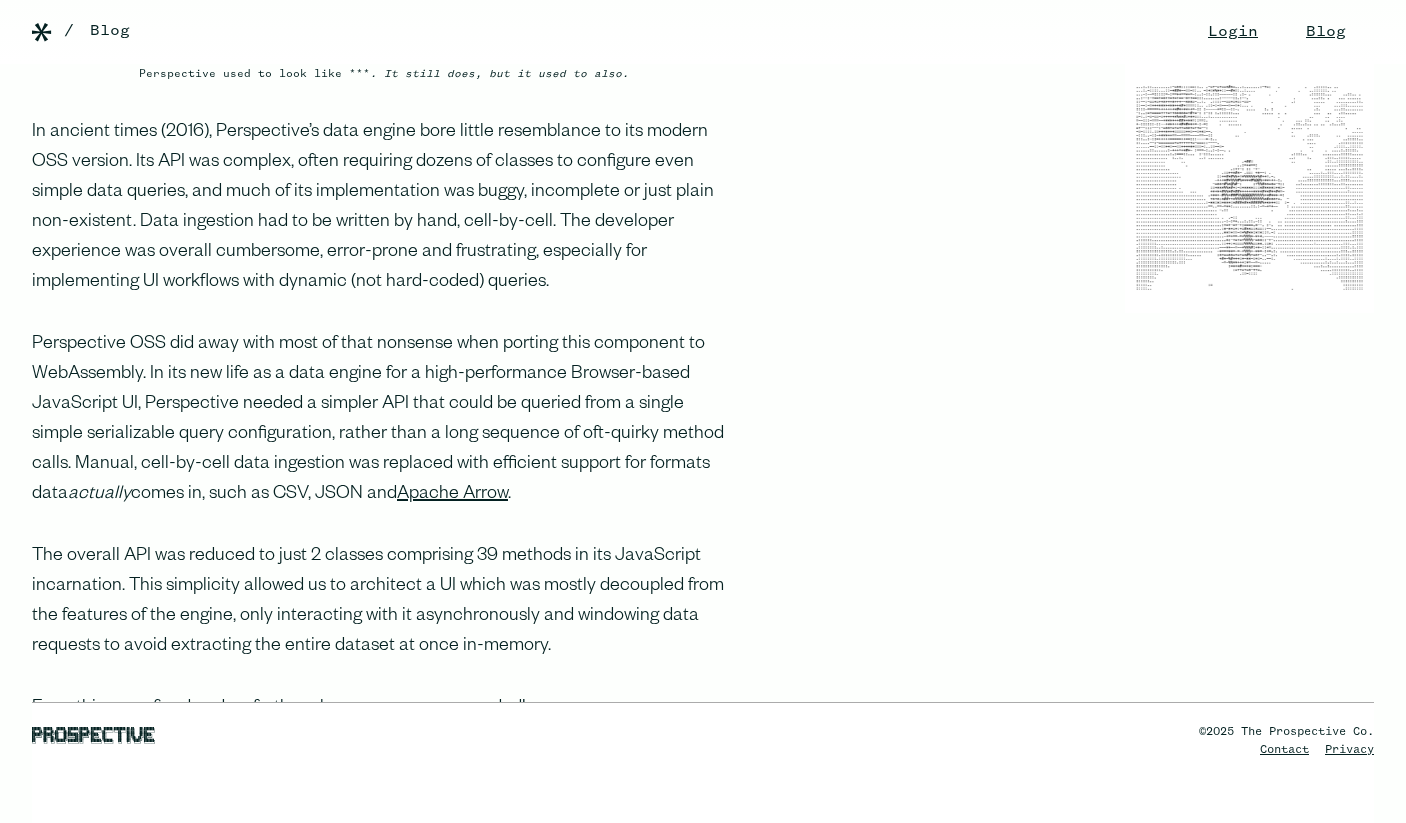 click on "Perspective OSS did away with most of that nonsense when porting this component to WebAssembly. In its new life as a data engine for a high-performance Browser-based JavaScript UI, Perspective needed a simpler API that could be queried from a single simple serializable query configuration, rather than a long sequence of oft-quirky method calls. Manual, cell-by-cell data ingestion was replaced with efficient support for formats data  actually  comes in, such as CSV, JSON and  Apache Arrow ." at bounding box center [384, 420] 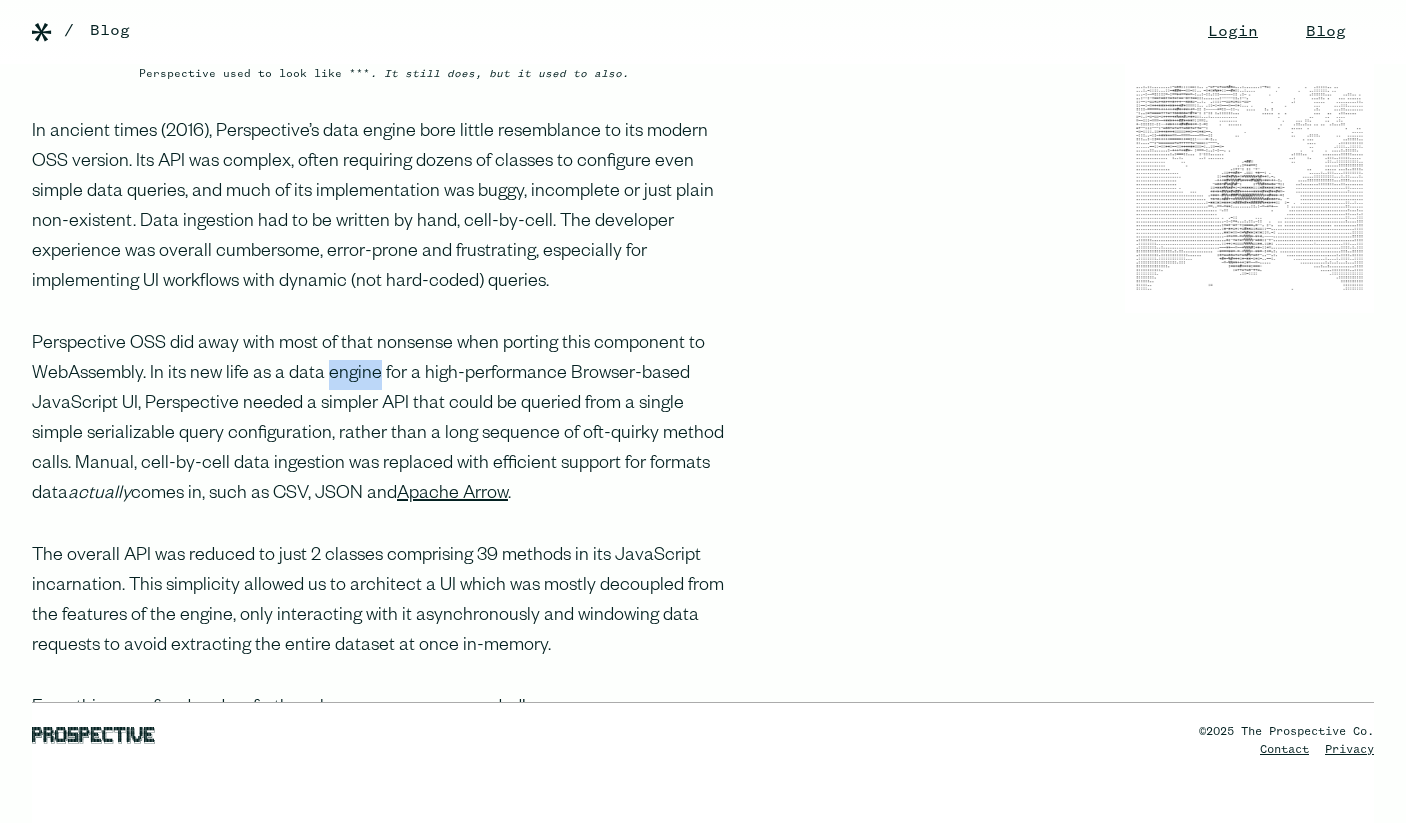 click on "Perspective OSS did away with most of that nonsense when porting this component to WebAssembly. In its new life as a data engine for a high-performance Browser-based JavaScript UI, Perspective needed a simpler API that could be queried from a single simple serializable query configuration, rather than a long sequence of oft-quirky method calls. Manual, cell-by-cell data ingestion was replaced with efficient support for formats data  actually  comes in, such as CSV, JSON and  Apache Arrow ." at bounding box center (384, 420) 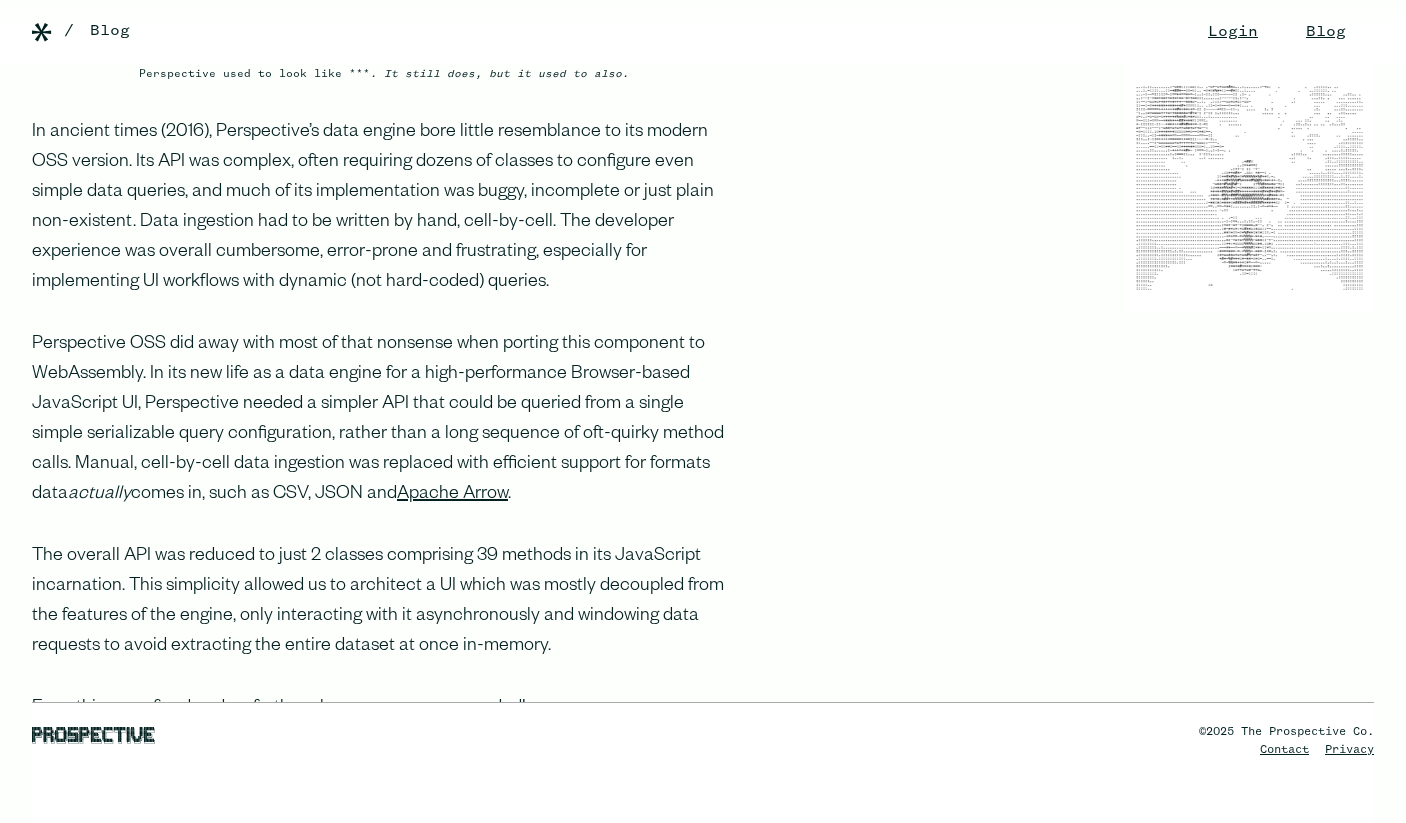 click on "Perspective OSS did away with most of that nonsense when porting this component to WebAssembly. In its new life as a data engine for a high-performance Browser-based JavaScript UI, Perspective needed a simpler API that could be queried from a single simple serializable query configuration, rather than a long sequence of oft-quirky method calls. Manual, cell-by-cell data ingestion was replaced with efficient support for formats data  actually  comes in, such as CSV, JSON and  Apache Arrow ." at bounding box center (384, 420) 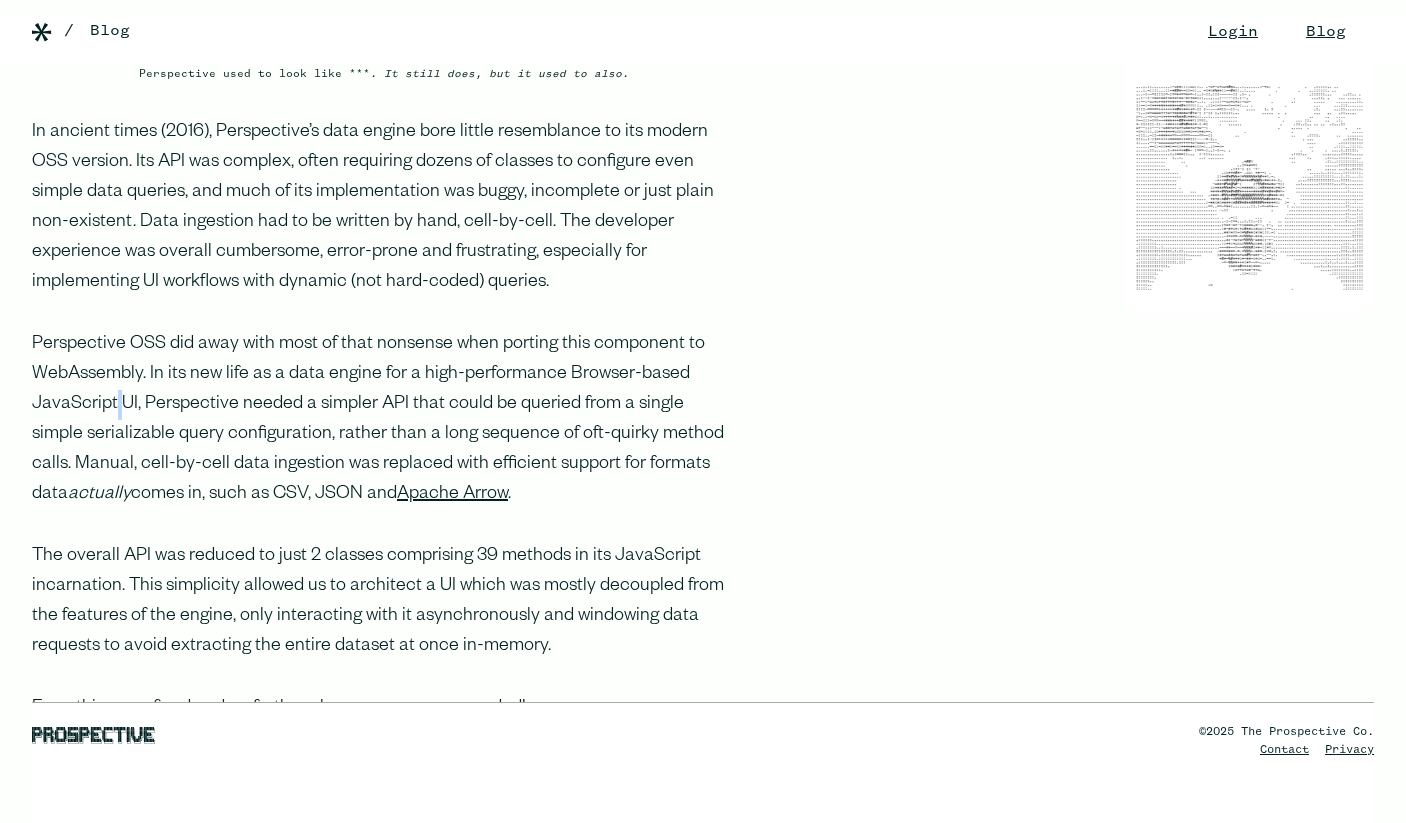 click on "Perspective OSS did away with most of that nonsense when porting this component to WebAssembly. In its new life as a data engine for a high-performance Browser-based JavaScript UI, Perspective needed a simpler API that could be queried from a single simple serializable query configuration, rather than a long sequence of oft-quirky method calls. Manual, cell-by-cell data ingestion was replaced with efficient support for formats data  actually  comes in, such as CSV, JSON and  Apache Arrow ." at bounding box center (384, 420) 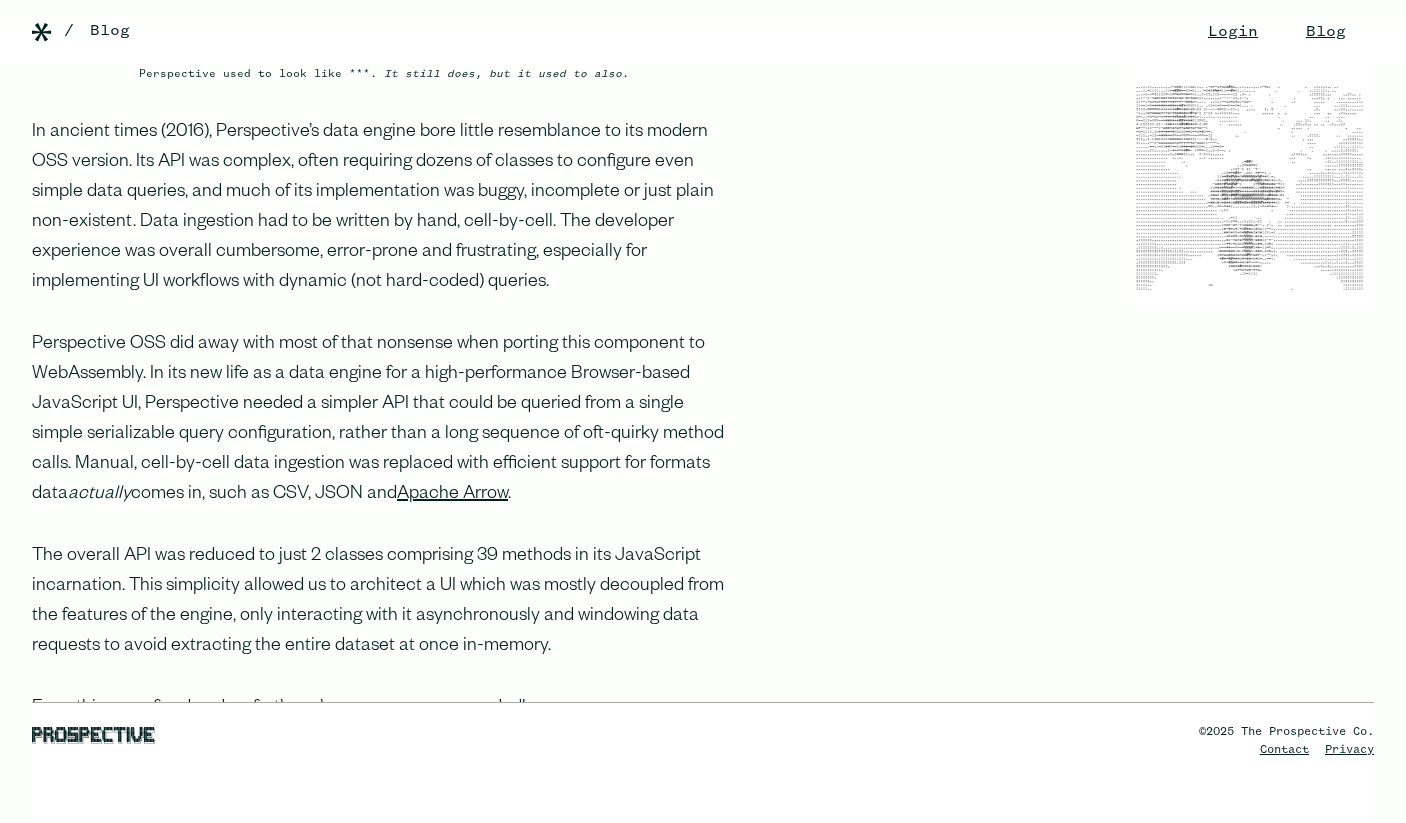 click on "Perspective OSS did away with most of that nonsense when porting this component to WebAssembly. In its new life as a data engine for a high-performance Browser-based JavaScript UI, Perspective needed a simpler API that could be queried from a single simple serializable query configuration, rather than a long sequence of oft-quirky method calls. Manual, cell-by-cell data ingestion was replaced with efficient support for formats data  actually  comes in, such as CSV, JSON and  Apache Arrow ." at bounding box center (384, 420) 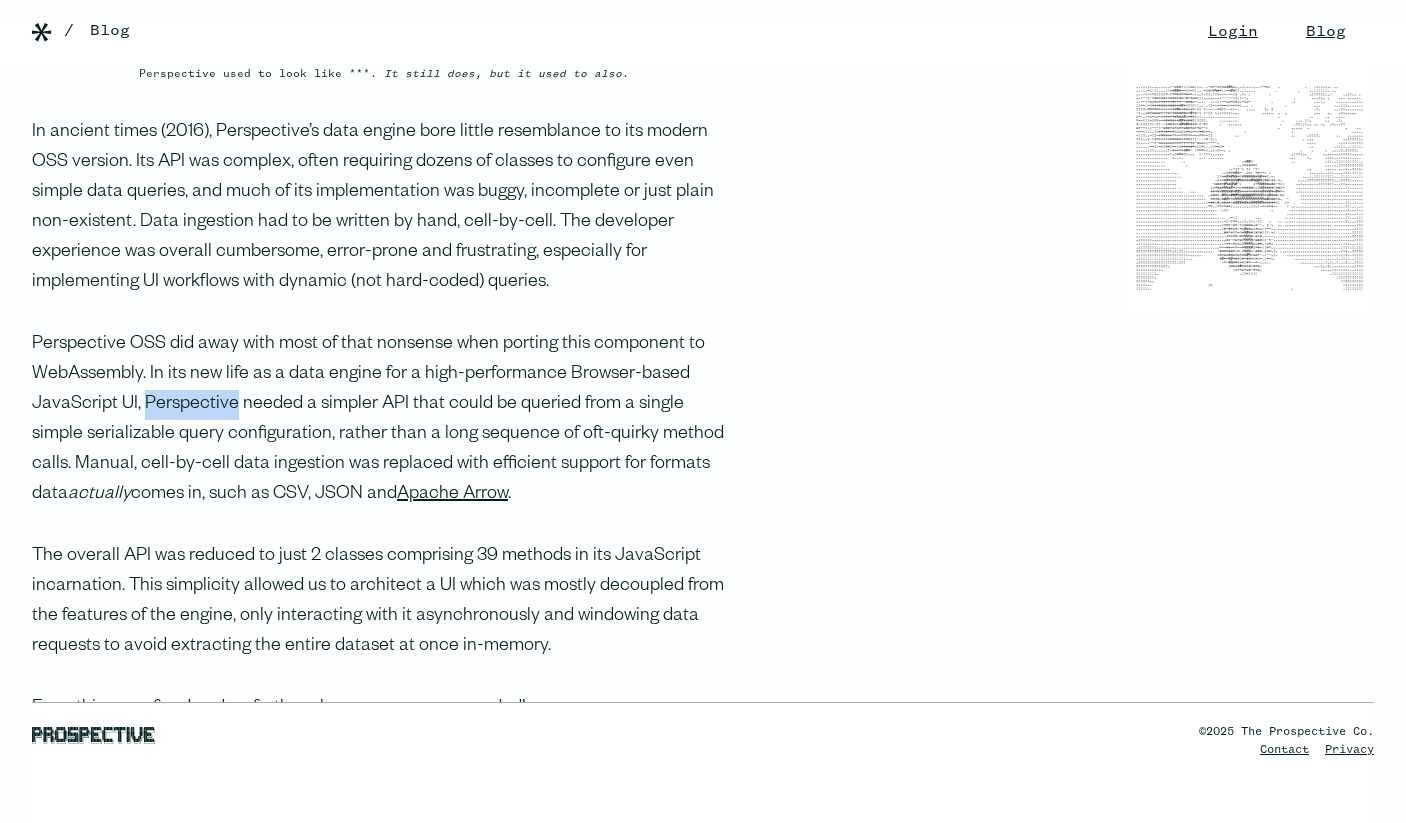 click on "Perspective OSS did away with most of that nonsense when porting this component to WebAssembly. In its new life as a data engine for a high-performance Browser-based JavaScript UI, Perspective needed a simpler API that could be queried from a single simple serializable query configuration, rather than a long sequence of oft-quirky method calls. Manual, cell-by-cell data ingestion was replaced with efficient support for formats data  actually  comes in, such as CSV, JSON and  Apache Arrow ." at bounding box center (384, 420) 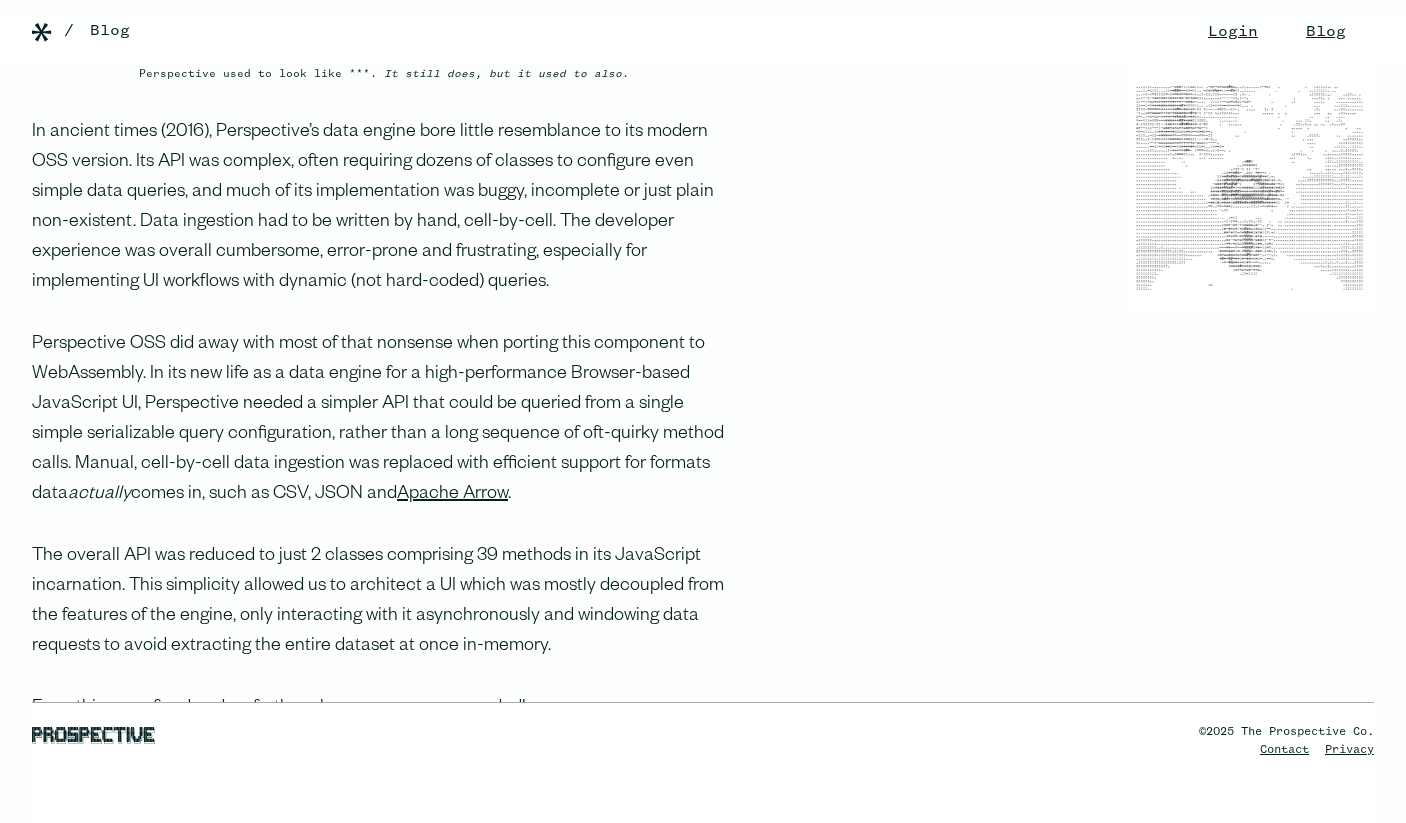 click on "Perspective OSS did away with most of that nonsense when porting this component to WebAssembly. In its new life as a data engine for a high-performance Browser-based JavaScript UI, Perspective needed a simpler API that could be queried from a single simple serializable query configuration, rather than a long sequence of oft-quirky method calls. Manual, cell-by-cell data ingestion was replaced with efficient support for formats data  actually  comes in, such as CSV, JSON and  Apache Arrow ." at bounding box center [384, 420] 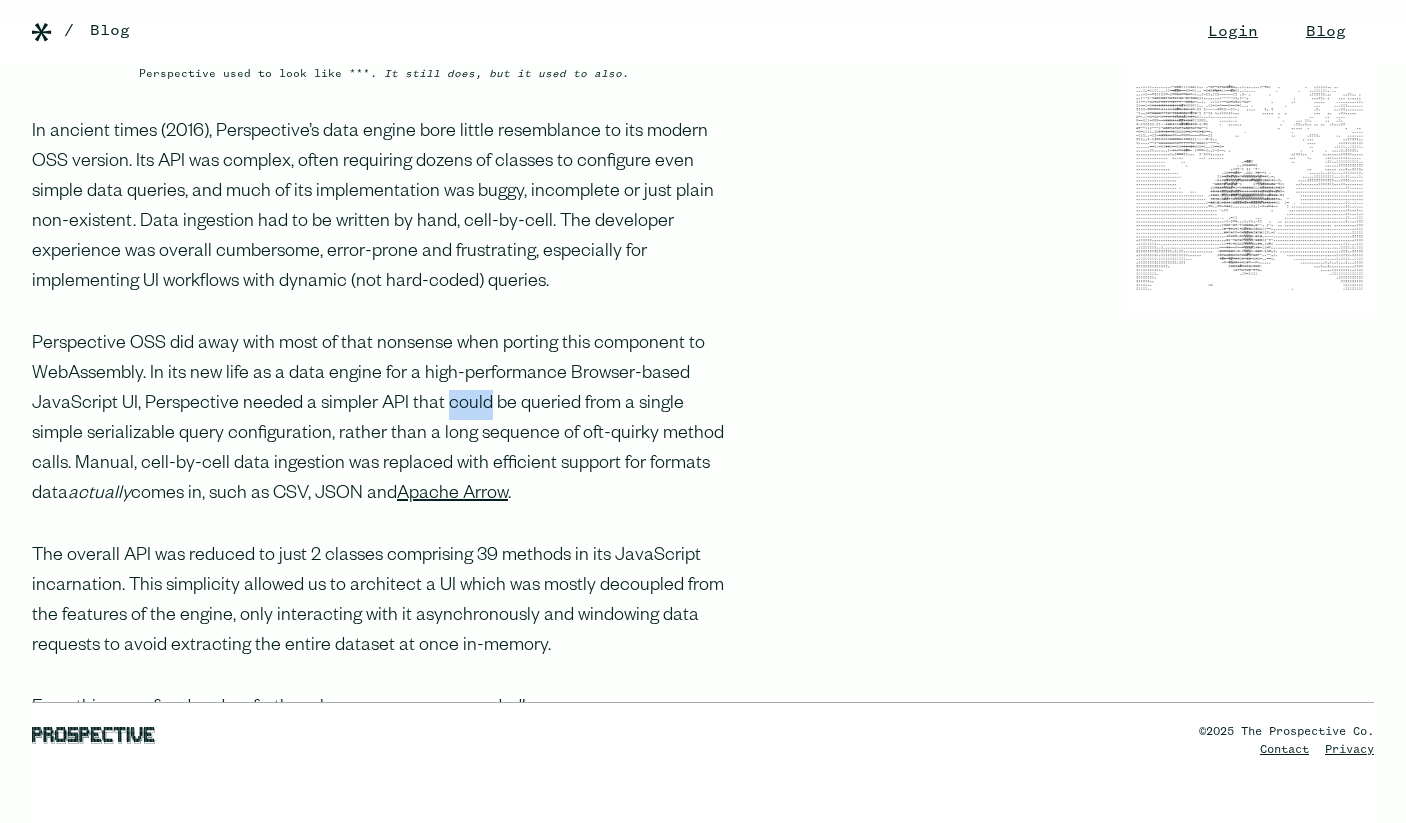 click on "Perspective OSS did away with most of that nonsense when porting this component to WebAssembly. In its new life as a data engine for a high-performance Browser-based JavaScript UI, Perspective needed a simpler API that could be queried from a single simple serializable query configuration, rather than a long sequence of oft-quirky method calls. Manual, cell-by-cell data ingestion was replaced with efficient support for formats data  actually  comes in, such as CSV, JSON and  Apache Arrow ." at bounding box center [384, 420] 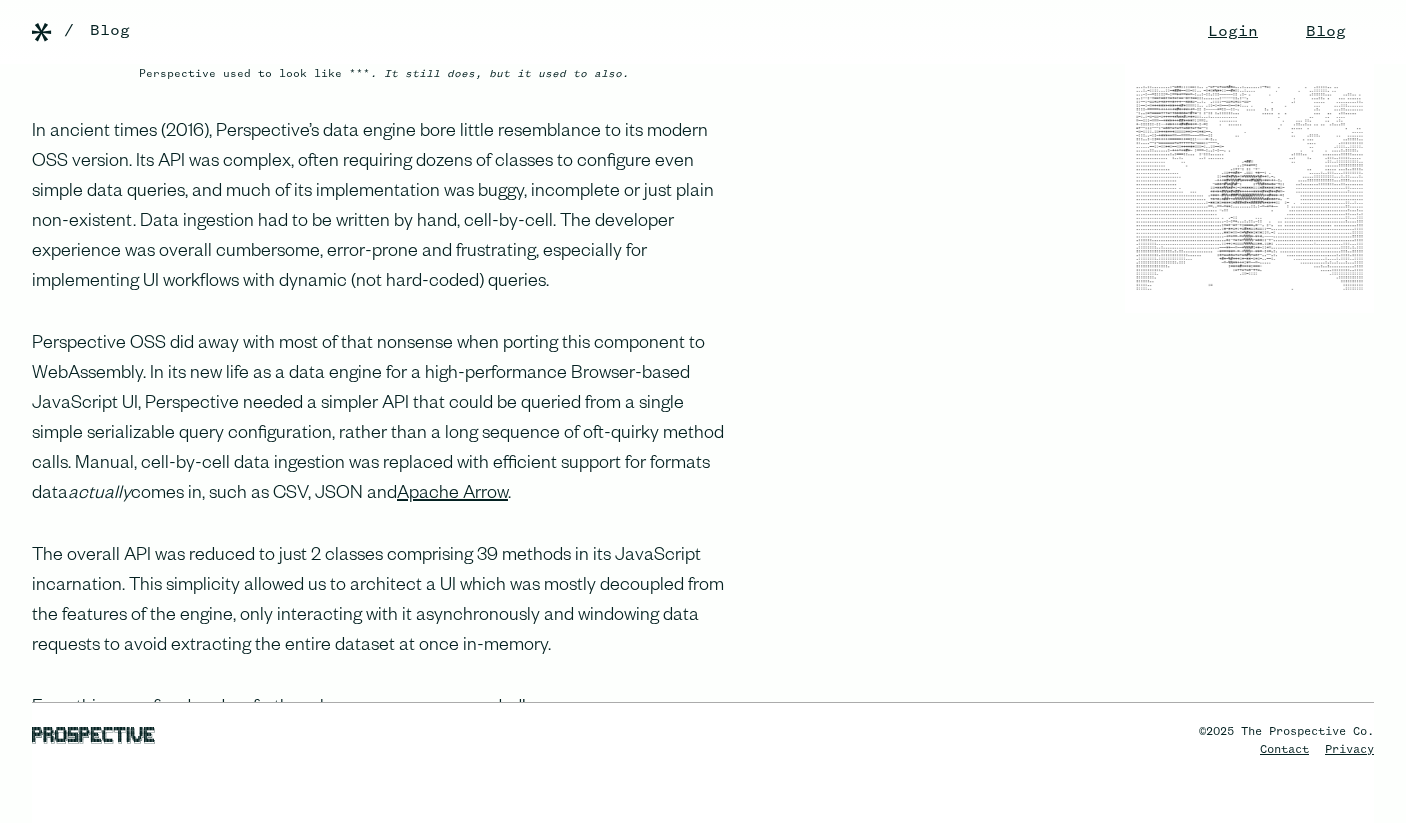 click on "Perspective OSS did away with most of that nonsense when porting this component to WebAssembly. In its new life as a data engine for a high-performance Browser-based JavaScript UI, Perspective needed a simpler API that could be queried from a single simple serializable query configuration, rather than a long sequence of oft-quirky method calls. Manual, cell-by-cell data ingestion was replaced with efficient support for formats data  actually  comes in, such as CSV, JSON and  Apache Arrow ." at bounding box center [384, 420] 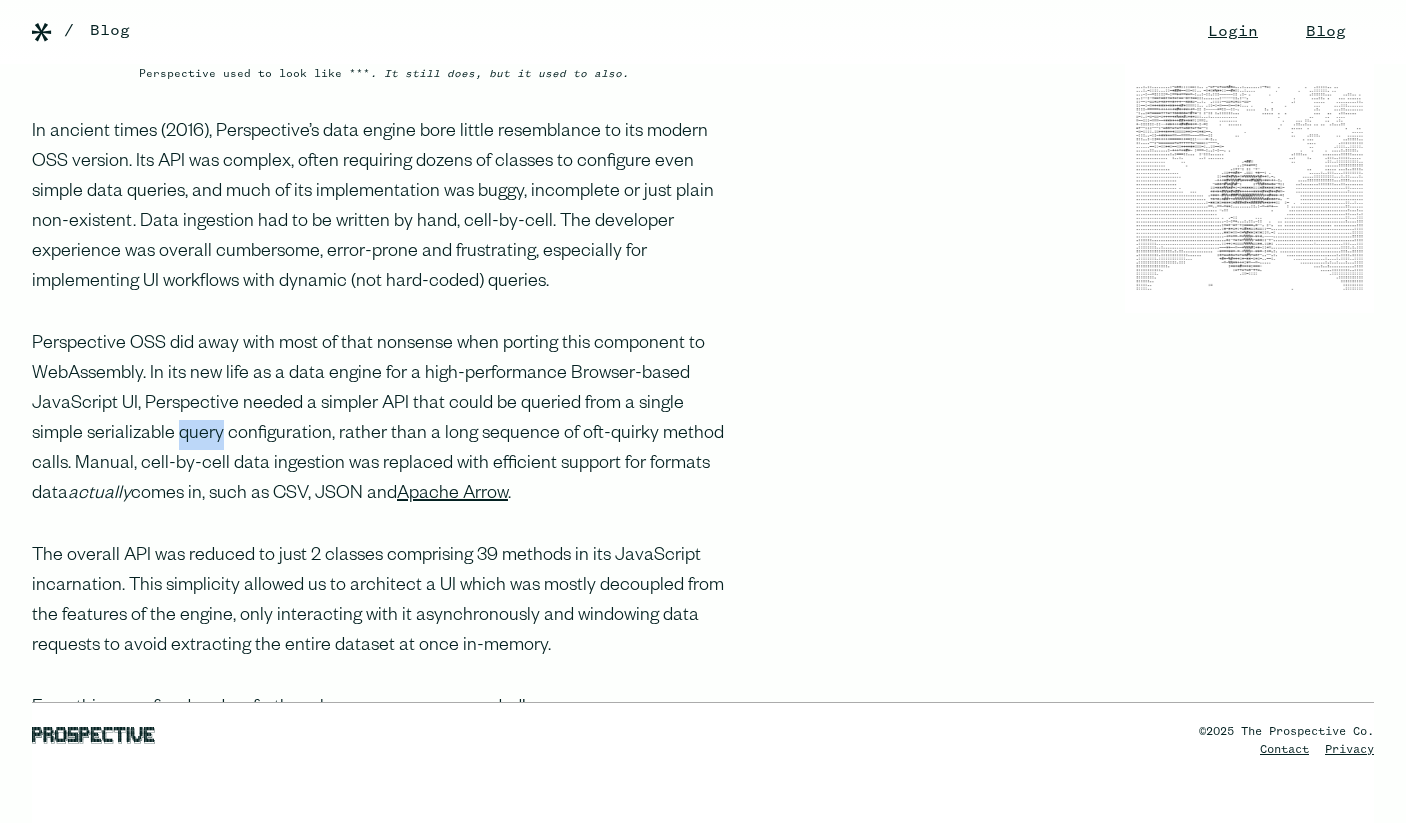 click on "Perspective OSS did away with most of that nonsense when porting this component to WebAssembly. In its new life as a data engine for a high-performance Browser-based JavaScript UI, Perspective needed a simpler API that could be queried from a single simple serializable query configuration, rather than a long sequence of oft-quirky method calls. Manual, cell-by-cell data ingestion was replaced with efficient support for formats data  actually  comes in, such as CSV, JSON and  Apache Arrow ." at bounding box center (384, 420) 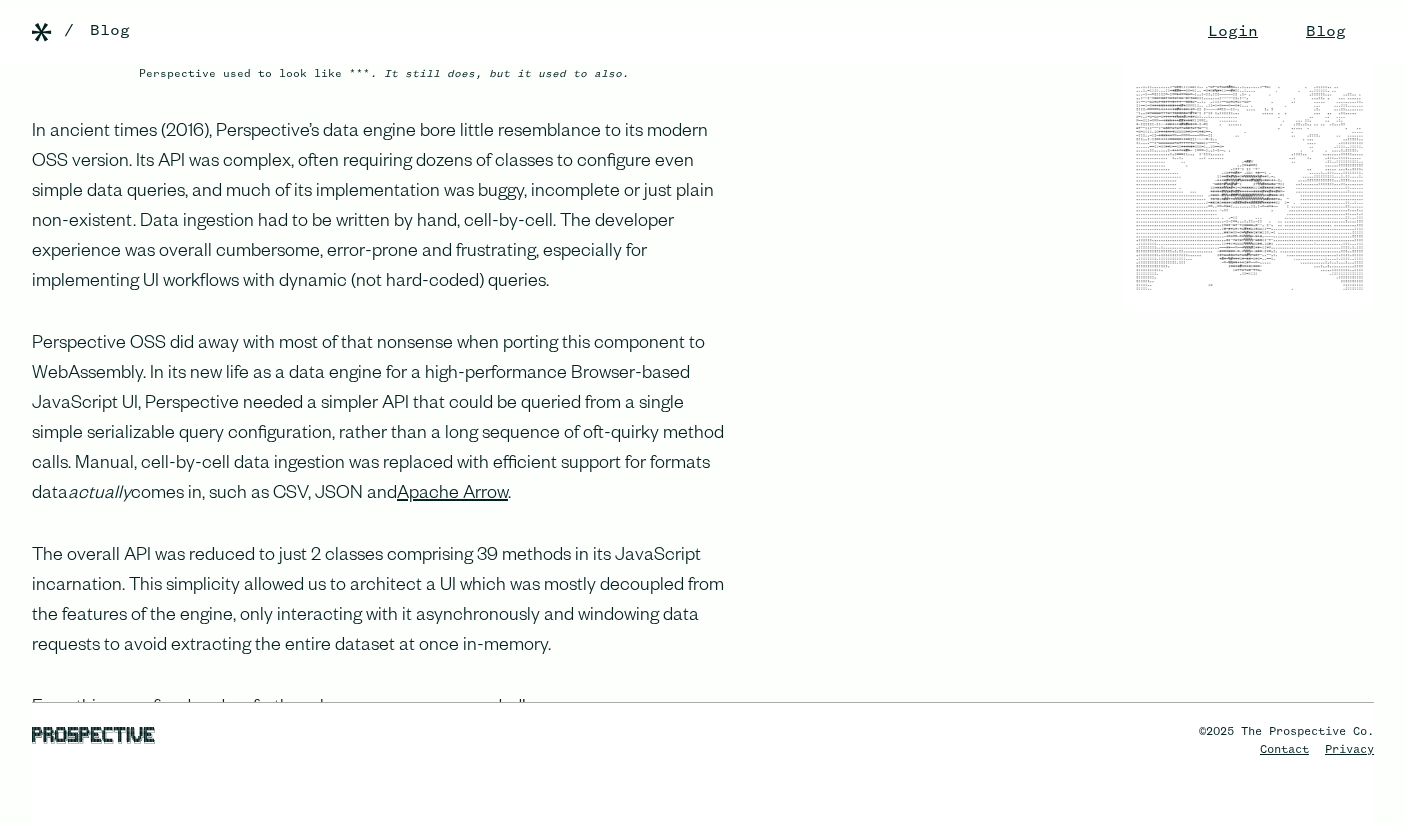 click on "Perspective OSS did away with most of that nonsense when porting this component to WebAssembly. In its new life as a data engine for a high-performance Browser-based JavaScript UI, Perspective needed a simpler API that could be queried from a single simple serializable query configuration, rather than a long sequence of oft-quirky method calls. Manual, cell-by-cell data ingestion was replaced with efficient support for formats data  actually  comes in, such as CSV, JSON and  Apache Arrow ." at bounding box center [384, 420] 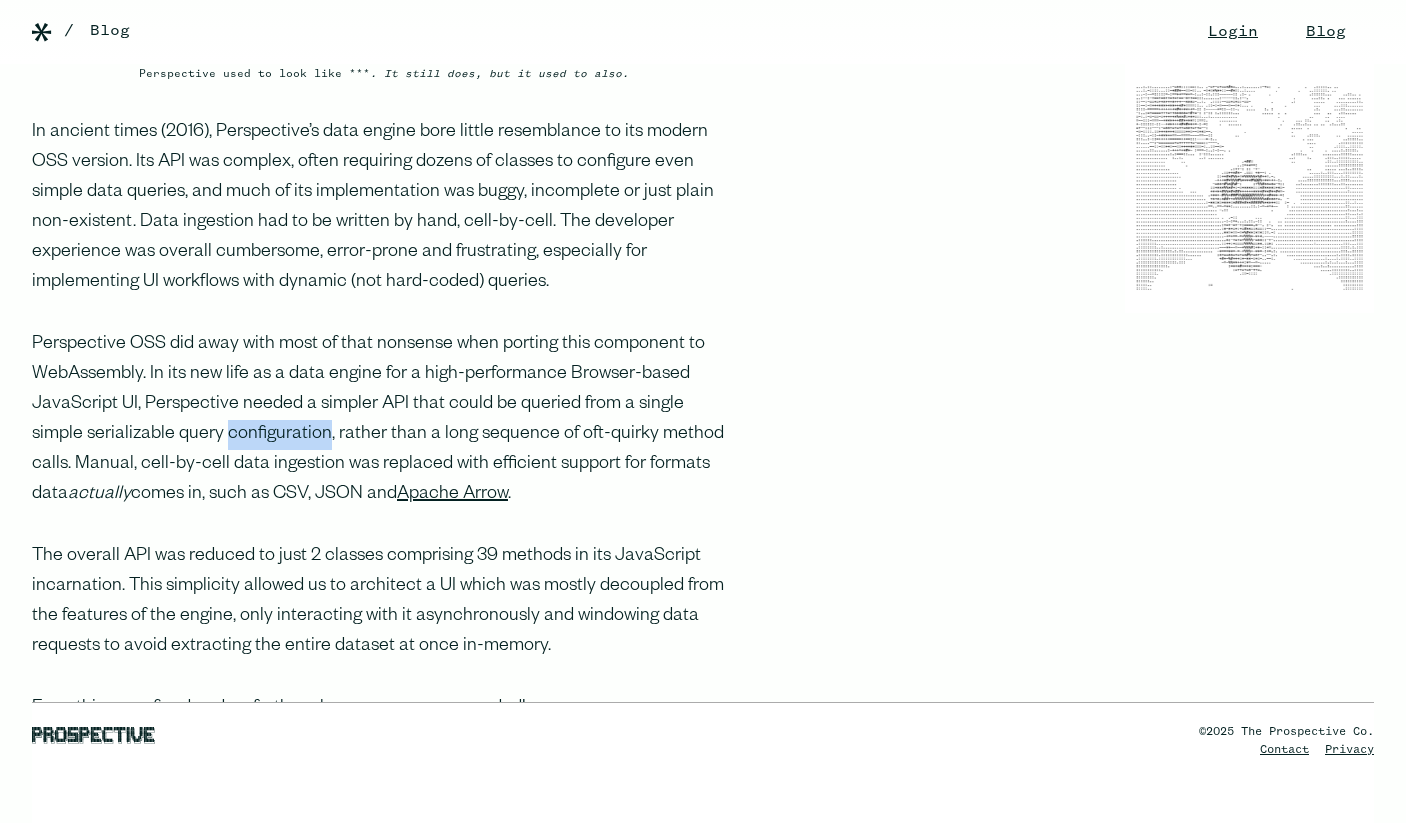 click on "Perspective OSS did away with most of that nonsense when porting this component to WebAssembly. In its new life as a data engine for a high-performance Browser-based JavaScript UI, Perspective needed a simpler API that could be queried from a single simple serializable query configuration, rather than a long sequence of oft-quirky method calls. Manual, cell-by-cell data ingestion was replaced with efficient support for formats data  actually  comes in, such as CSV, JSON and  Apache Arrow ." at bounding box center (384, 420) 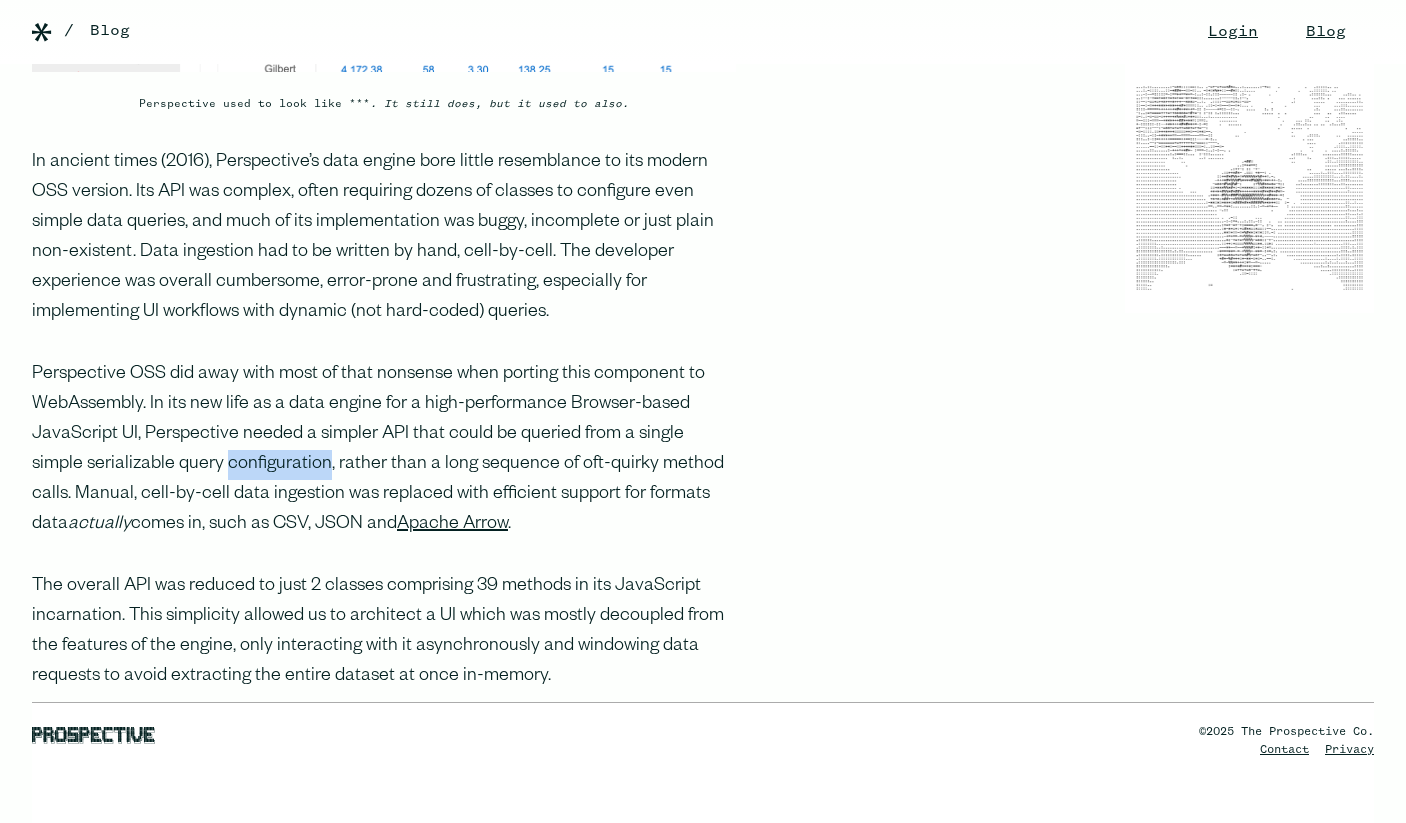 scroll, scrollTop: 1180, scrollLeft: 0, axis: vertical 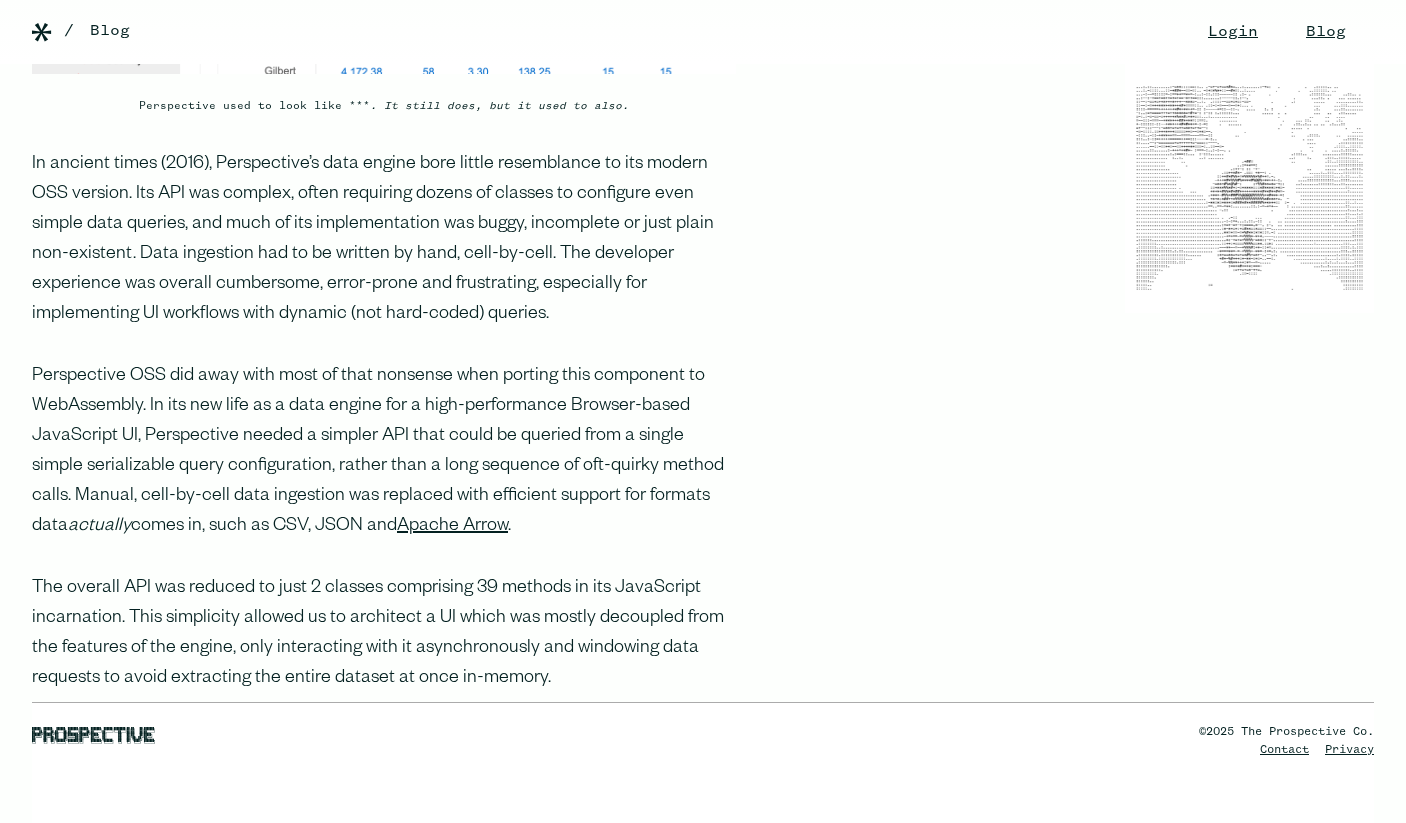 click on "Perspective OSS did away with most of that nonsense when porting this component to WebAssembly. In its new life as a data engine for a high-performance Browser-based JavaScript UI, Perspective needed a simpler API that could be queried from a single simple serializable query configuration, rather than a long sequence of oft-quirky method calls. Manual, cell-by-cell data ingestion was replaced with efficient support for formats data  actually  comes in, such as CSV, JSON and  Apache Arrow ." at bounding box center [384, 452] 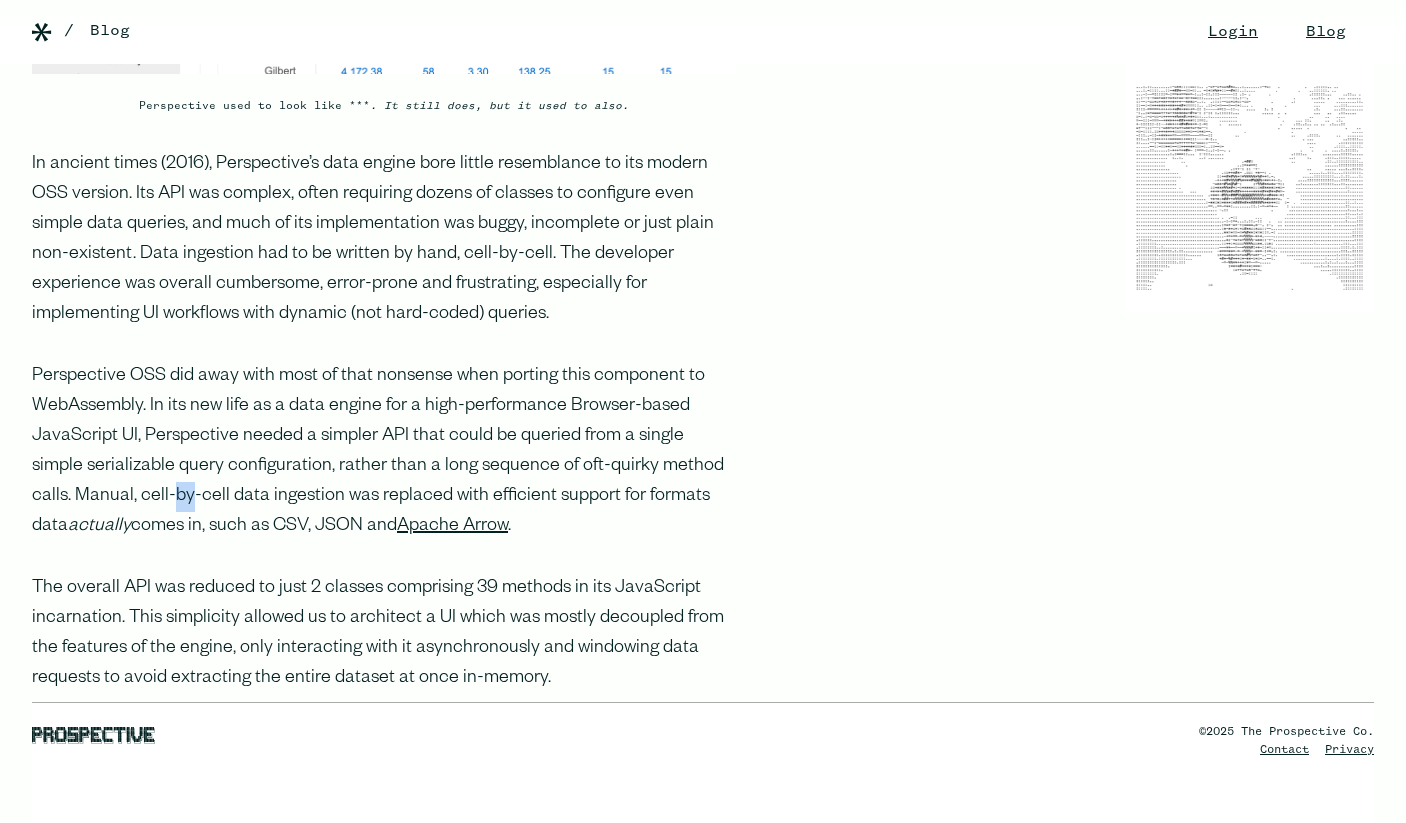 click on "Perspective OSS did away with most of that nonsense when porting this component to WebAssembly. In its new life as a data engine for a high-performance Browser-based JavaScript UI, Perspective needed a simpler API that could be queried from a single simple serializable query configuration, rather than a long sequence of oft-quirky method calls. Manual, cell-by-cell data ingestion was replaced with efficient support for formats data  actually  comes in, such as CSV, JSON and  Apache Arrow ." at bounding box center (384, 452) 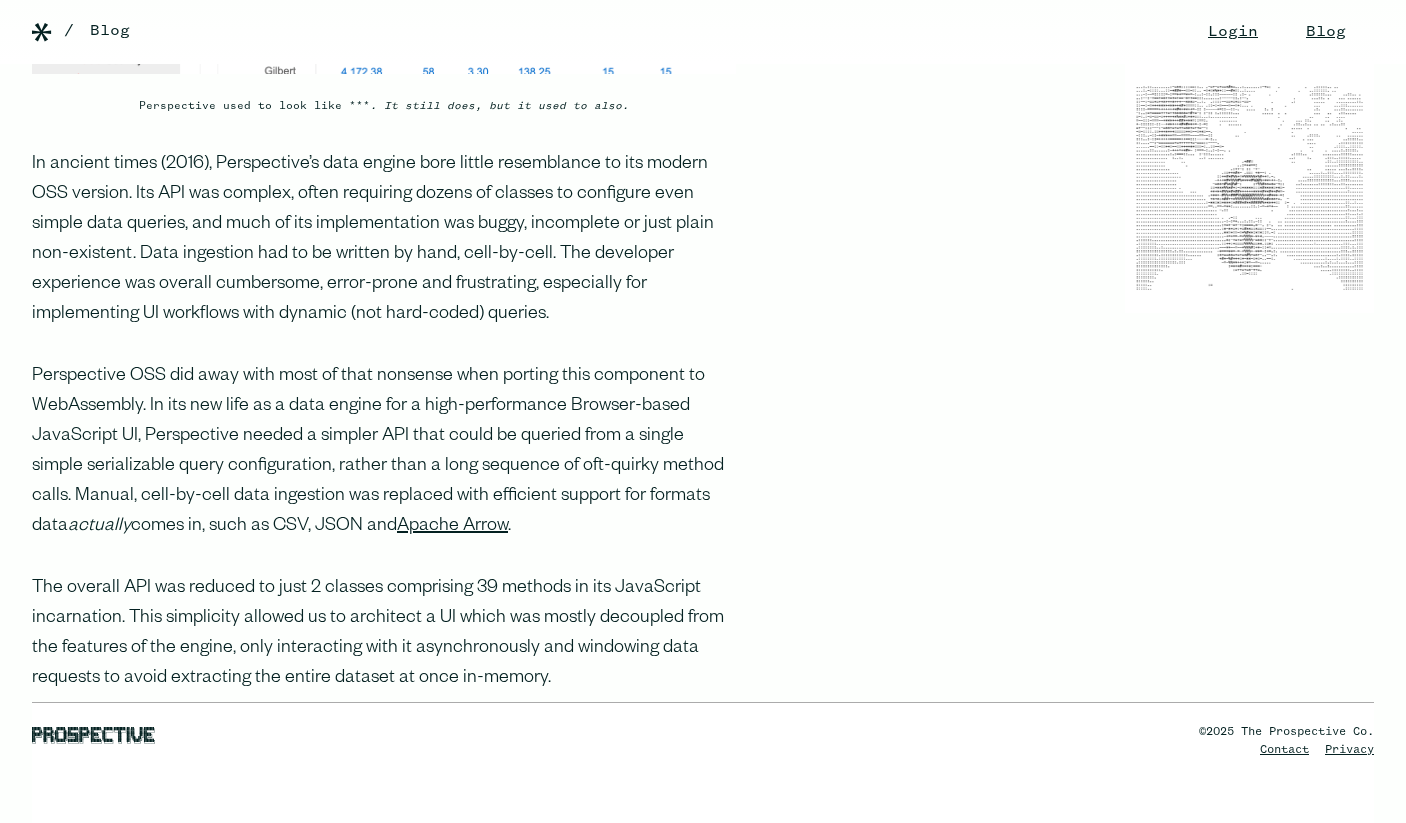 click on "Perspective OSS did away with most of that nonsense when porting this component to WebAssembly. In its new life as a data engine for a high-performance Browser-based JavaScript UI, Perspective needed a simpler API that could be queried from a single simple serializable query configuration, rather than a long sequence of oft-quirky method calls. Manual, cell-by-cell data ingestion was replaced with efficient support for formats data  actually  comes in, such as CSV, JSON and  Apache Arrow ." at bounding box center [384, 452] 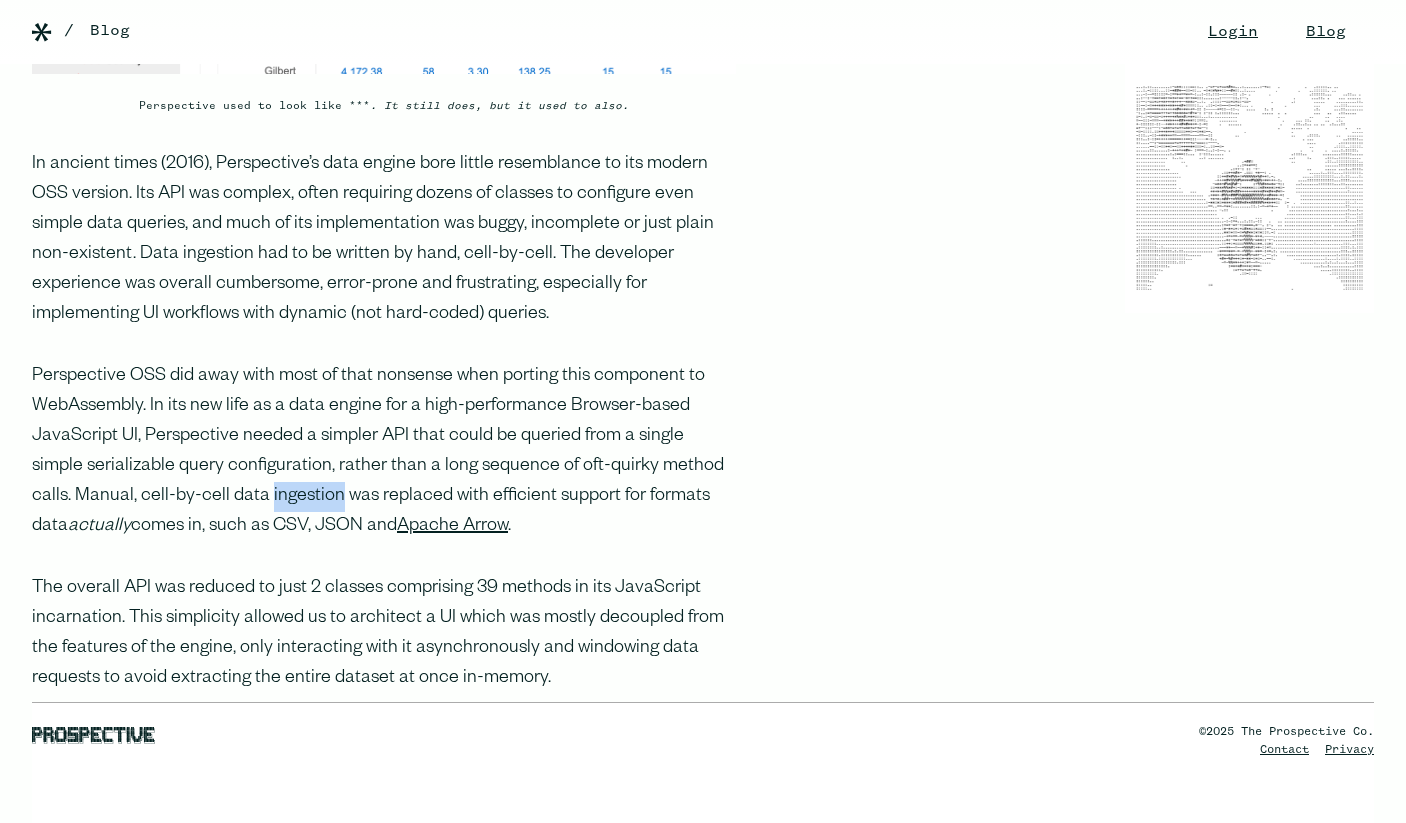 click on "Perspective OSS did away with most of that nonsense when porting this component to WebAssembly. In its new life as a data engine for a high-performance Browser-based JavaScript UI, Perspective needed a simpler API that could be queried from a single simple serializable query configuration, rather than a long sequence of oft-quirky method calls. Manual, cell-by-cell data ingestion was replaced with efficient support for formats data  actually  comes in, such as CSV, JSON and  Apache Arrow ." at bounding box center (384, 452) 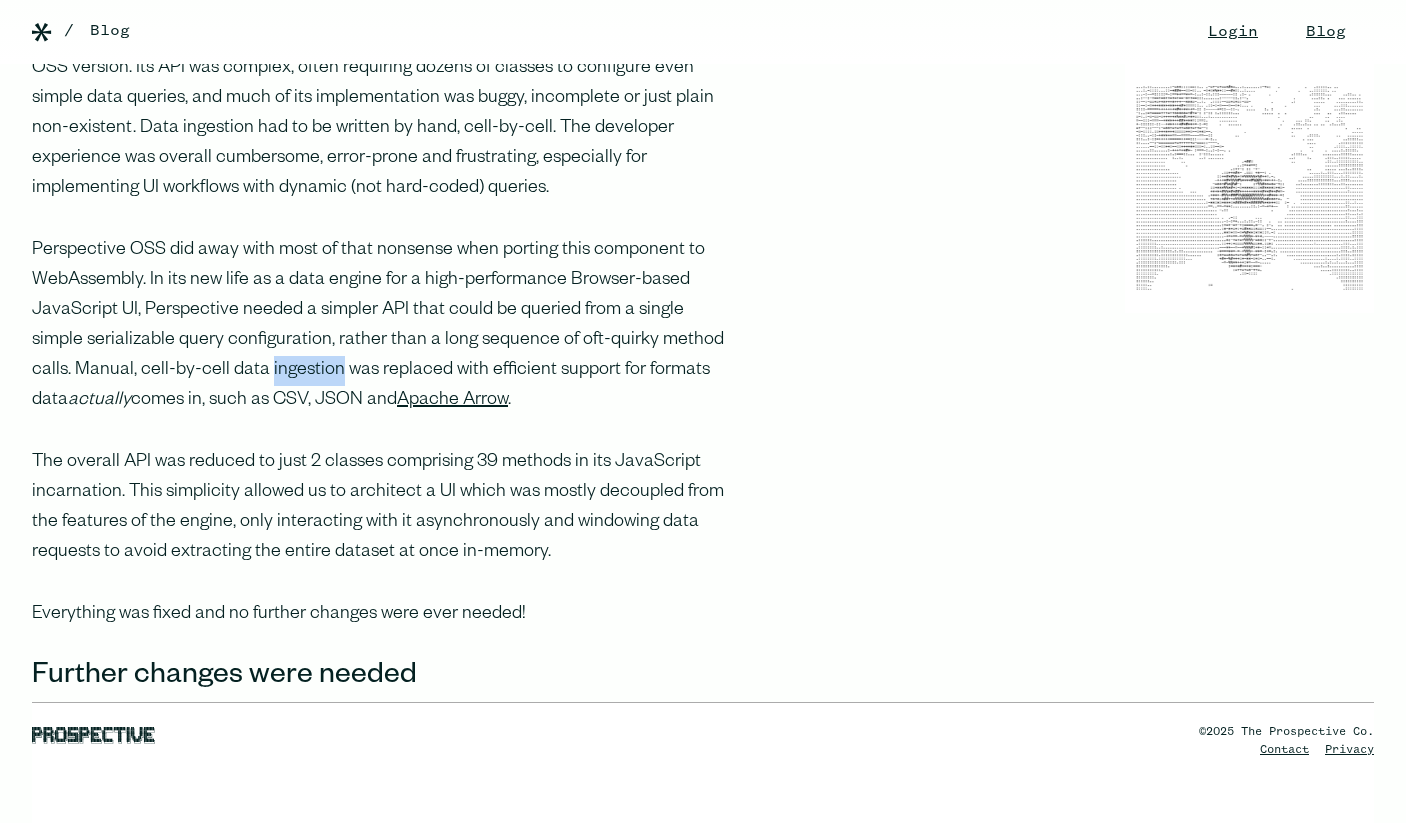 scroll, scrollTop: 1308, scrollLeft: 0, axis: vertical 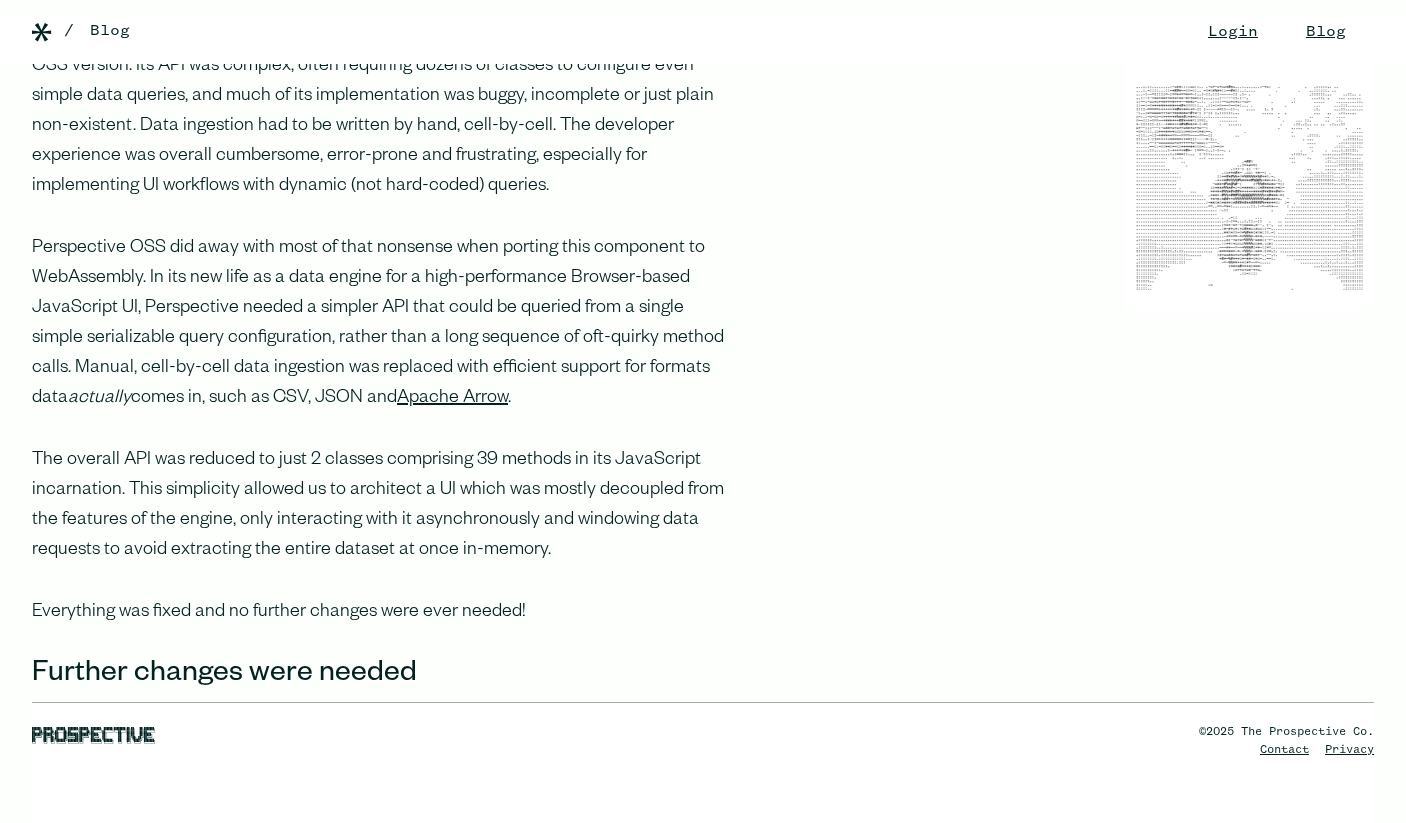click on "The overall API was reduced to just 2 classes comprising 39 methods in its JavaScript incarnation. This simplicity allowed us to architect a UI which was mostly decoupled from the features of the engine, only interacting with it asynchronously and windowing data requests to avoid extracting the entire dataset at once in-memory." at bounding box center [384, 506] 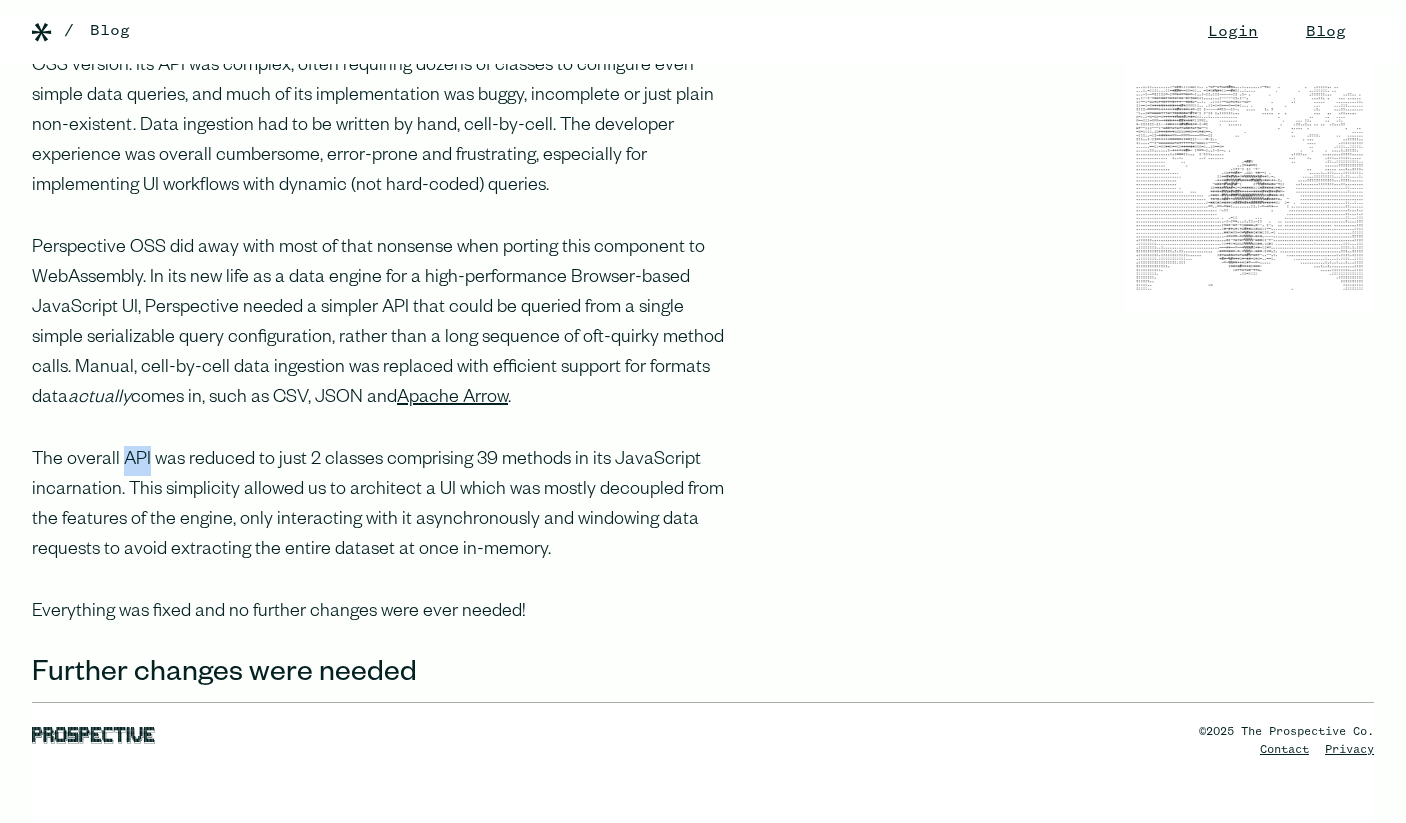 click on "The overall API was reduced to just 2 classes comprising 39 methods in its JavaScript incarnation. This simplicity allowed us to architect a UI which was mostly decoupled from the features of the engine, only interacting with it asynchronously and windowing data requests to avoid extracting the entire dataset at once in-memory." at bounding box center (384, 506) 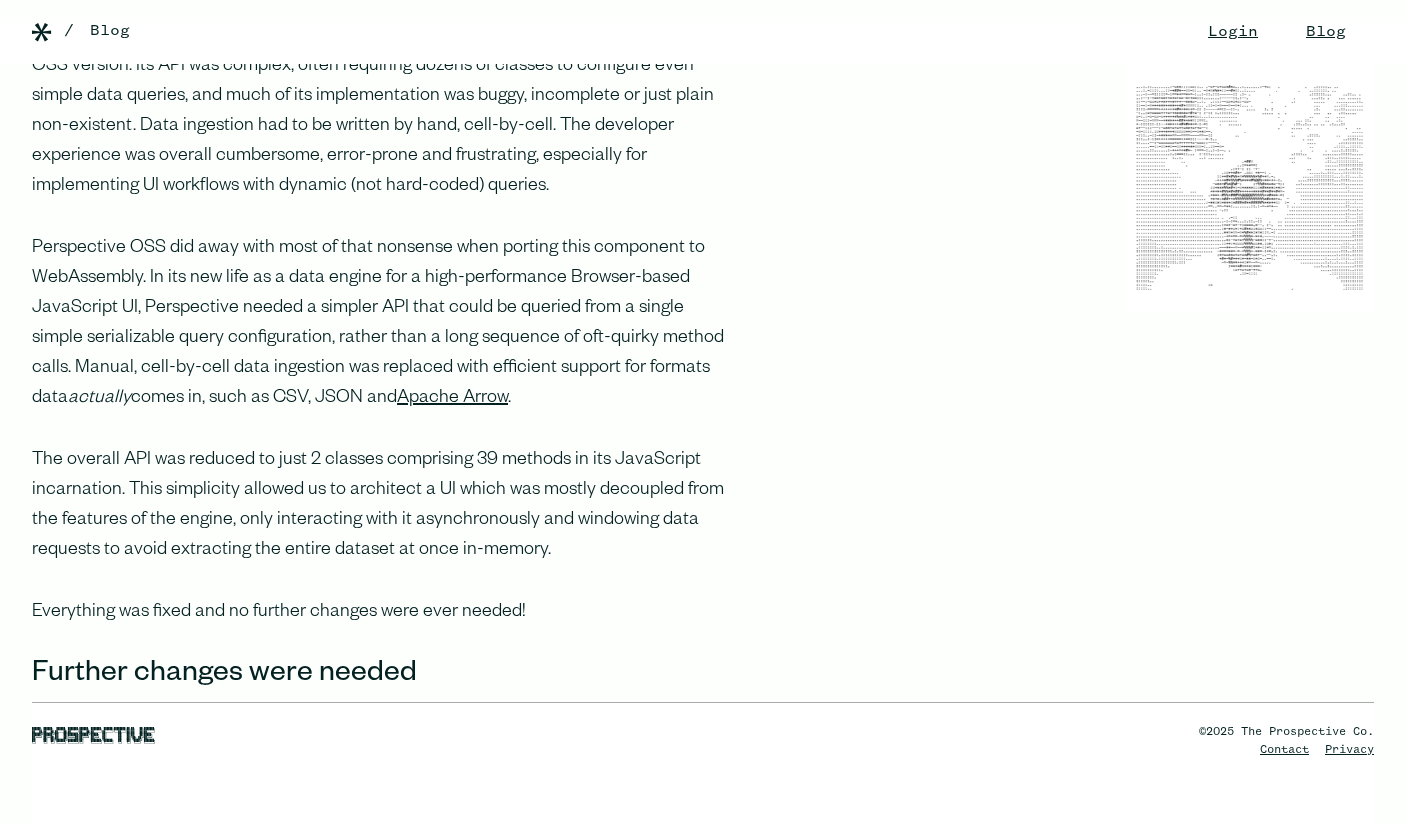 click on "The overall API was reduced to just 2 classes comprising 39 methods in its JavaScript incarnation. This simplicity allowed us to architect a UI which was mostly decoupled from the features of the engine, only interacting with it asynchronously and windowing data requests to avoid extracting the entire dataset at once in-memory." at bounding box center (384, 506) 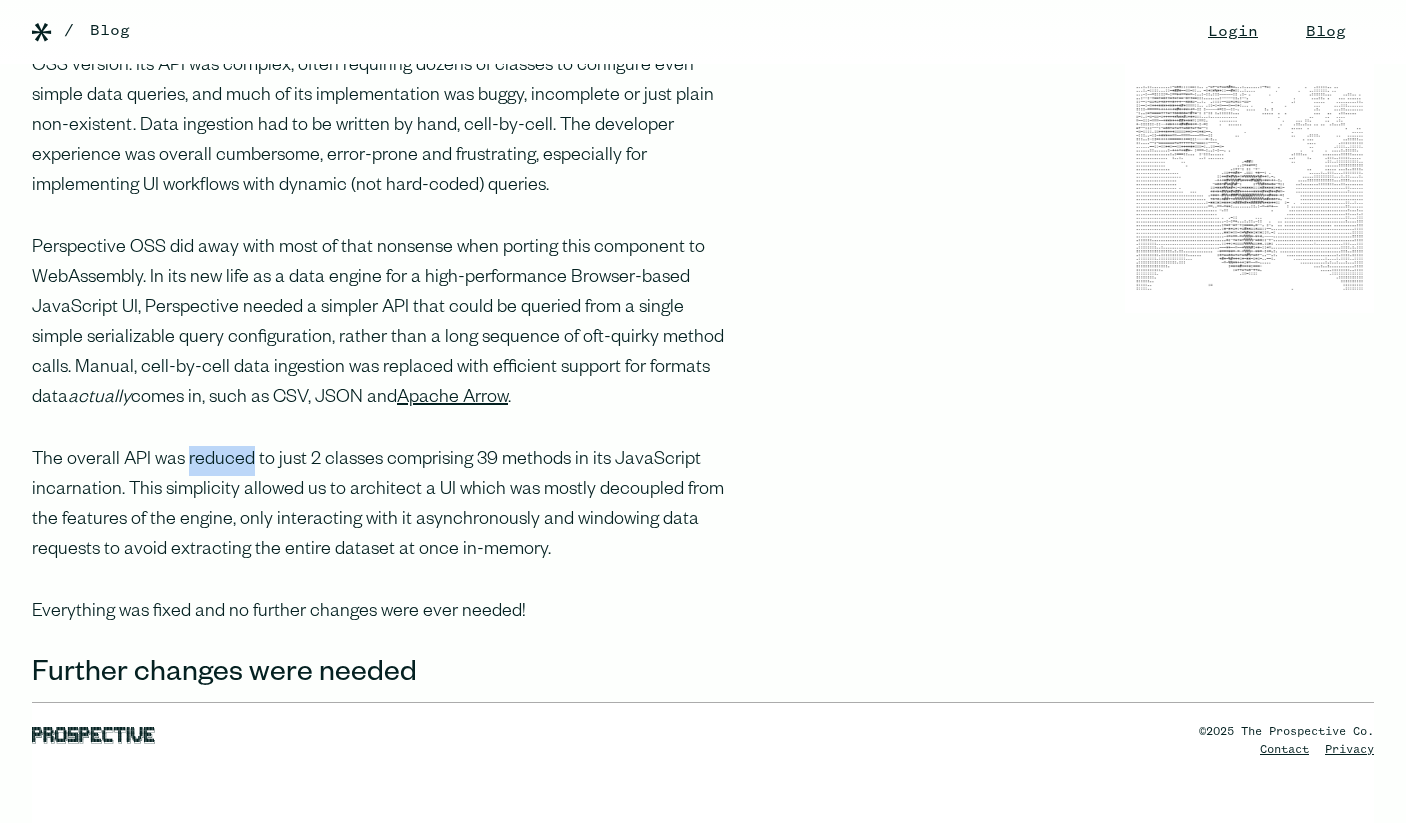 click on "The overall API was reduced to just 2 classes comprising 39 methods in its JavaScript incarnation. This simplicity allowed us to architect a UI which was mostly decoupled from the features of the engine, only interacting with it asynchronously and windowing data requests to avoid extracting the entire dataset at once in-memory." at bounding box center [384, 506] 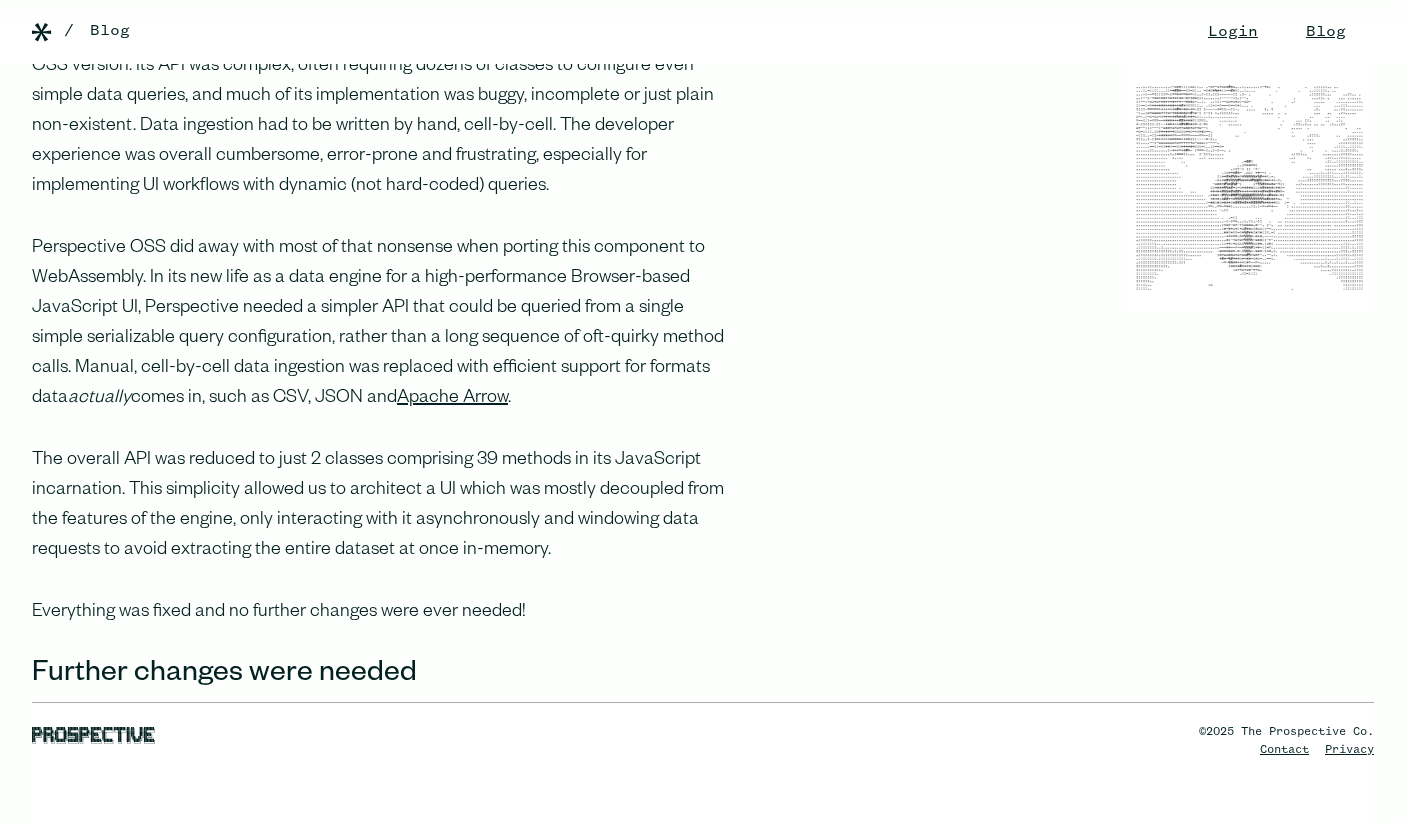 click on "The overall API was reduced to just 2 classes comprising 39 methods in its JavaScript incarnation. This simplicity allowed us to architect a UI which was mostly decoupled from the features of the engine, only interacting with it asynchronously and windowing data requests to avoid extracting the entire dataset at once in-memory." at bounding box center (384, 506) 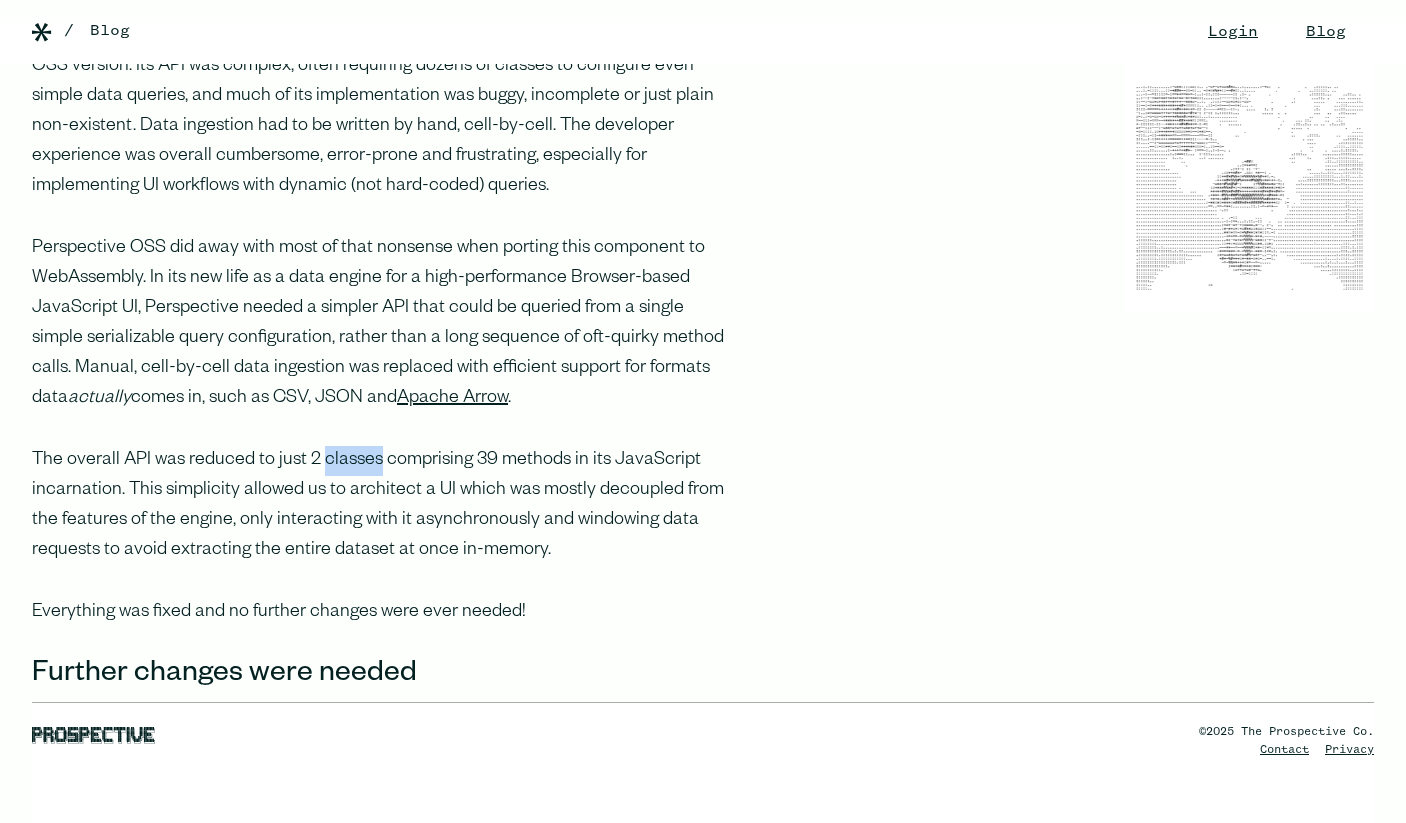 click on "The overall API was reduced to just 2 classes comprising 39 methods in its JavaScript incarnation. This simplicity allowed us to architect a UI which was mostly decoupled from the features of the engine, only interacting with it asynchronously and windowing data requests to avoid extracting the entire dataset at once in-memory." at bounding box center (384, 506) 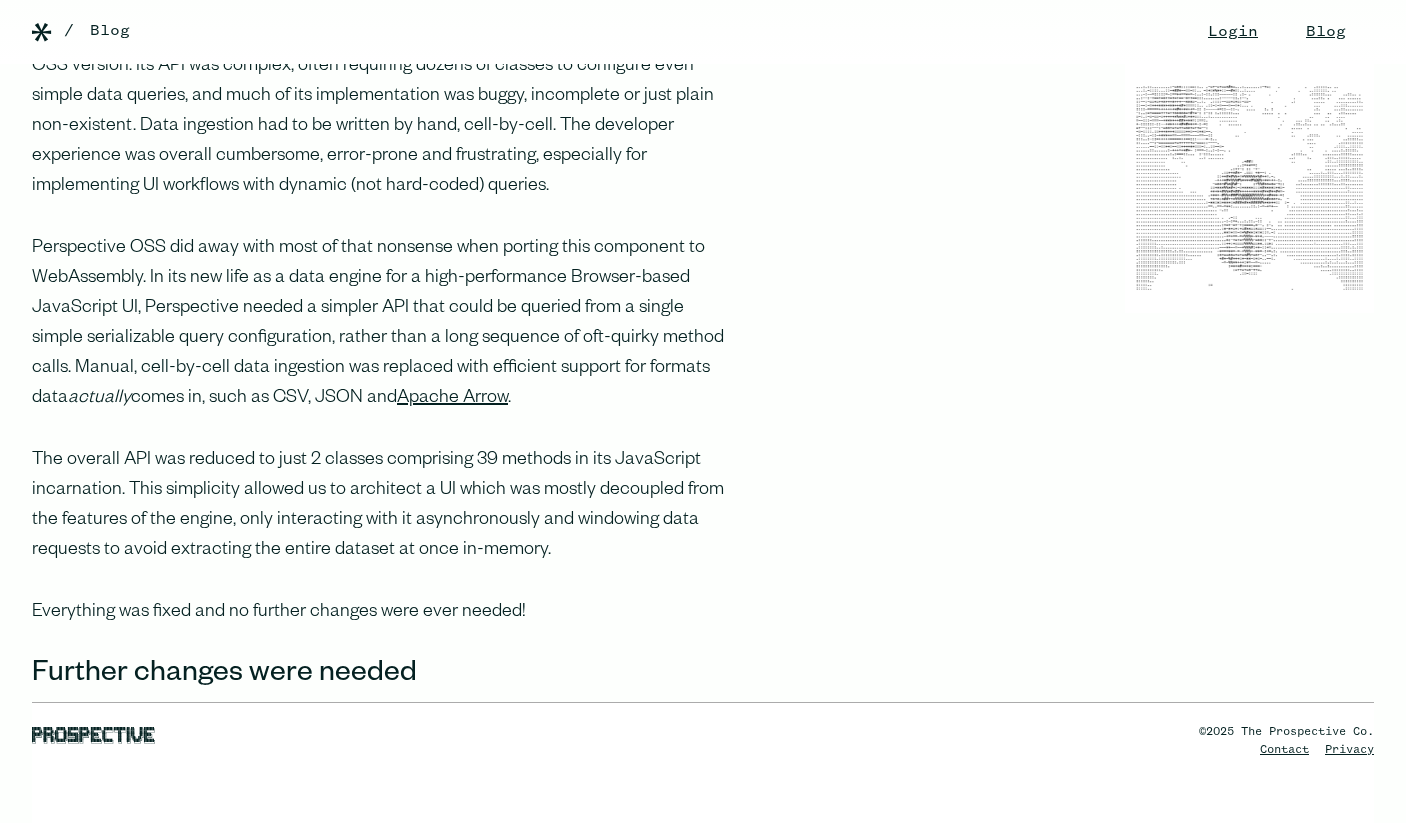 click on "The overall API was reduced to just 2 classes comprising 39 methods in its JavaScript incarnation. This simplicity allowed us to architect a UI which was mostly decoupled from the features of the engine, only interacting with it asynchronously and windowing data requests to avoid extracting the entire dataset at once in-memory." at bounding box center [384, 506] 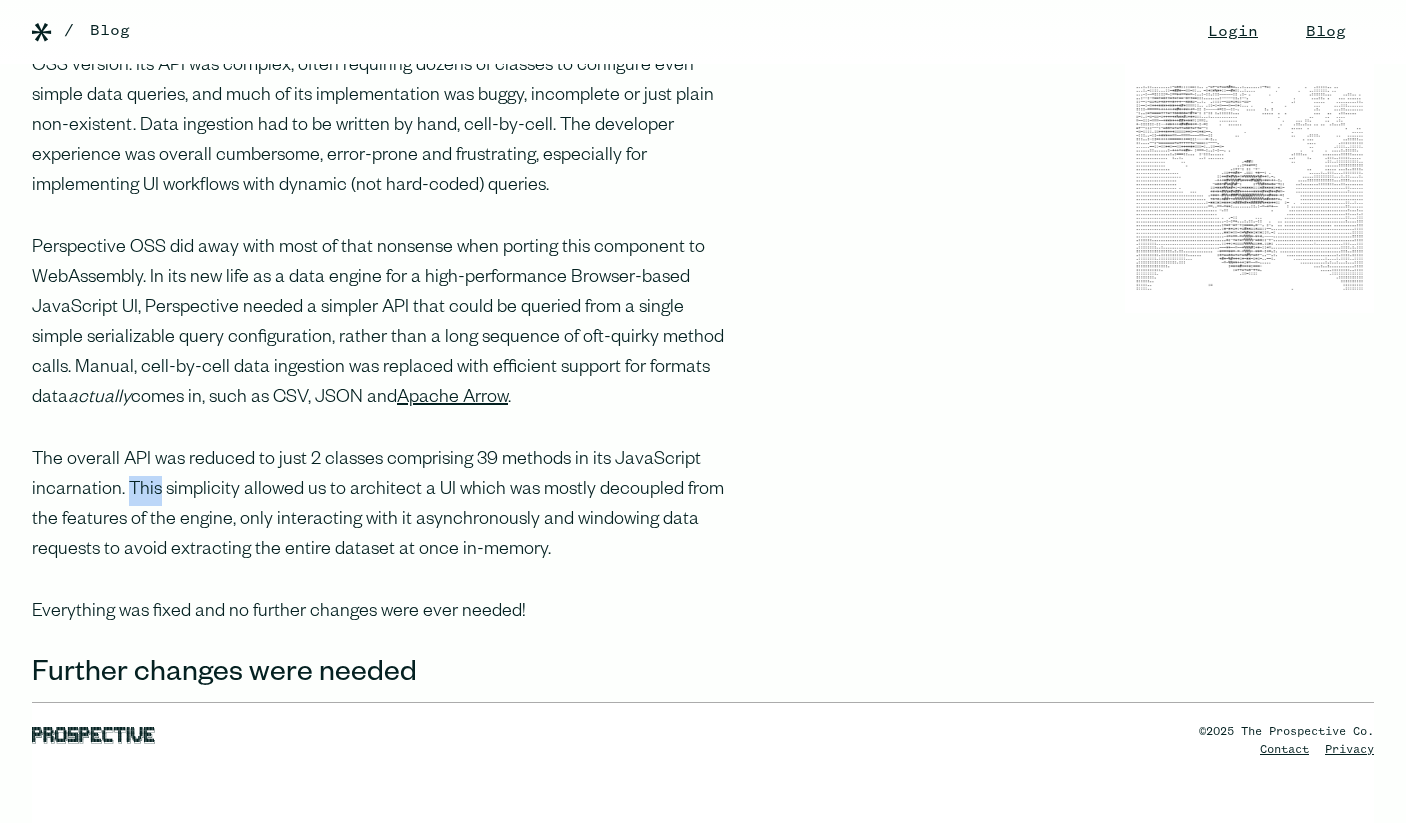 click on "The overall API was reduced to just 2 classes comprising 39 methods in its JavaScript incarnation. This simplicity allowed us to architect a UI which was mostly decoupled from the features of the engine, only interacting with it asynchronously and windowing data requests to avoid extracting the entire dataset at once in-memory." at bounding box center (384, 506) 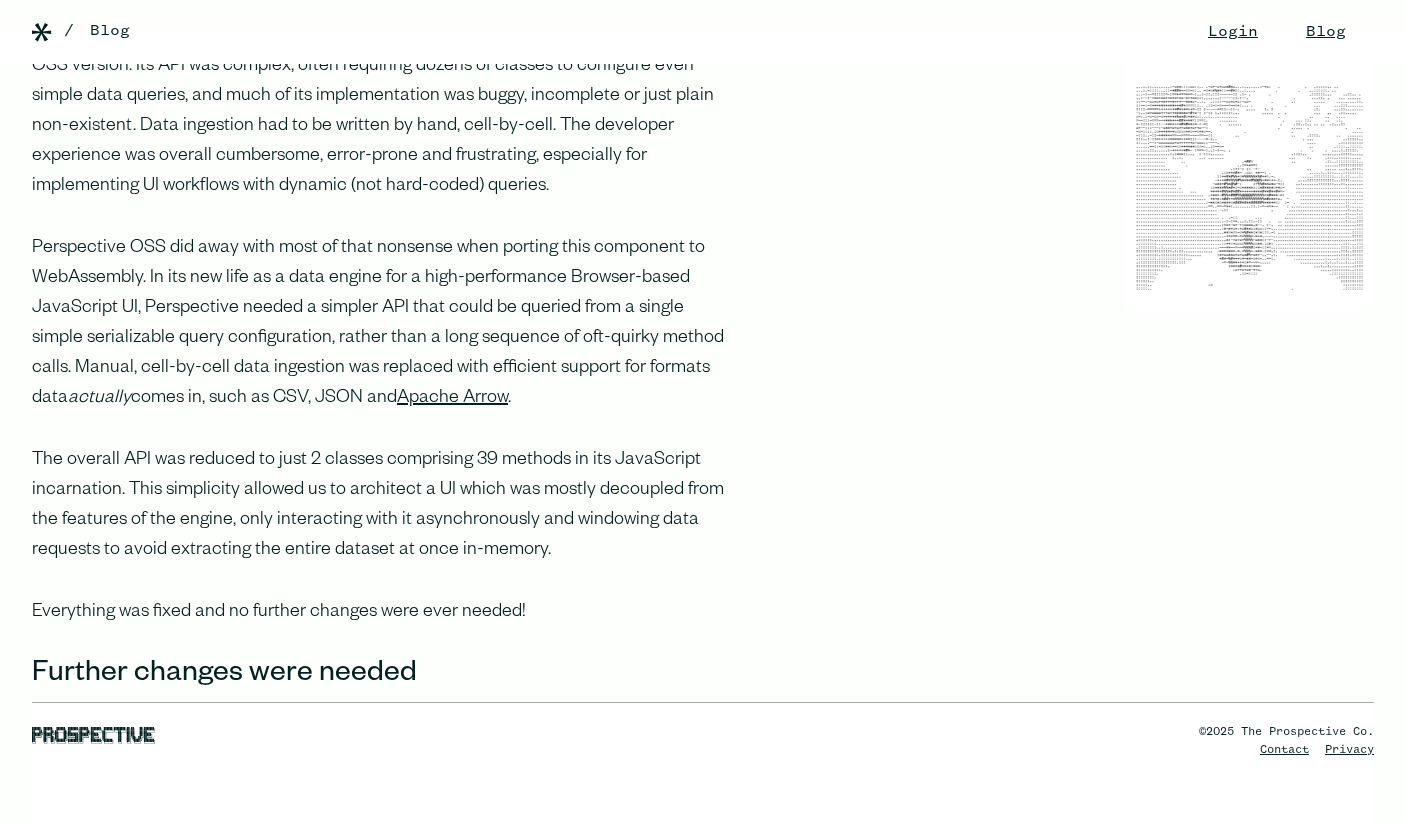 click on "The overall API was reduced to just 2 classes comprising 39 methods in its JavaScript incarnation. This simplicity allowed us to architect a UI which was mostly decoupled from the features of the engine, only interacting with it asynchronously and windowing data requests to avoid extracting the entire dataset at once in-memory." at bounding box center [384, 506] 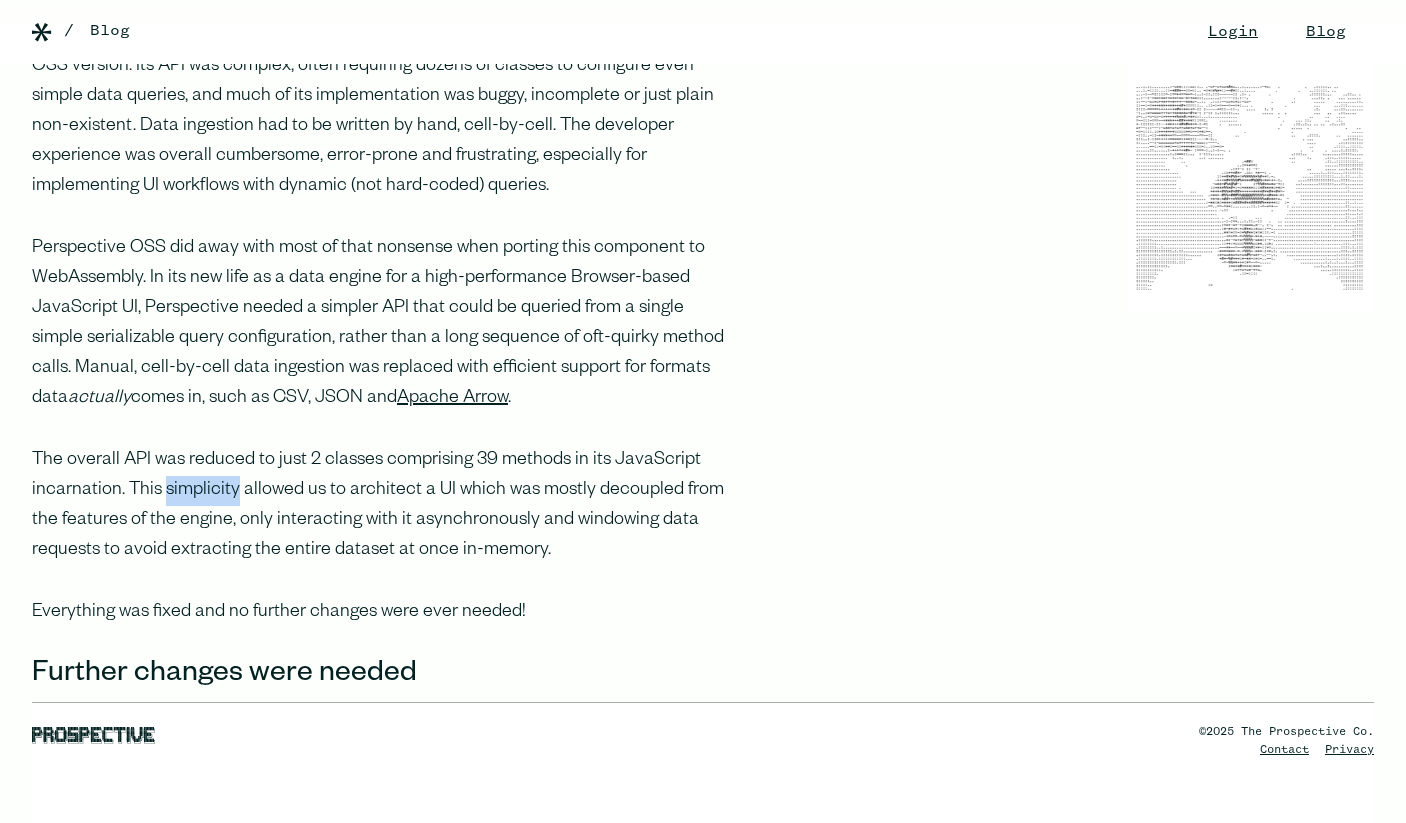 click on "The overall API was reduced to just 2 classes comprising 39 methods in its JavaScript incarnation. This simplicity allowed us to architect a UI which was mostly decoupled from the features of the engine, only interacting with it asynchronously and windowing data requests to avoid extracting the entire dataset at once in-memory." at bounding box center (384, 506) 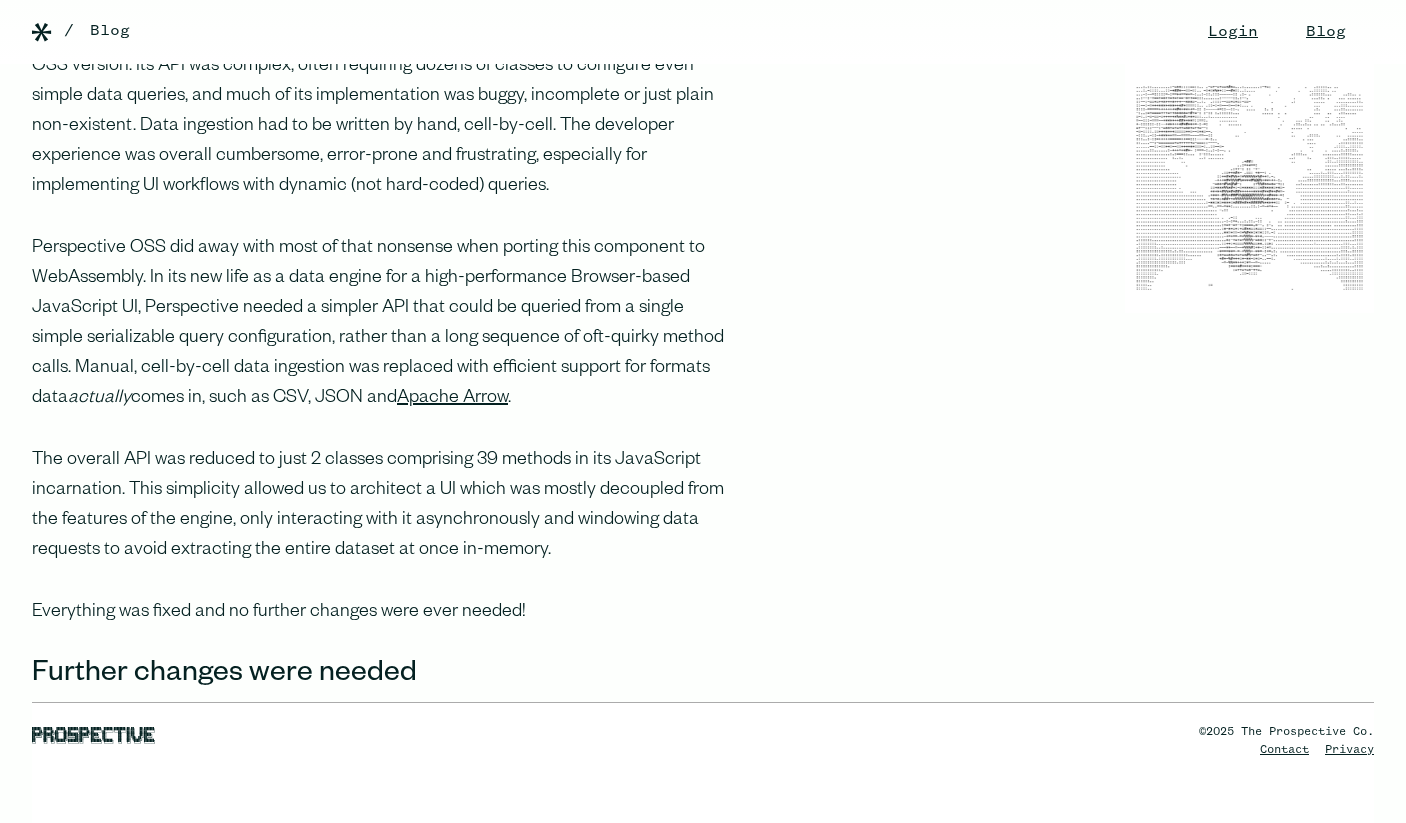 click on "The overall API was reduced to just 2 classes comprising 39 methods in its JavaScript incarnation. This simplicity allowed us to architect a UI which was mostly decoupled from the features of the engine, only interacting with it asynchronously and windowing data requests to avoid extracting the entire dataset at once in-memory." at bounding box center (384, 506) 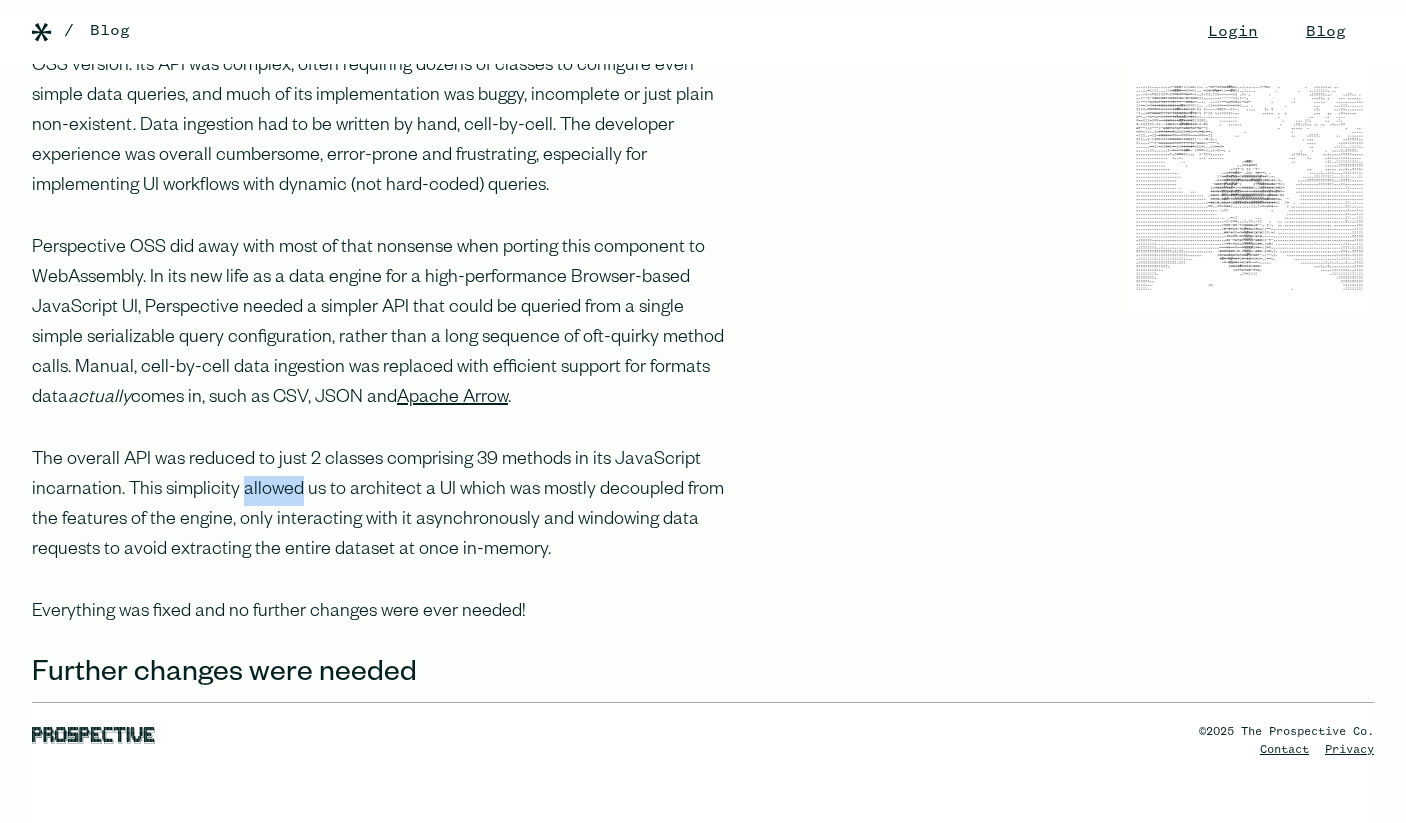 click on "The overall API was reduced to just 2 classes comprising 39 methods in its JavaScript incarnation. This simplicity allowed us to architect a UI which was mostly decoupled from the features of the engine, only interacting with it asynchronously and windowing data requests to avoid extracting the entire dataset at once in-memory." at bounding box center (384, 506) 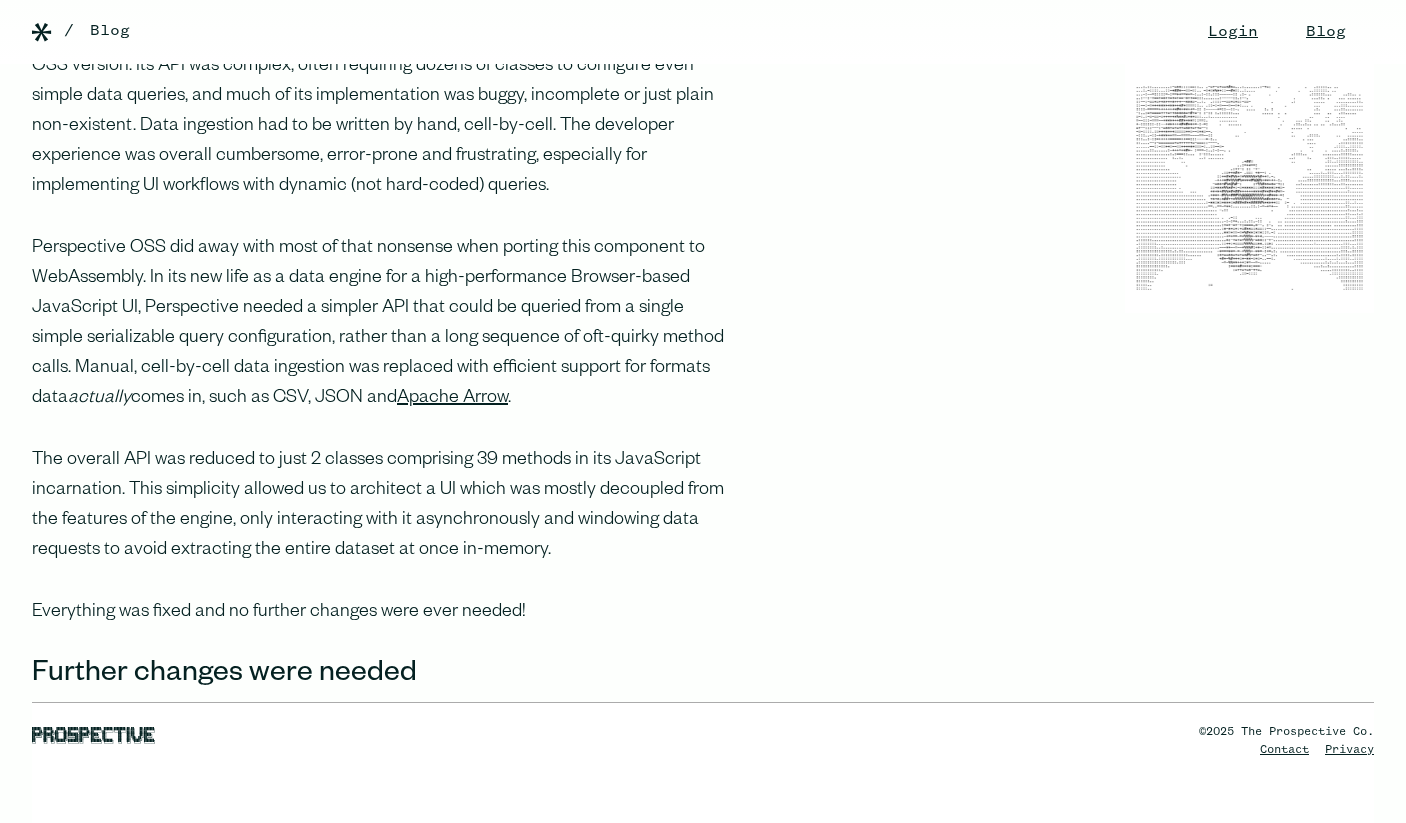 click on "The overall API was reduced to just 2 classes comprising 39 methods in its JavaScript incarnation. This simplicity allowed us to architect a UI which was mostly decoupled from the features of the engine, only interacting with it asynchronously and windowing data requests to avoid extracting the entire dataset at once in-memory." at bounding box center [384, 506] 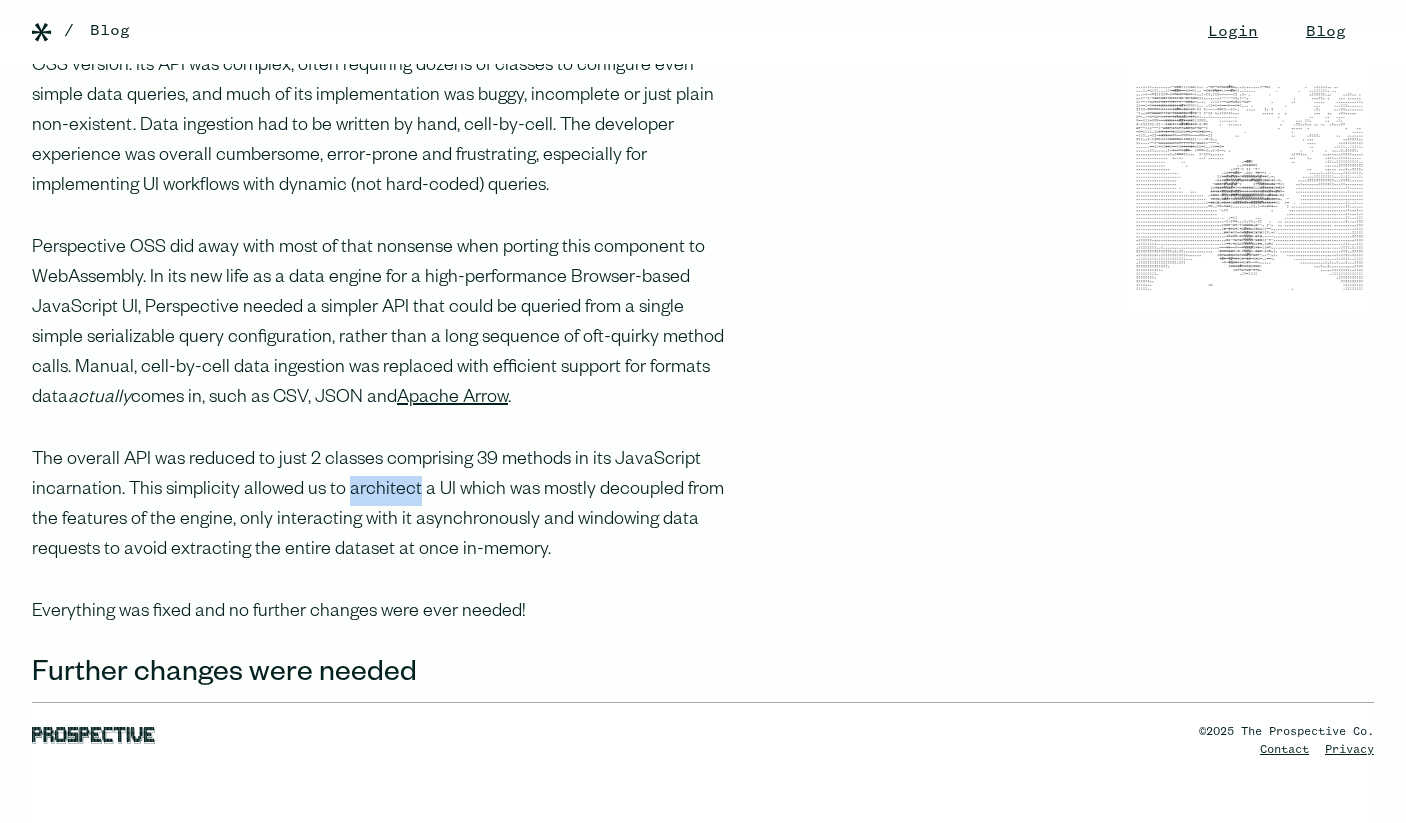click on "The overall API was reduced to just 2 classes comprising 39 methods in its JavaScript incarnation. This simplicity allowed us to architect a UI which was mostly decoupled from the features of the engine, only interacting with it asynchronously and windowing data requests to avoid extracting the entire dataset at once in-memory." at bounding box center [384, 506] 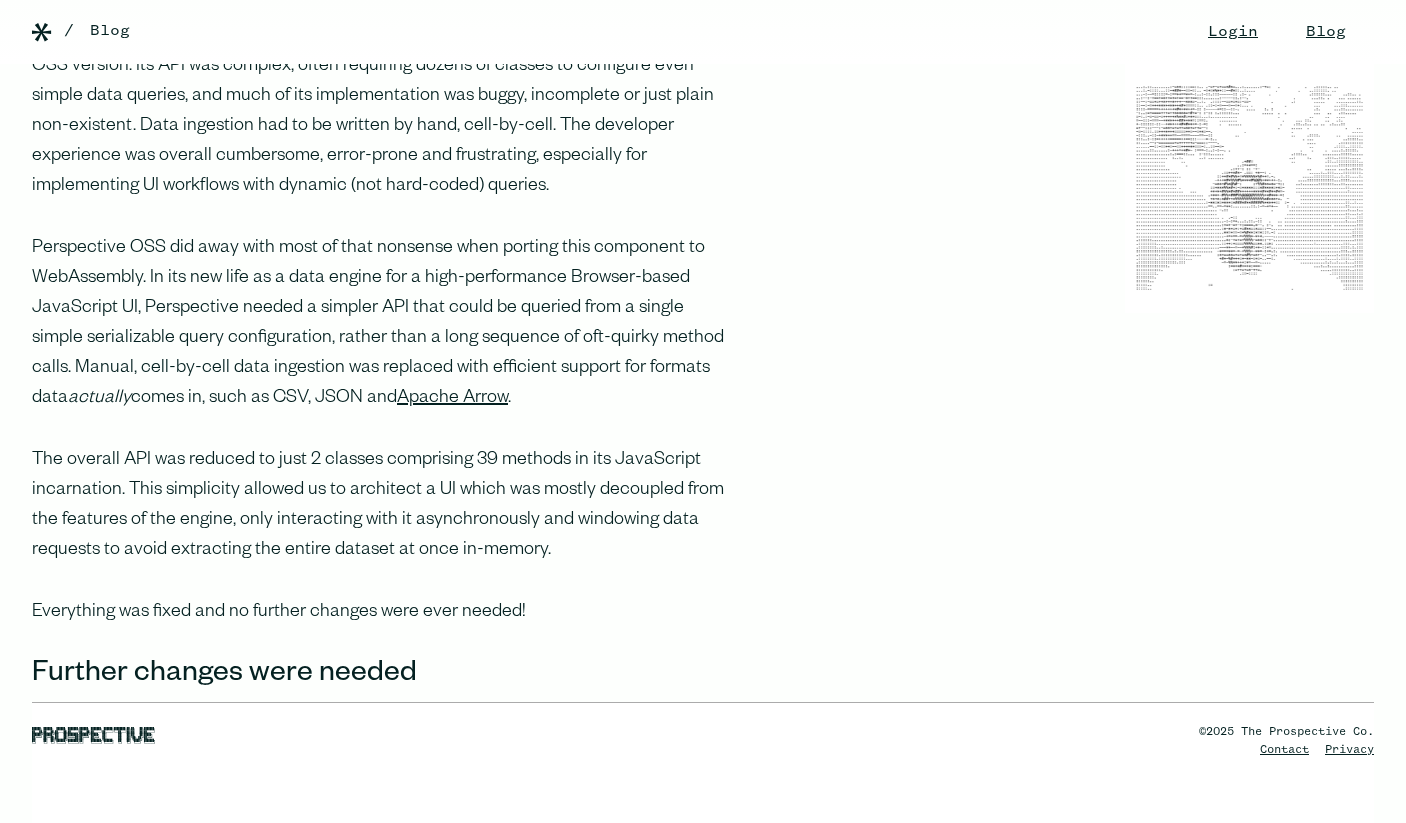 click on "The overall API was reduced to just 2 classes comprising 39 methods in its JavaScript incarnation. This simplicity allowed us to architect a UI which was mostly decoupled from the features of the engine, only interacting with it asynchronously and windowing data requests to avoid extracting the entire dataset at once in-memory." at bounding box center [384, 506] 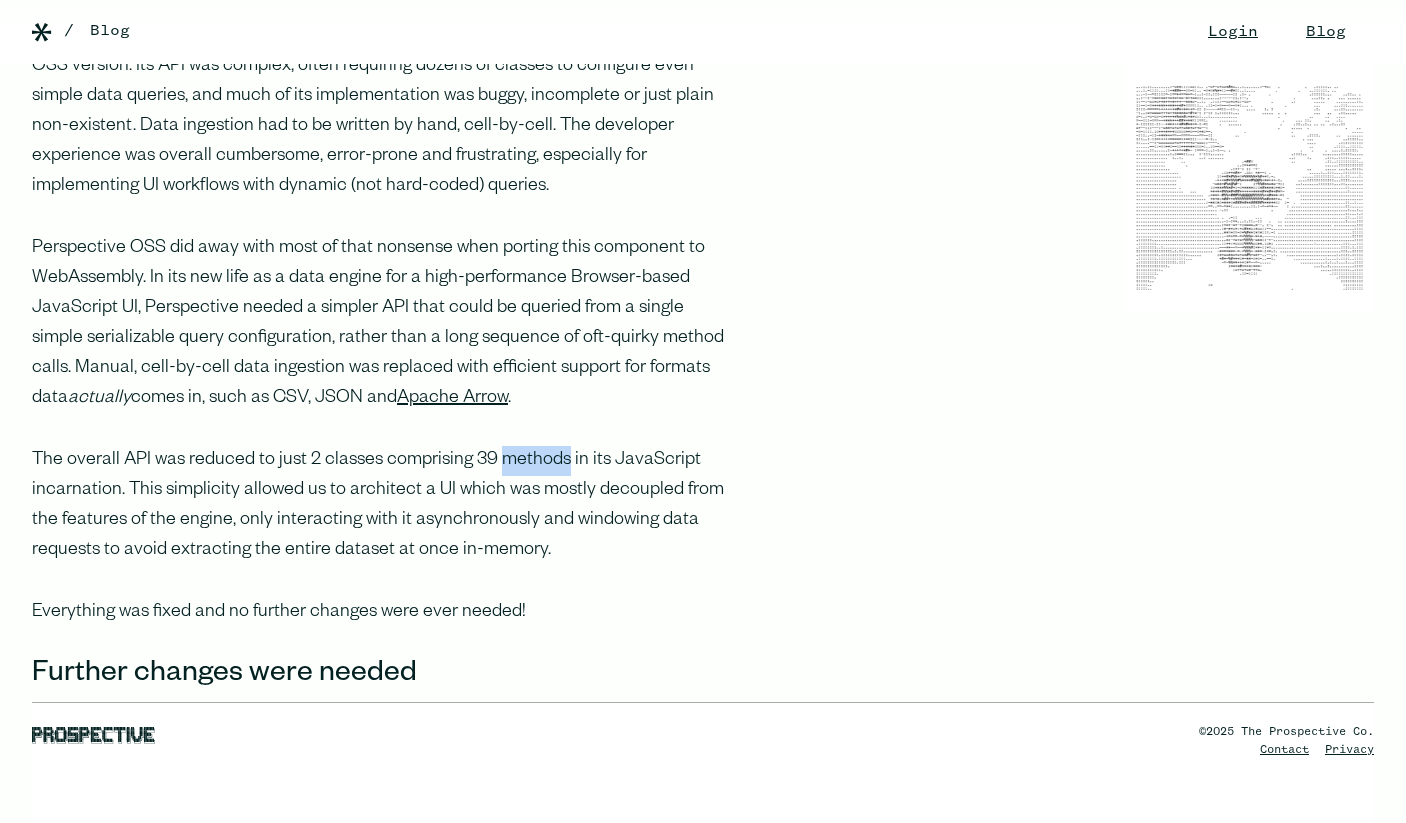 click on "The overall API was reduced to just 2 classes comprising 39 methods in its JavaScript incarnation. This simplicity allowed us to architect a UI which was mostly decoupled from the features of the engine, only interacting with it asynchronously and windowing data requests to avoid extracting the entire dataset at once in-memory." at bounding box center [384, 506] 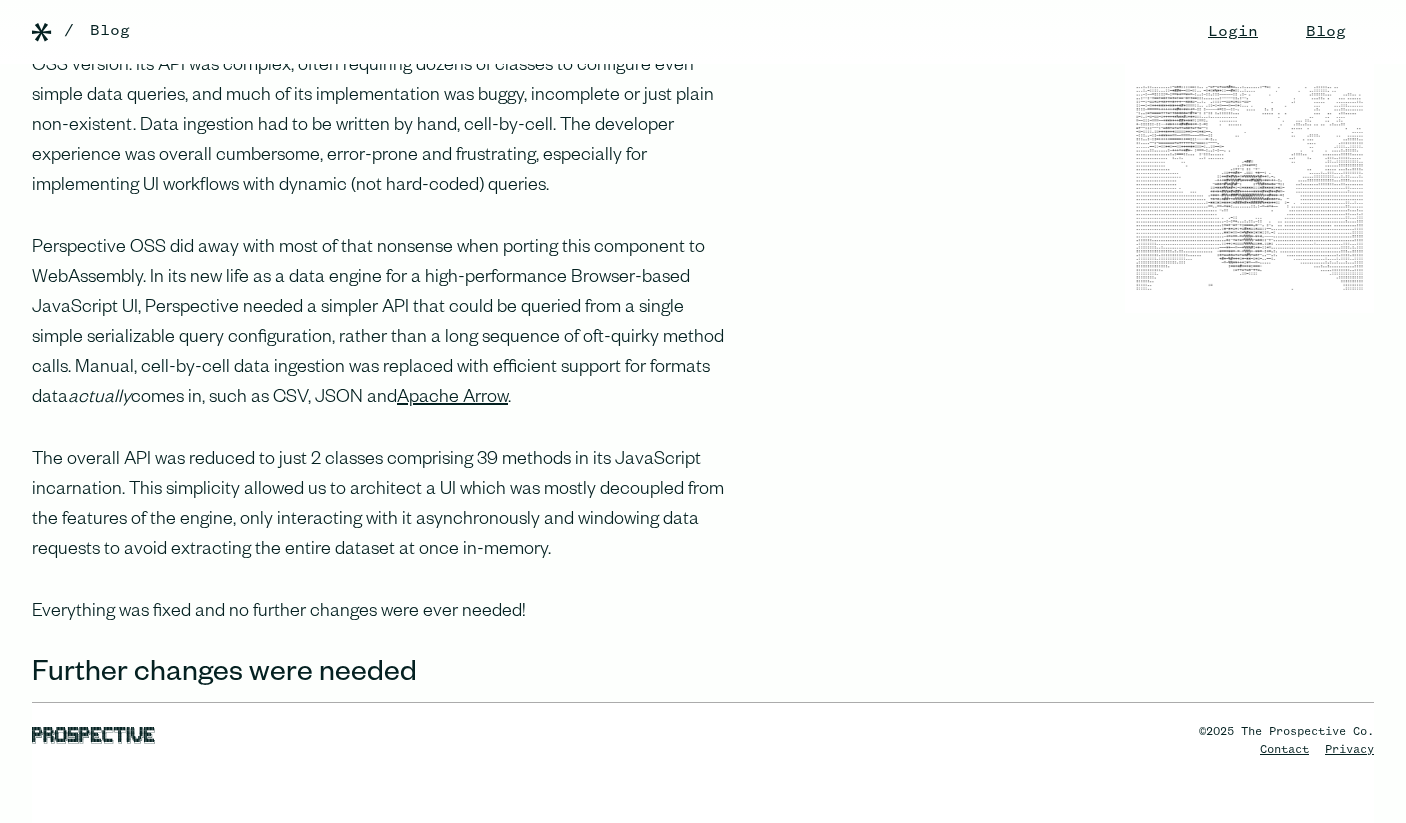click on "The overall API was reduced to just 2 classes comprising 39 methods in its JavaScript incarnation. This simplicity allowed us to architect a UI which was mostly decoupled from the features of the engine, only interacting with it asynchronously and windowing data requests to avoid extracting the entire dataset at once in-memory." at bounding box center [384, 506] 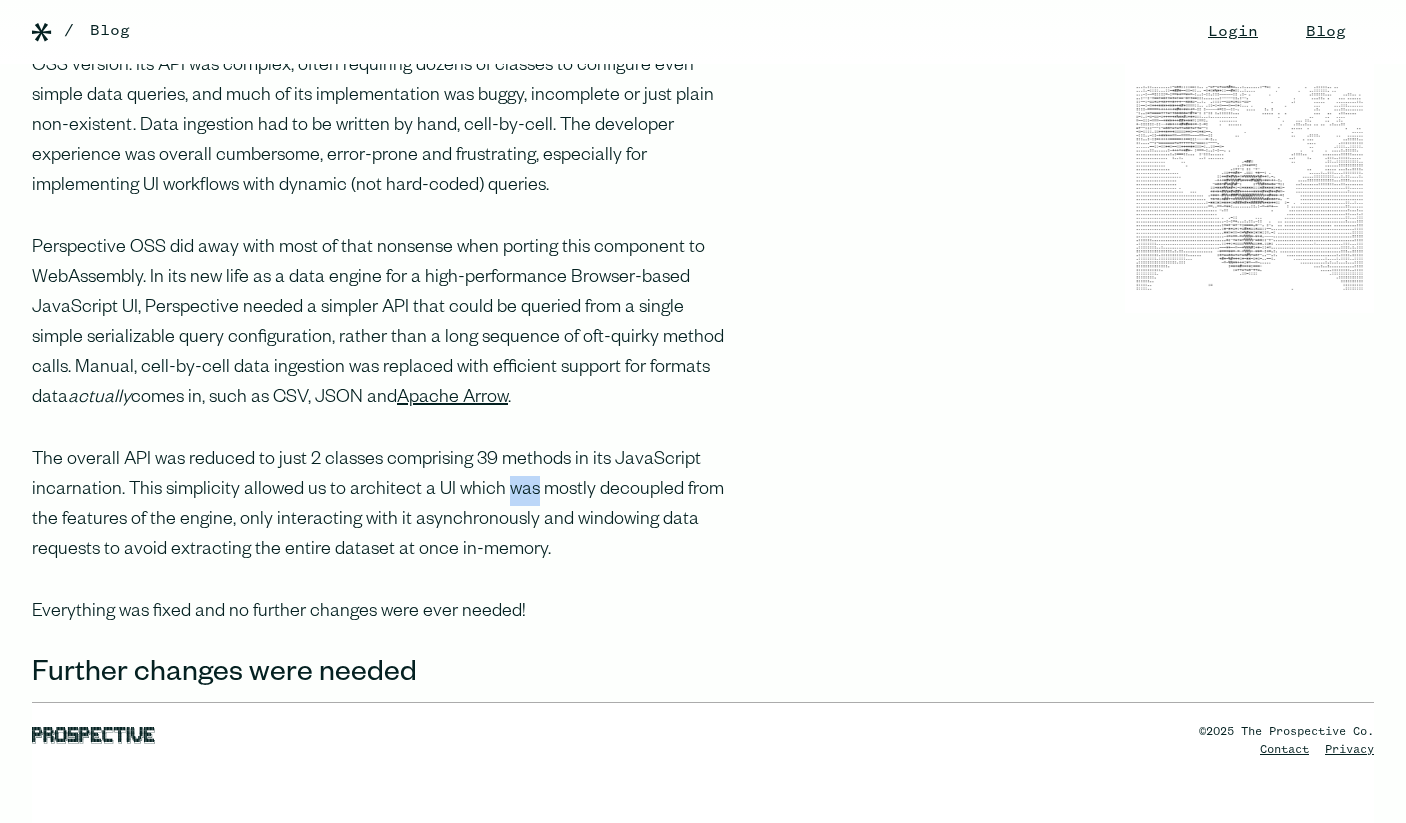 click on "The overall API was reduced to just 2 classes comprising 39 methods in its JavaScript incarnation. This simplicity allowed us to architect a UI which was mostly decoupled from the features of the engine, only interacting with it asynchronously and windowing data requests to avoid extracting the entire dataset at once in-memory." at bounding box center [384, 506] 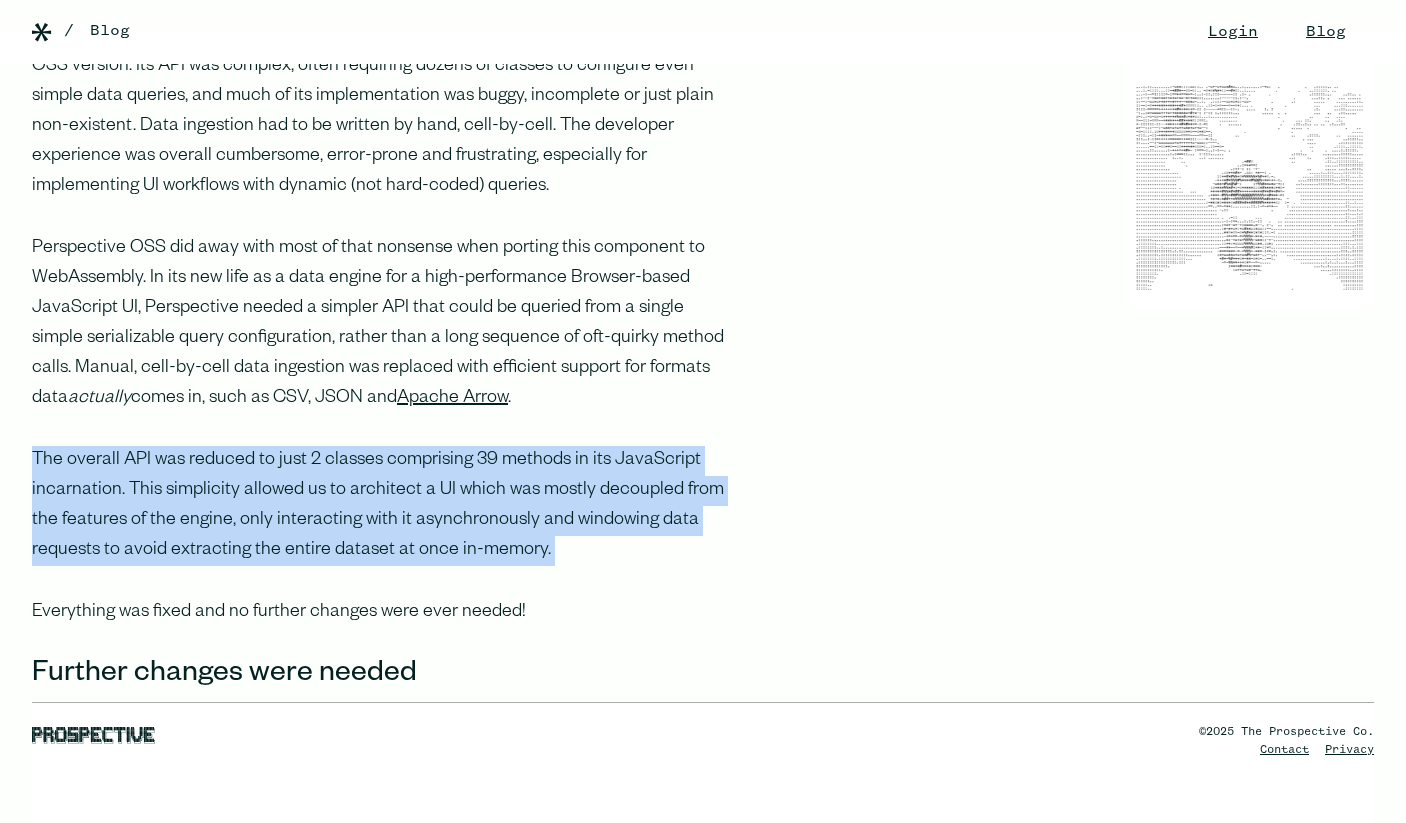 click on "The overall API was reduced to just 2 classes comprising 39 methods in its JavaScript incarnation. This simplicity allowed us to architect a UI which was mostly decoupled from the features of the engine, only interacting with it asynchronously and windowing data requests to avoid extracting the entire dataset at once in-memory." at bounding box center [384, 506] 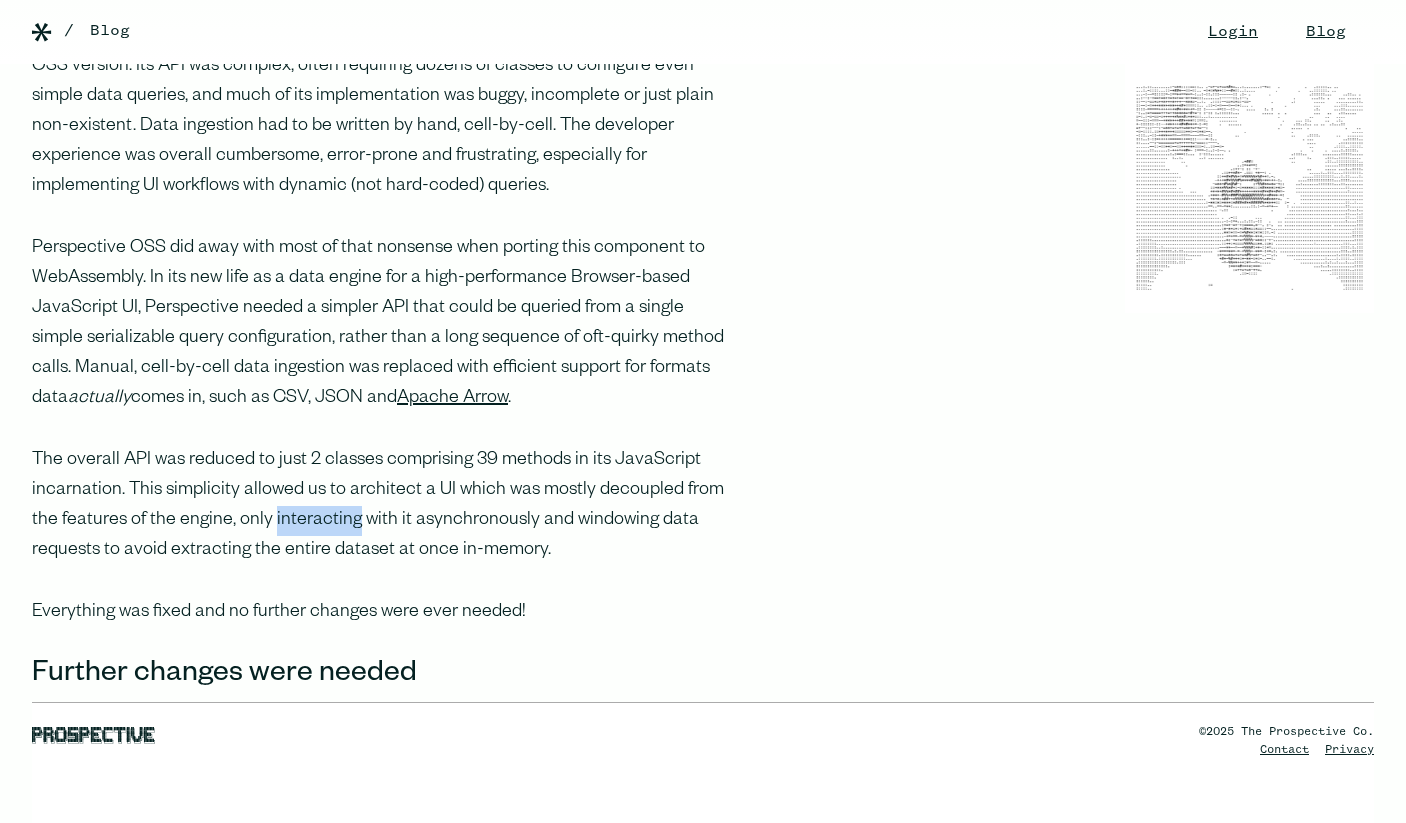 click on "The overall API was reduced to just 2 classes comprising 39 methods in its JavaScript incarnation. This simplicity allowed us to architect a UI which was mostly decoupled from the features of the engine, only interacting with it asynchronously and windowing data requests to avoid extracting the entire dataset at once in-memory." at bounding box center [384, 506] 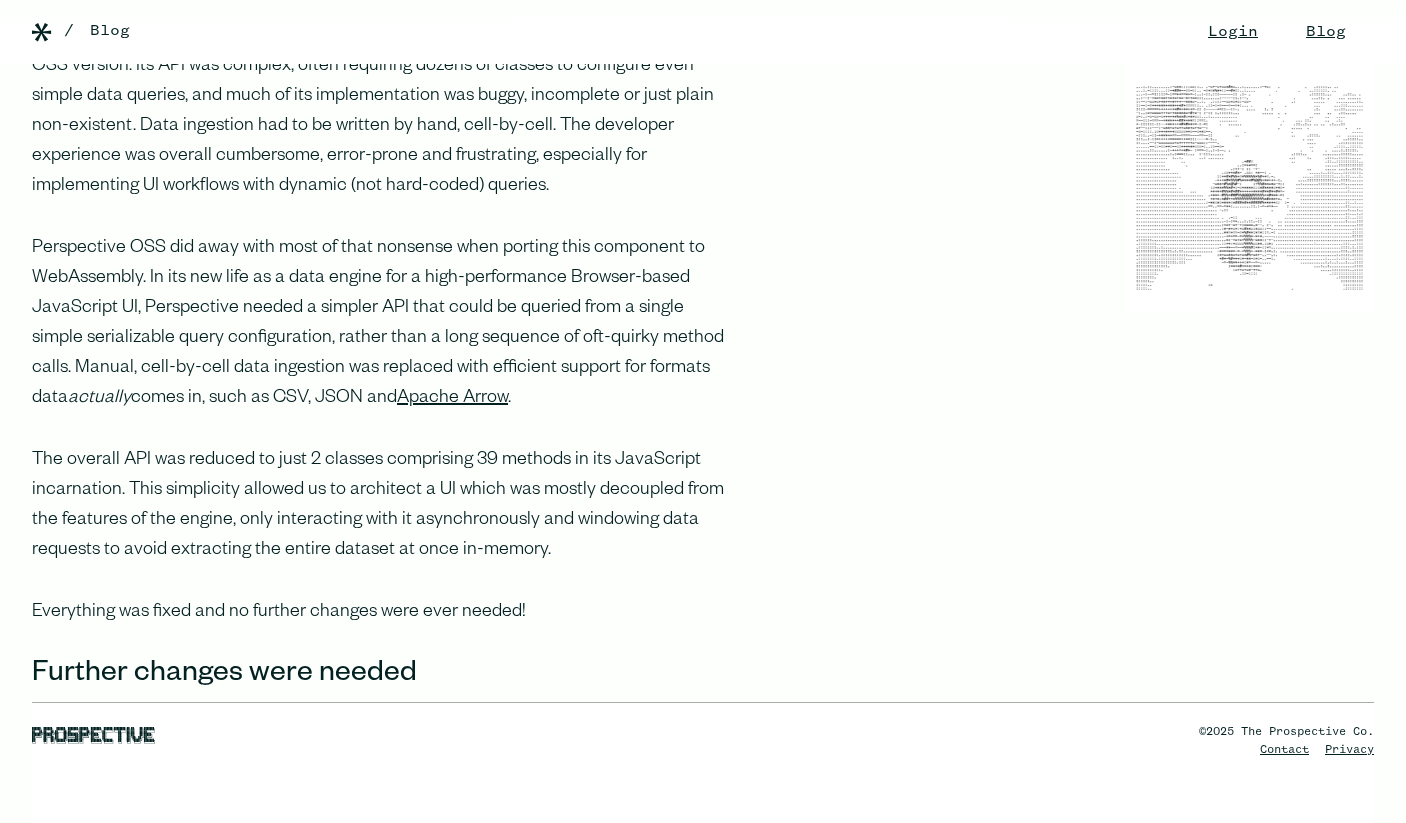 click on "The overall API was reduced to just 2 classes comprising 39 methods in its JavaScript incarnation. This simplicity allowed us to architect a UI which was mostly decoupled from the features of the engine, only interacting with it asynchronously and windowing data requests to avoid extracting the entire dataset at once in-memory." at bounding box center (384, 506) 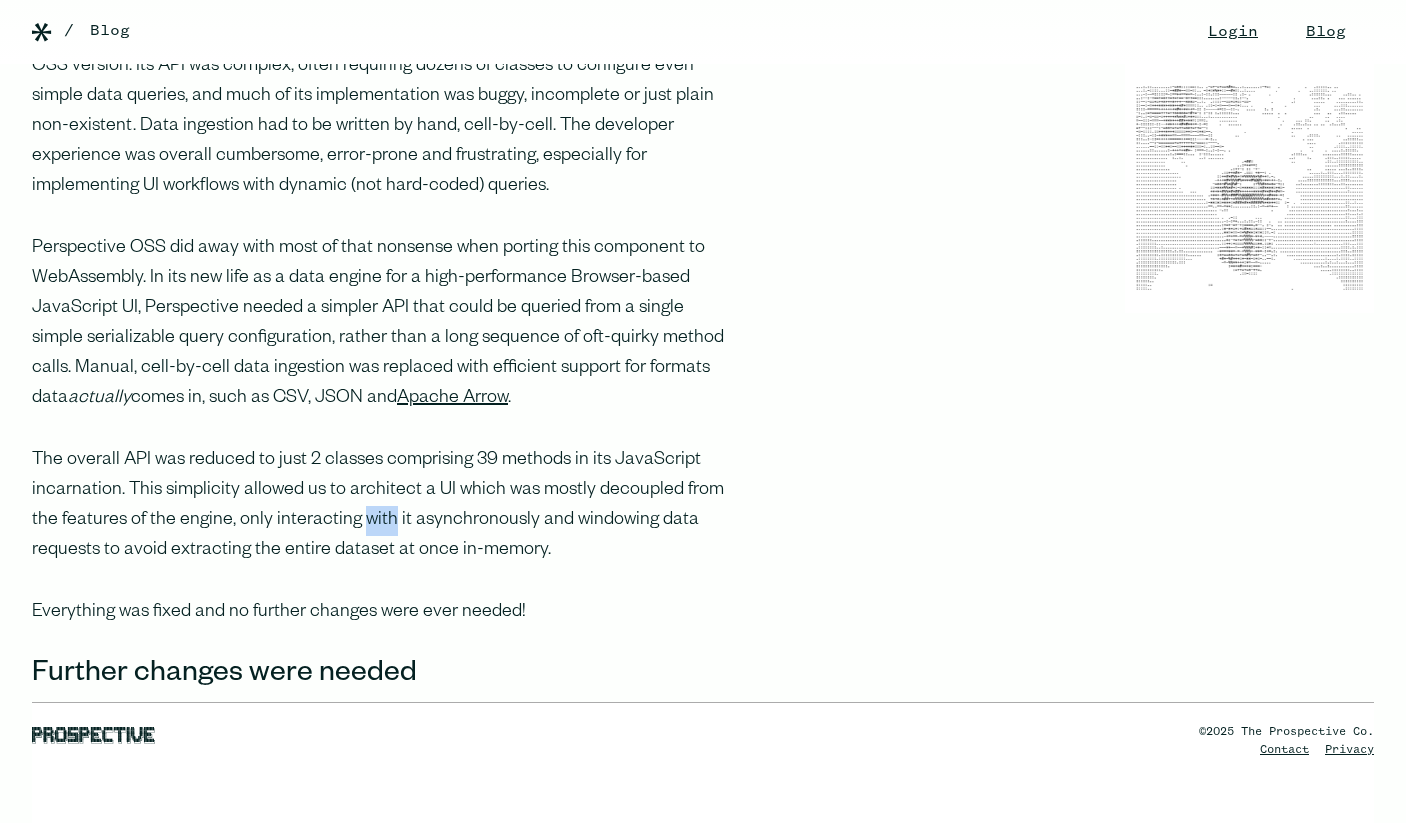 click on "The overall API was reduced to just 2 classes comprising 39 methods in its JavaScript incarnation. This simplicity allowed us to architect a UI which was mostly decoupled from the features of the engine, only interacting with it asynchronously and windowing data requests to avoid extracting the entire dataset at once in-memory." at bounding box center [384, 506] 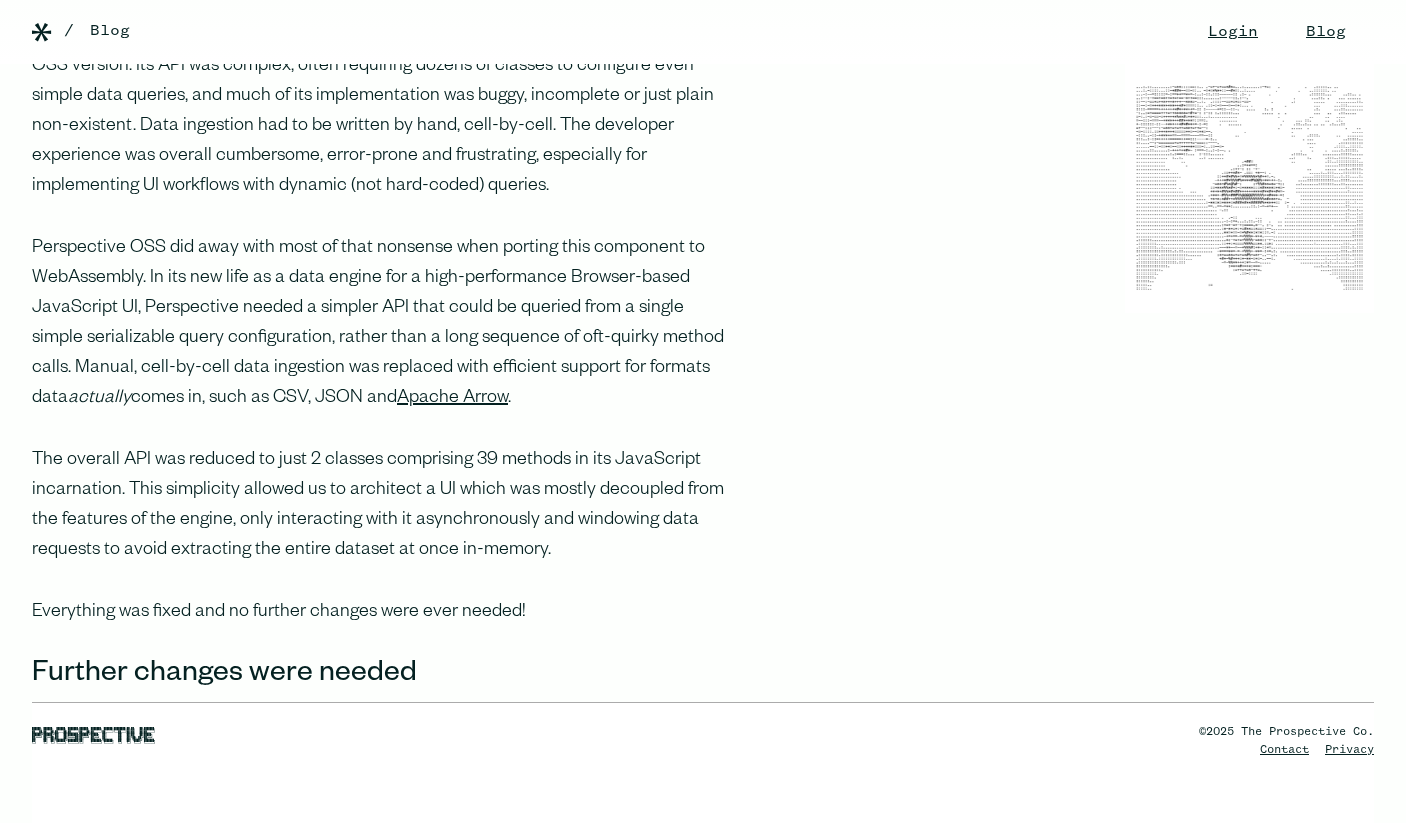 click on "The overall API was reduced to just 2 classes comprising 39 methods in its JavaScript incarnation. This simplicity allowed us to architect a UI which was mostly decoupled from the features of the engine, only interacting with it asynchronously and windowing data requests to avoid extracting the entire dataset at once in-memory." at bounding box center [384, 506] 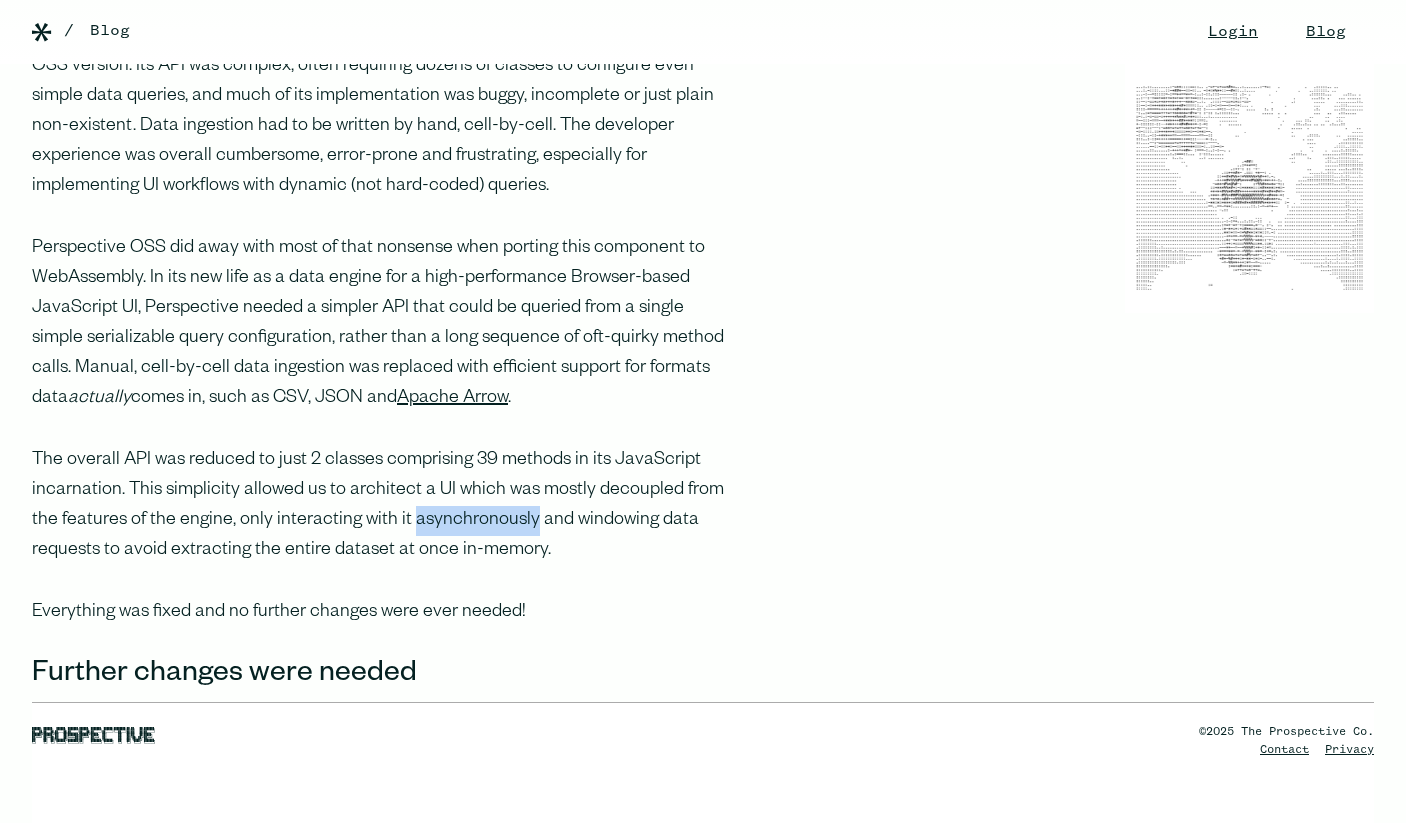 click on "The overall API was reduced to just 2 classes comprising 39 methods in its JavaScript incarnation. This simplicity allowed us to architect a UI which was mostly decoupled from the features of the engine, only interacting with it asynchronously and windowing data requests to avoid extracting the entire dataset at once in-memory." at bounding box center [384, 506] 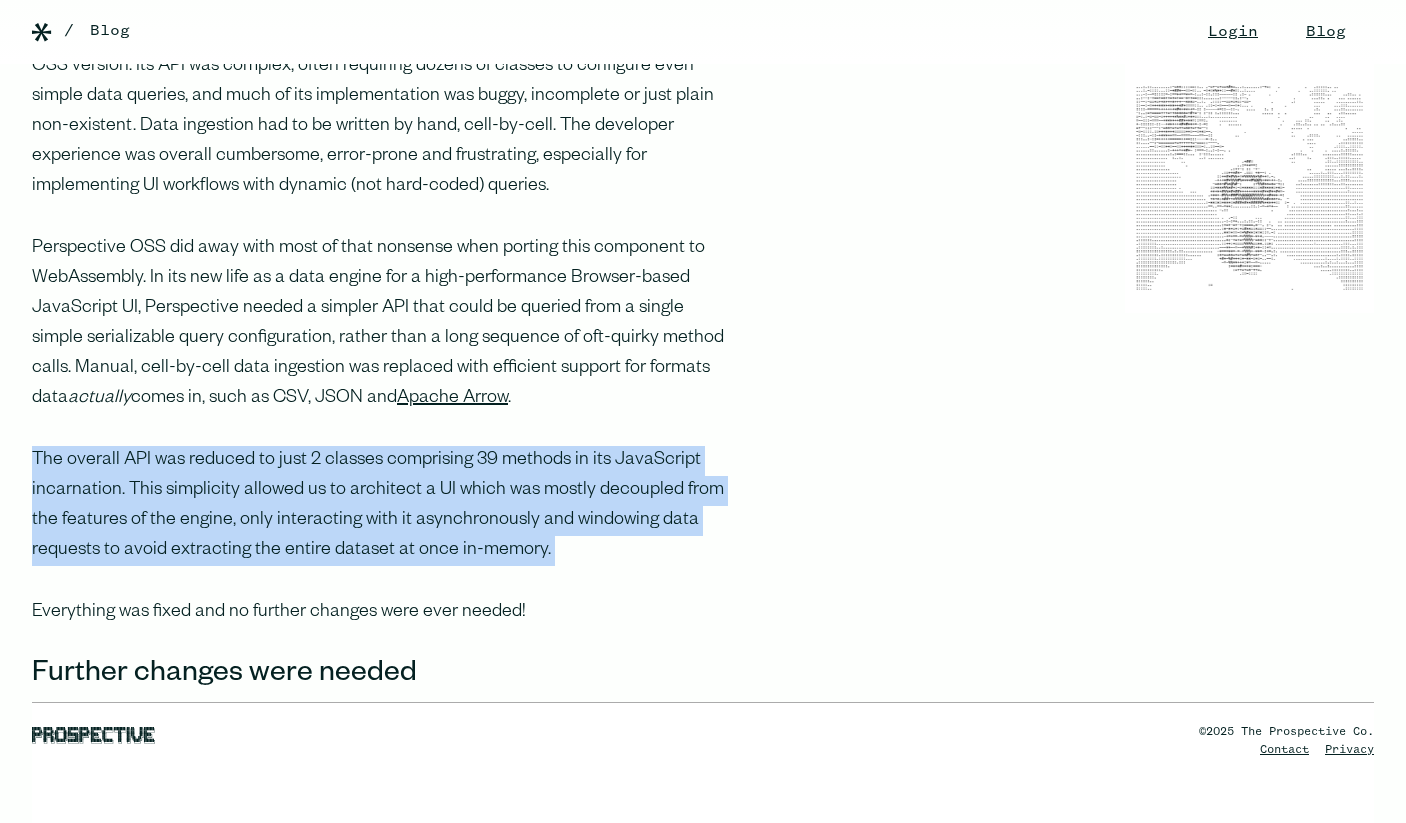 click on "The overall API was reduced to just 2 classes comprising 39 methods in its JavaScript incarnation. This simplicity allowed us to architect a UI which was mostly decoupled from the features of the engine, only interacting with it asynchronously and windowing data requests to avoid extracting the entire dataset at once in-memory." at bounding box center [384, 506] 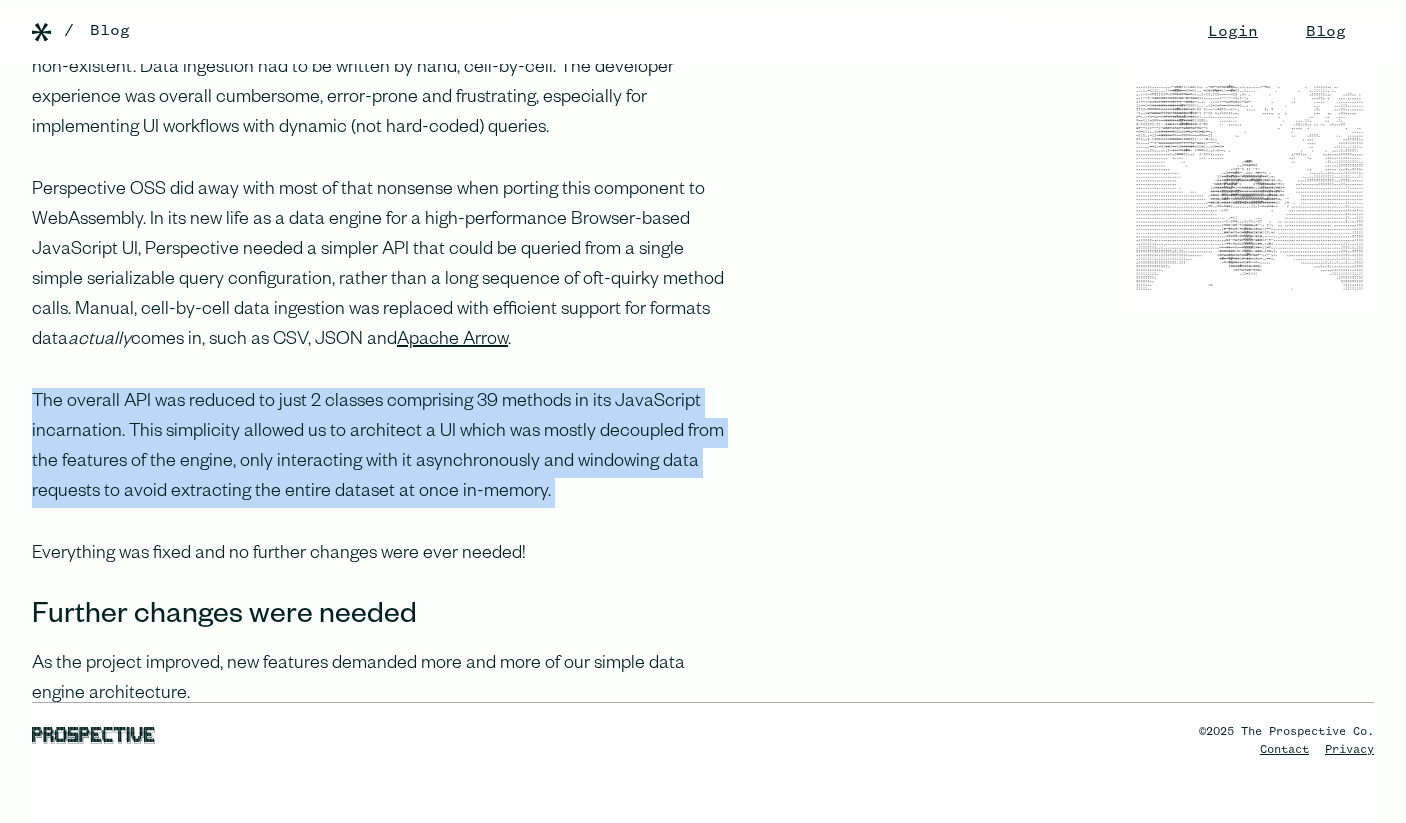 scroll, scrollTop: 1383, scrollLeft: 0, axis: vertical 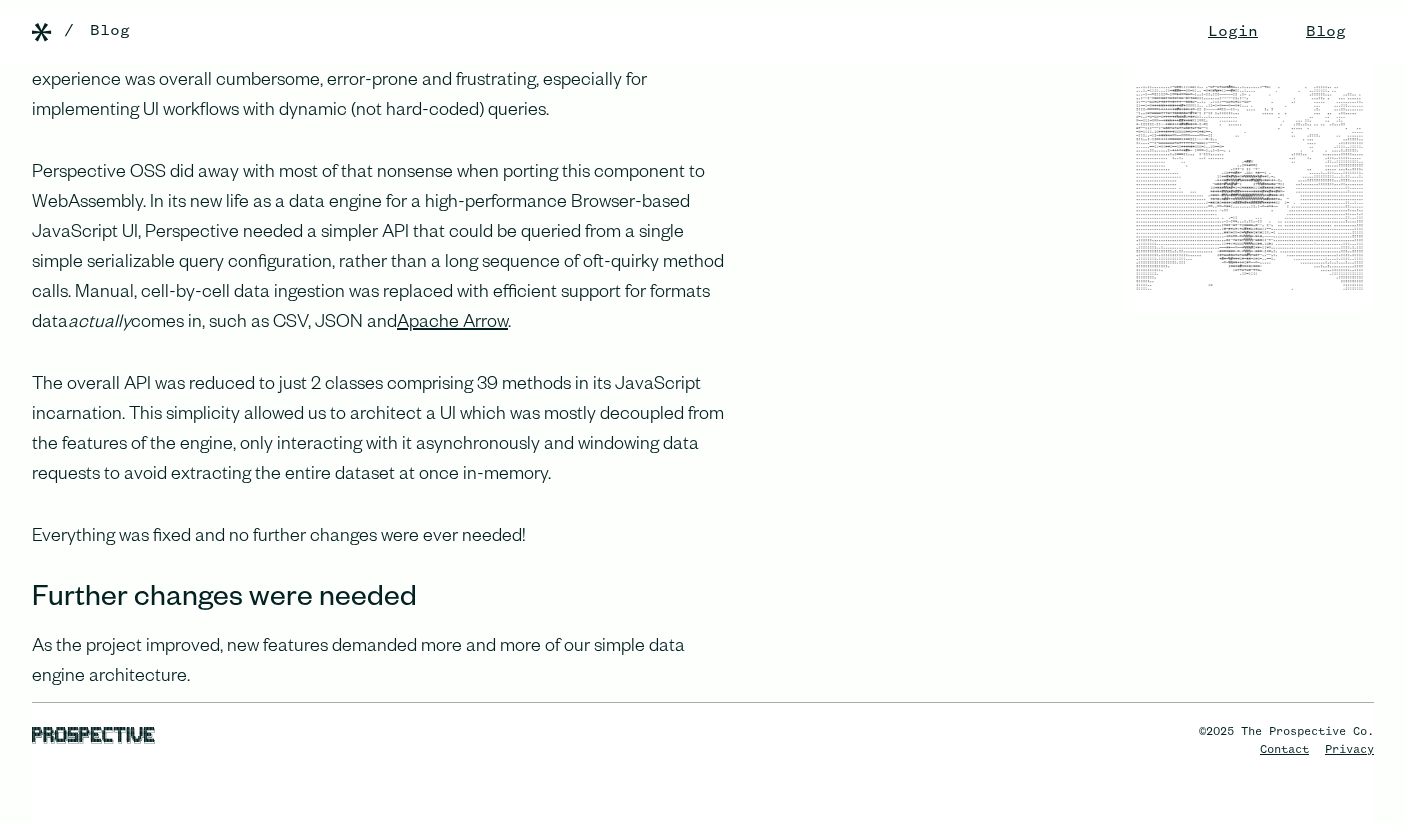 click on "Everything was fixed and no further changes were ever needed!" at bounding box center (384, 538) 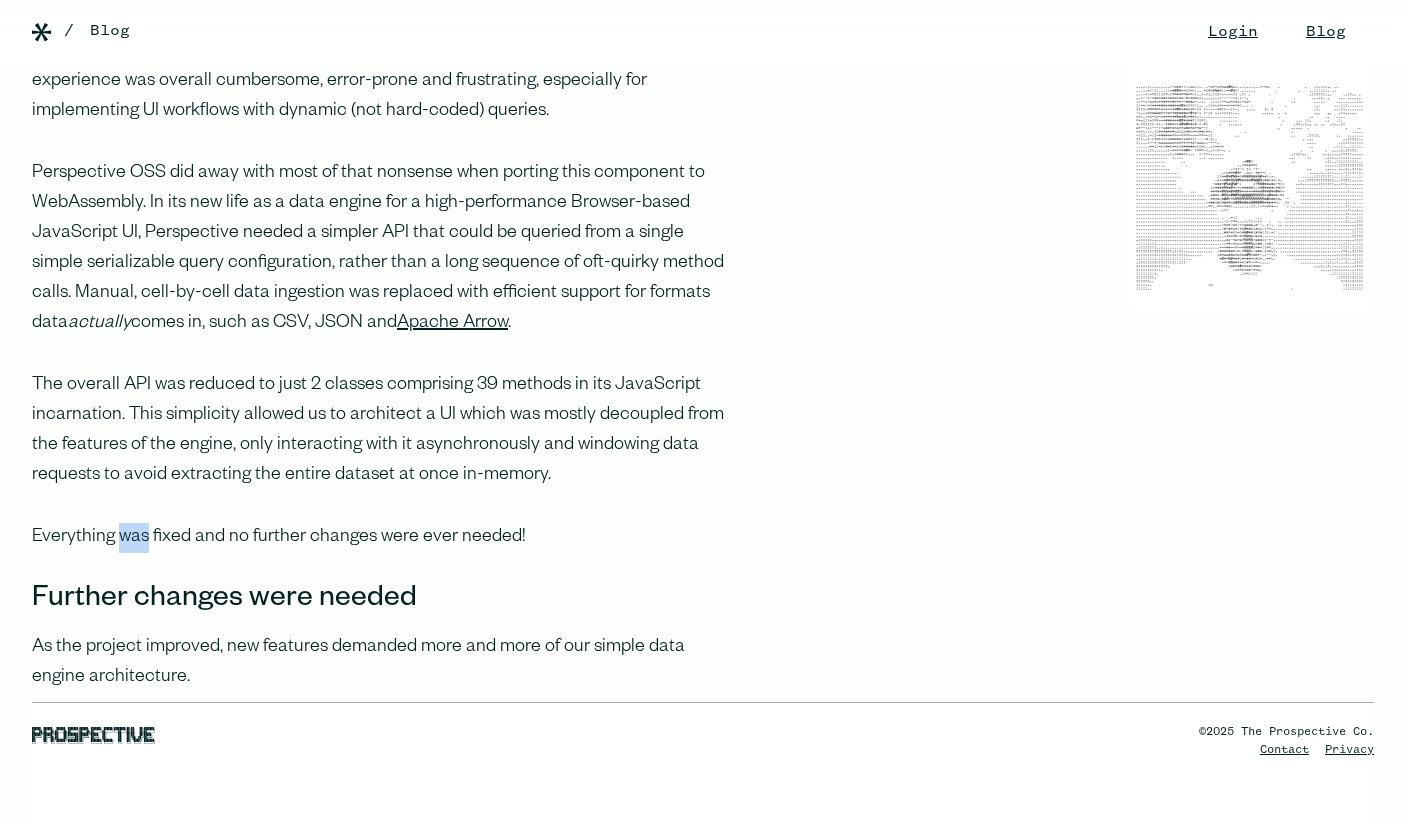 click on "Everything was fixed and no further changes were ever needed!" at bounding box center (384, 538) 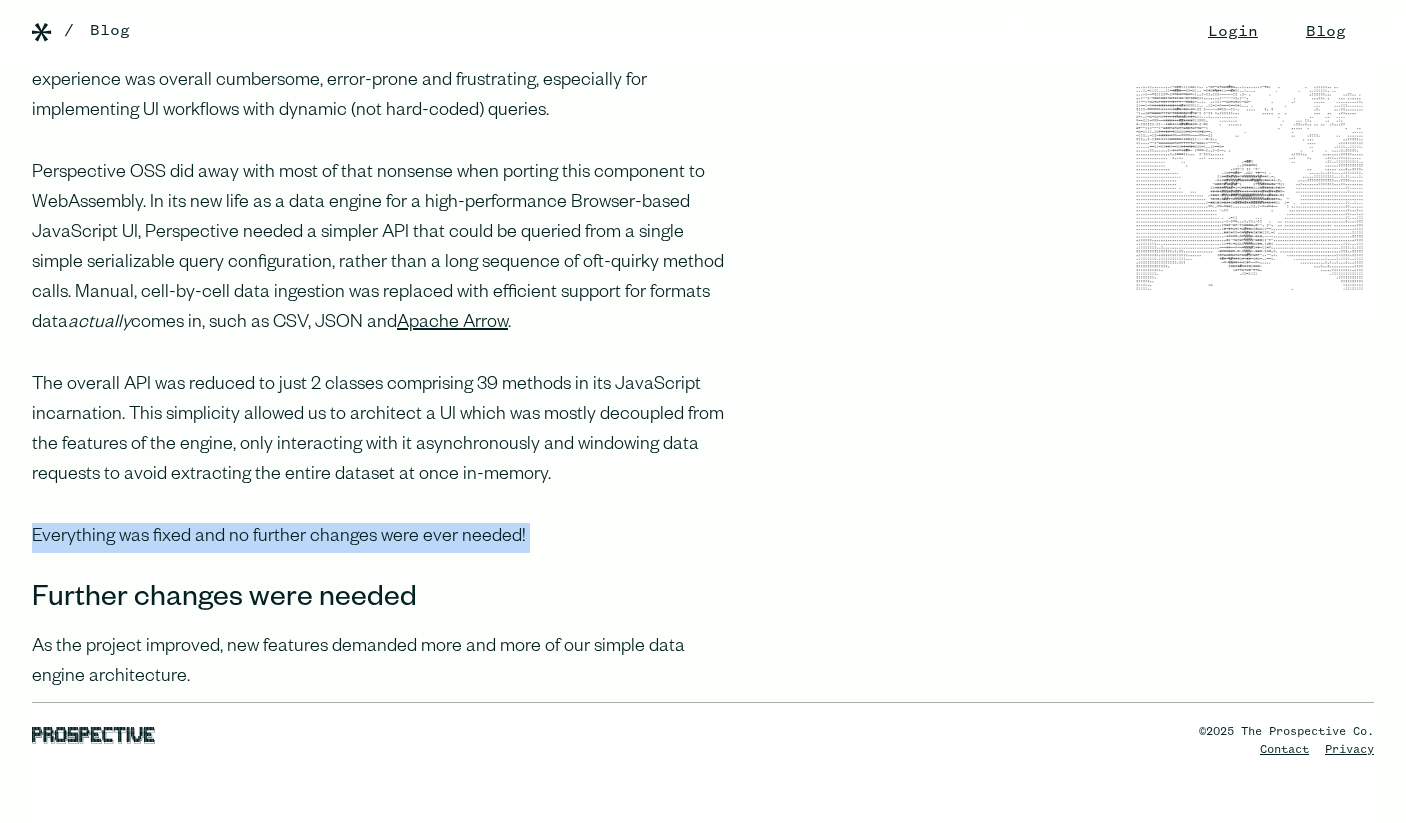 click on "Everything was fixed and no further changes were ever needed!" at bounding box center (384, 538) 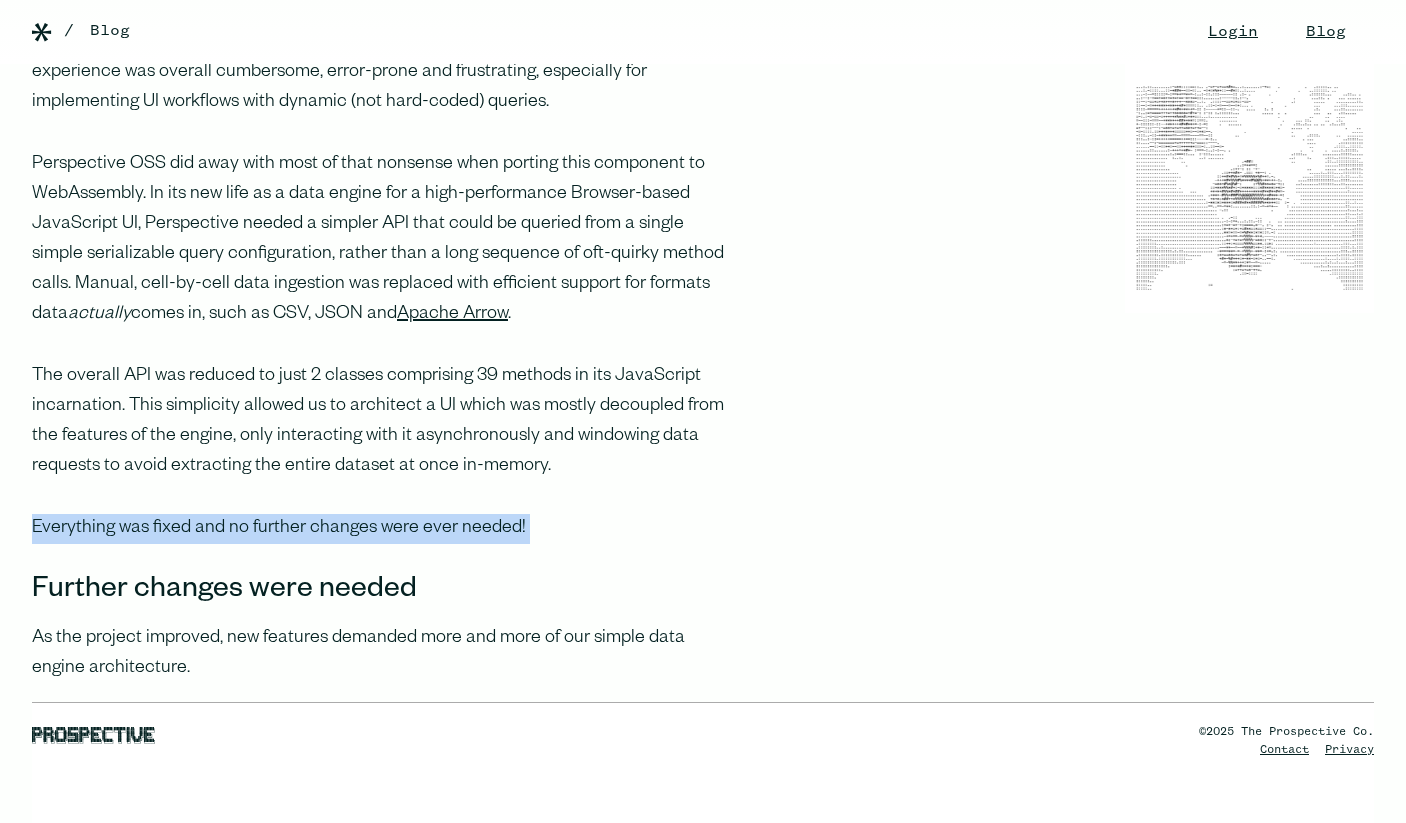 scroll, scrollTop: 1395, scrollLeft: 0, axis: vertical 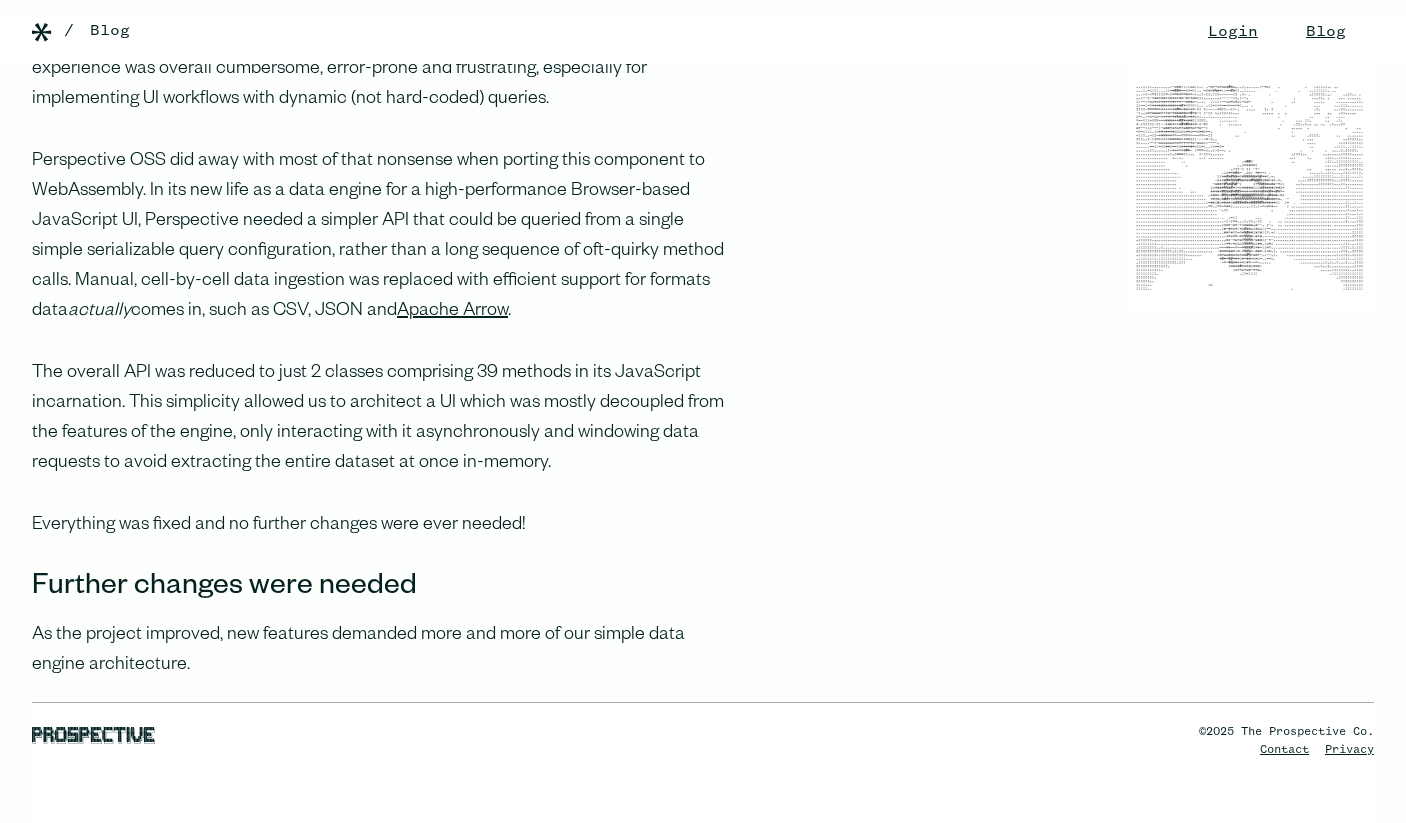 click on "The overall API was reduced to just 2 classes comprising 39 methods in its JavaScript incarnation. This simplicity allowed us to architect a UI which was mostly decoupled from the features of the engine, only interacting with it asynchronously and windowing data requests to avoid extracting the entire dataset at once in-memory." at bounding box center [384, 419] 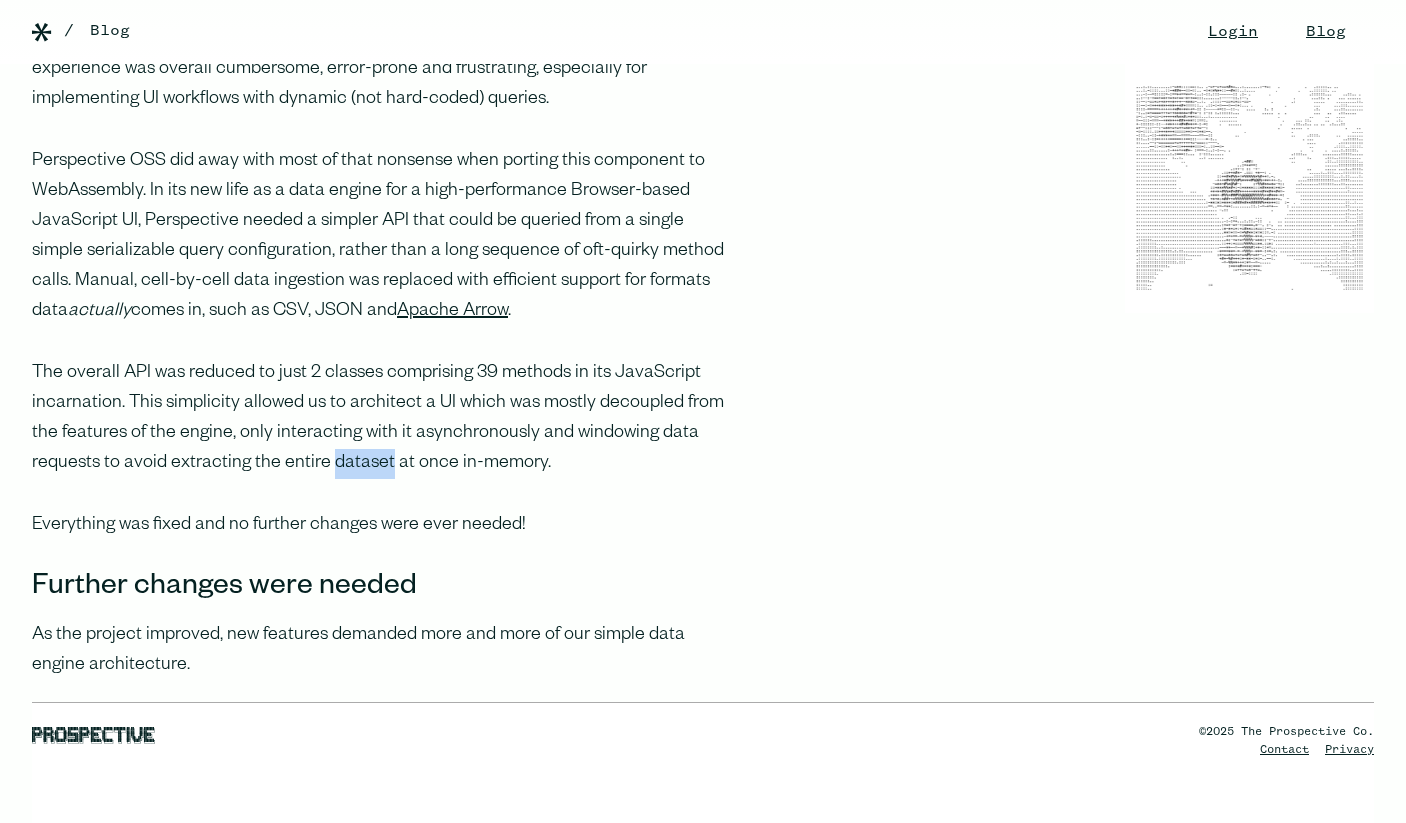 click on "The overall API was reduced to just 2 classes comprising 39 methods in its JavaScript incarnation. This simplicity allowed us to architect a UI which was mostly decoupled from the features of the engine, only interacting with it asynchronously and windowing data requests to avoid extracting the entire dataset at once in-memory." at bounding box center [384, 419] 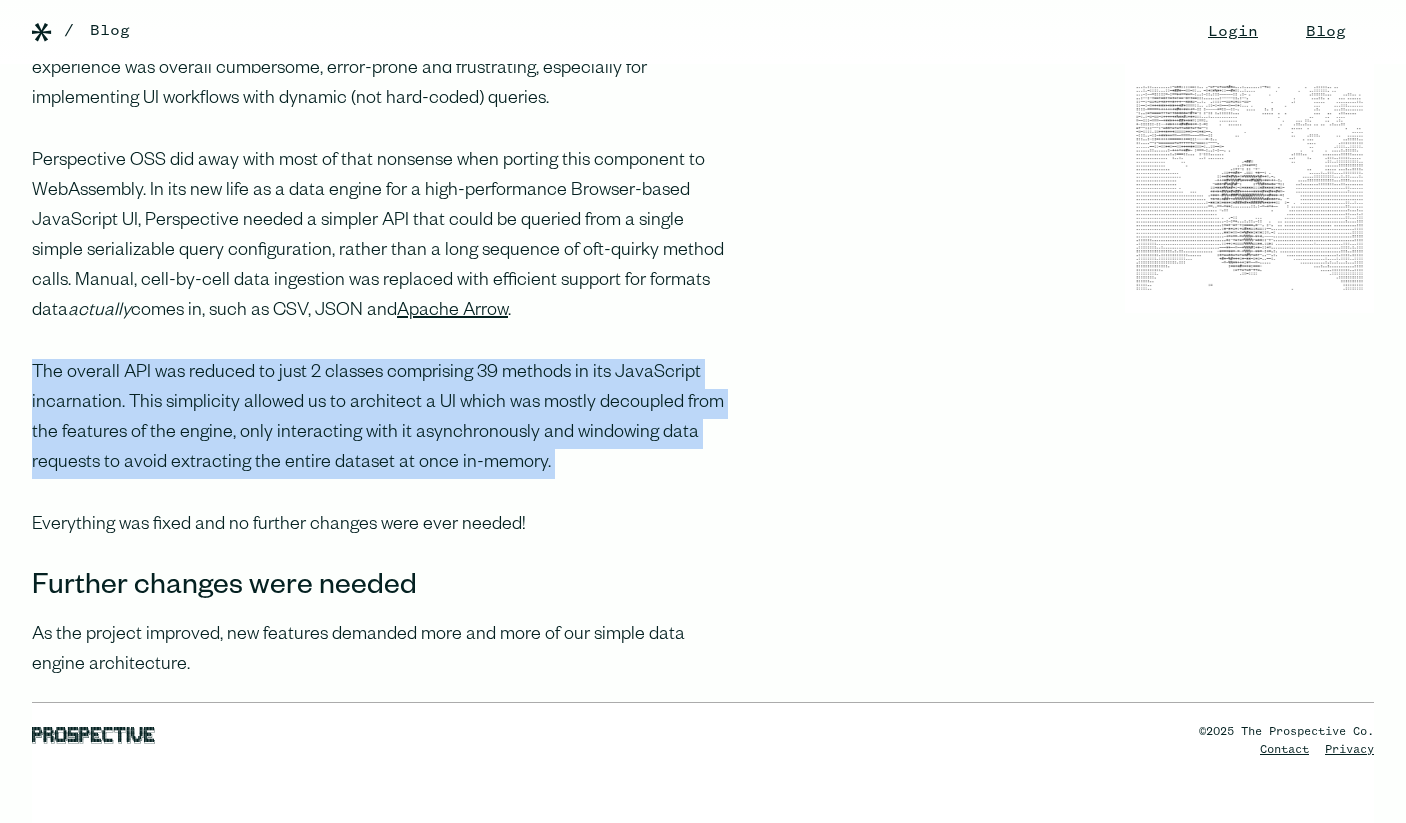 click on "The overall API was reduced to just 2 classes comprising 39 methods in its JavaScript incarnation. This simplicity allowed us to architect a UI which was mostly decoupled from the features of the engine, only interacting with it asynchronously and windowing data requests to avoid extracting the entire dataset at once in-memory." at bounding box center (384, 419) 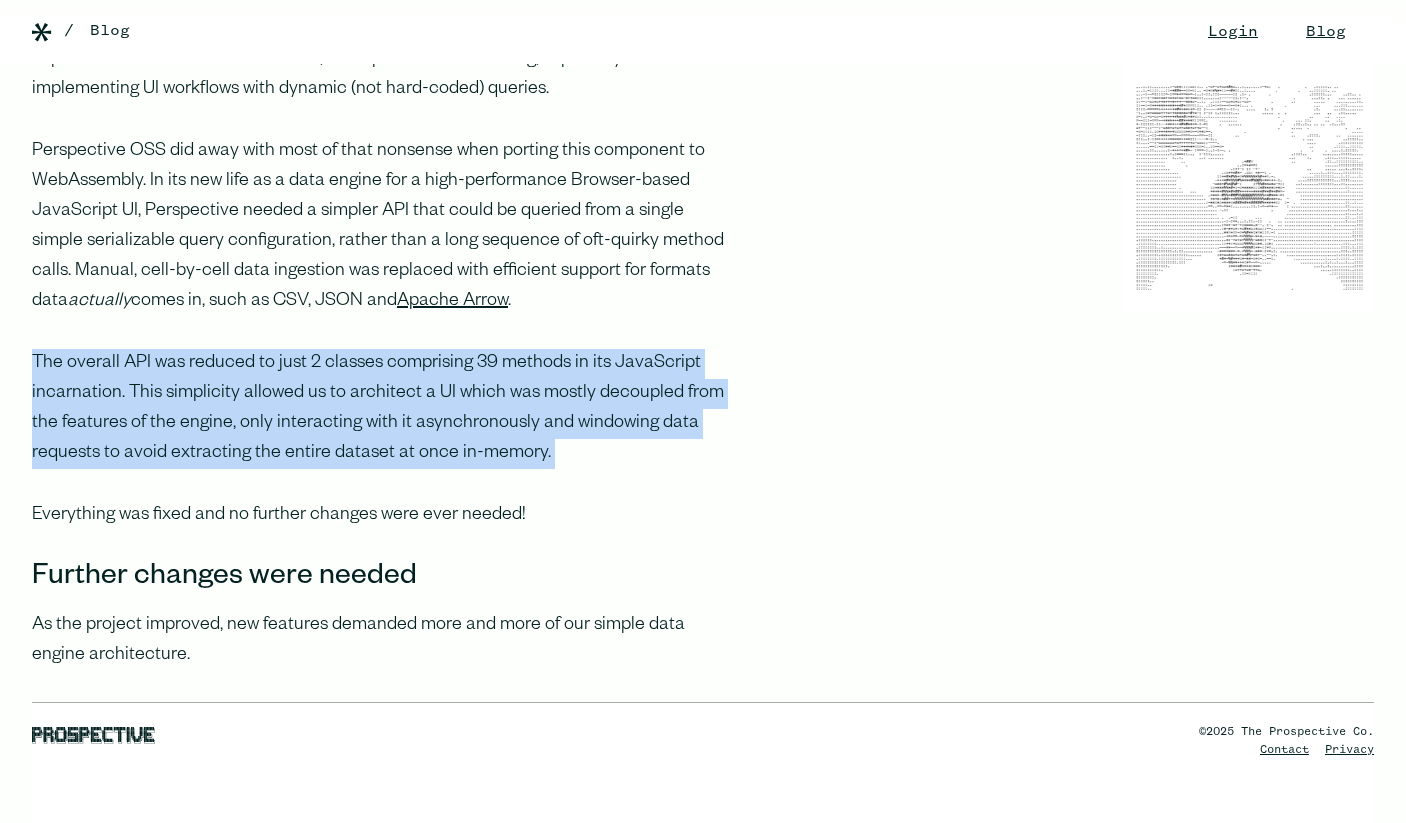 scroll, scrollTop: 1406, scrollLeft: 0, axis: vertical 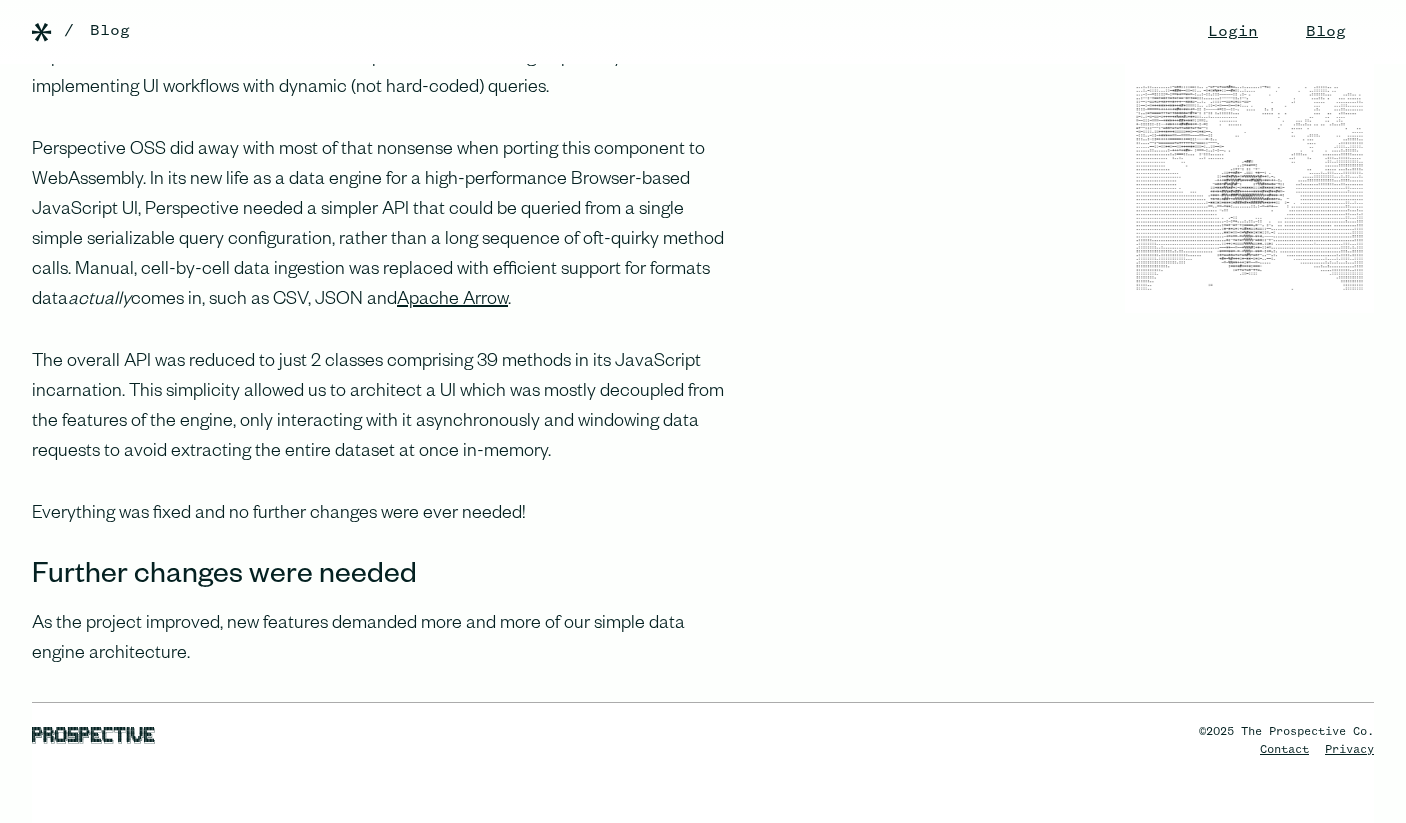 click on "Everything was fixed and no further changes were ever needed!" at bounding box center (384, 515) 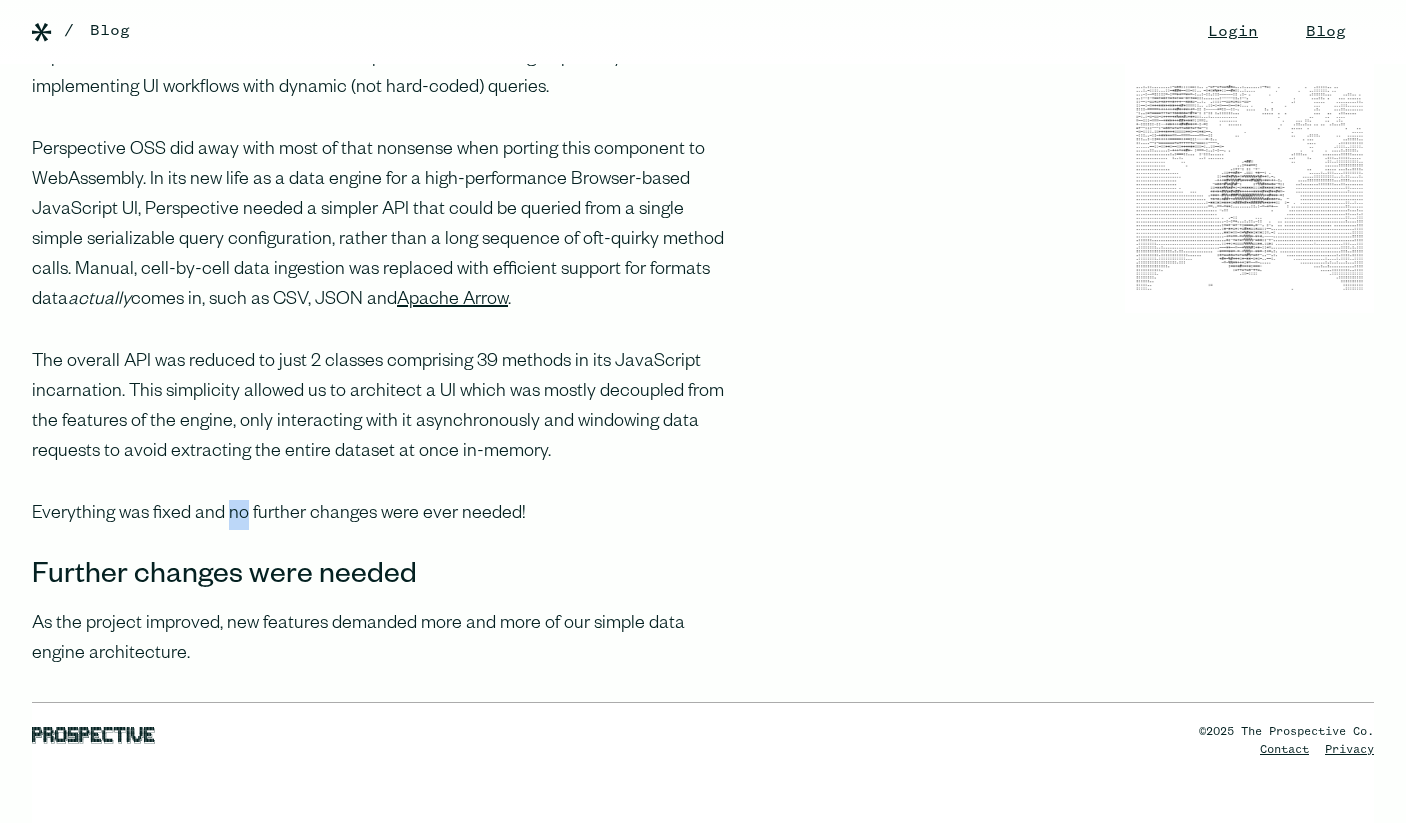 click on "Everything was fixed and no further changes were ever needed!" at bounding box center [384, 515] 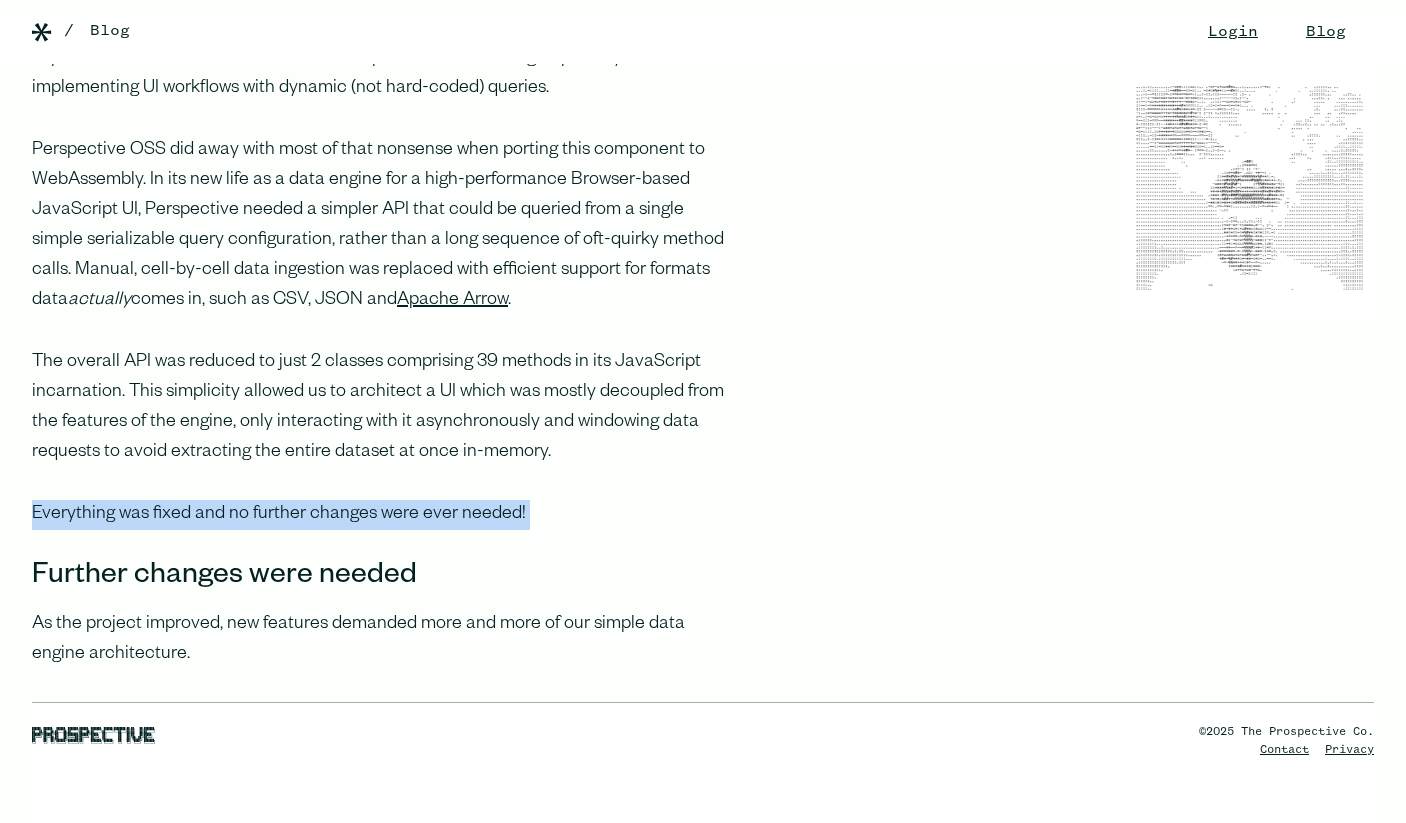 click on "Everything was fixed and no further changes were ever needed!" at bounding box center (384, 515) 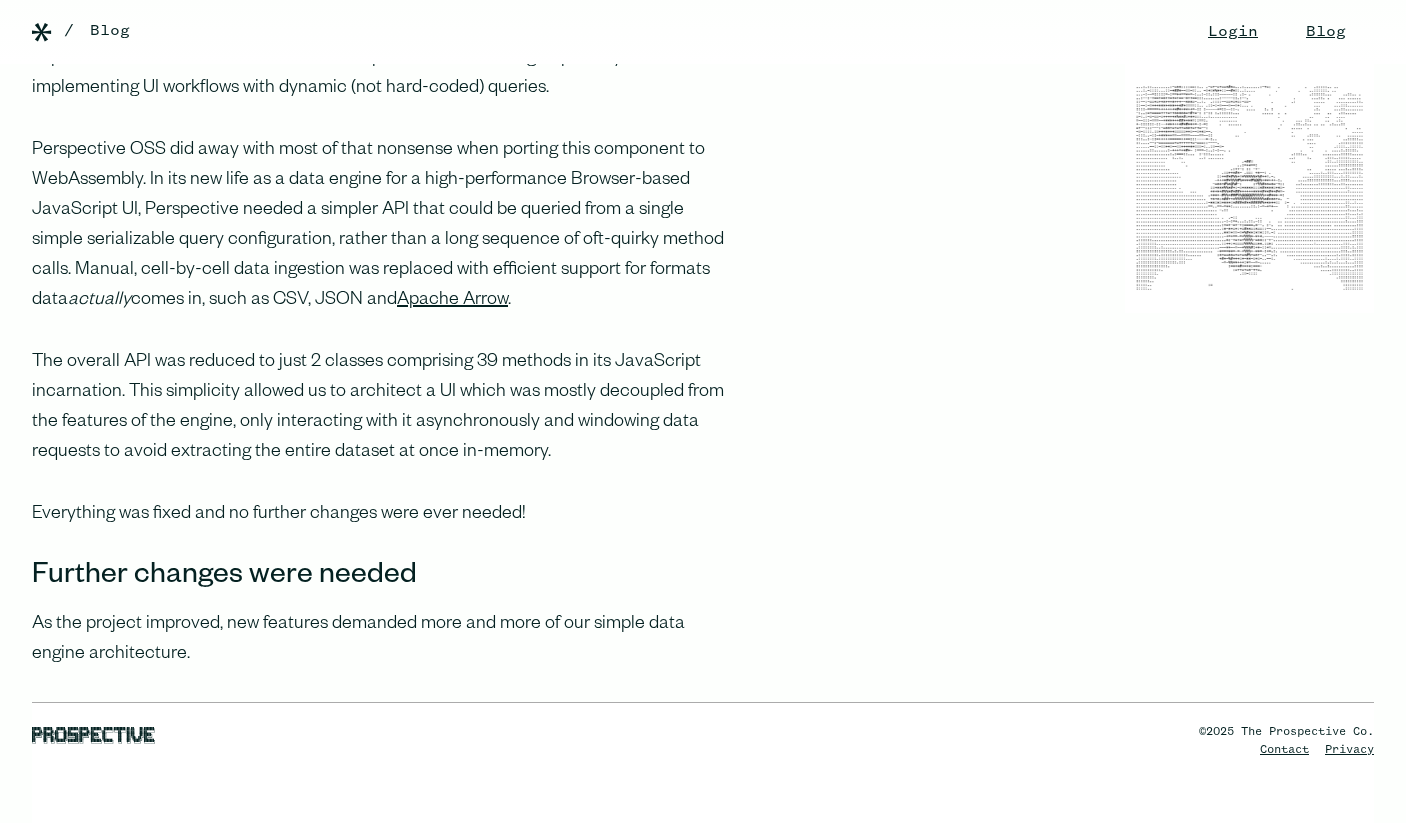 click on "The overall API was reduced to just 2 classes comprising 39 methods in its JavaScript incarnation. This simplicity allowed us to architect a UI which was mostly decoupled from the features of the engine, only interacting with it asynchronously and windowing data requests to avoid extracting the entire dataset at once in-memory." at bounding box center [384, 408] 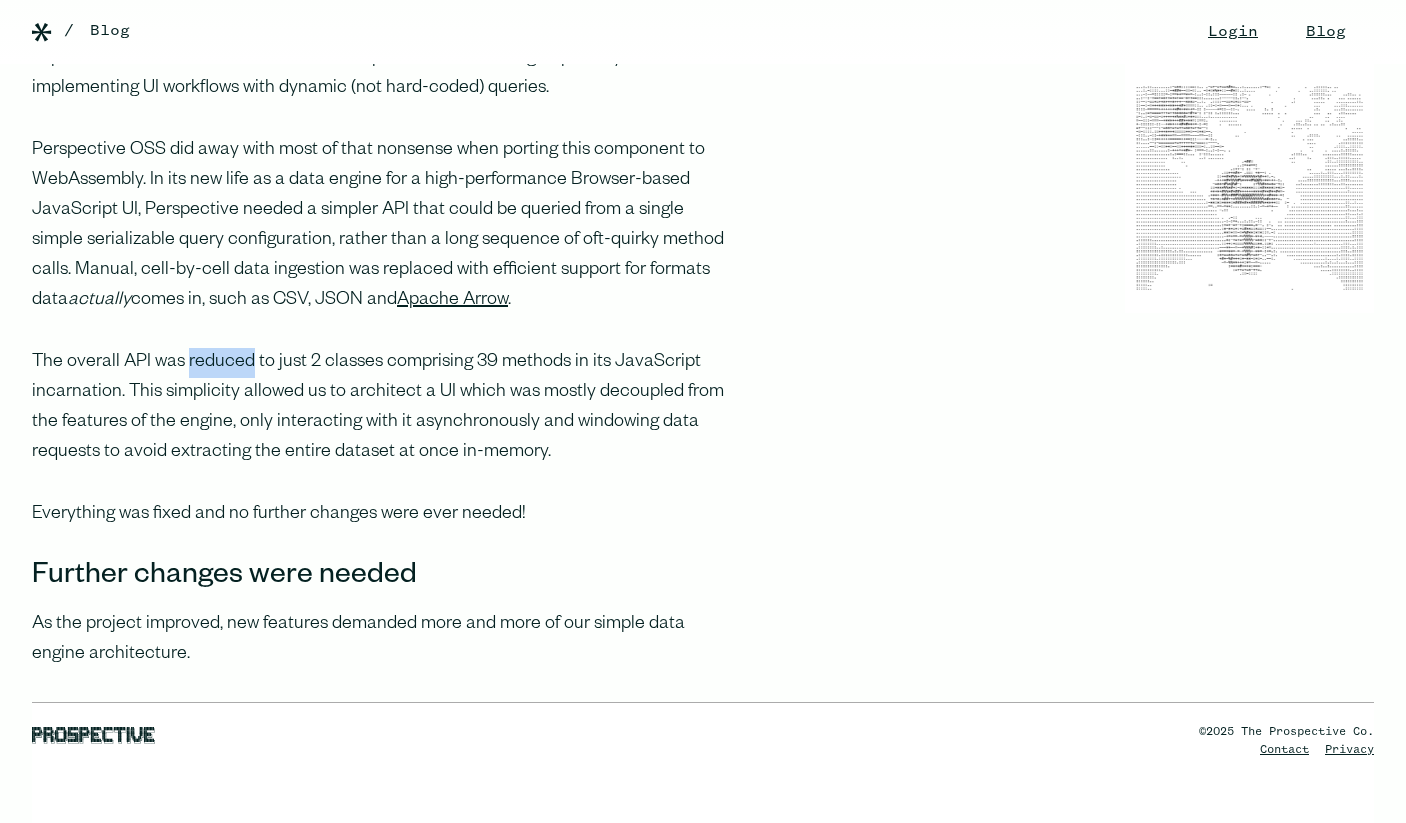 click on "The overall API was reduced to just 2 classes comprising 39 methods in its JavaScript incarnation. This simplicity allowed us to architect a UI which was mostly decoupled from the features of the engine, only interacting with it asynchronously and windowing data requests to avoid extracting the entire dataset at once in-memory." at bounding box center [384, 408] 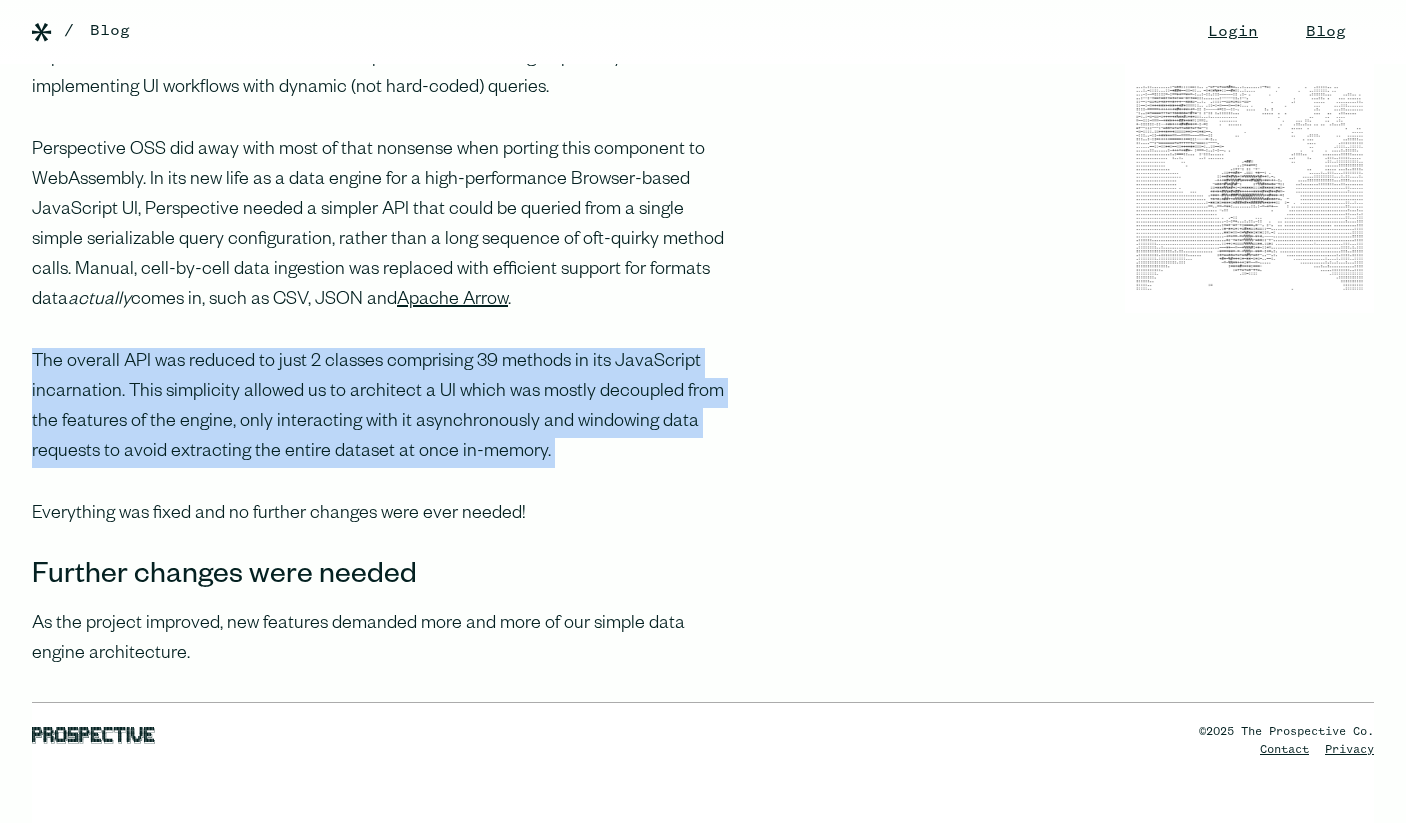 click on "The overall API was reduced to just 2 classes comprising 39 methods in its JavaScript incarnation. This simplicity allowed us to architect a UI which was mostly decoupled from the features of the engine, only interacting with it asynchronously and windowing data requests to avoid extracting the entire dataset at once in-memory." at bounding box center [384, 408] 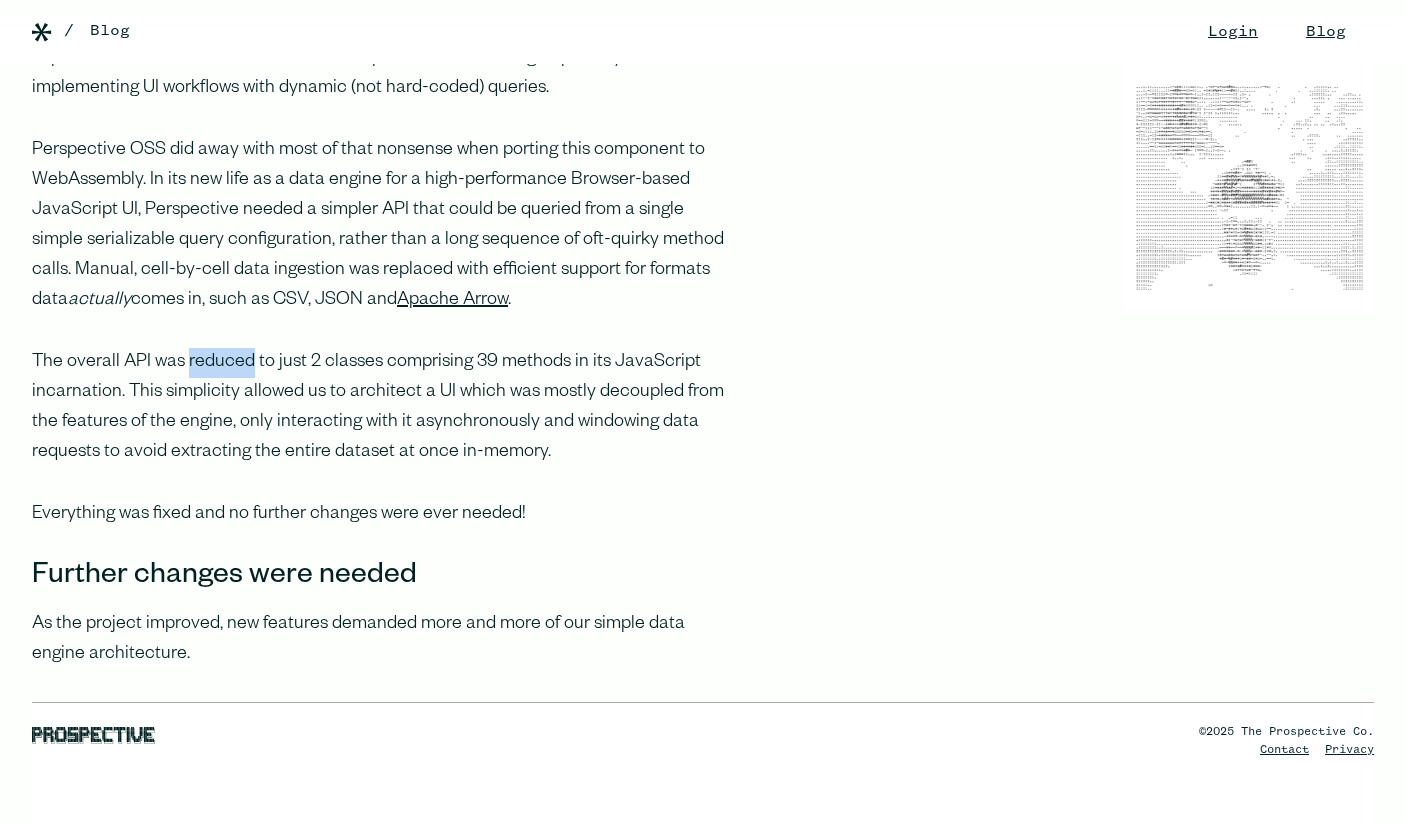 click on "The overall API was reduced to just 2 classes comprising 39 methods in its JavaScript incarnation. This simplicity allowed us to architect a UI which was mostly decoupled from the features of the engine, only interacting with it asynchronously and windowing data requests to avoid extracting the entire dataset at once in-memory." at bounding box center [384, 408] 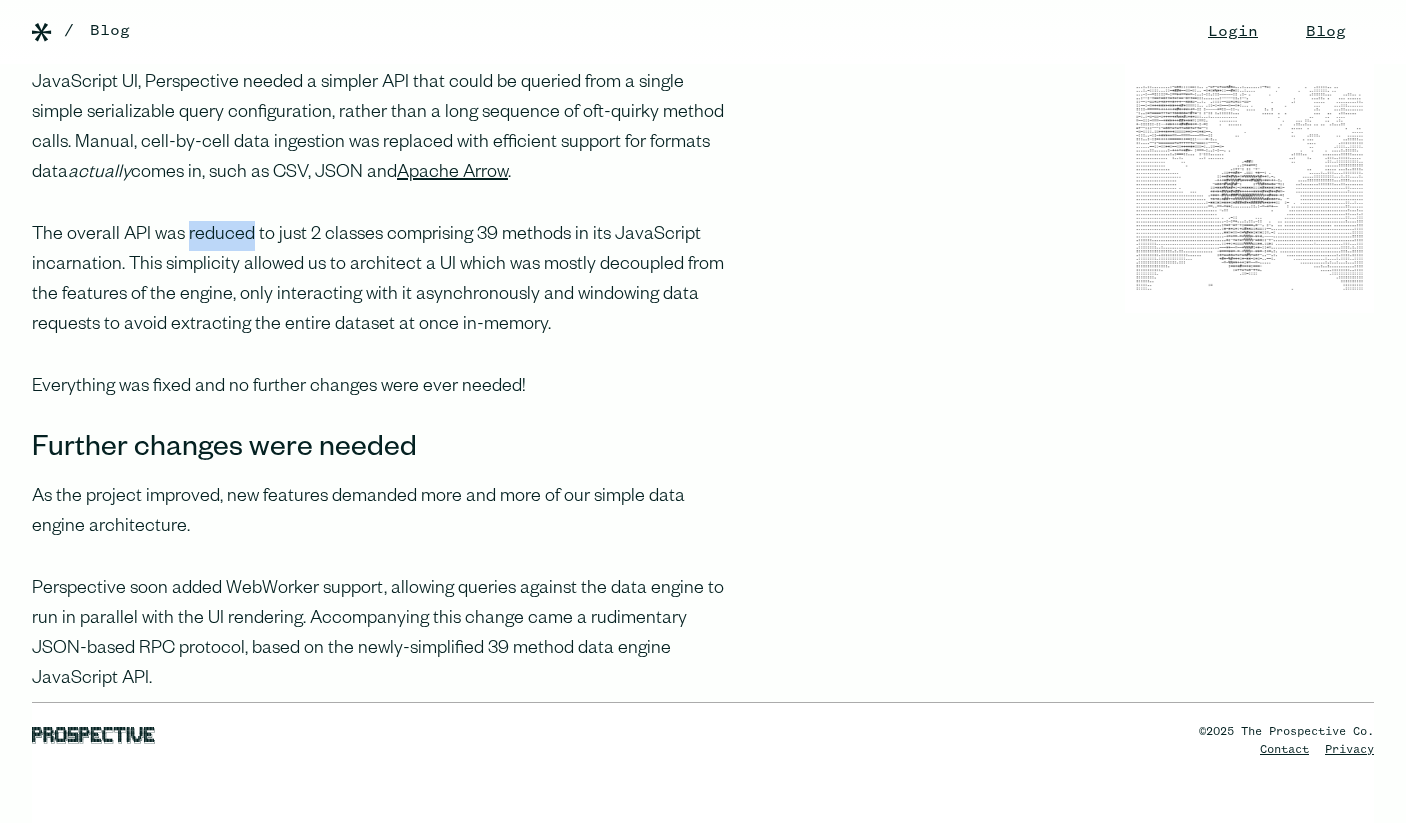 scroll, scrollTop: 1536, scrollLeft: 0, axis: vertical 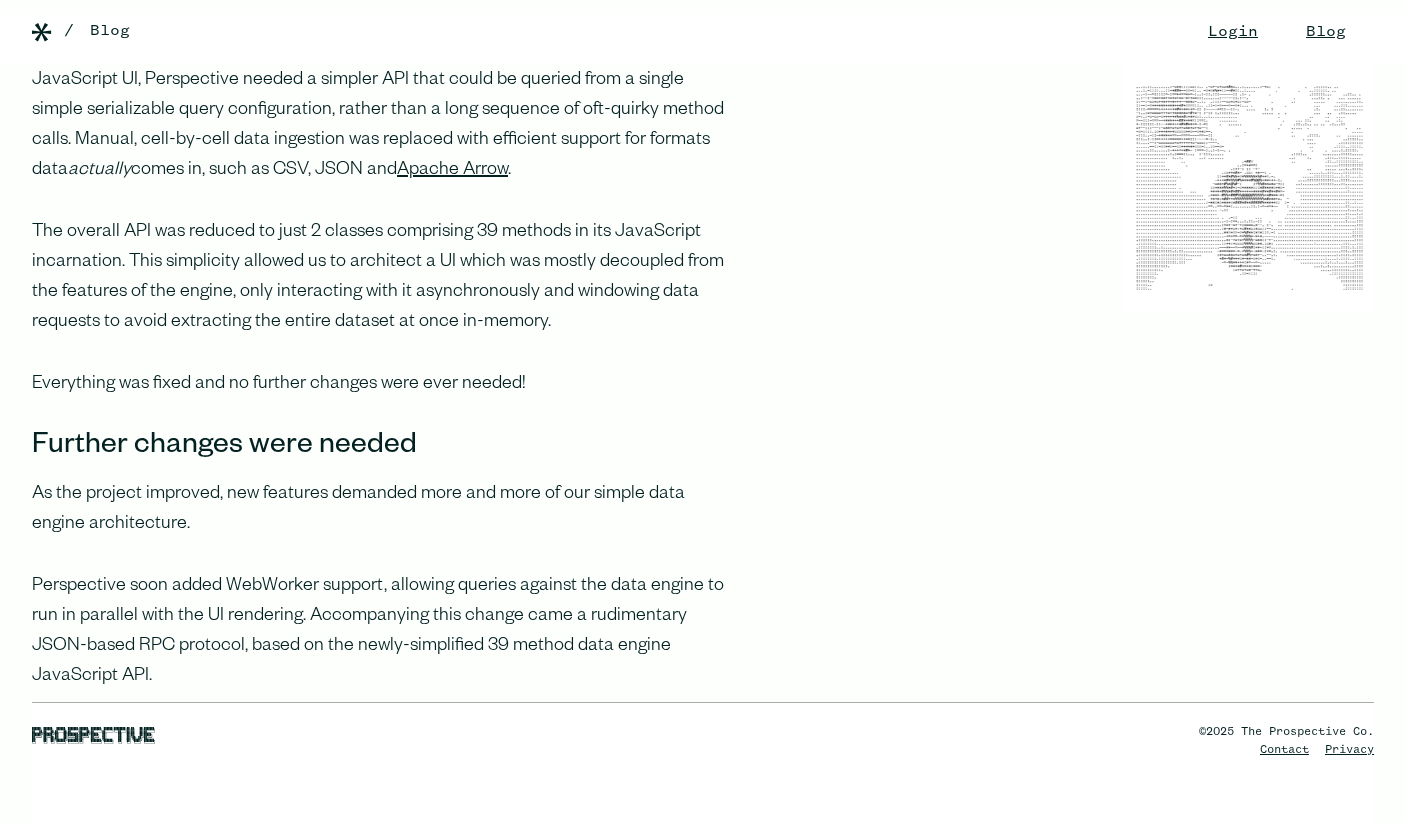 click on "As the project improved, new features demanded more and more of our simple data engine architecture." at bounding box center [384, 510] 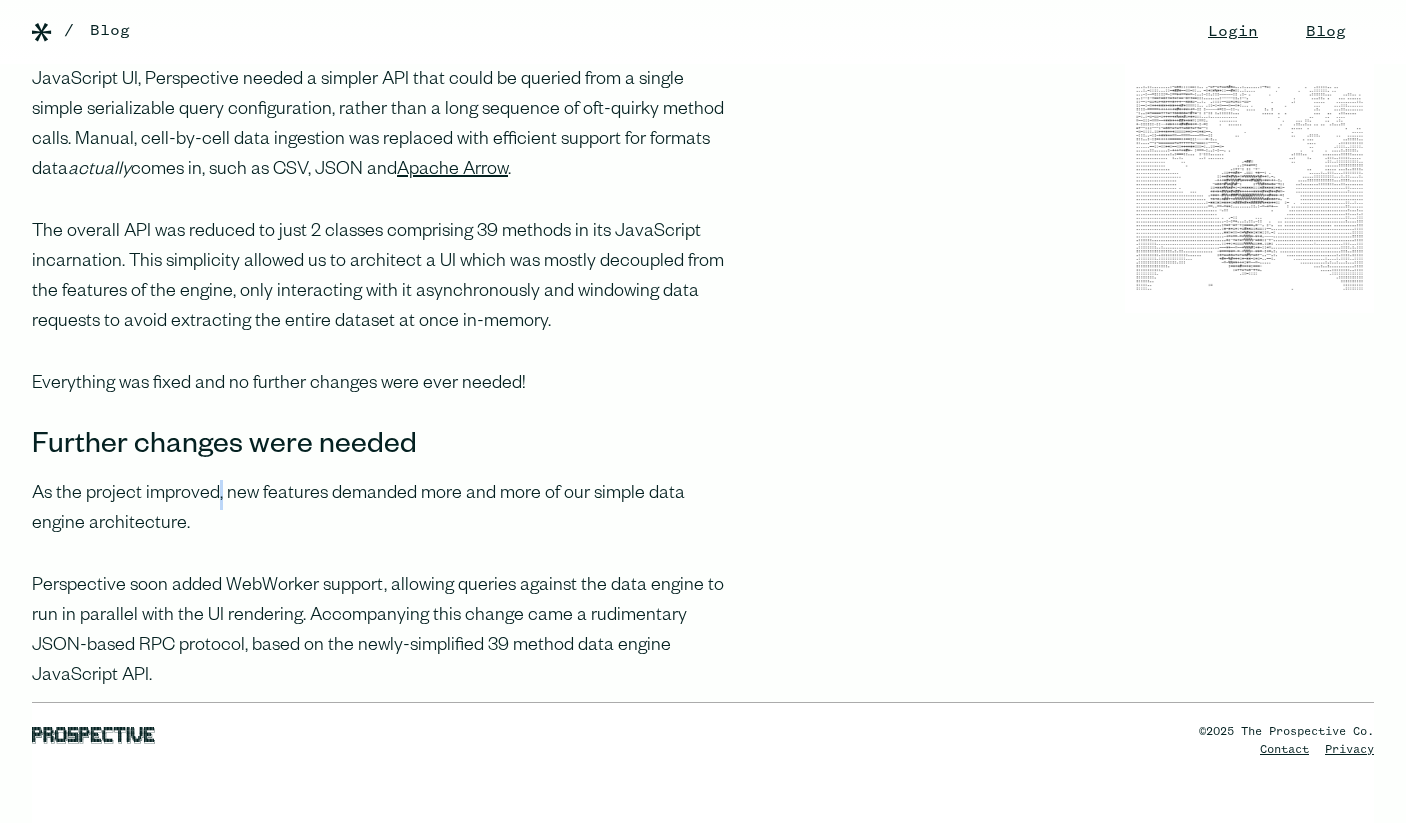 click on "As the project improved, new features demanded more and more of our simple data engine architecture." at bounding box center [384, 510] 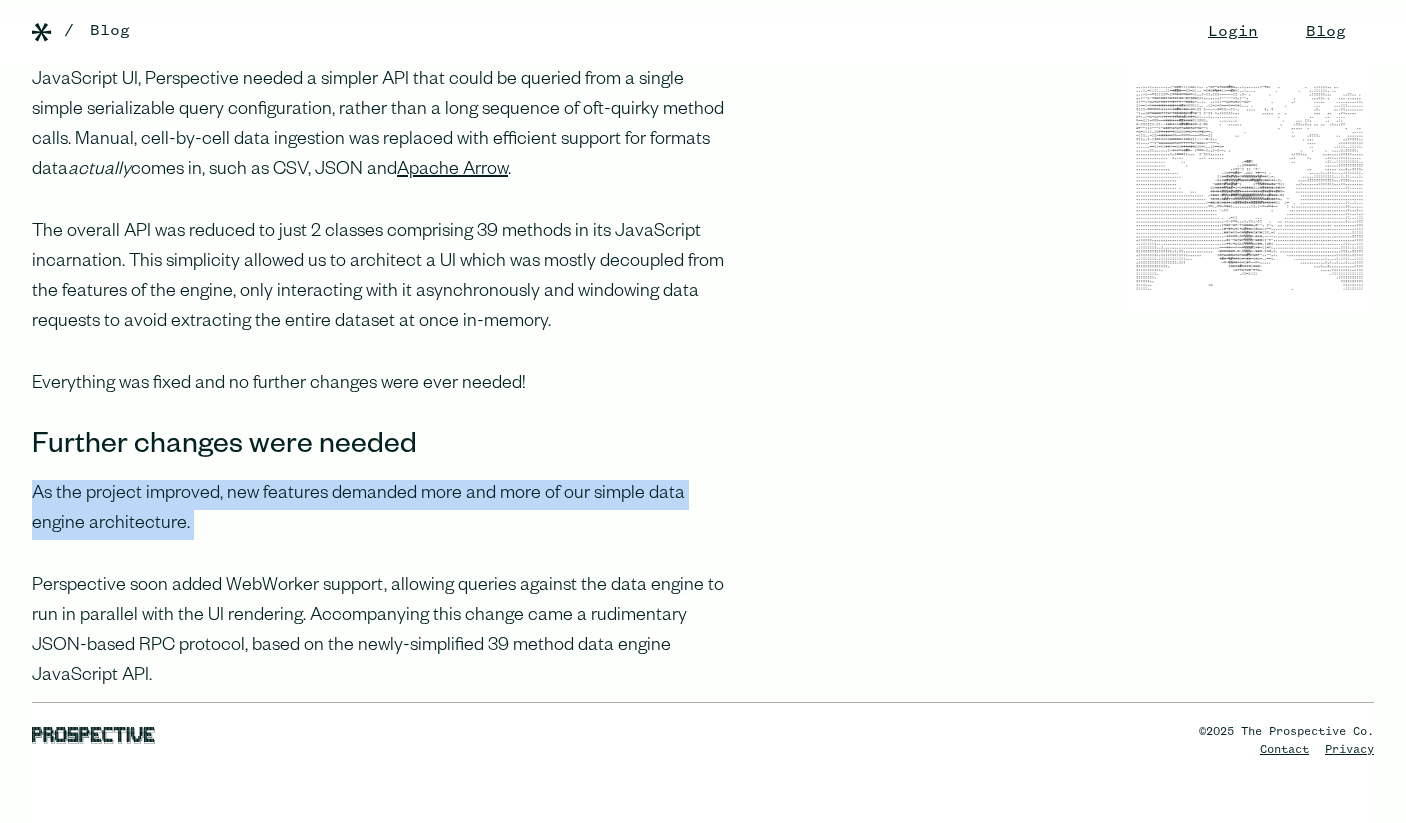 click on "As the project improved, new features demanded more and more of our simple data engine architecture." at bounding box center [384, 510] 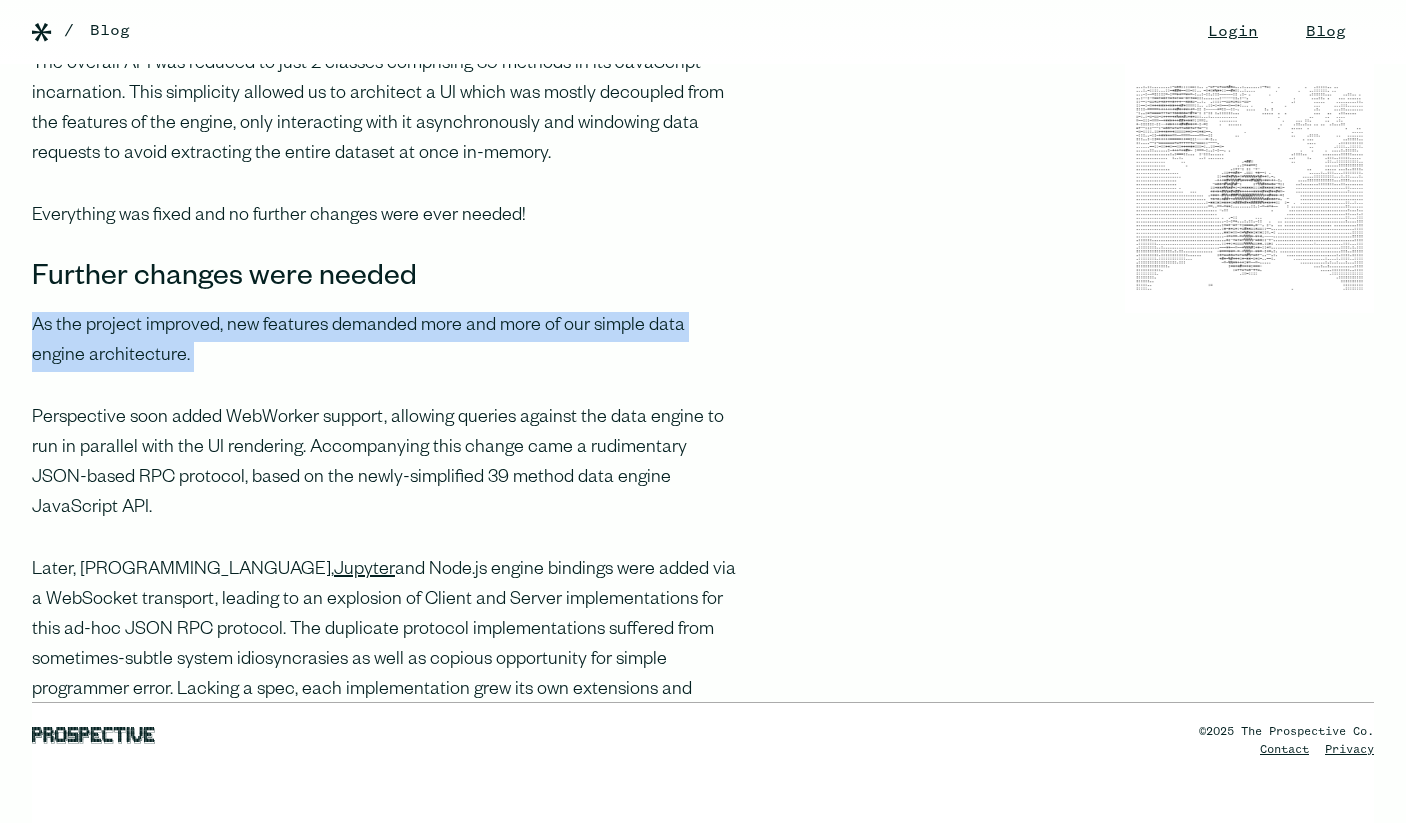 scroll, scrollTop: 1707, scrollLeft: 0, axis: vertical 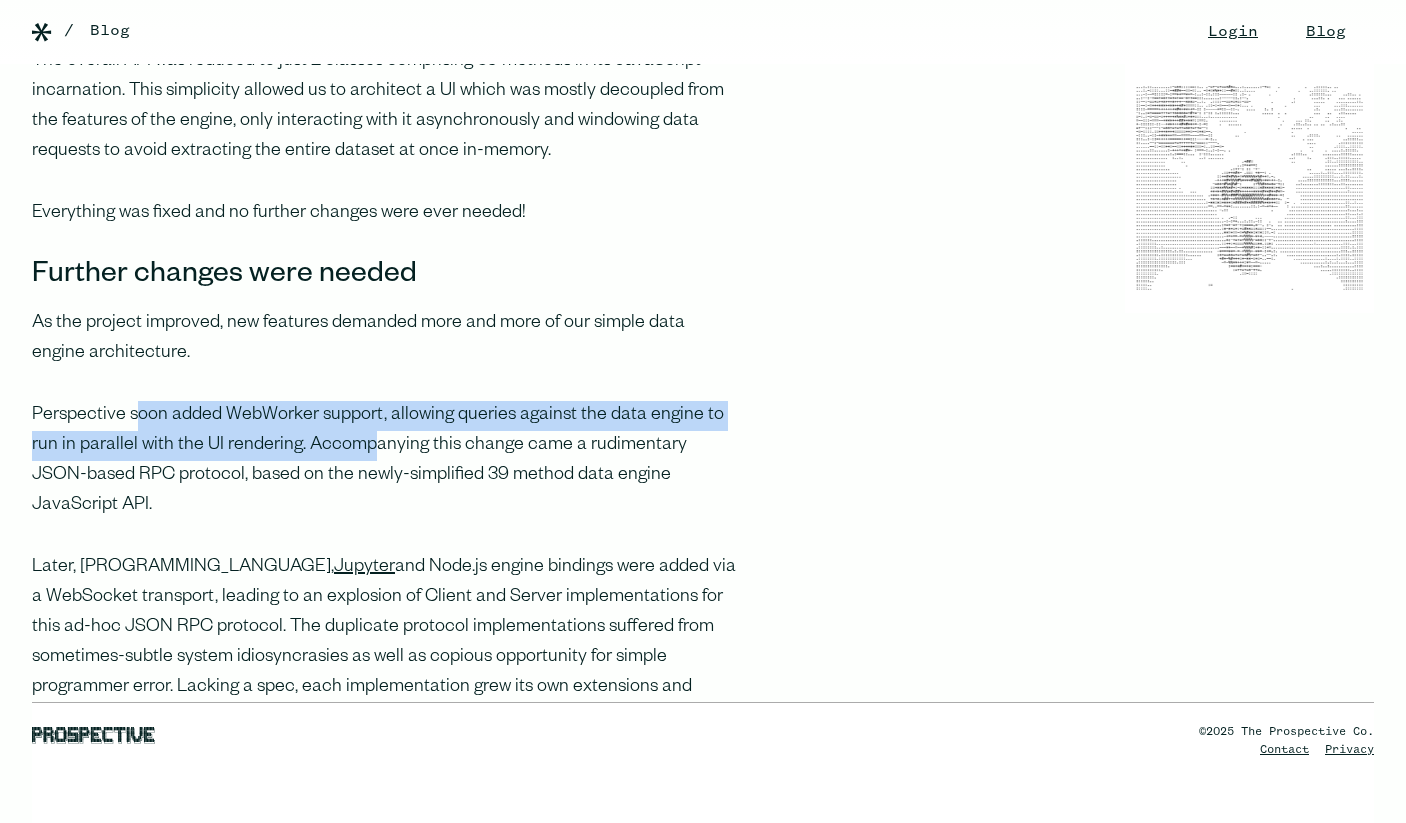 drag, startPoint x: 136, startPoint y: 419, endPoint x: 371, endPoint y: 442, distance: 236.12285 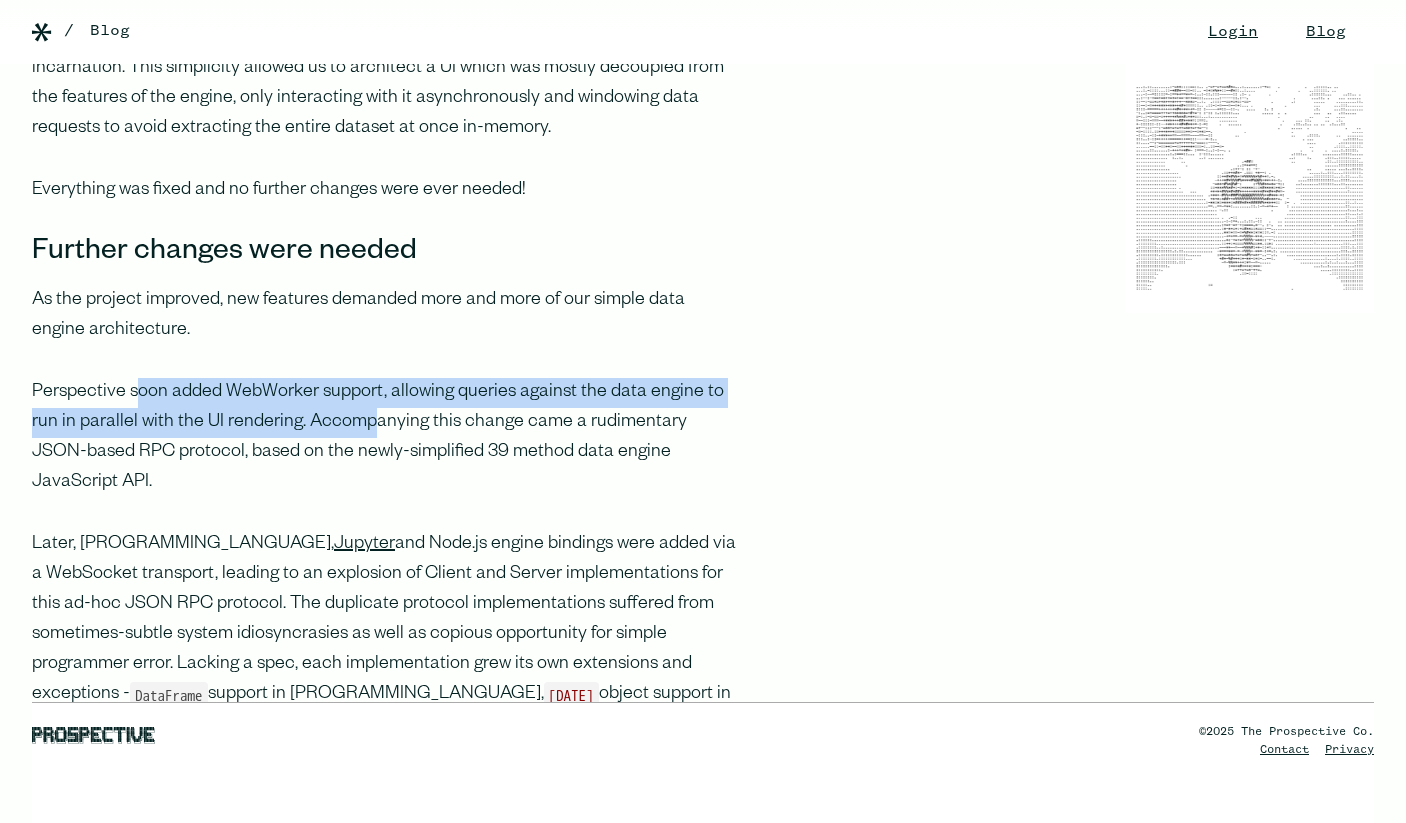 scroll, scrollTop: 1731, scrollLeft: 0, axis: vertical 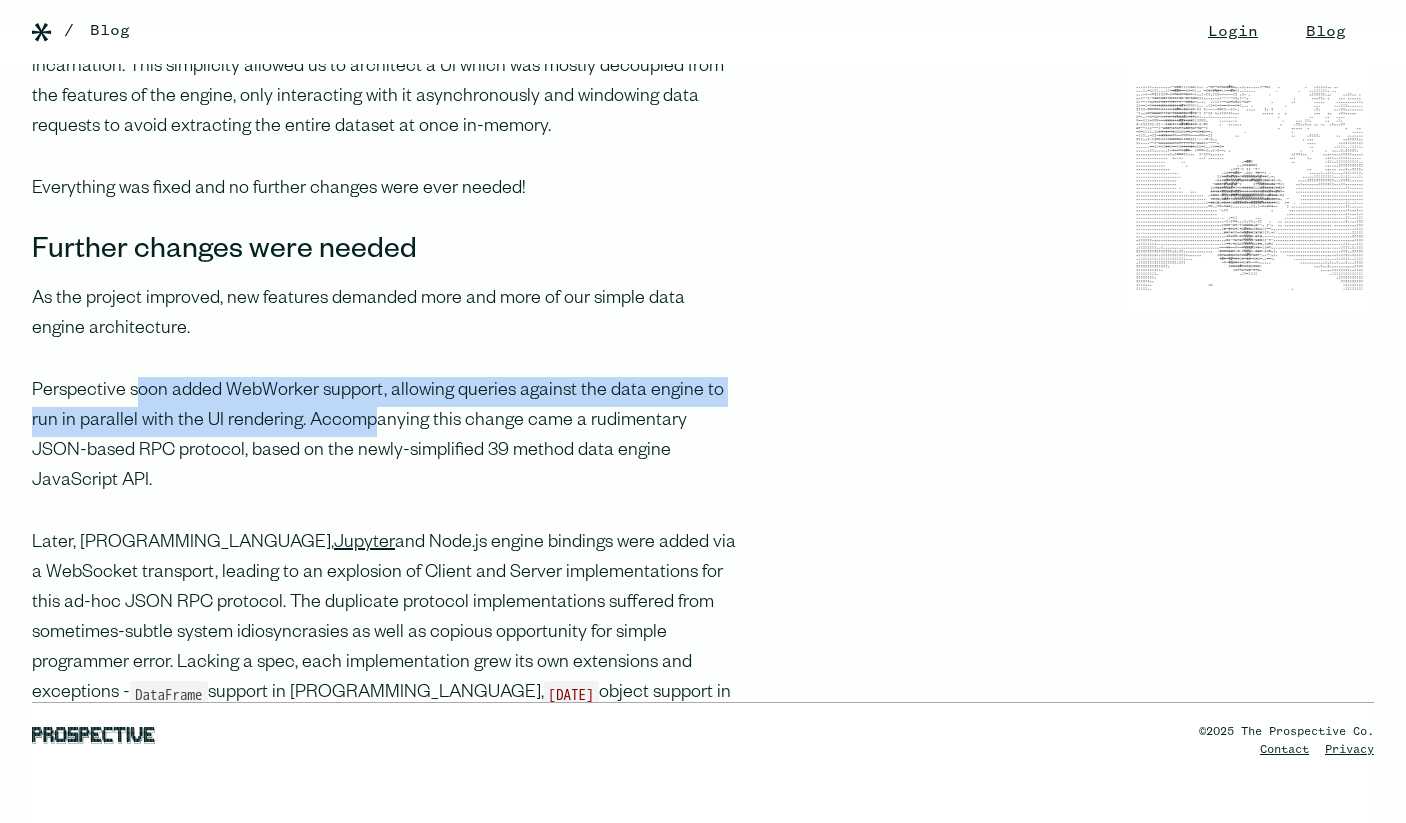 click on "Perspective soon added WebWorker support, allowing queries against the data engine to run in parallel with the UI rendering. Accompanying this change came a rudimentary JSON-based RPC protocol, based on the newly-simplified 39 method data engine JavaScript API." at bounding box center [384, 437] 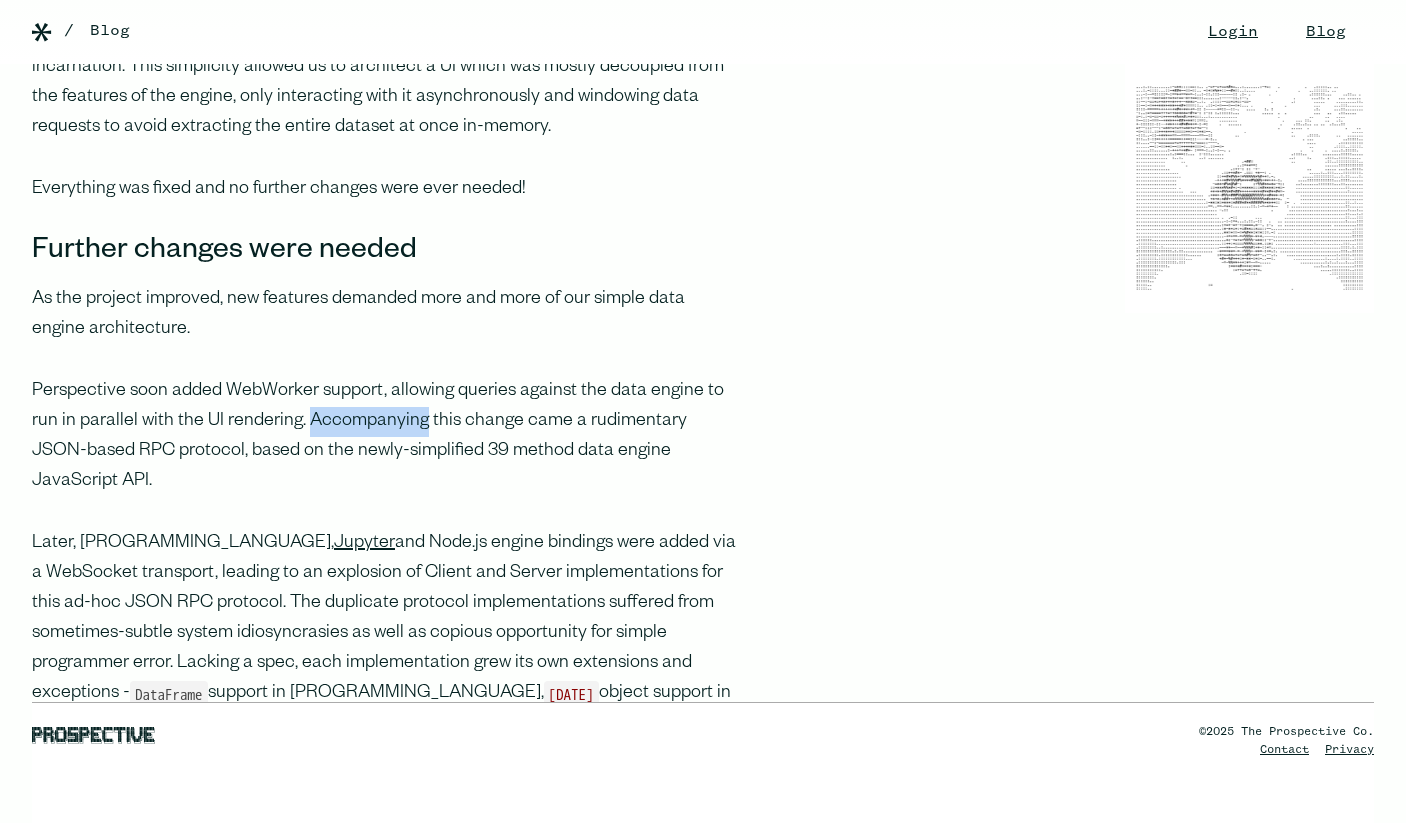 click on "Perspective soon added WebWorker support, allowing queries against the data engine to run in parallel with the UI rendering. Accompanying this change came a rudimentary JSON-based RPC protocol, based on the newly-simplified 39 method data engine JavaScript API." at bounding box center [384, 437] 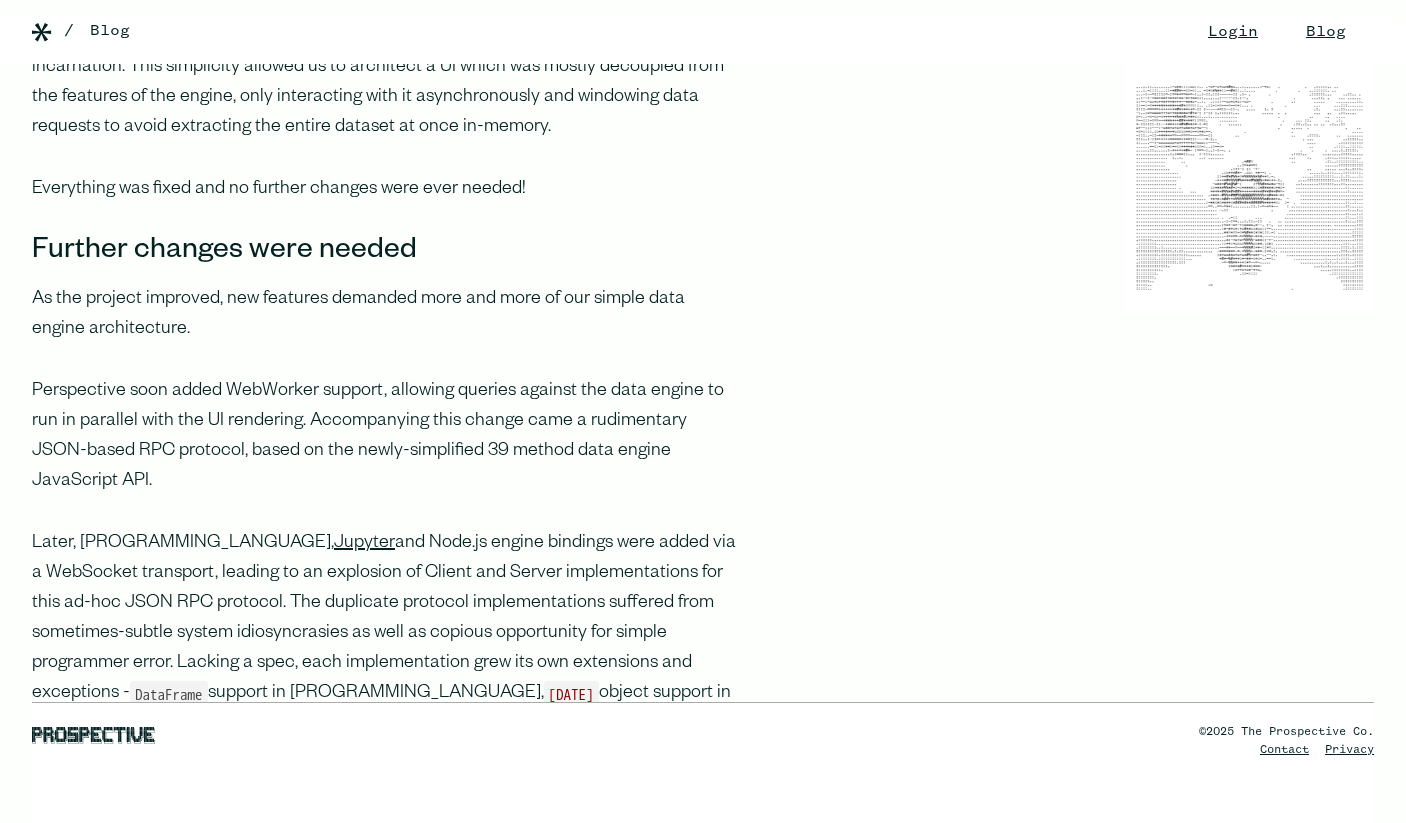 click on "Perspective soon added WebWorker support, allowing queries against the data engine to run in parallel with the UI rendering. Accompanying this change came a rudimentary JSON-based RPC protocol, based on the newly-simplified 39 method data engine JavaScript API." at bounding box center (384, 437) 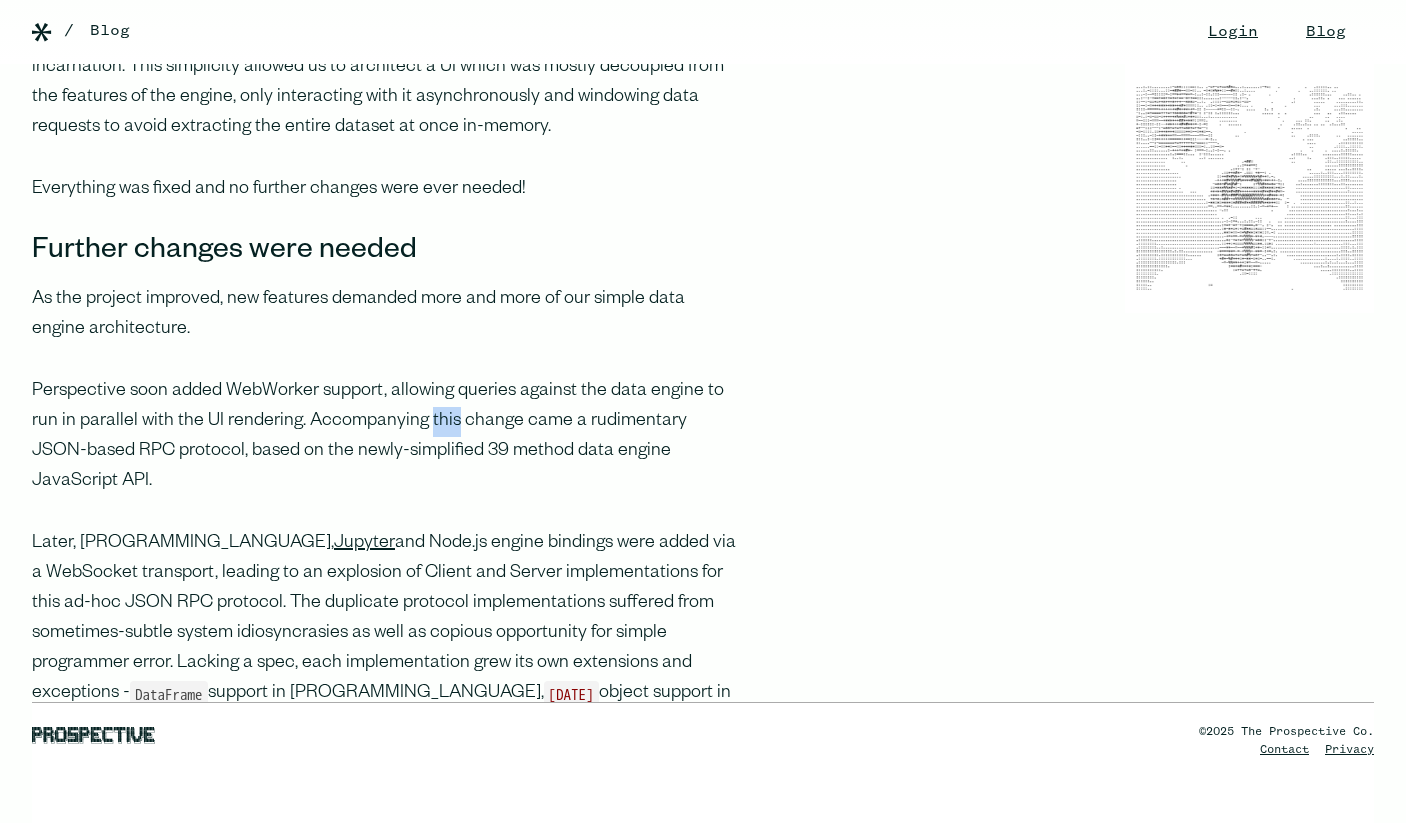 click on "Perspective soon added WebWorker support, allowing queries against the data engine to run in parallel with the UI rendering. Accompanying this change came a rudimentary JSON-based RPC protocol, based on the newly-simplified 39 method data engine JavaScript API." at bounding box center [384, 437] 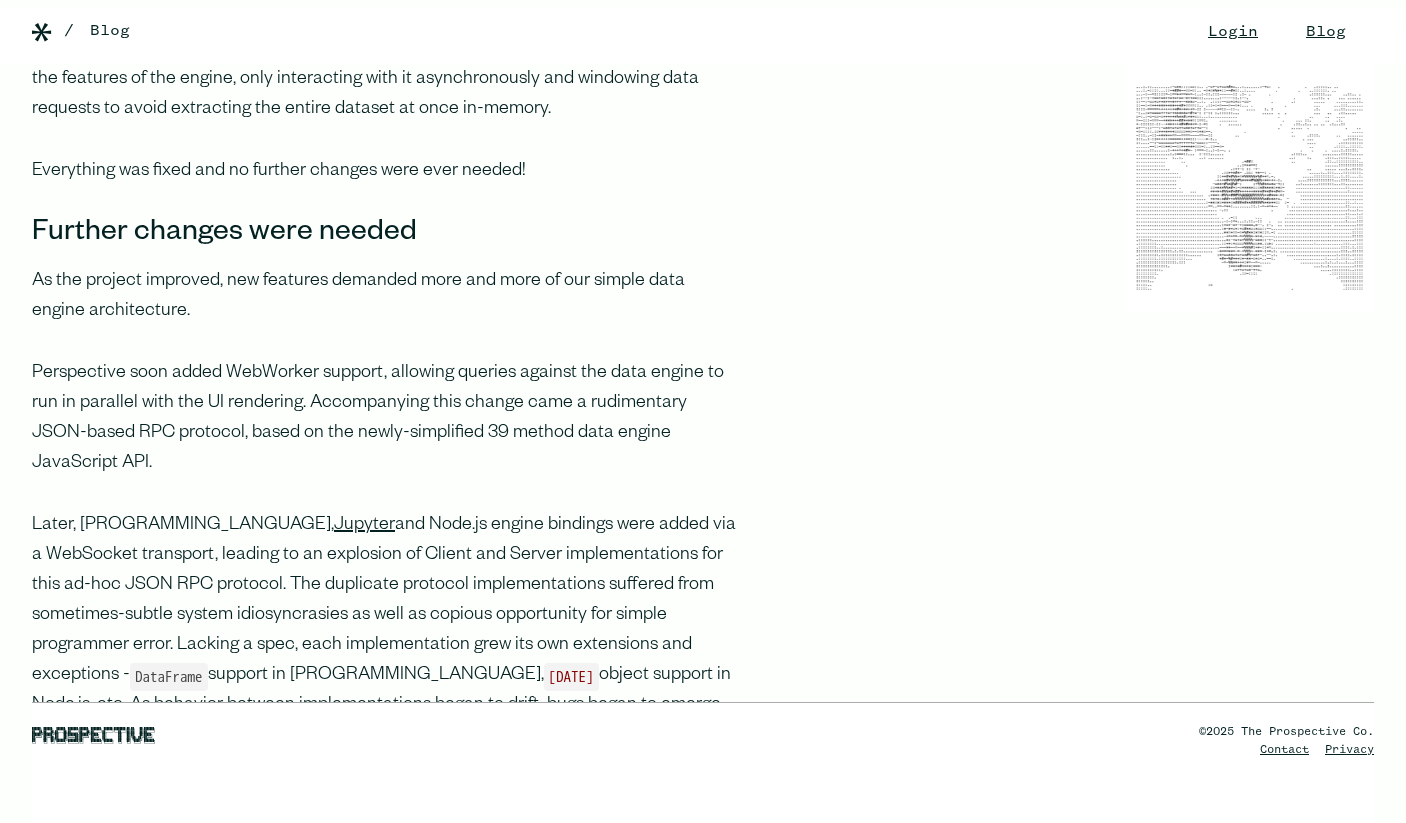 click on "Perspective soon added WebWorker support, allowing queries against the data engine to run in parallel with the UI rendering. Accompanying this change came a rudimentary JSON-based RPC protocol, based on the newly-simplified 39 method data engine JavaScript API." at bounding box center (384, 419) 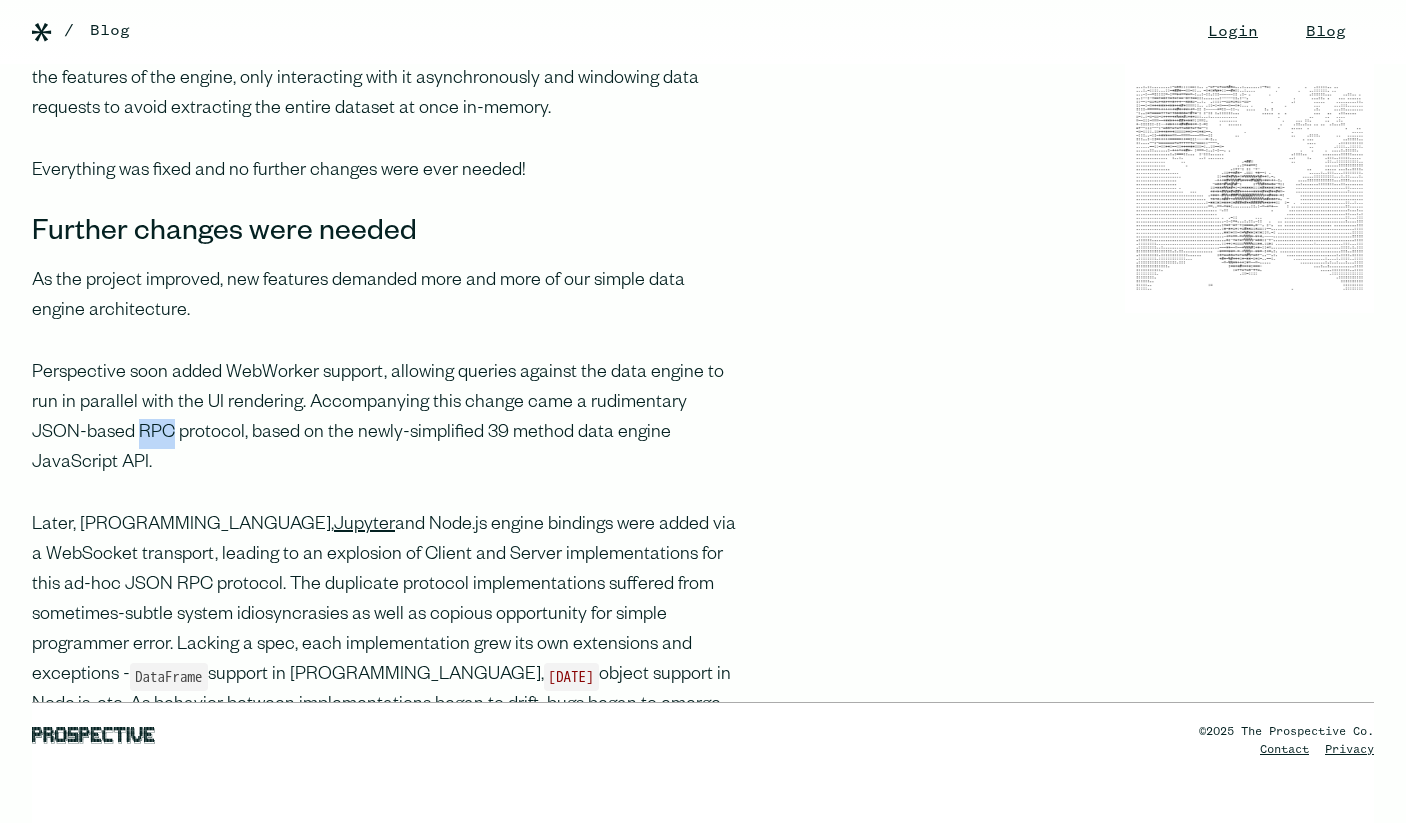 click on "Perspective soon added WebWorker support, allowing queries against the data engine to run in parallel with the UI rendering. Accompanying this change came a rudimentary JSON-based RPC protocol, based on the newly-simplified 39 method data engine JavaScript API." at bounding box center (384, 419) 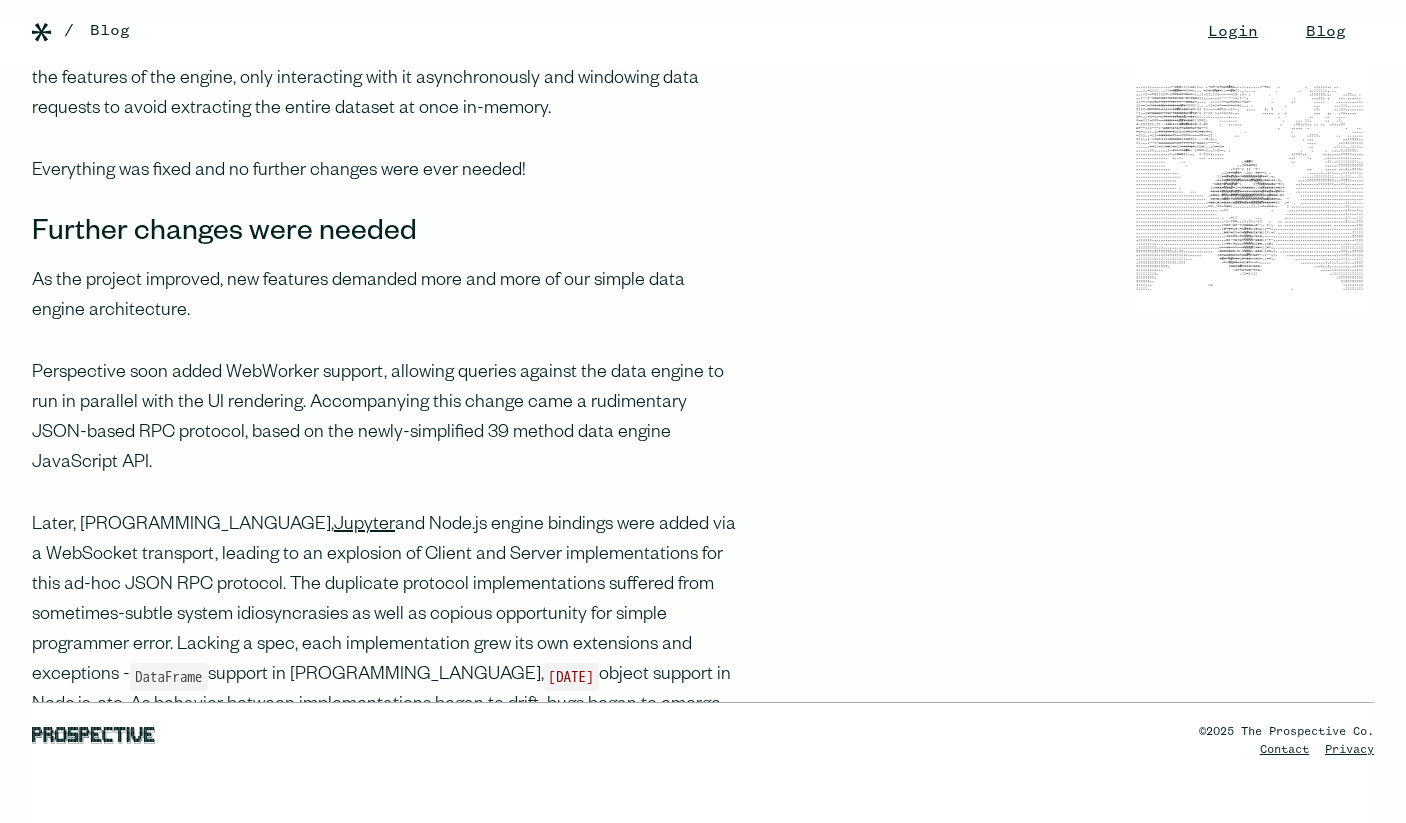 click on "Perspective soon added WebWorker support, allowing queries against the data engine to run in parallel with the UI rendering. Accompanying this change came a rudimentary JSON-based RPC protocol, based on the newly-simplified 39 method data engine JavaScript API." at bounding box center (384, 419) 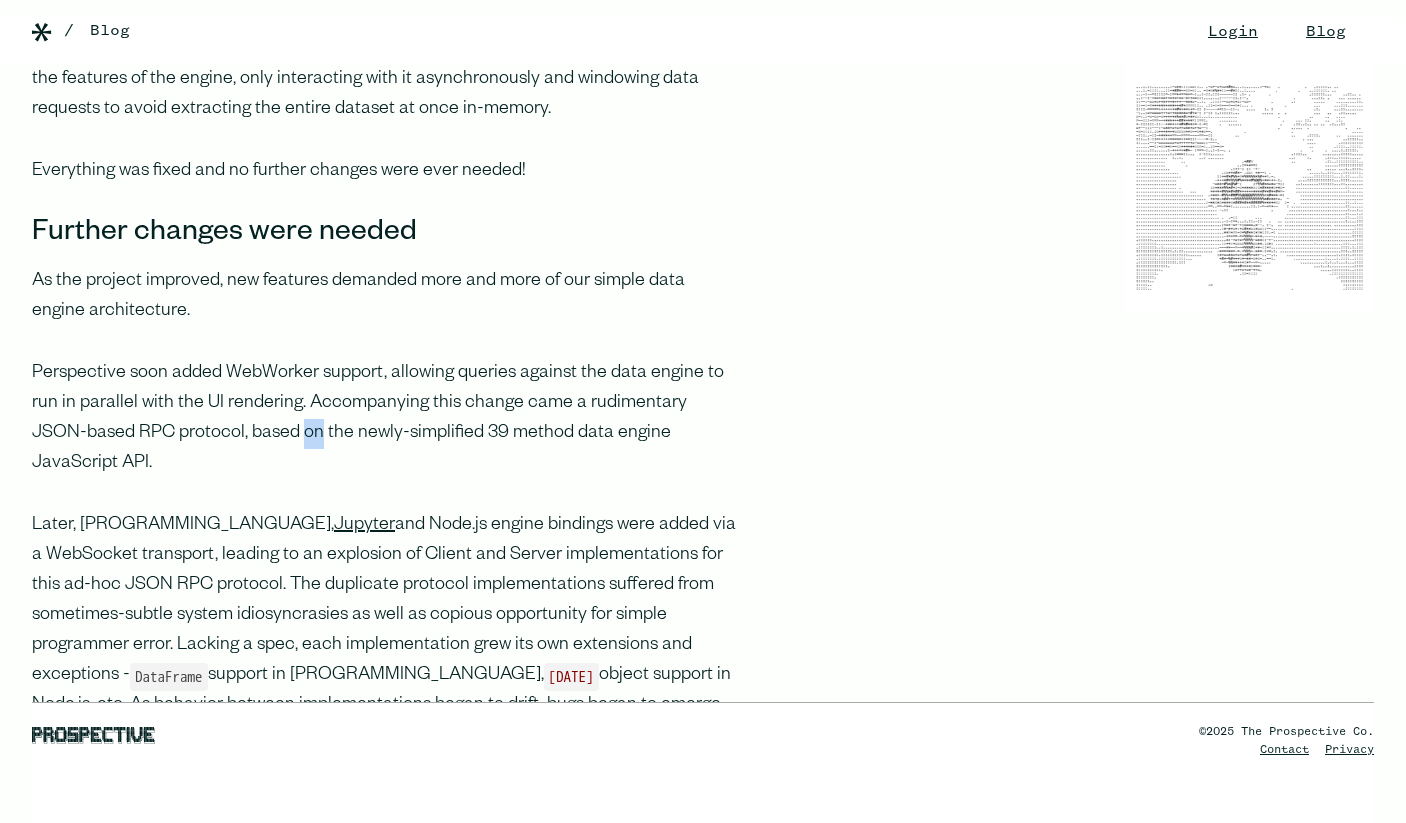 click on "Perspective soon added WebWorker support, allowing queries against the data engine to run in parallel with the UI rendering. Accompanying this change came a rudimentary JSON-based RPC protocol, based on the newly-simplified 39 method data engine JavaScript API." at bounding box center (384, 419) 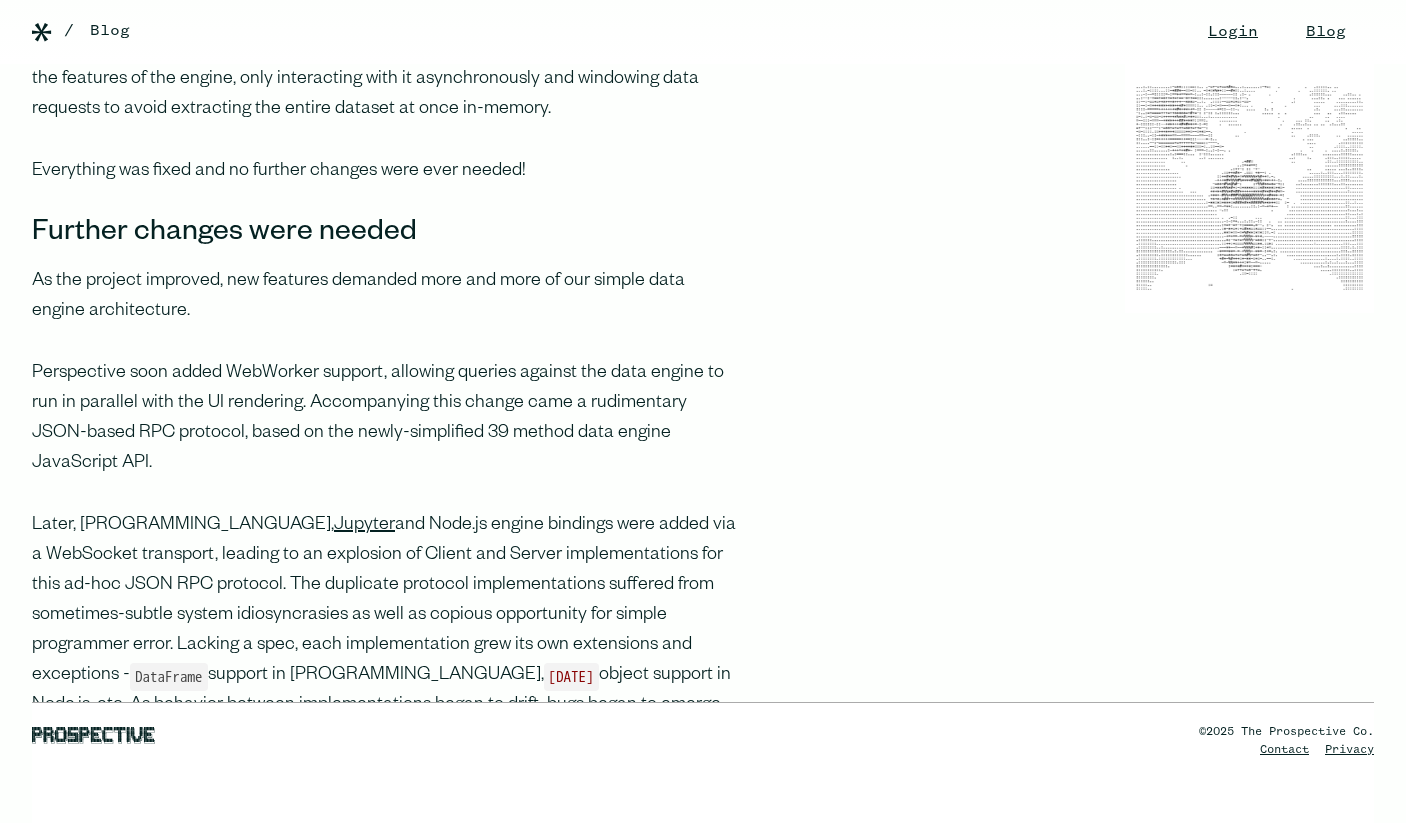 click on "Perspective soon added WebWorker support, allowing queries against the data engine to run in parallel with the UI rendering. Accompanying this change came a rudimentary JSON-based RPC protocol, based on the newly-simplified 39 method data engine JavaScript API." at bounding box center (384, 419) 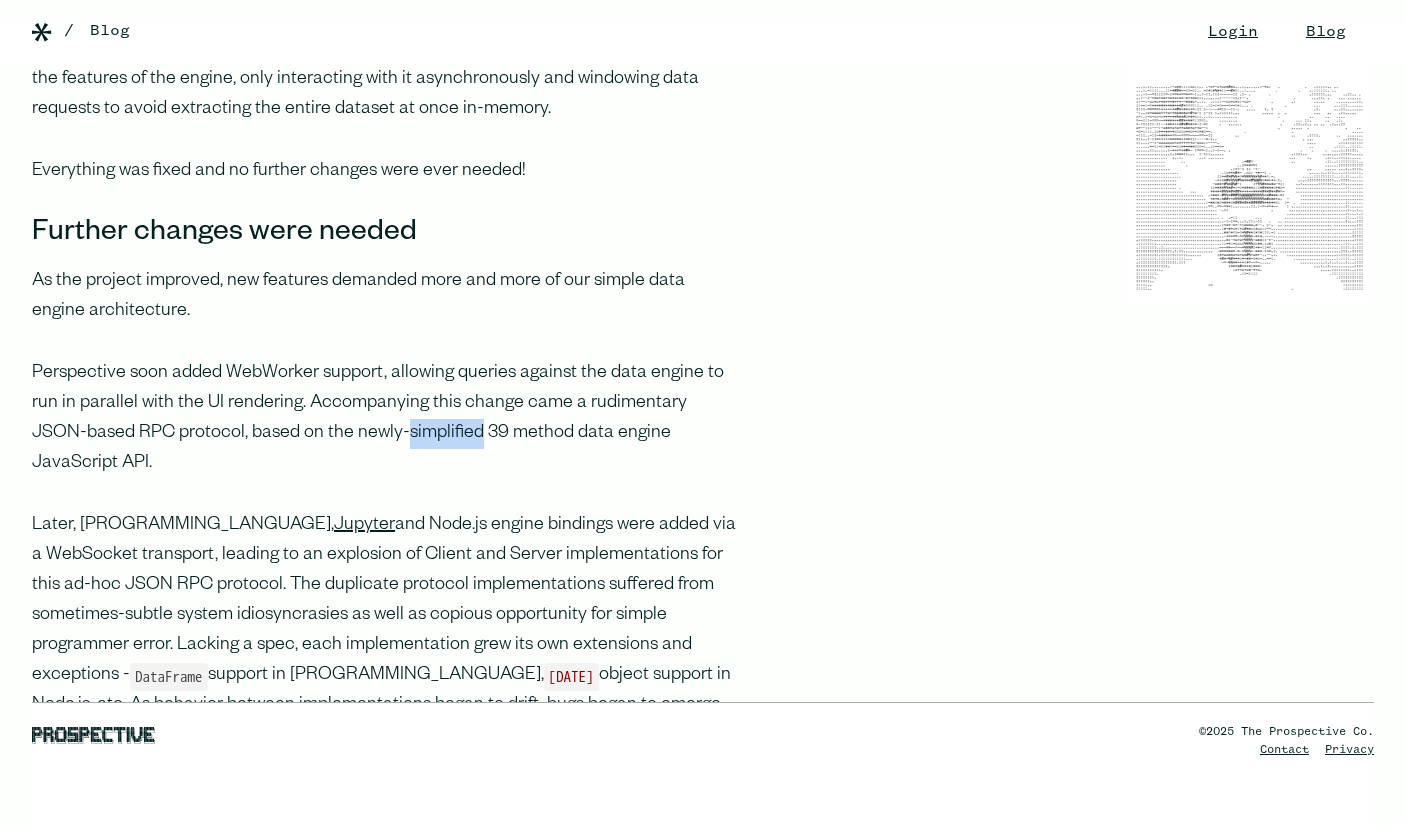 click on "Perspective soon added WebWorker support, allowing queries against the data engine to run in parallel with the UI rendering. Accompanying this change came a rudimentary JSON-based RPC protocol, based on the newly-simplified 39 method data engine JavaScript API." at bounding box center [384, 419] 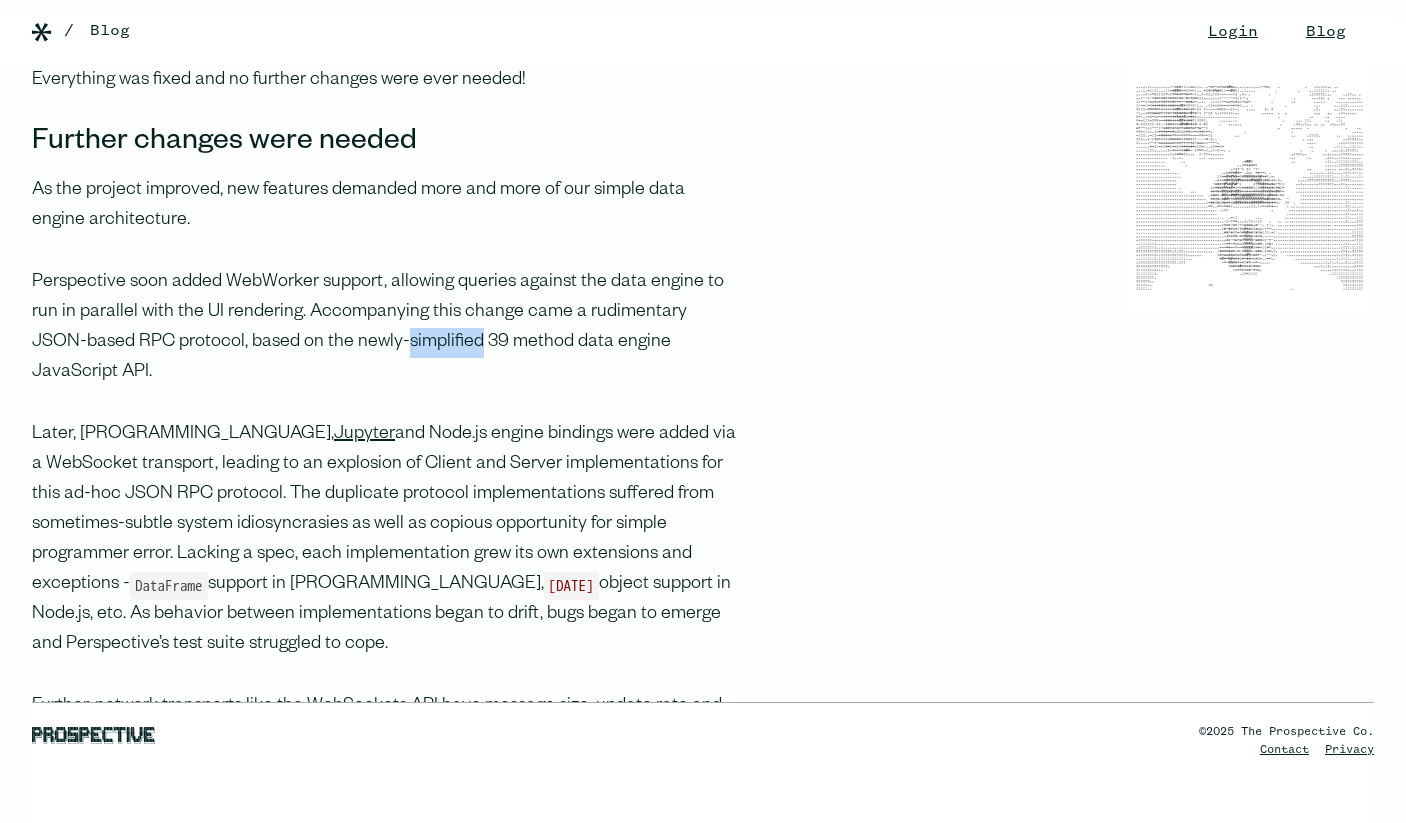 scroll, scrollTop: 1849, scrollLeft: 0, axis: vertical 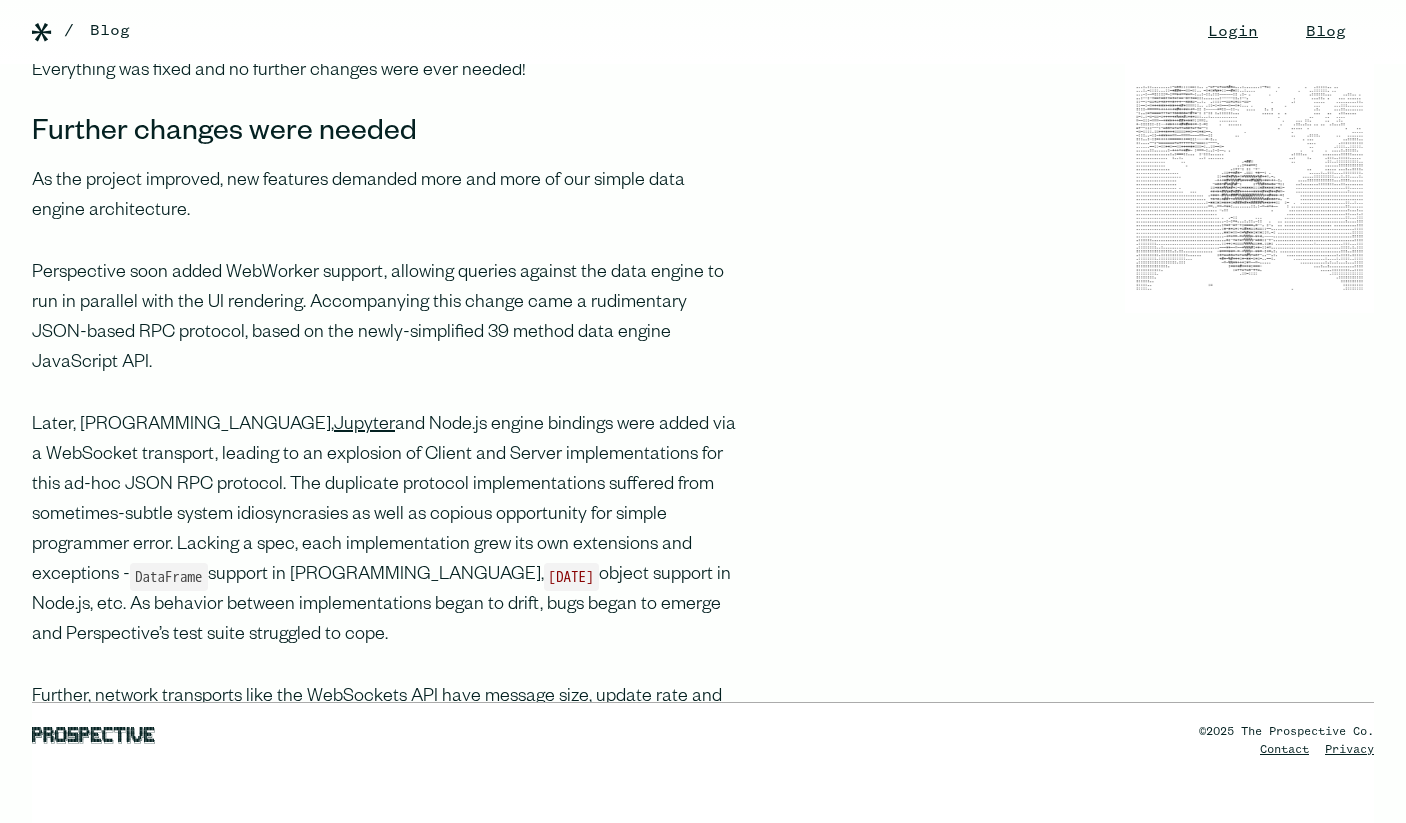 click on "Later, [PROGRAMMING_LANGUAGE],  Jupyter  and Node.js engine bindings were added via a WebSocket transport, leading to an explosion of Client and Server implementations for this ad-hoc JSON RPC protocol. The duplicate protocol implementations suffered from sometimes-subtle system idiosyncrasies as well as copious opportunity for simple programmer error. Lacking a spec, each implementation grew its own extensions and exceptions -  DataFrame  support in [PROGRAMMING_LANGUAGE],  [DATE]  object support in Node.js, etc. As behavior between implementations began to drift, bugs began to emerge and Perspective’s test suite struggled to cope." at bounding box center [384, 531] 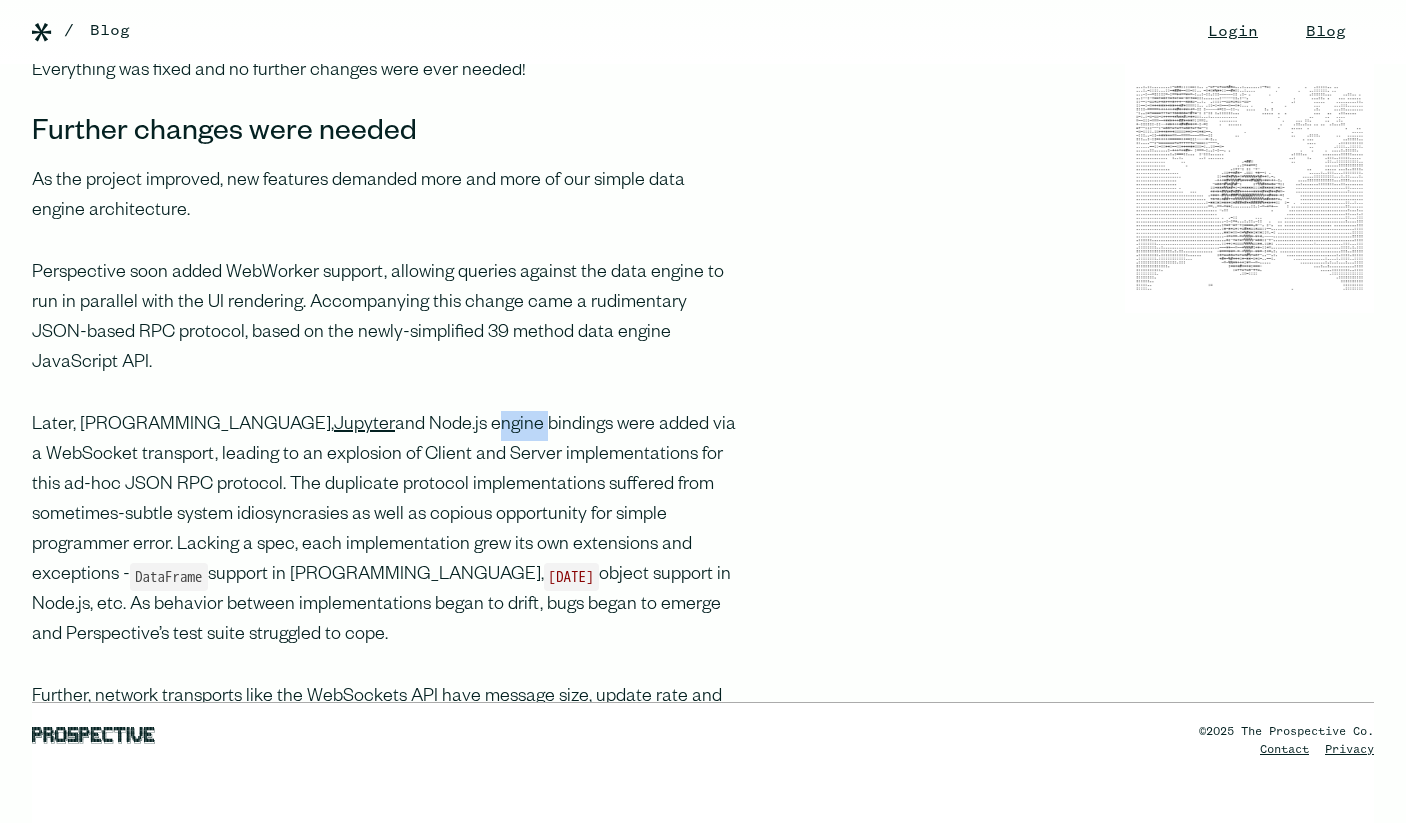 click on "Later, [PROGRAMMING_LANGUAGE],  Jupyter  and Node.js engine bindings were added via a WebSocket transport, leading to an explosion of Client and Server implementations for this ad-hoc JSON RPC protocol. The duplicate protocol implementations suffered from sometimes-subtle system idiosyncrasies as well as copious opportunity for simple programmer error. Lacking a spec, each implementation grew its own extensions and exceptions -  DataFrame  support in [PROGRAMMING_LANGUAGE],  [DATE]  object support in Node.js, etc. As behavior between implementations began to drift, bugs began to emerge and Perspective’s test suite struggled to cope." at bounding box center (384, 531) 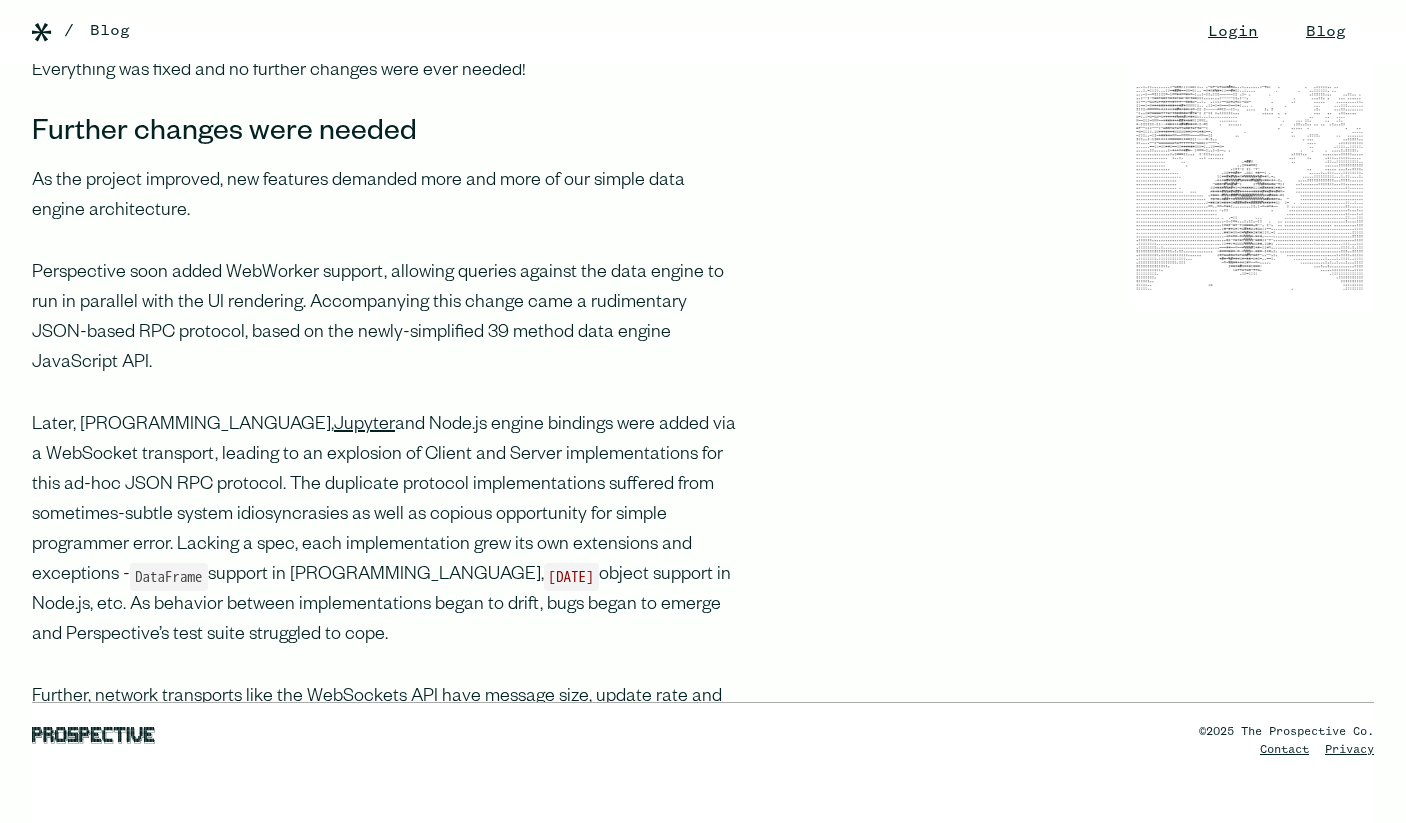 click on "Later, [PROGRAMMING_LANGUAGE],  Jupyter  and Node.js engine bindings were added via a WebSocket transport, leading to an explosion of Client and Server implementations for this ad-hoc JSON RPC protocol. The duplicate protocol implementations suffered from sometimes-subtle system idiosyncrasies as well as copious opportunity for simple programmer error. Lacking a spec, each implementation grew its own extensions and exceptions -  DataFrame  support in [PROGRAMMING_LANGUAGE],  [DATE]  object support in Node.js, etc. As behavior between implementations began to drift, bugs began to emerge and Perspective’s test suite struggled to cope." at bounding box center (384, 531) 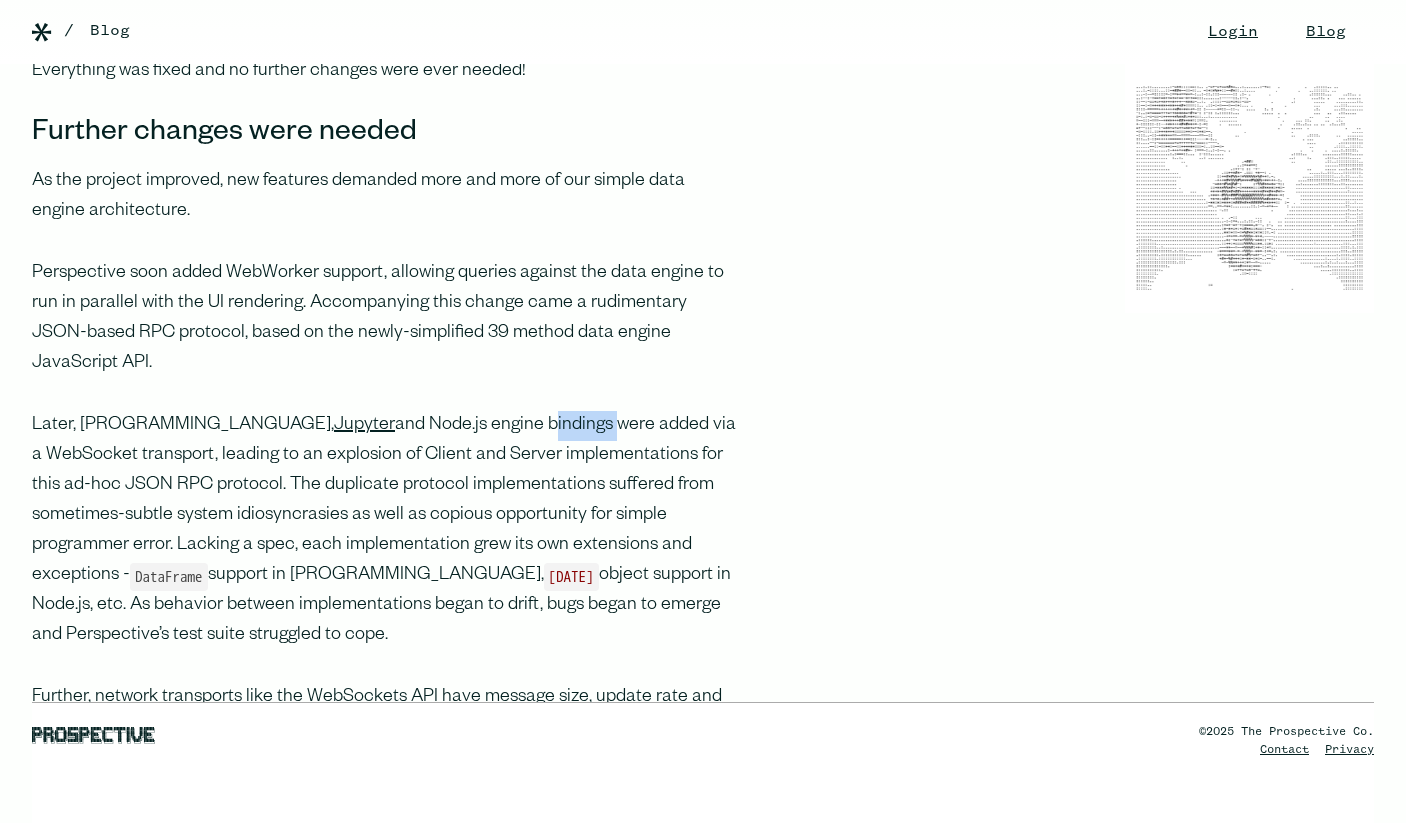 click on "Later, [PROGRAMMING_LANGUAGE],  Jupyter  and Node.js engine bindings were added via a WebSocket transport, leading to an explosion of Client and Server implementations for this ad-hoc JSON RPC protocol. The duplicate protocol implementations suffered from sometimes-subtle system idiosyncrasies as well as copious opportunity for simple programmer error. Lacking a spec, each implementation grew its own extensions and exceptions -  DataFrame  support in [PROGRAMMING_LANGUAGE],  [DATE]  object support in Node.js, etc. As behavior between implementations began to drift, bugs began to emerge and Perspective’s test suite struggled to cope." at bounding box center (384, 531) 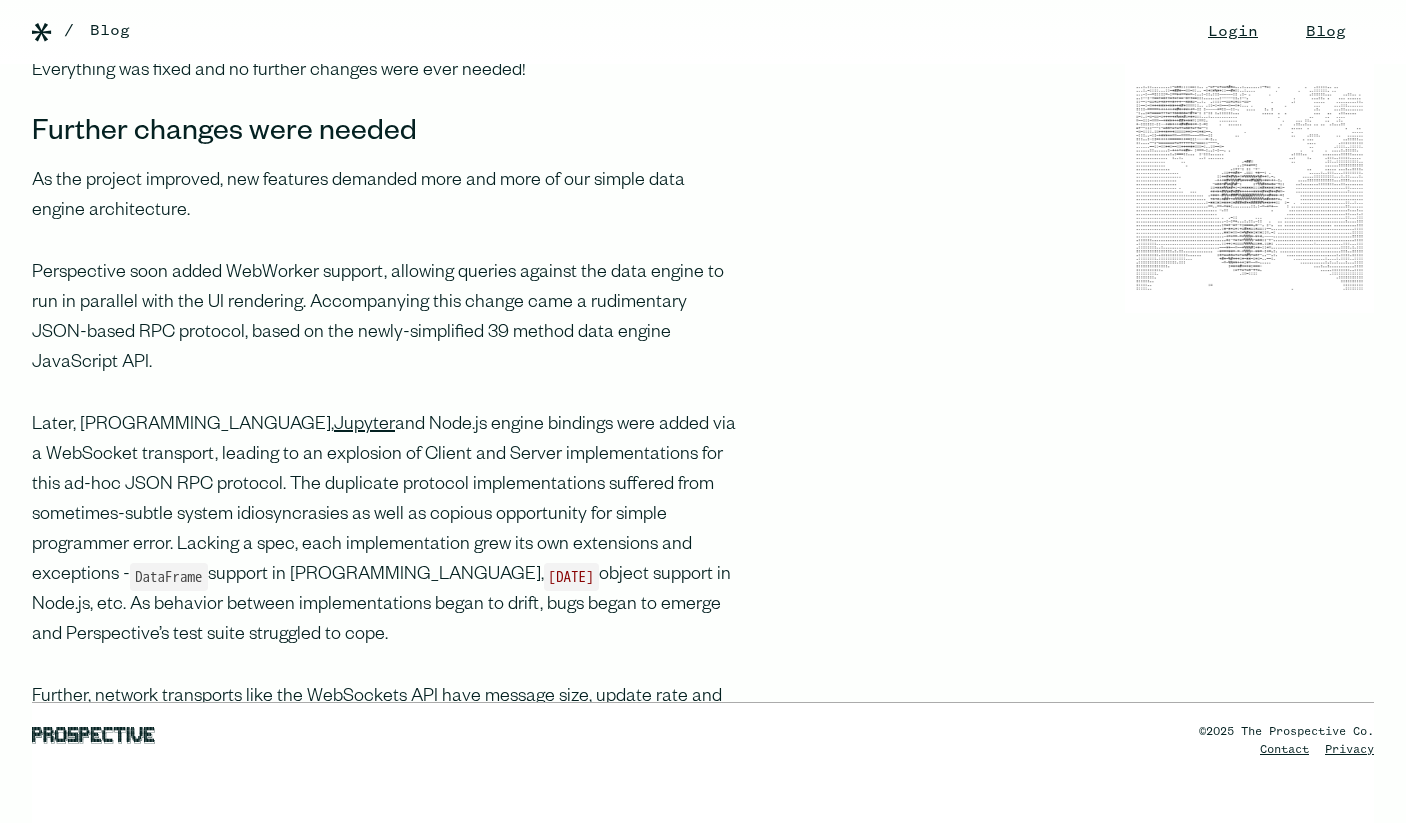 click on "Later, [PROGRAMMING_LANGUAGE],  Jupyter  and Node.js engine bindings were added via a WebSocket transport, leading to an explosion of Client and Server implementations for this ad-hoc JSON RPC protocol. The duplicate protocol implementations suffered from sometimes-subtle system idiosyncrasies as well as copious opportunity for simple programmer error. Lacking a spec, each implementation grew its own extensions and exceptions -  DataFrame  support in [PROGRAMMING_LANGUAGE],  [DATE]  object support in Node.js, etc. As behavior between implementations began to drift, bugs began to emerge and Perspective’s test suite struggled to cope." at bounding box center (384, 531) 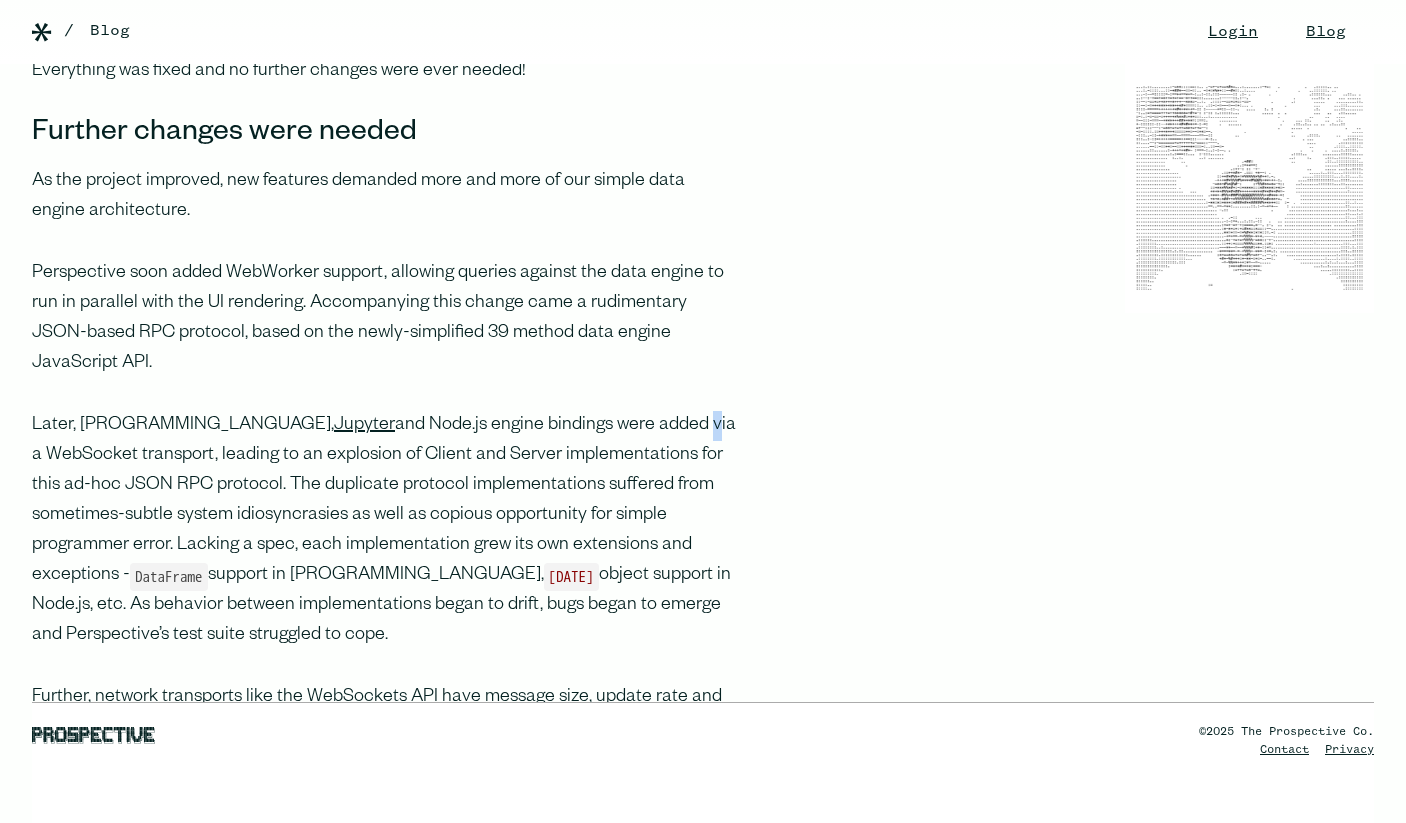 click on "Later, [PROGRAMMING_LANGUAGE],  Jupyter  and Node.js engine bindings were added via a WebSocket transport, leading to an explosion of Client and Server implementations for this ad-hoc JSON RPC protocol. The duplicate protocol implementations suffered from sometimes-subtle system idiosyncrasies as well as copious opportunity for simple programmer error. Lacking a spec, each implementation grew its own extensions and exceptions -  DataFrame  support in [PROGRAMMING_LANGUAGE],  [DATE]  object support in Node.js, etc. As behavior between implementations began to drift, bugs began to emerge and Perspective’s test suite struggled to cope." at bounding box center (384, 531) 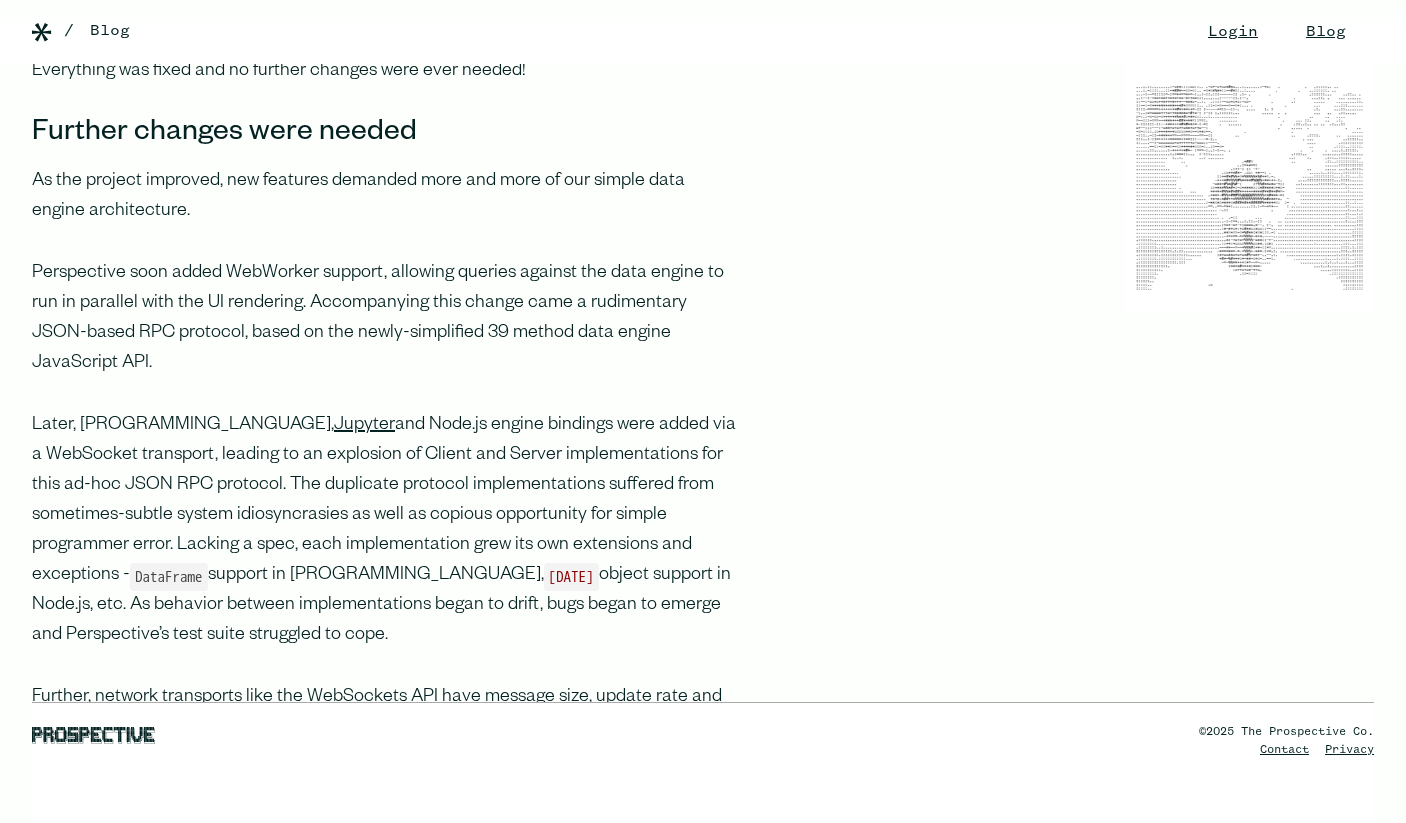 click on "Later, [PROGRAMMING_LANGUAGE],  Jupyter  and Node.js engine bindings were added via a WebSocket transport, leading to an explosion of Client and Server implementations for this ad-hoc JSON RPC protocol. The duplicate protocol implementations suffered from sometimes-subtle system idiosyncrasies as well as copious opportunity for simple programmer error. Lacking a spec, each implementation grew its own extensions and exceptions -  DataFrame  support in [PROGRAMMING_LANGUAGE],  [DATE]  object support in Node.js, etc. As behavior between implementations began to drift, bugs began to emerge and Perspective’s test suite struggled to cope." at bounding box center (384, 531) 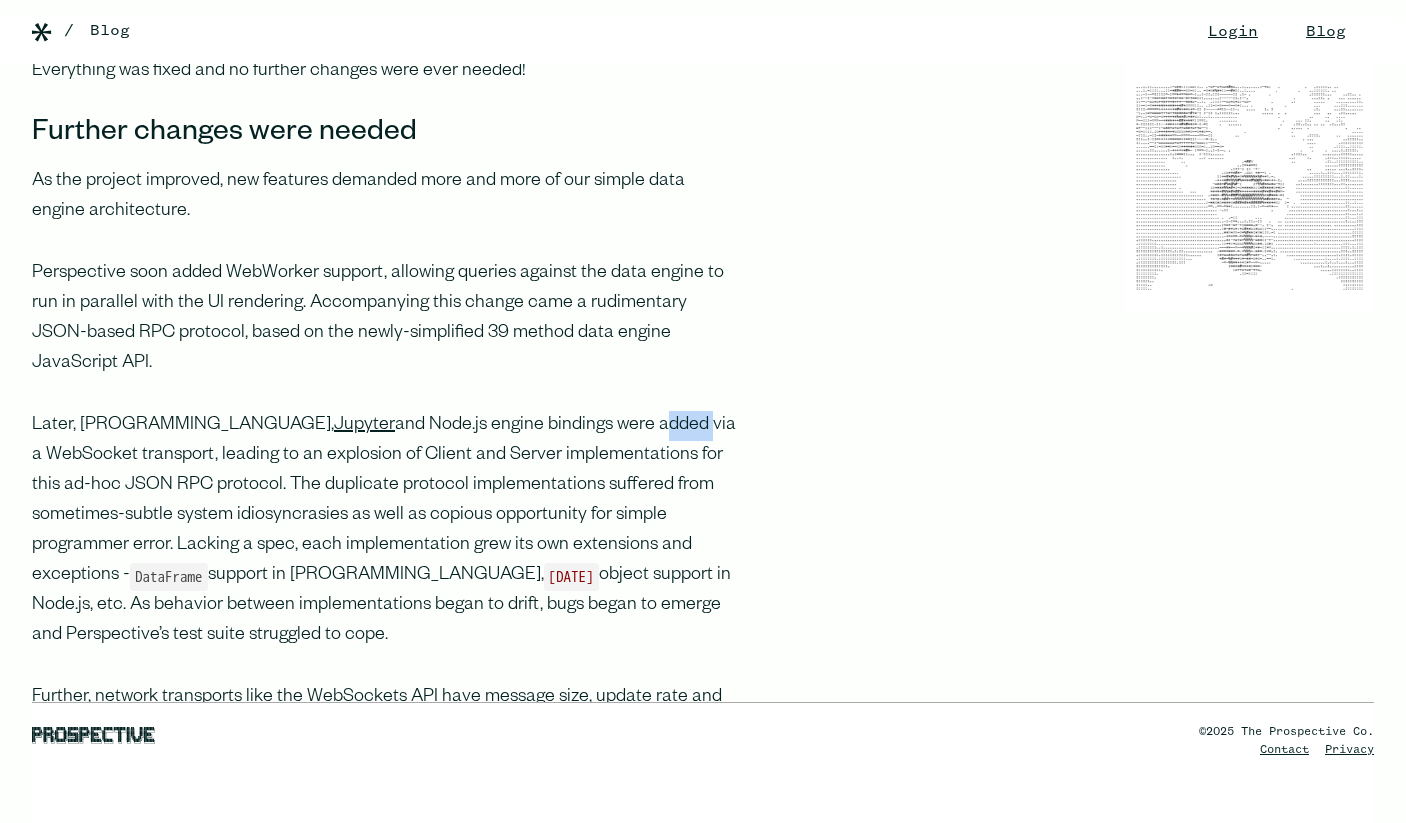 click on "Later, [PROGRAMMING_LANGUAGE],  Jupyter  and Node.js engine bindings were added via a WebSocket transport, leading to an explosion of Client and Server implementations for this ad-hoc JSON RPC protocol. The duplicate protocol implementations suffered from sometimes-subtle system idiosyncrasies as well as copious opportunity for simple programmer error. Lacking a spec, each implementation grew its own extensions and exceptions -  DataFrame  support in [PROGRAMMING_LANGUAGE],  [DATE]  object support in Node.js, etc. As behavior between implementations began to drift, bugs began to emerge and Perspective’s test suite struggled to cope." at bounding box center (384, 531) 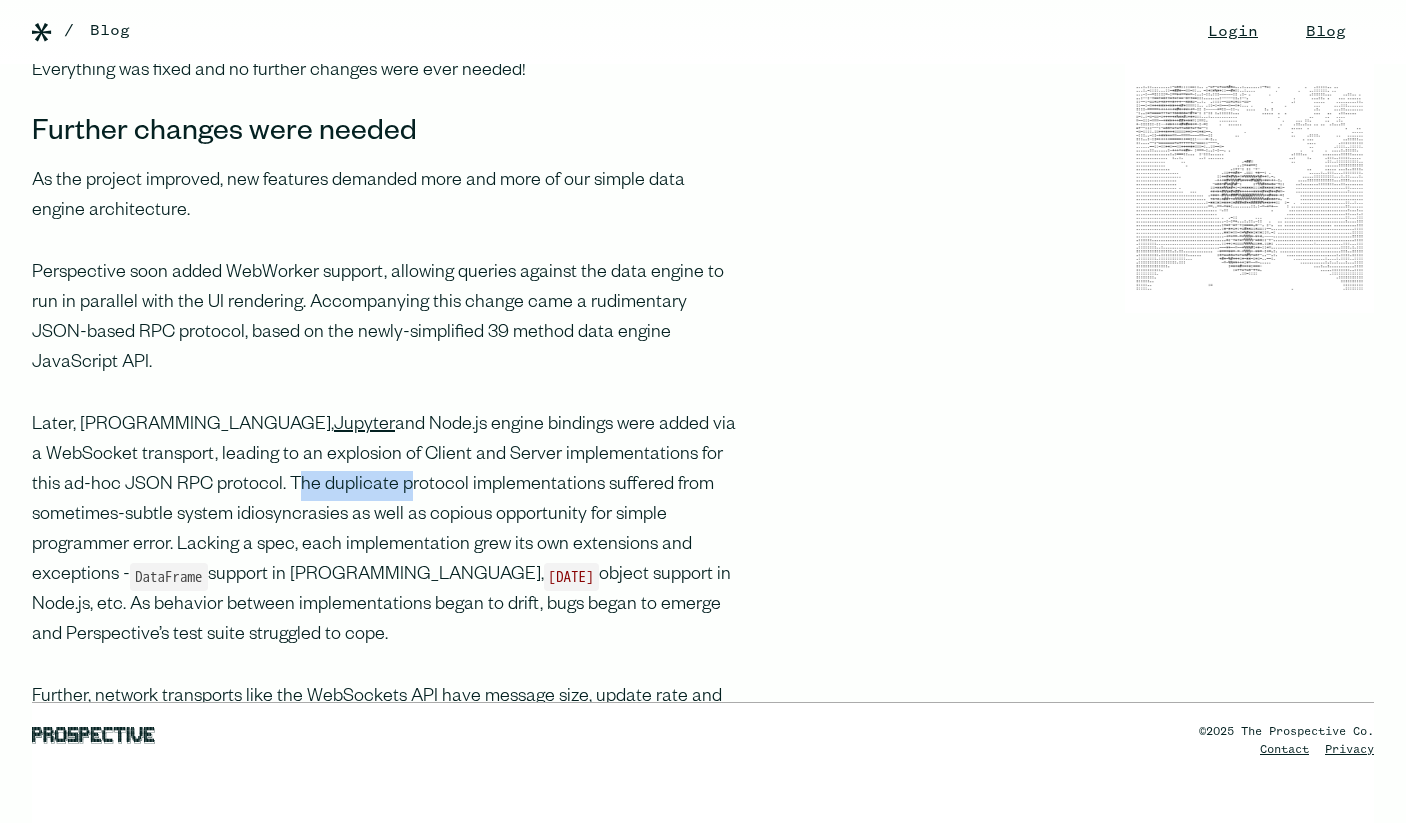 drag, startPoint x: 109, startPoint y: 456, endPoint x: 212, endPoint y: 459, distance: 103.04368 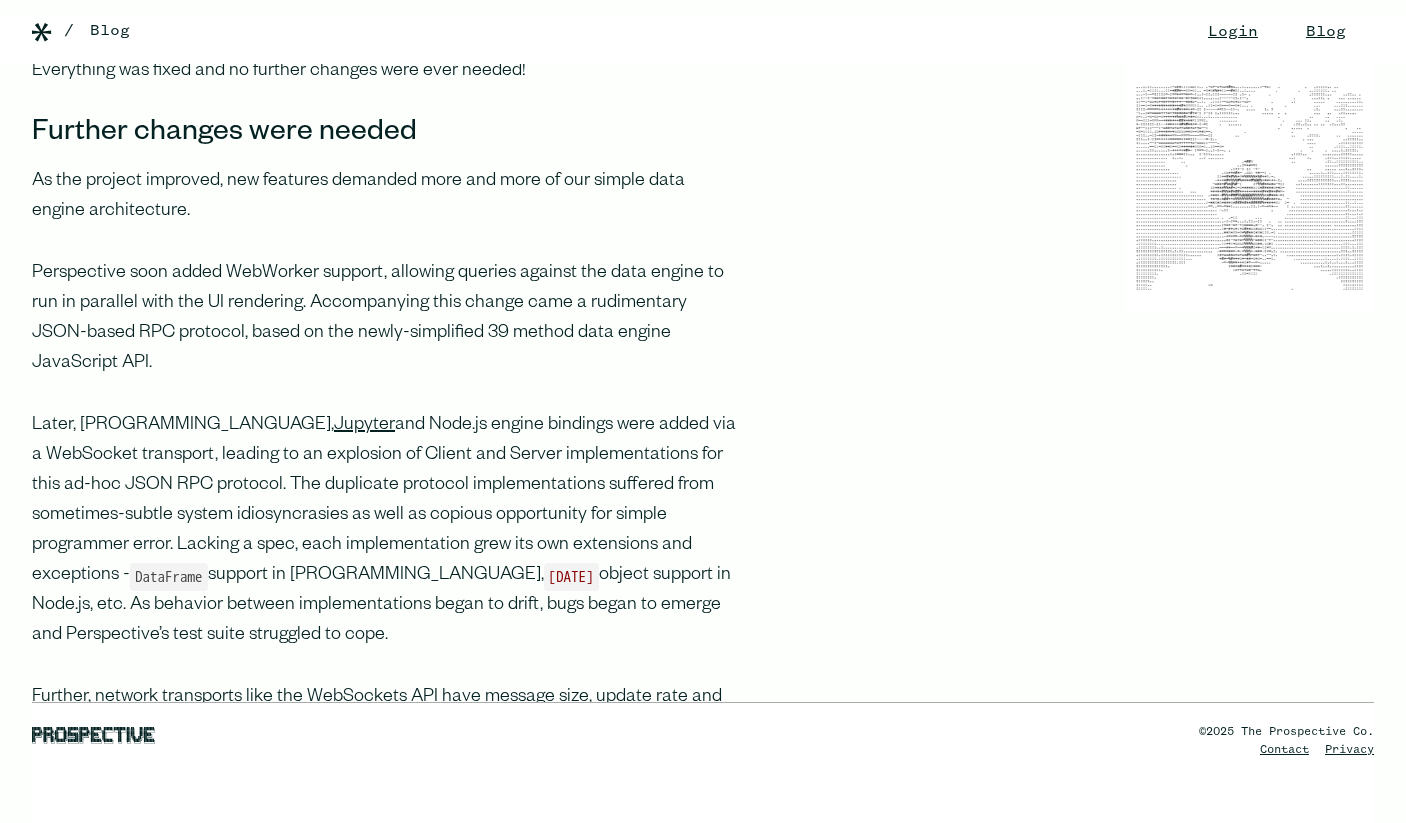 click on "Later, [PROGRAMMING_LANGUAGE],  Jupyter  and Node.js engine bindings were added via a WebSocket transport, leading to an explosion of Client and Server implementations for this ad-hoc JSON RPC protocol. The duplicate protocol implementations suffered from sometimes-subtle system idiosyncrasies as well as copious opportunity for simple programmer error. Lacking a spec, each implementation grew its own extensions and exceptions -  DataFrame  support in [PROGRAMMING_LANGUAGE],  [DATE]  object support in Node.js, etc. As behavior between implementations began to drift, bugs began to emerge and Perspective’s test suite struggled to cope." at bounding box center (384, 531) 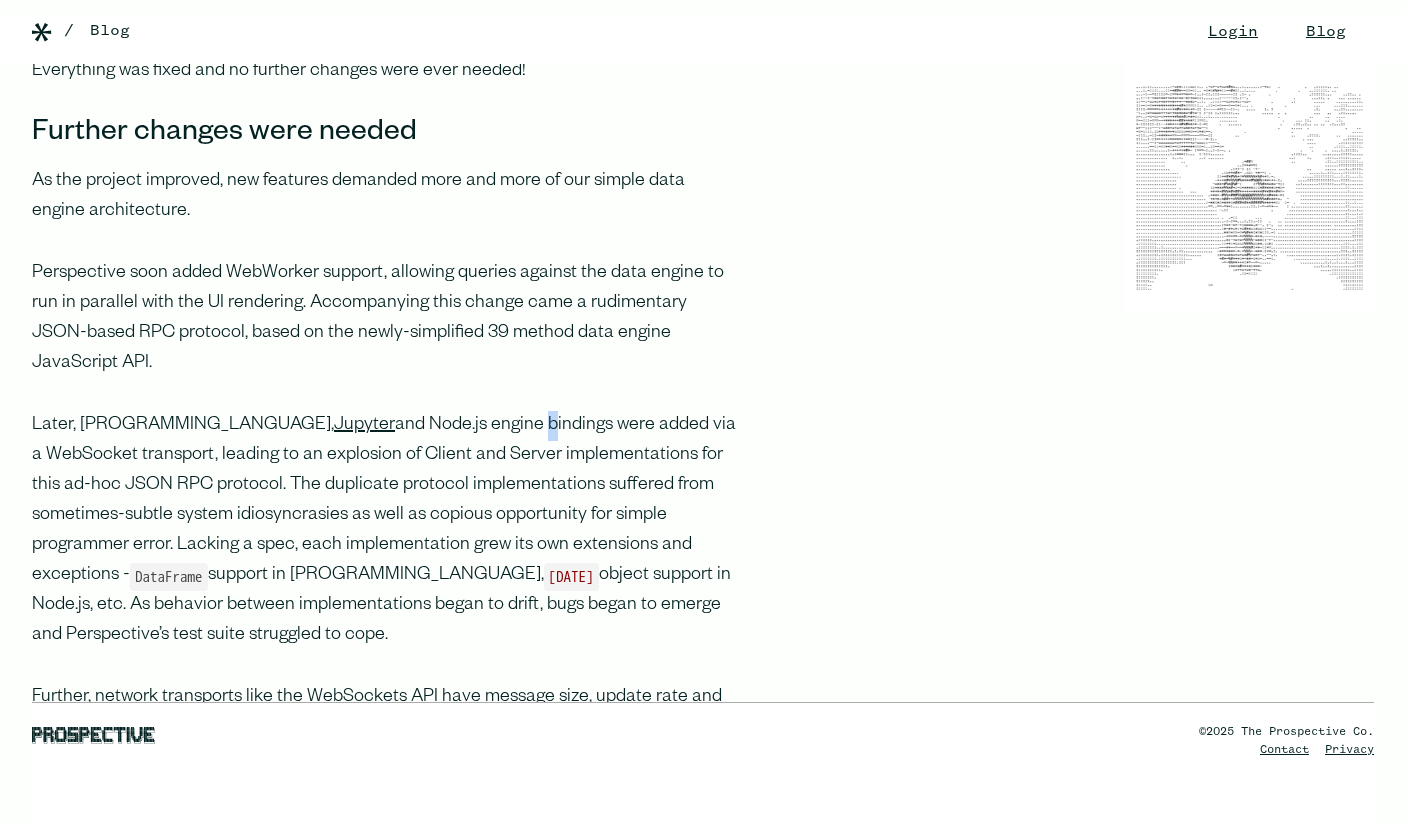 click on "Later, [PROGRAMMING_LANGUAGE],  Jupyter  and Node.js engine bindings were added via a WebSocket transport, leading to an explosion of Client and Server implementations for this ad-hoc JSON RPC protocol. The duplicate protocol implementations suffered from sometimes-subtle system idiosyncrasies as well as copious opportunity for simple programmer error. Lacking a spec, each implementation grew its own extensions and exceptions -  DataFrame  support in [PROGRAMMING_LANGUAGE],  [DATE]  object support in Node.js, etc. As behavior between implementations began to drift, bugs began to emerge and Perspective’s test suite struggled to cope." at bounding box center (384, 531) 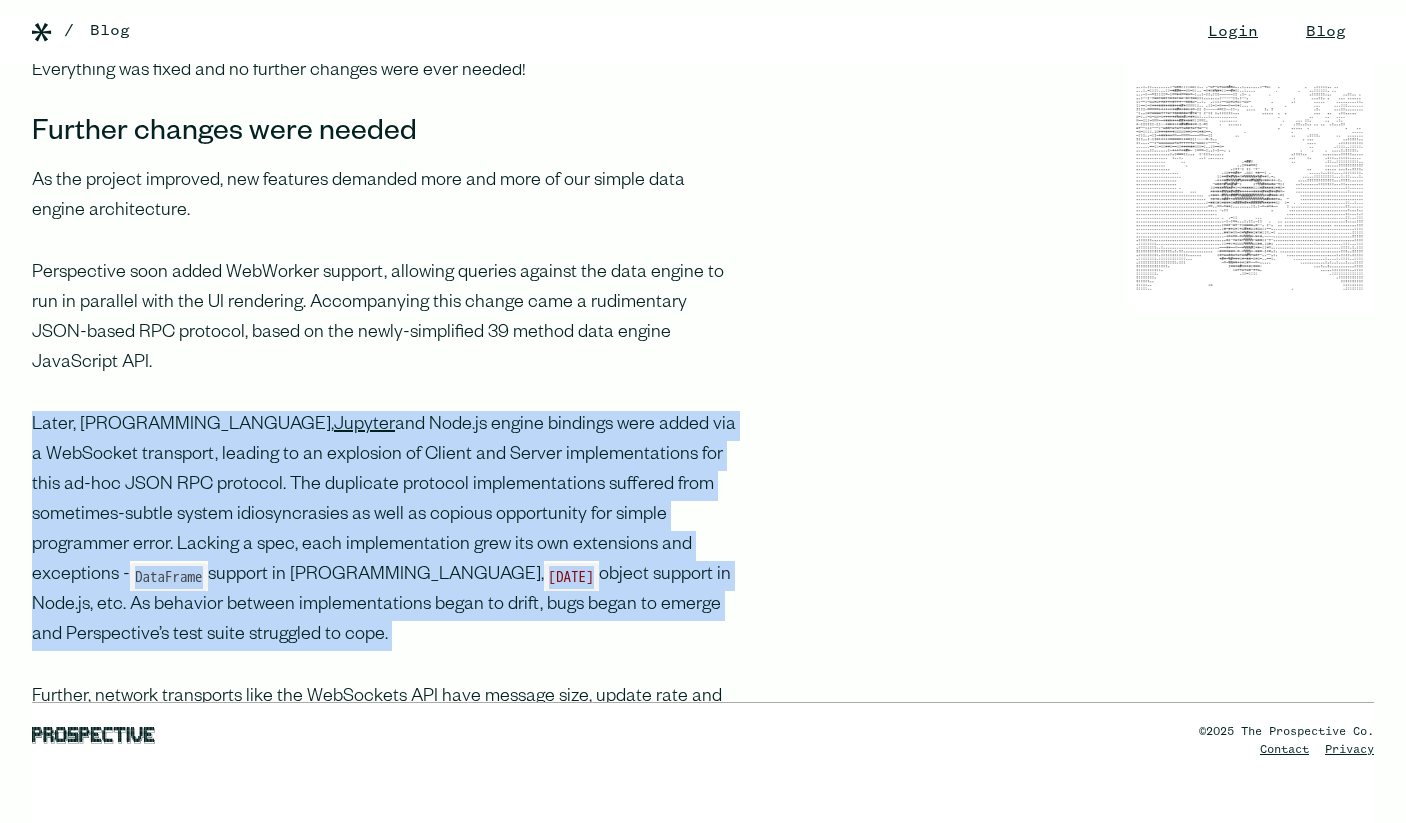 click on "Later, [PROGRAMMING_LANGUAGE],  Jupyter  and Node.js engine bindings were added via a WebSocket transport, leading to an explosion of Client and Server implementations for this ad-hoc JSON RPC protocol. The duplicate protocol implementations suffered from sometimes-subtle system idiosyncrasies as well as copious opportunity for simple programmer error. Lacking a spec, each implementation grew its own extensions and exceptions -  DataFrame  support in [PROGRAMMING_LANGUAGE],  [DATE]  object support in Node.js, etc. As behavior between implementations began to drift, bugs began to emerge and Perspective’s test suite struggled to cope." at bounding box center [384, 531] 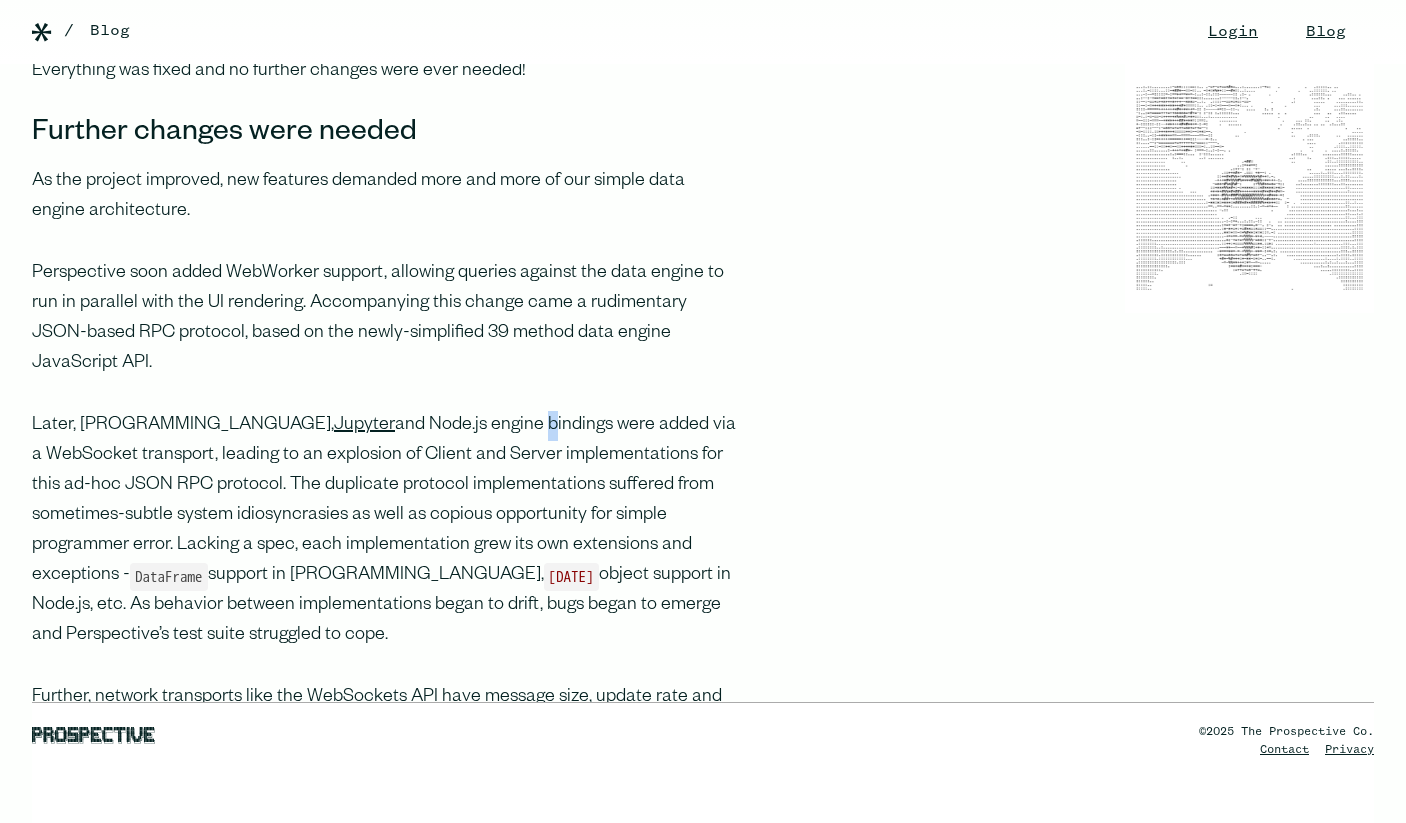 click on "Later, [PROGRAMMING_LANGUAGE],  Jupyter  and Node.js engine bindings were added via a WebSocket transport, leading to an explosion of Client and Server implementations for this ad-hoc JSON RPC protocol. The duplicate protocol implementations suffered from sometimes-subtle system idiosyncrasies as well as copious opportunity for simple programmer error. Lacking a spec, each implementation grew its own extensions and exceptions -  DataFrame  support in [PROGRAMMING_LANGUAGE],  [DATE]  object support in Node.js, etc. As behavior between implementations began to drift, bugs began to emerge and Perspective’s test suite struggled to cope." at bounding box center [384, 531] 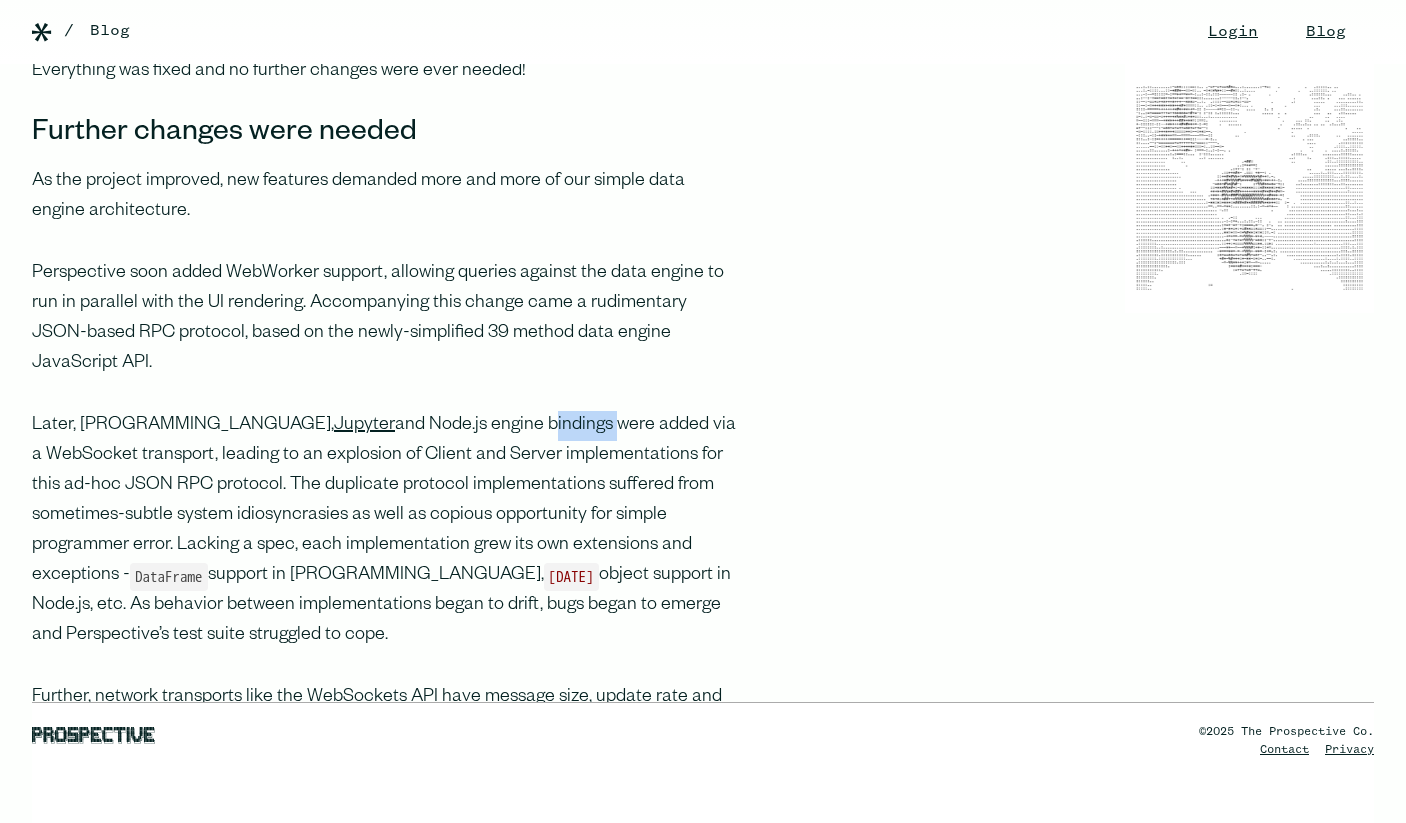 click on "Later, [PROGRAMMING_LANGUAGE],  Jupyter  and Node.js engine bindings were added via a WebSocket transport, leading to an explosion of Client and Server implementations for this ad-hoc JSON RPC protocol. The duplicate protocol implementations suffered from sometimes-subtle system idiosyncrasies as well as copious opportunity for simple programmer error. Lacking a spec, each implementation grew its own extensions and exceptions -  DataFrame  support in [PROGRAMMING_LANGUAGE],  [DATE]  object support in Node.js, etc. As behavior between implementations began to drift, bugs began to emerge and Perspective’s test suite struggled to cope." at bounding box center (384, 531) 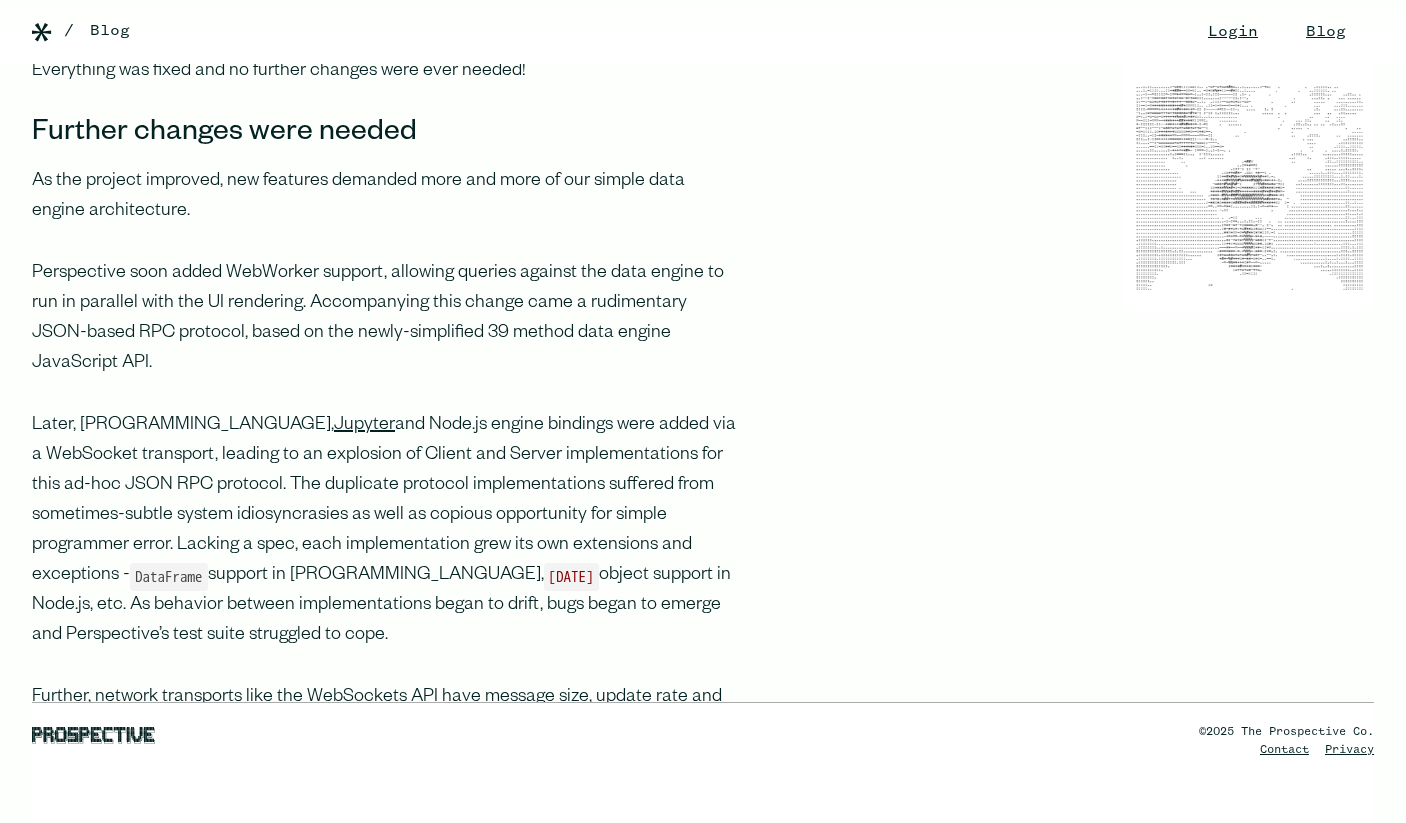 click on "Later, [PROGRAMMING_LANGUAGE],  Jupyter  and Node.js engine bindings were added via a WebSocket transport, leading to an explosion of Client and Server implementations for this ad-hoc JSON RPC protocol. The duplicate protocol implementations suffered from sometimes-subtle system idiosyncrasies as well as copious opportunity for simple programmer error. Lacking a spec, each implementation grew its own extensions and exceptions -  DataFrame  support in [PROGRAMMING_LANGUAGE],  [DATE]  object support in Node.js, etc. As behavior between implementations began to drift, bugs began to emerge and Perspective’s test suite struggled to cope." at bounding box center (384, 531) 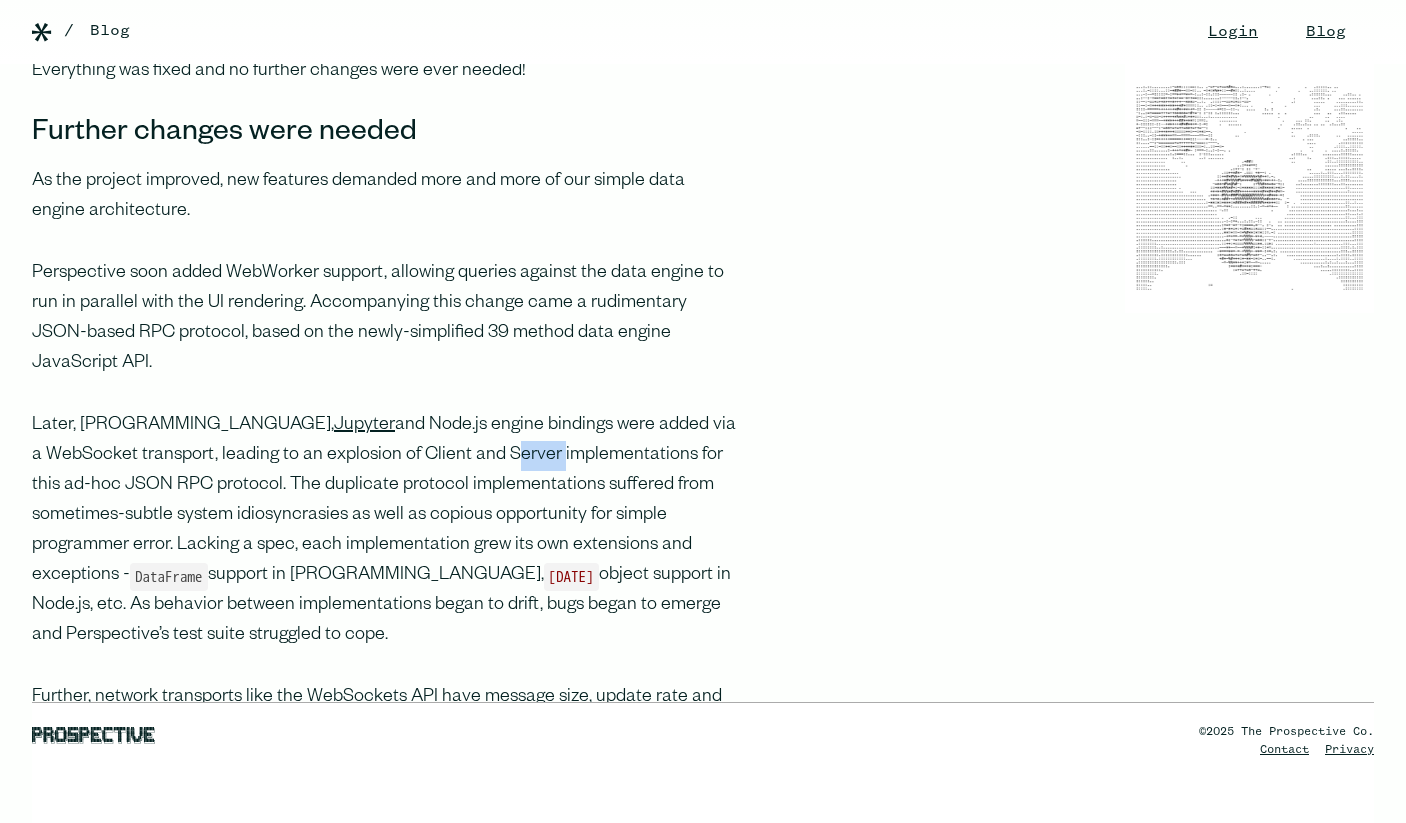 click on "Later, [PROGRAMMING_LANGUAGE],  Jupyter  and Node.js engine bindings were added via a WebSocket transport, leading to an explosion of Client and Server implementations for this ad-hoc JSON RPC protocol. The duplicate protocol implementations suffered from sometimes-subtle system idiosyncrasies as well as copious opportunity for simple programmer error. Lacking a spec, each implementation grew its own extensions and exceptions -  DataFrame  support in [PROGRAMMING_LANGUAGE],  [DATE]  object support in Node.js, etc. As behavior between implementations began to drift, bugs began to emerge and Perspective’s test suite struggled to cope." at bounding box center (384, 531) 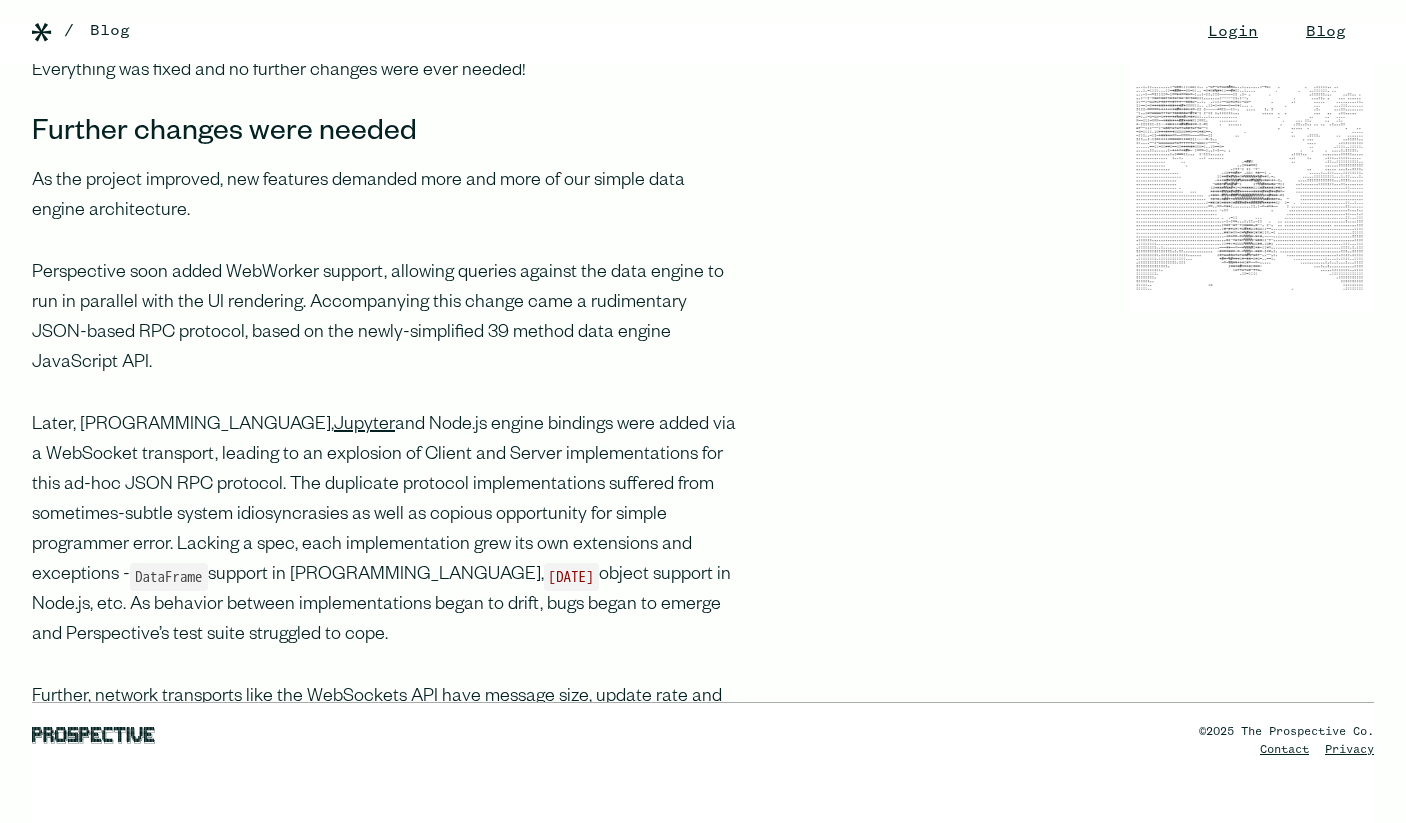 click on "Later, [PROGRAMMING_LANGUAGE],  Jupyter  and Node.js engine bindings were added via a WebSocket transport, leading to an explosion of Client and Server implementations for this ad-hoc JSON RPC protocol. The duplicate protocol implementations suffered from sometimes-subtle system idiosyncrasies as well as copious opportunity for simple programmer error. Lacking a spec, each implementation grew its own extensions and exceptions -  DataFrame  support in [PROGRAMMING_LANGUAGE],  [DATE]  object support in Node.js, etc. As behavior between implementations began to drift, bugs began to emerge and Perspective’s test suite struggled to cope." at bounding box center (384, 531) 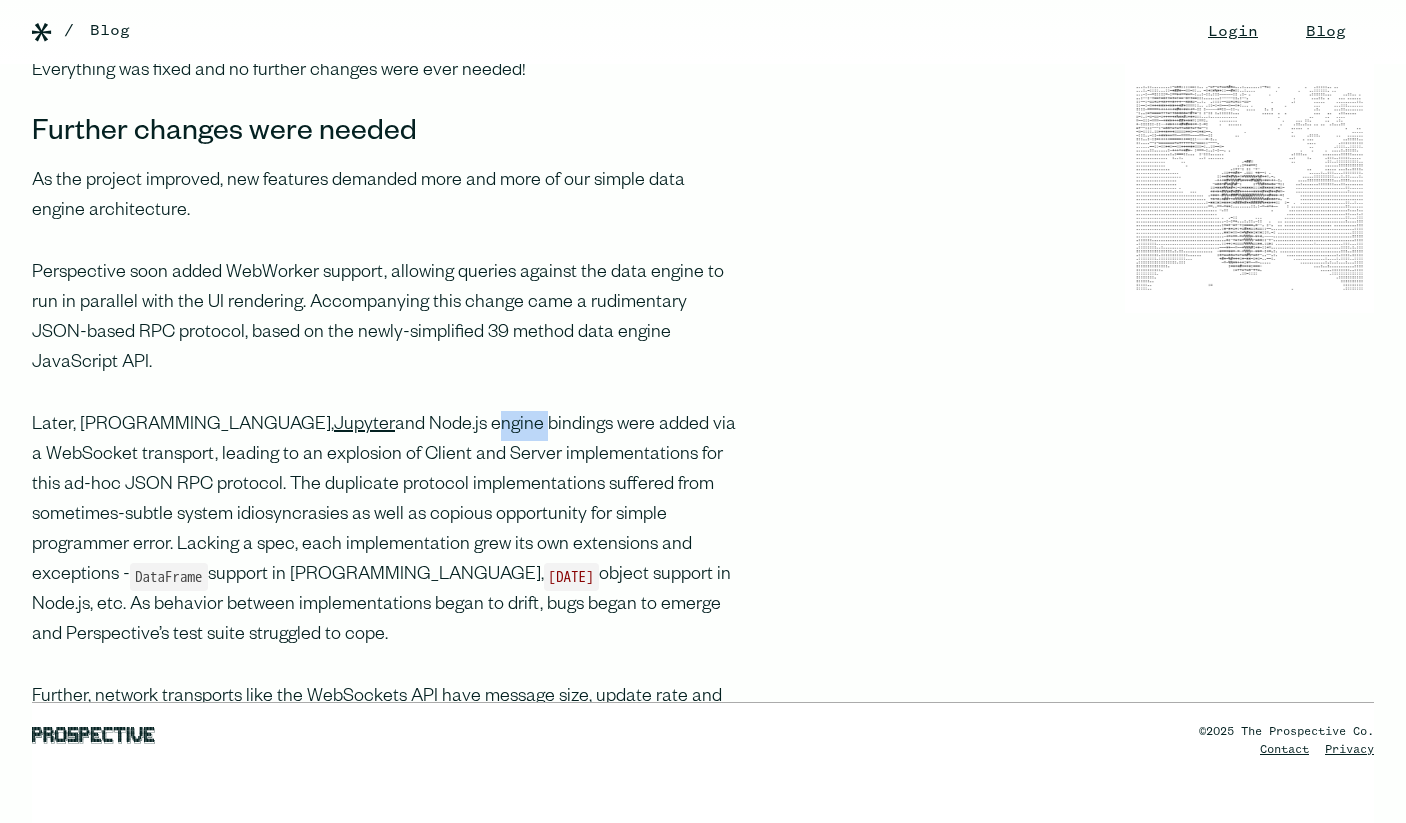 click on "Later, [PROGRAMMING_LANGUAGE],  Jupyter  and Node.js engine bindings were added via a WebSocket transport, leading to an explosion of Client and Server implementations for this ad-hoc JSON RPC protocol. The duplicate protocol implementations suffered from sometimes-subtle system idiosyncrasies as well as copious opportunity for simple programmer error. Lacking a spec, each implementation grew its own extensions and exceptions -  DataFrame  support in [PROGRAMMING_LANGUAGE],  [DATE]  object support in Node.js, etc. As behavior between implementations began to drift, bugs began to emerge and Perspective’s test suite struggled to cope." at bounding box center [384, 531] 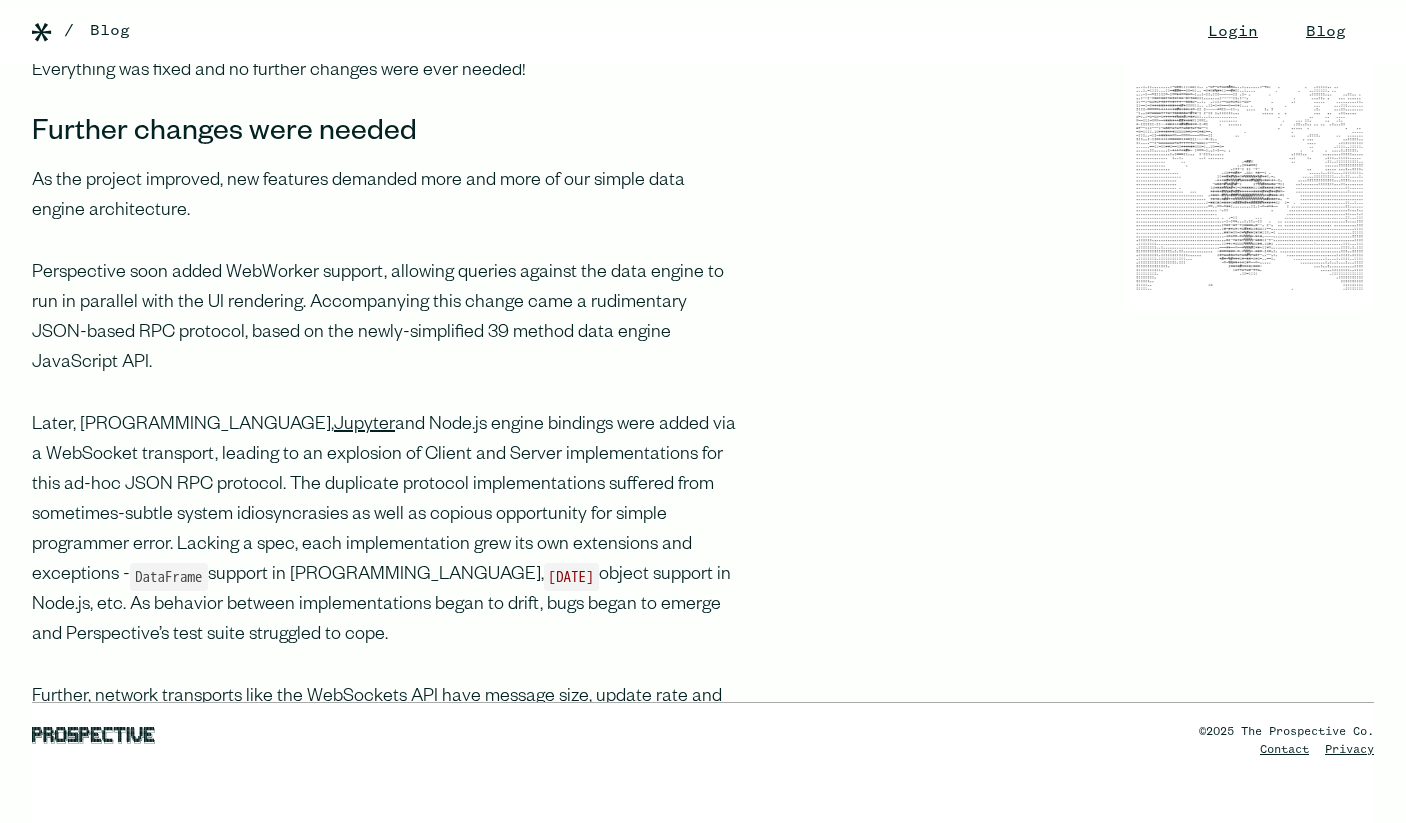 click on "Later, [PROGRAMMING_LANGUAGE],  Jupyter  and Node.js engine bindings were added via a WebSocket transport, leading to an explosion of Client and Server implementations for this ad-hoc JSON RPC protocol. The duplicate protocol implementations suffered from sometimes-subtle system idiosyncrasies as well as copious opportunity for simple programmer error. Lacking a spec, each implementation grew its own extensions and exceptions -  DataFrame  support in [PROGRAMMING_LANGUAGE],  [DATE]  object support in Node.js, etc. As behavior between implementations began to drift, bugs began to emerge and Perspective’s test suite struggled to cope." at bounding box center (384, 531) 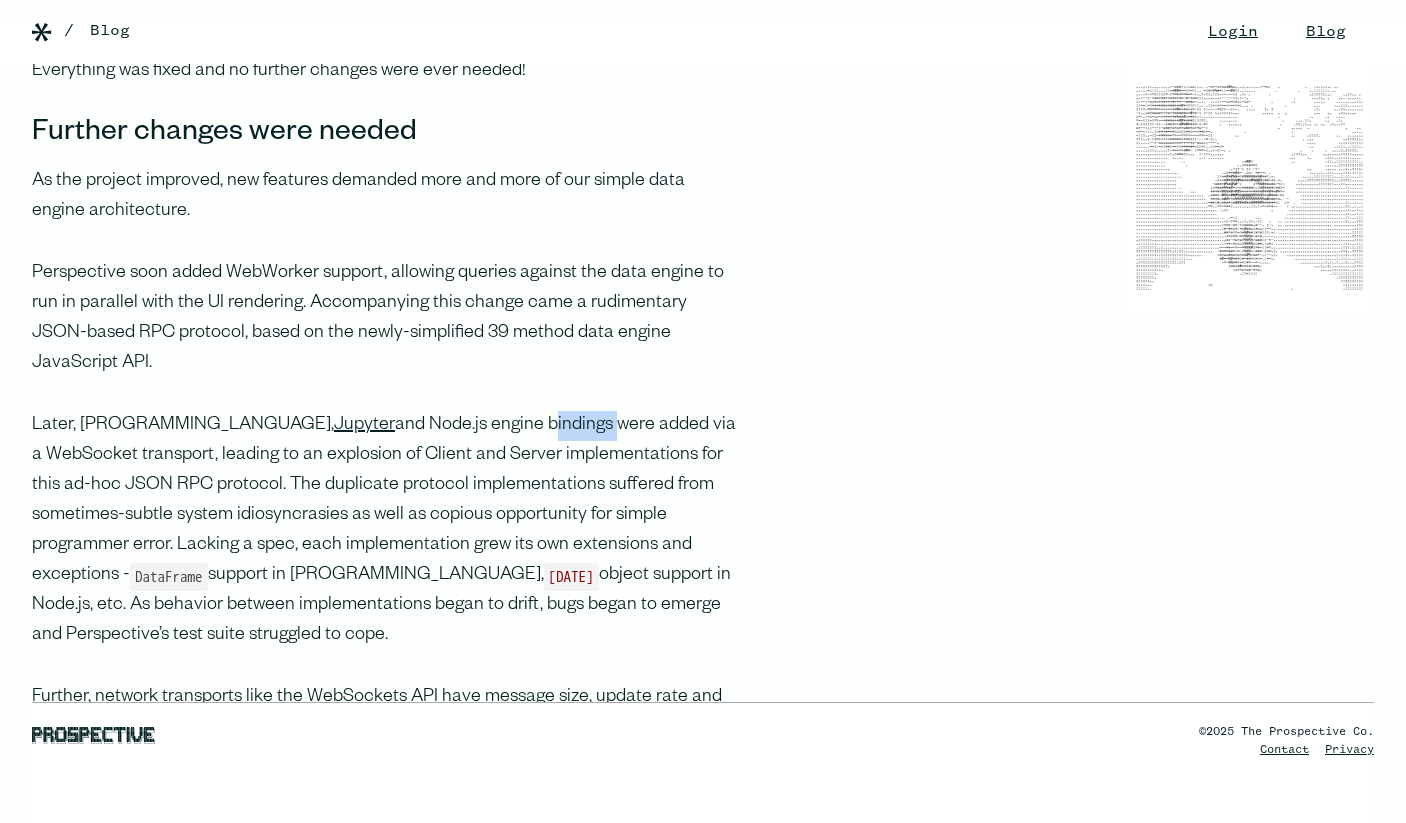 click on "Later, [PROGRAMMING_LANGUAGE],  Jupyter  and Node.js engine bindings were added via a WebSocket transport, leading to an explosion of Client and Server implementations for this ad-hoc JSON RPC protocol. The duplicate protocol implementations suffered from sometimes-subtle system idiosyncrasies as well as copious opportunity for simple programmer error. Lacking a spec, each implementation grew its own extensions and exceptions -  DataFrame  support in [PROGRAMMING_LANGUAGE],  [DATE]  object support in Node.js, etc. As behavior between implementations began to drift, bugs began to emerge and Perspective’s test suite struggled to cope." at bounding box center [384, 531] 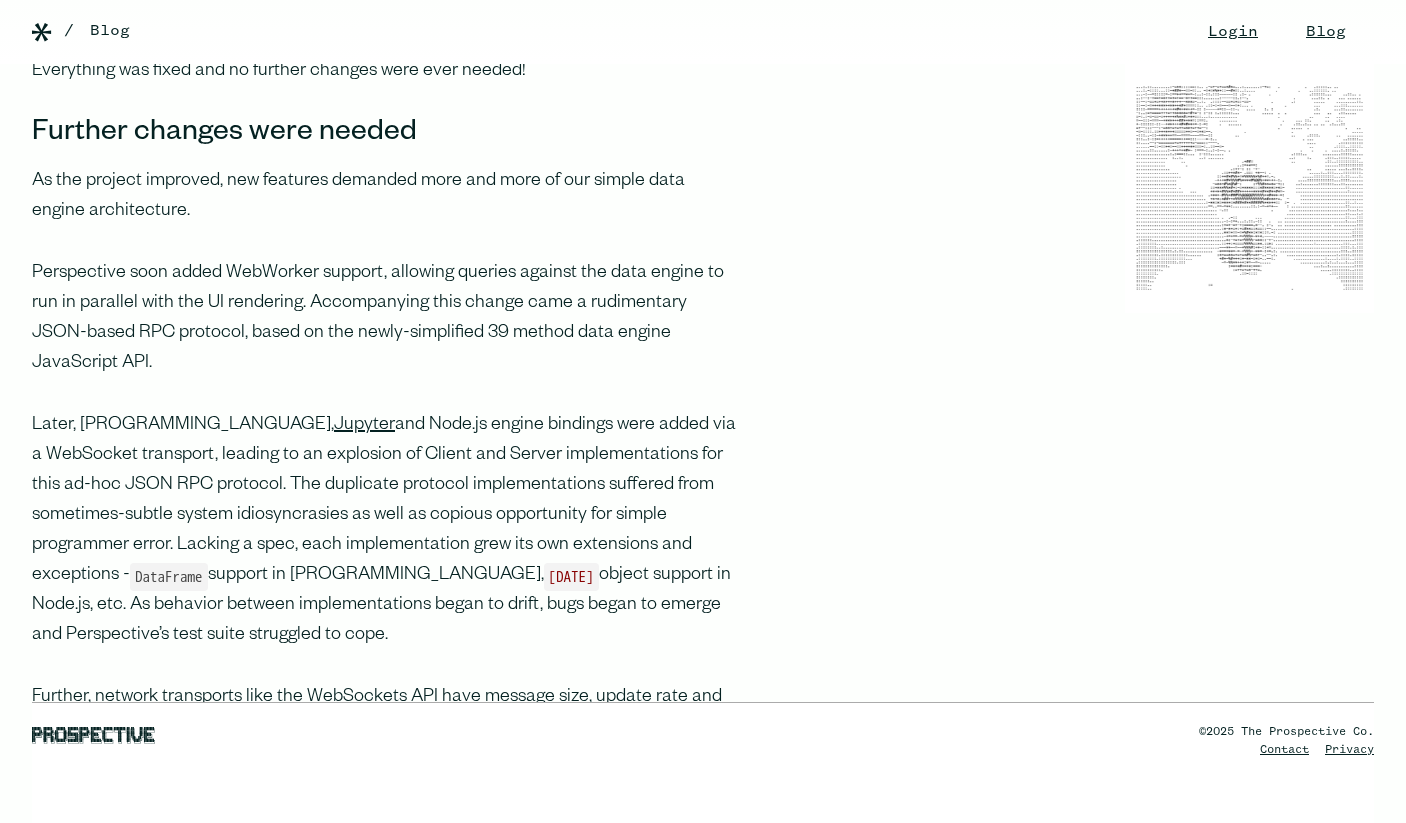 click on "Later, [PROGRAMMING_LANGUAGE],  Jupyter  and Node.js engine bindings were added via a WebSocket transport, leading to an explosion of Client and Server implementations for this ad-hoc JSON RPC protocol. The duplicate protocol implementations suffered from sometimes-subtle system idiosyncrasies as well as copious opportunity for simple programmer error. Lacking a spec, each implementation grew its own extensions and exceptions -  DataFrame  support in [PROGRAMMING_LANGUAGE],  [DATE]  object support in Node.js, etc. As behavior between implementations began to drift, bugs began to emerge and Perspective’s test suite struggled to cope." at bounding box center (384, 531) 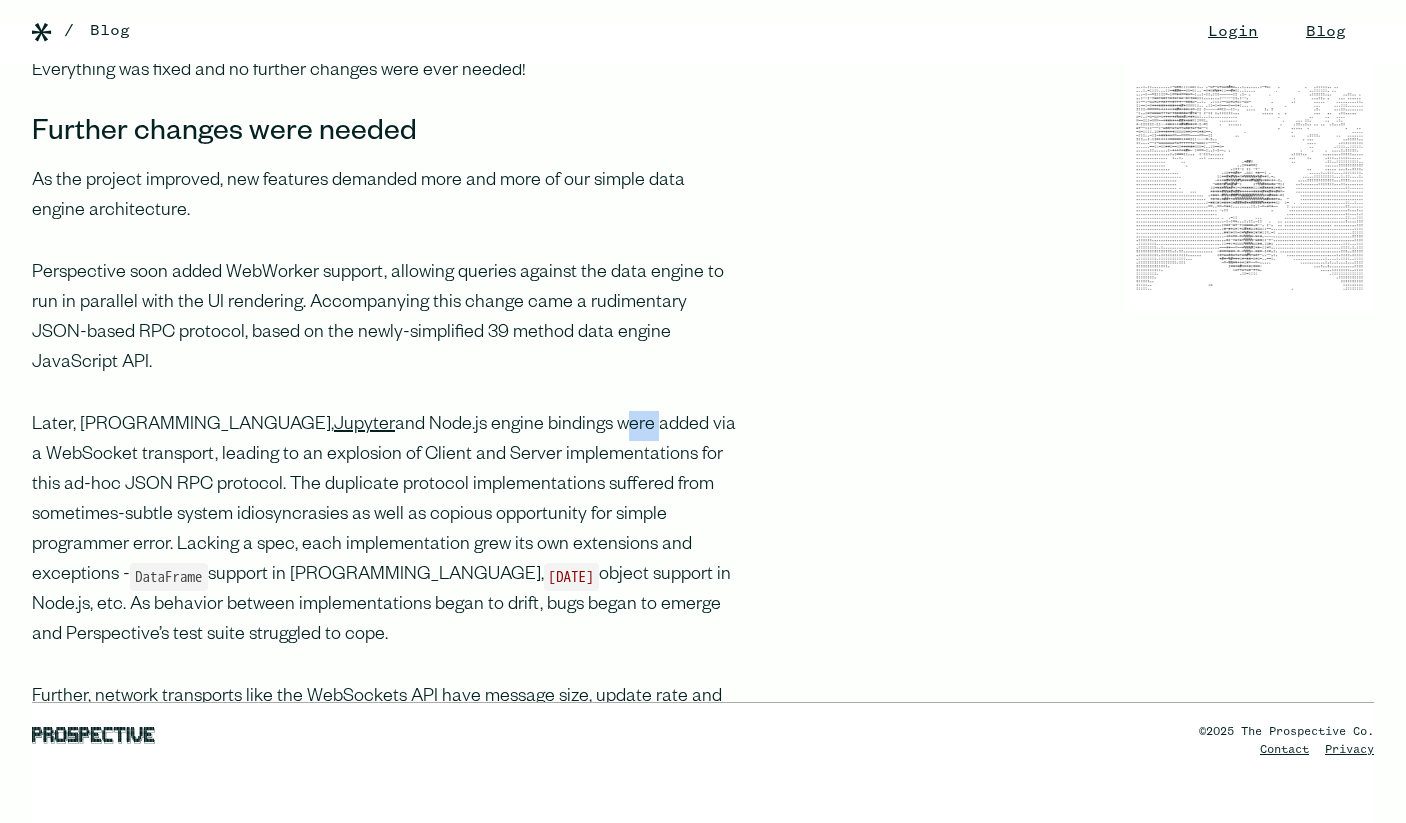 click on "Later, [PROGRAMMING_LANGUAGE],  Jupyter  and Node.js engine bindings were added via a WebSocket transport, leading to an explosion of Client and Server implementations for this ad-hoc JSON RPC protocol. The duplicate protocol implementations suffered from sometimes-subtle system idiosyncrasies as well as copious opportunity for simple programmer error. Lacking a spec, each implementation grew its own extensions and exceptions -  DataFrame  support in [PROGRAMMING_LANGUAGE],  [DATE]  object support in Node.js, etc. As behavior between implementations began to drift, bugs began to emerge and Perspective’s test suite struggled to cope." at bounding box center (384, 531) 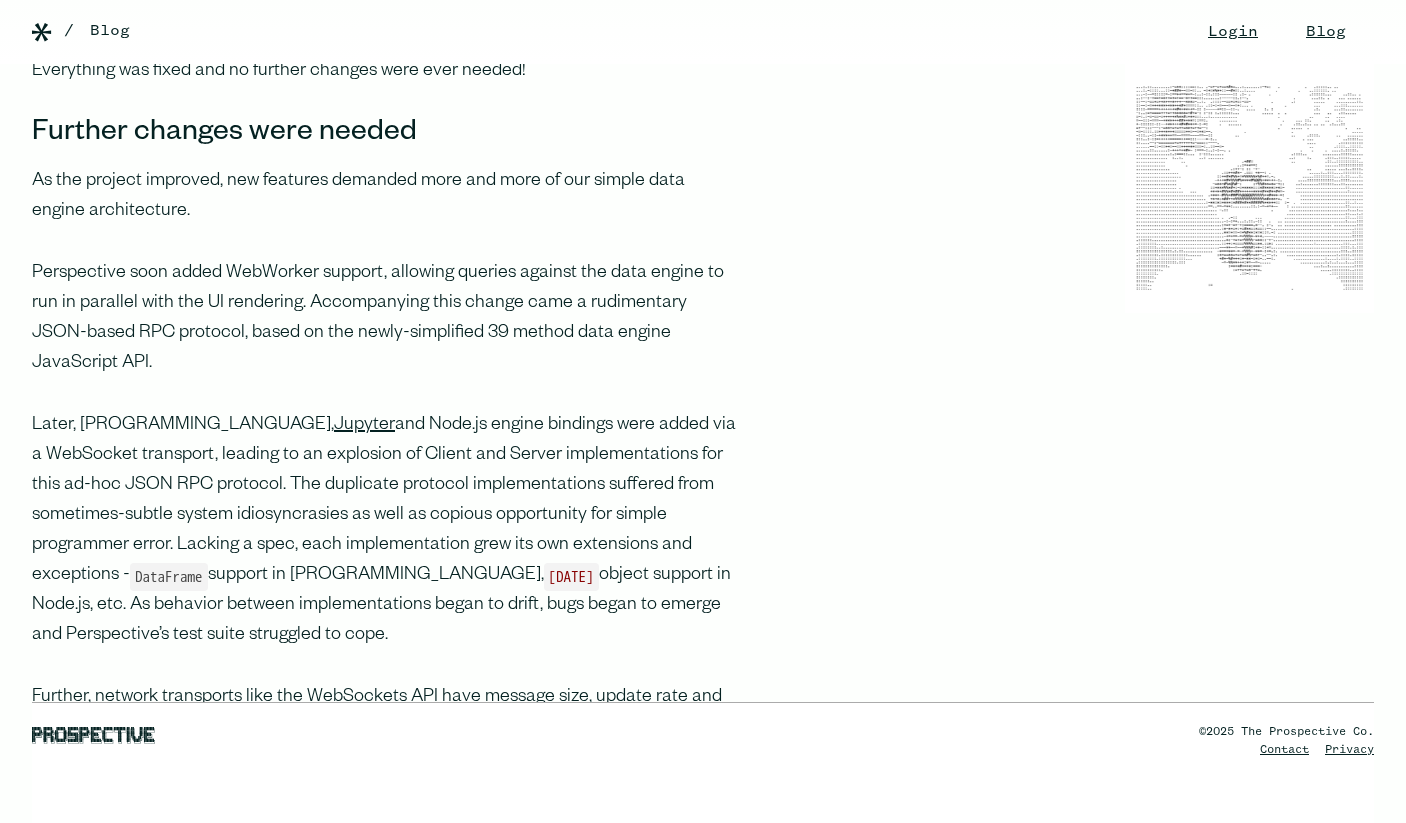 click on "Later, [PROGRAMMING_LANGUAGE],  Jupyter  and Node.js engine bindings were added via a WebSocket transport, leading to an explosion of Client and Server implementations for this ad-hoc JSON RPC protocol. The duplicate protocol implementations suffered from sometimes-subtle system idiosyncrasies as well as copious opportunity for simple programmer error. Lacking a spec, each implementation grew its own extensions and exceptions -  DataFrame  support in [PROGRAMMING_LANGUAGE],  [DATE]  object support in Node.js, etc. As behavior between implementations began to drift, bugs began to emerge and Perspective’s test suite struggled to cope." at bounding box center [384, 531] 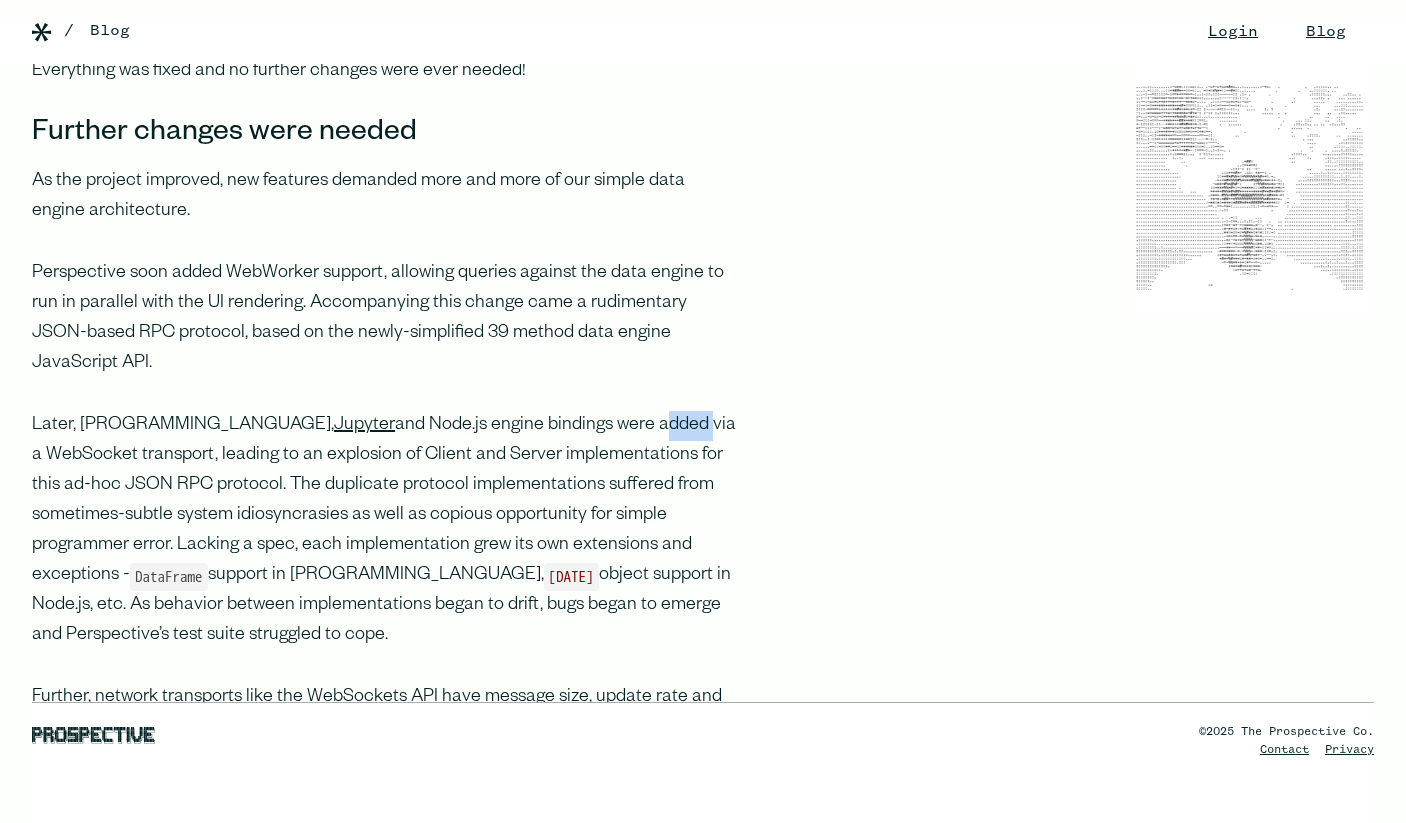 click on "Later, [PROGRAMMING_LANGUAGE],  Jupyter  and Node.js engine bindings were added via a WebSocket transport, leading to an explosion of Client and Server implementations for this ad-hoc JSON RPC protocol. The duplicate protocol implementations suffered from sometimes-subtle system idiosyncrasies as well as copious opportunity for simple programmer error. Lacking a spec, each implementation grew its own extensions and exceptions -  DataFrame  support in [PROGRAMMING_LANGUAGE],  [DATE]  object support in Node.js, etc. As behavior between implementations began to drift, bugs began to emerge and Perspective’s test suite struggled to cope." at bounding box center (384, 531) 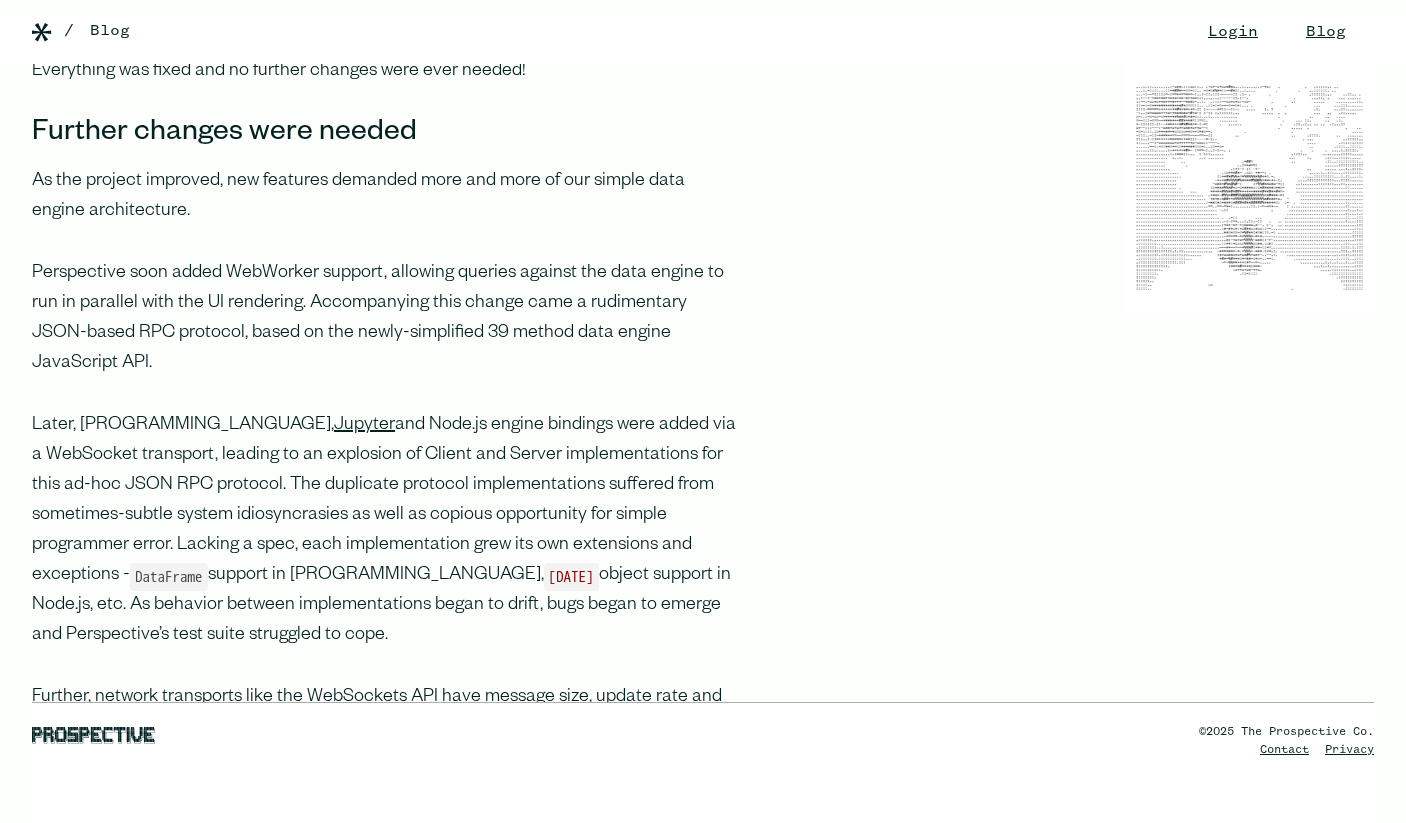click on "Later, [PROGRAMMING_LANGUAGE],  Jupyter  and Node.js engine bindings were added via a WebSocket transport, leading to an explosion of Client and Server implementations for this ad-hoc JSON RPC protocol. The duplicate protocol implementations suffered from sometimes-subtle system idiosyncrasies as well as copious opportunity for simple programmer error. Lacking a spec, each implementation grew its own extensions and exceptions -  DataFrame  support in [PROGRAMMING_LANGUAGE],  [DATE]  object support in Node.js, etc. As behavior between implementations began to drift, bugs began to emerge and Perspective’s test suite struggled to cope." at bounding box center [384, 531] 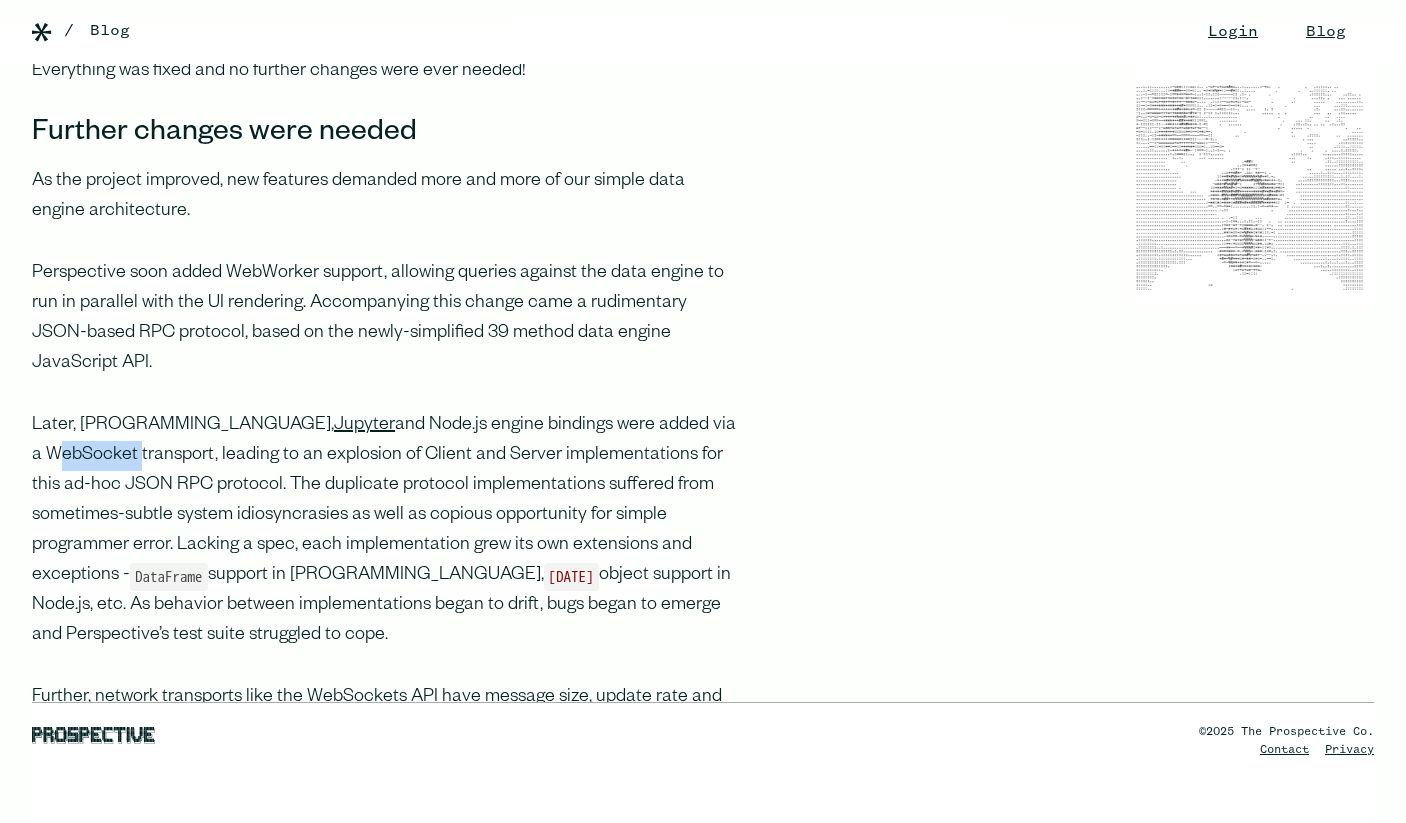 click on "Later, [PROGRAMMING_LANGUAGE],  Jupyter  and Node.js engine bindings were added via a WebSocket transport, leading to an explosion of Client and Server implementations for this ad-hoc JSON RPC protocol. The duplicate protocol implementations suffered from sometimes-subtle system idiosyncrasies as well as copious opportunity for simple programmer error. Lacking a spec, each implementation grew its own extensions and exceptions -  DataFrame  support in [PROGRAMMING_LANGUAGE],  [DATE]  object support in Node.js, etc. As behavior between implementations began to drift, bugs began to emerge and Perspective’s test suite struggled to cope." at bounding box center [384, 531] 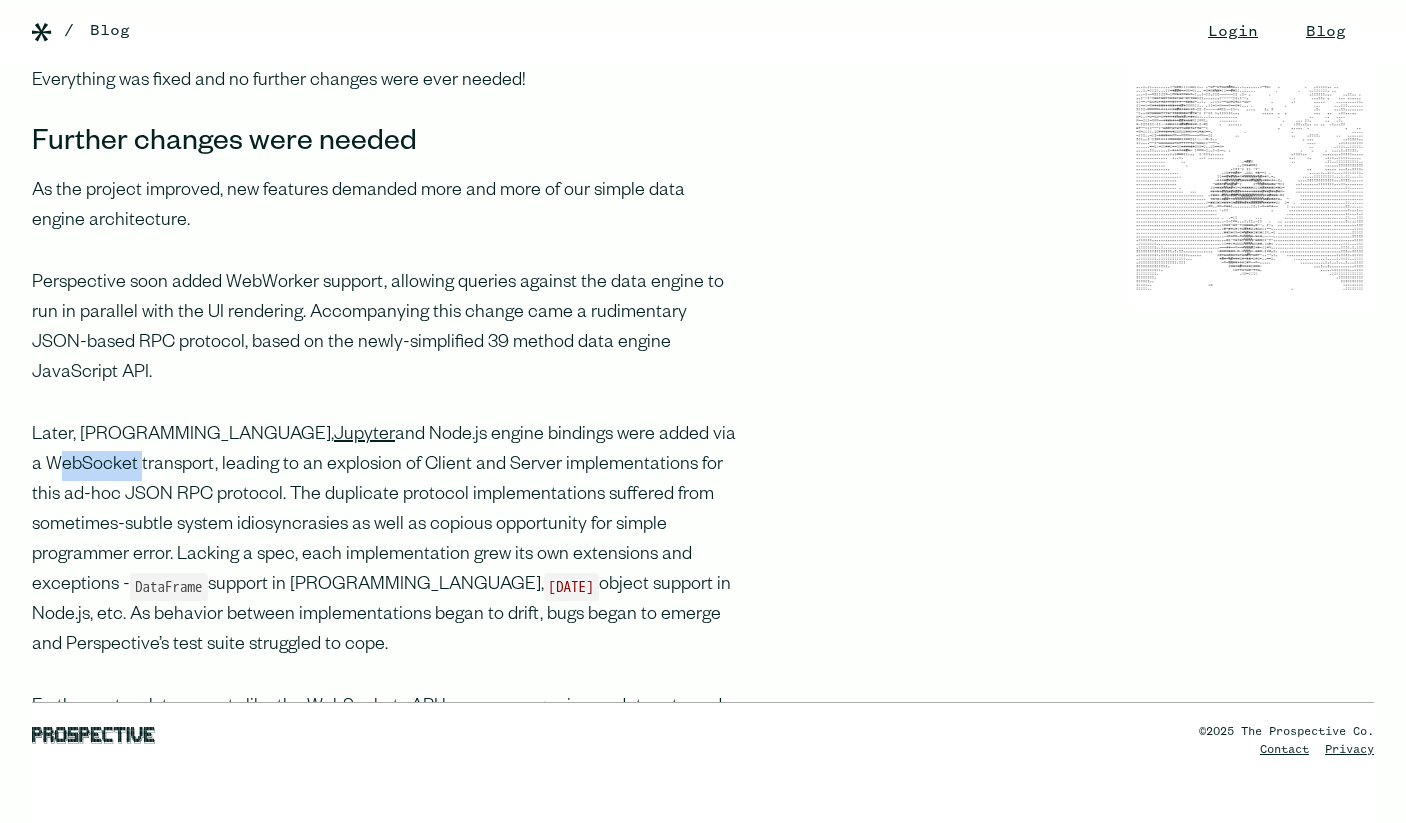 scroll, scrollTop: 1836, scrollLeft: 0, axis: vertical 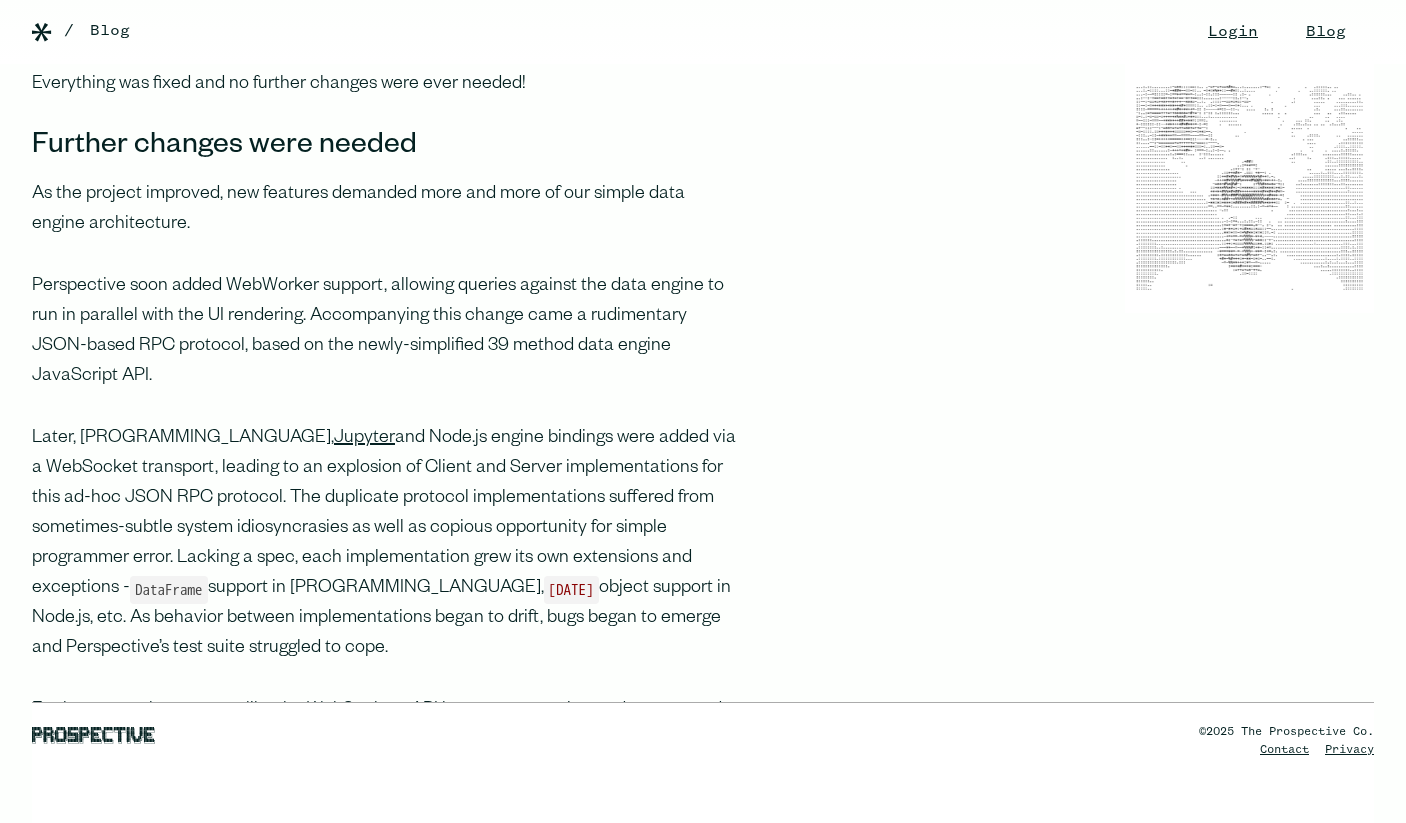 click on "As the project improved, new features demanded more and more of our simple data engine architecture." at bounding box center [384, 210] 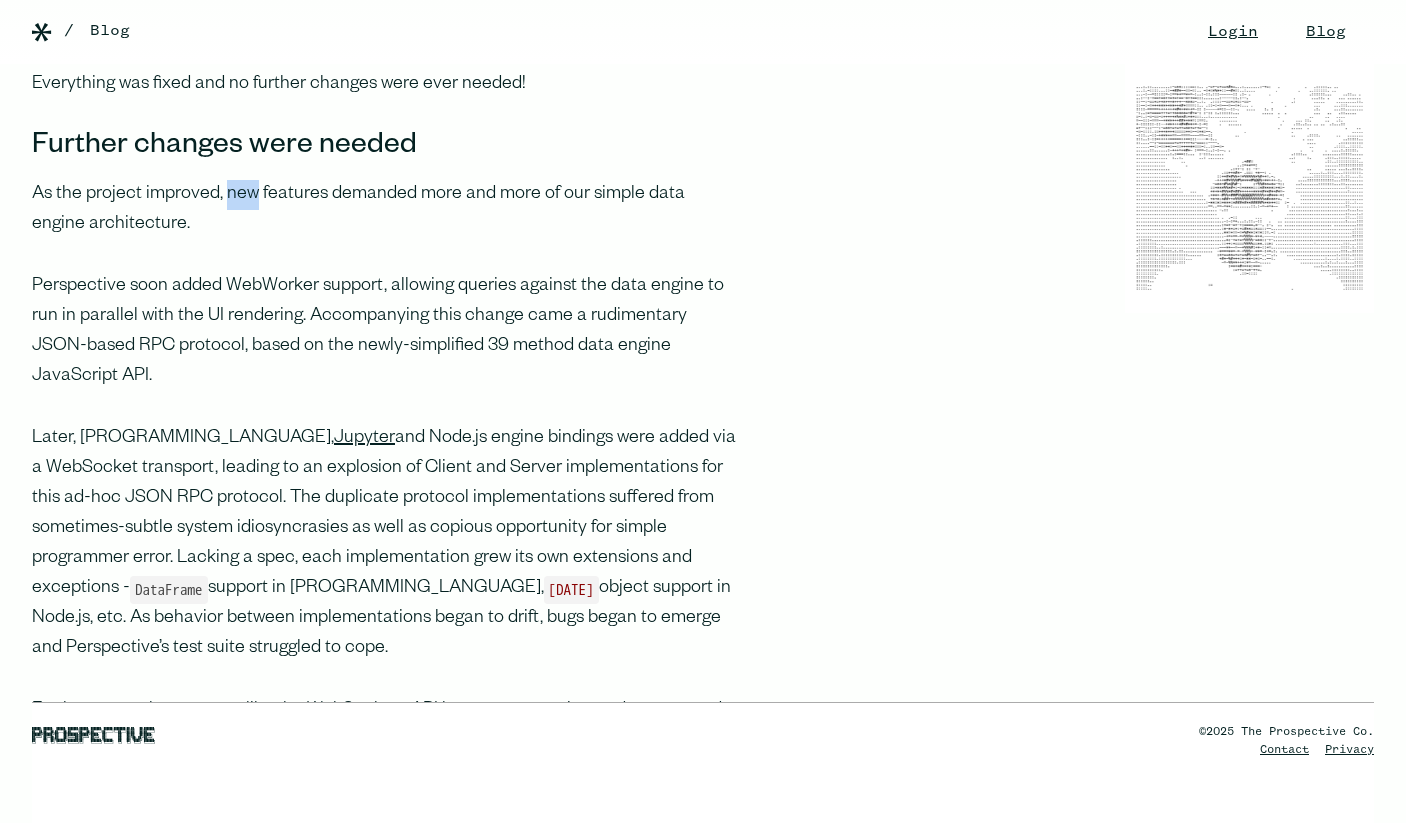 click on "As the project improved, new features demanded more and more of our simple data engine architecture." at bounding box center (384, 210) 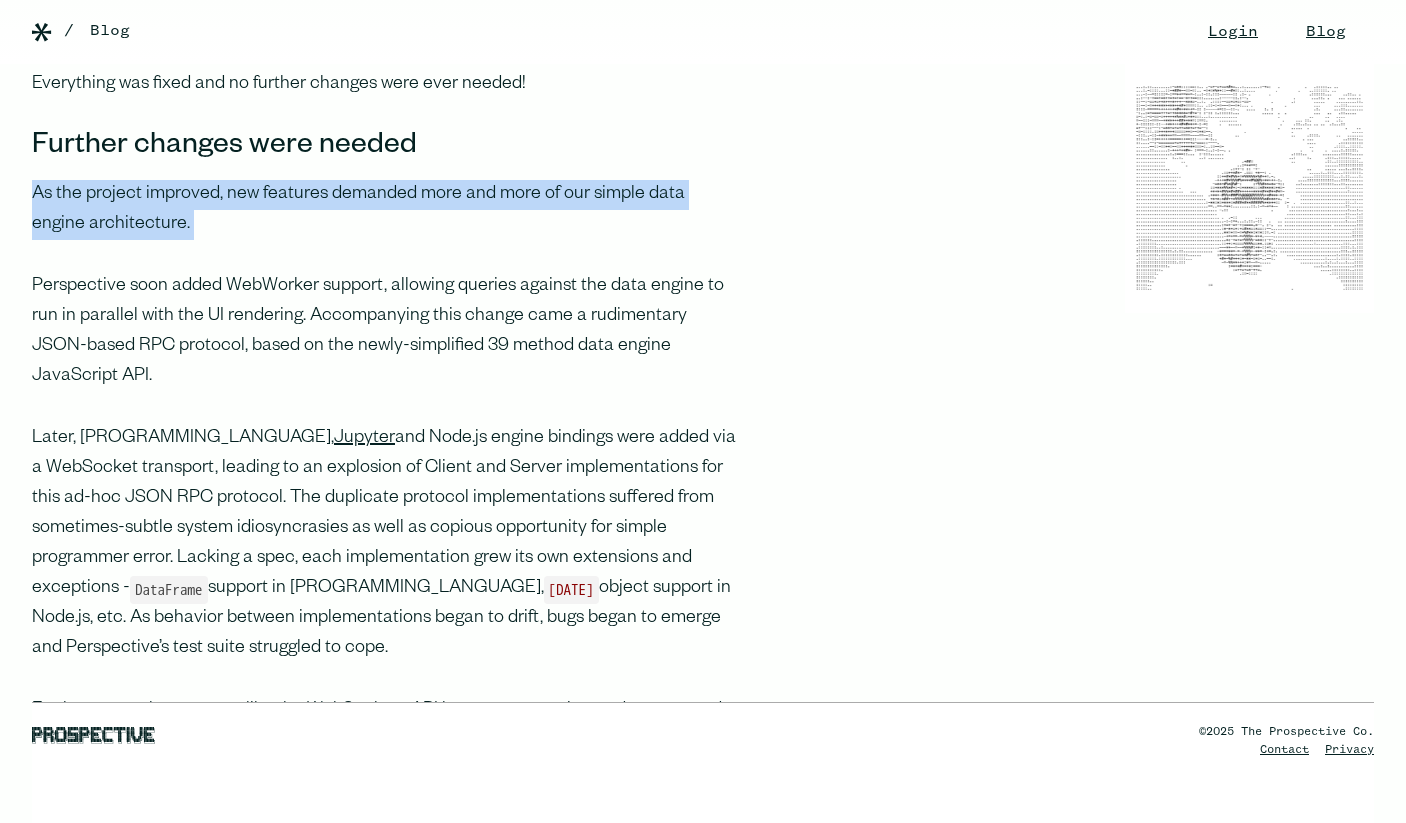 click on "As the project improved, new features demanded more and more of our simple data engine architecture." at bounding box center [384, 210] 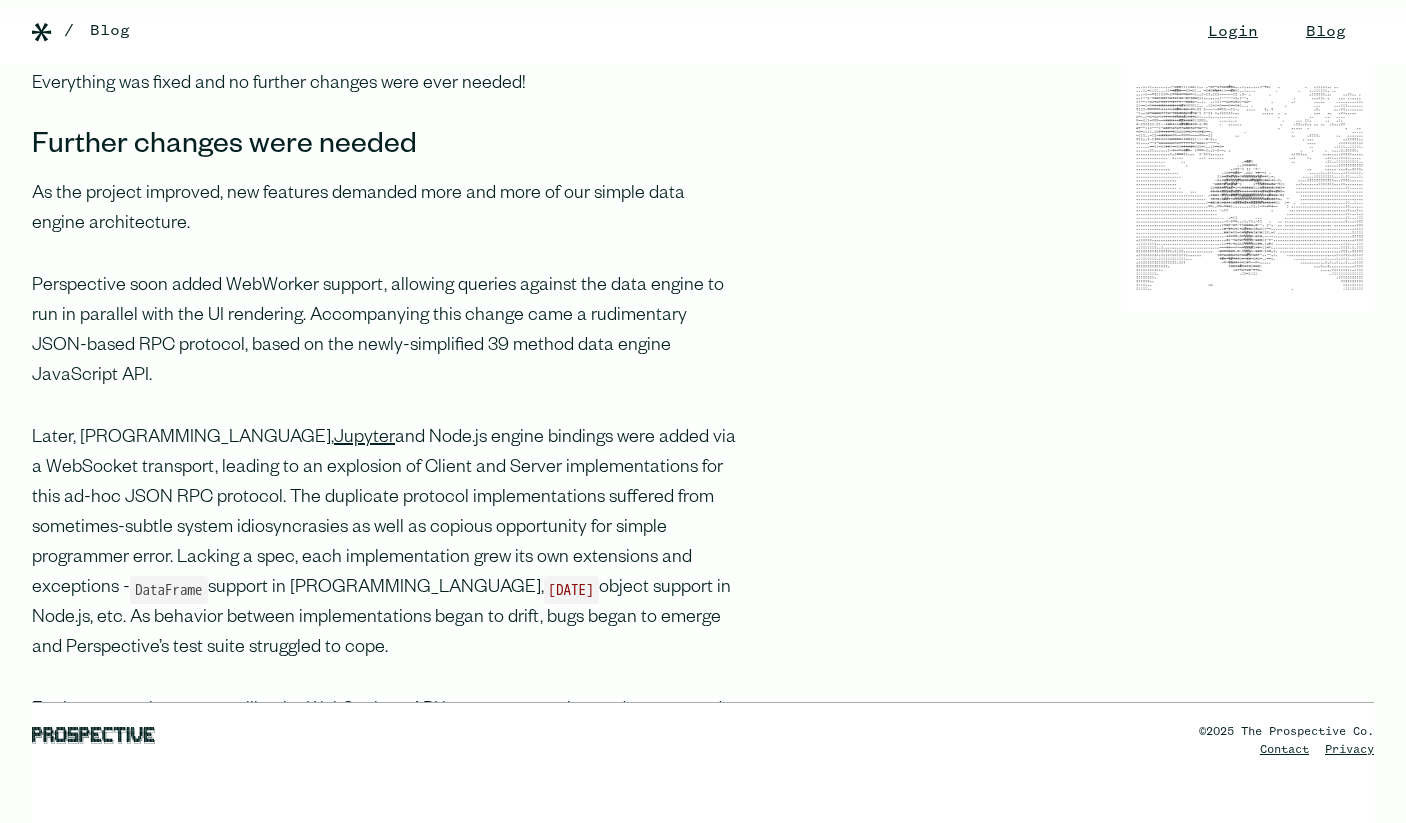 click on "Perspective soon added WebWorker support, allowing queries against the data engine to run in parallel with the UI rendering. Accompanying this change came a rudimentary JSON-based RPC protocol, based on the newly-simplified 39 method data engine JavaScript API." at bounding box center (384, 332) 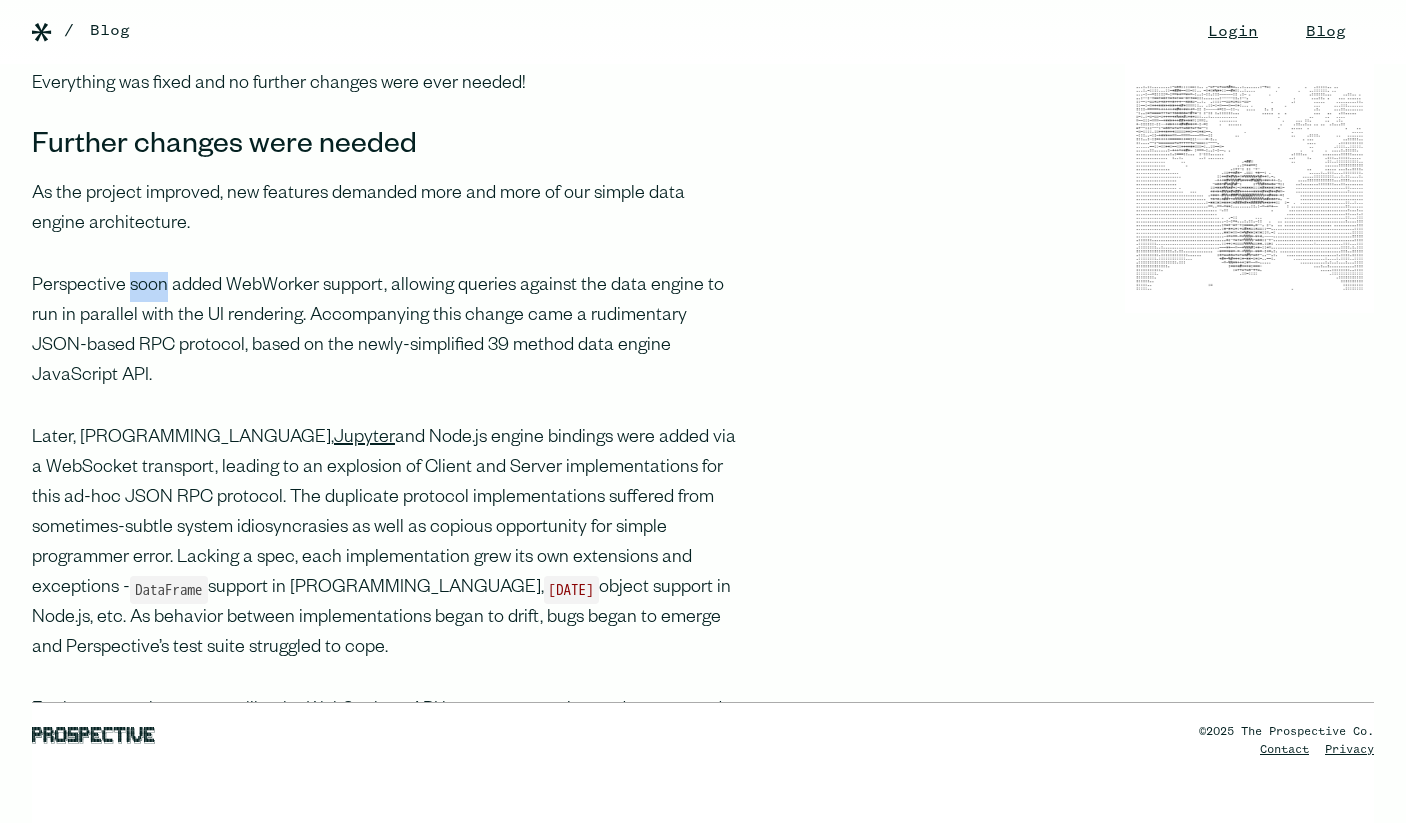 click on "Perspective soon added WebWorker support, allowing queries against the data engine to run in parallel with the UI rendering. Accompanying this change came a rudimentary JSON-based RPC protocol, based on the newly-simplified 39 method data engine JavaScript API." at bounding box center (384, 332) 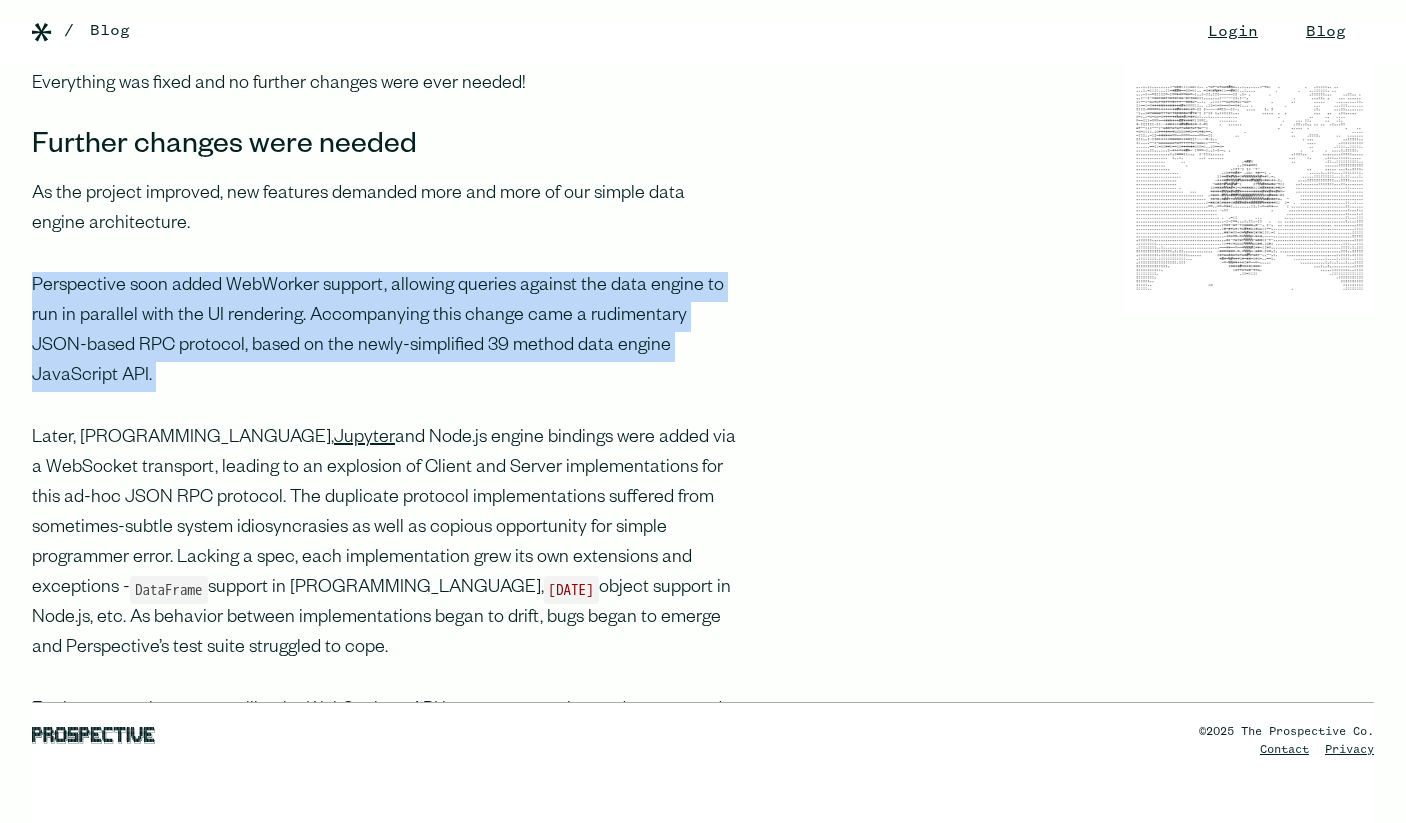 click on "Perspective soon added WebWorker support, allowing queries against the data engine to run in parallel with the UI rendering. Accompanying this change came a rudimentary JSON-based RPC protocol, based on the newly-simplified 39 method data engine JavaScript API." at bounding box center (384, 332) 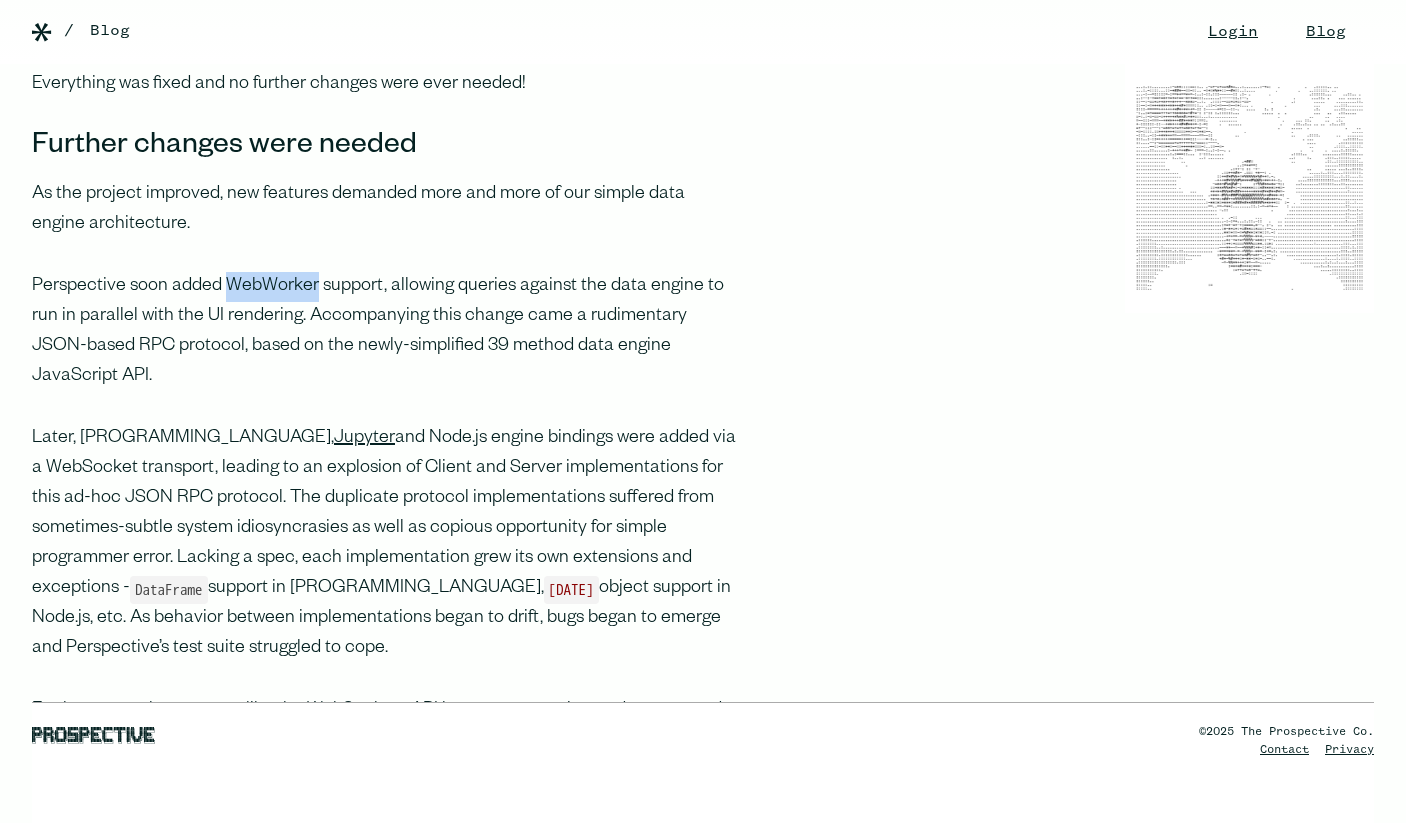 click on "Perspective soon added WebWorker support, allowing queries against the data engine to run in parallel with the UI rendering. Accompanying this change came a rudimentary JSON-based RPC protocol, based on the newly-simplified 39 method data engine JavaScript API." at bounding box center [384, 332] 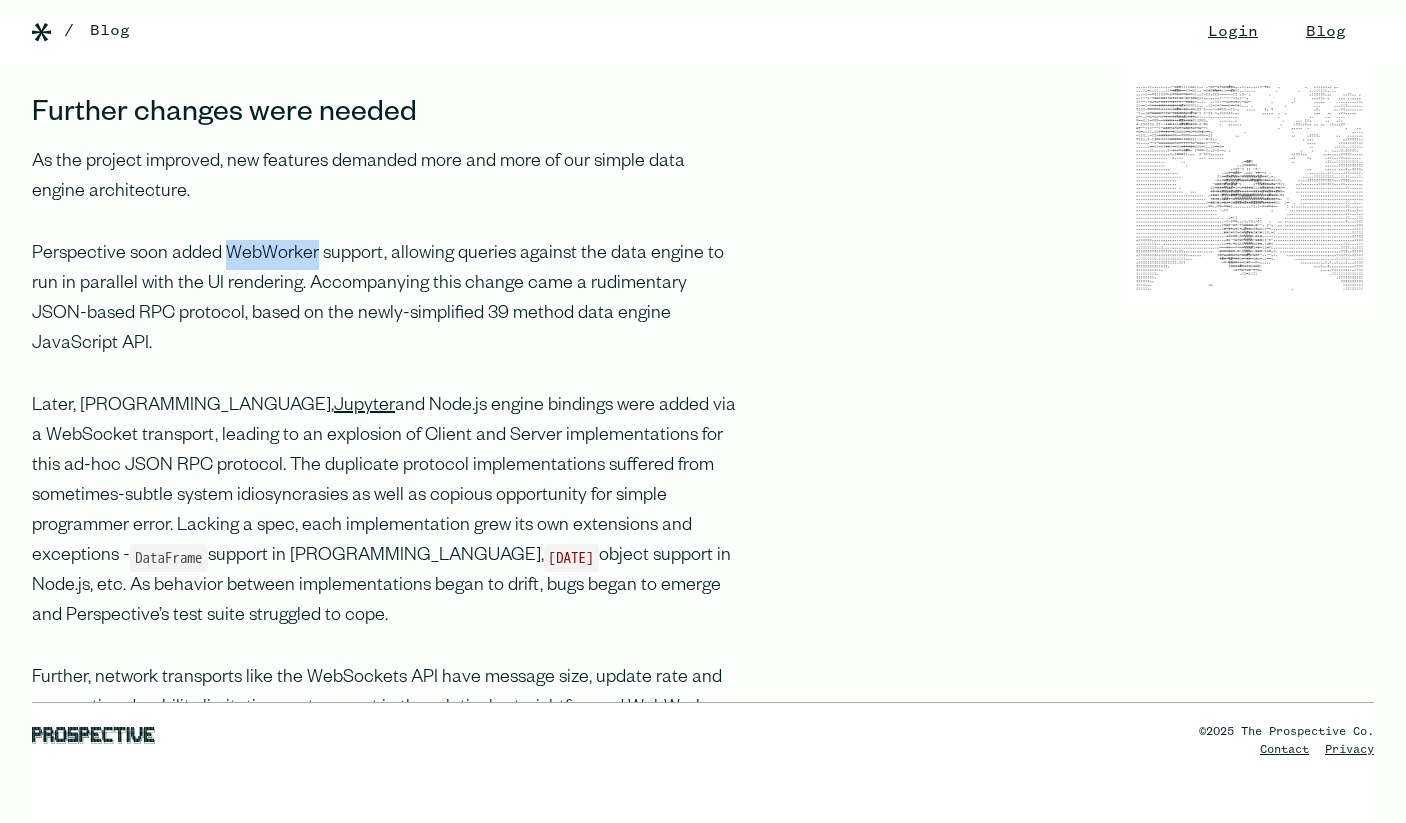 scroll, scrollTop: 1876, scrollLeft: 0, axis: vertical 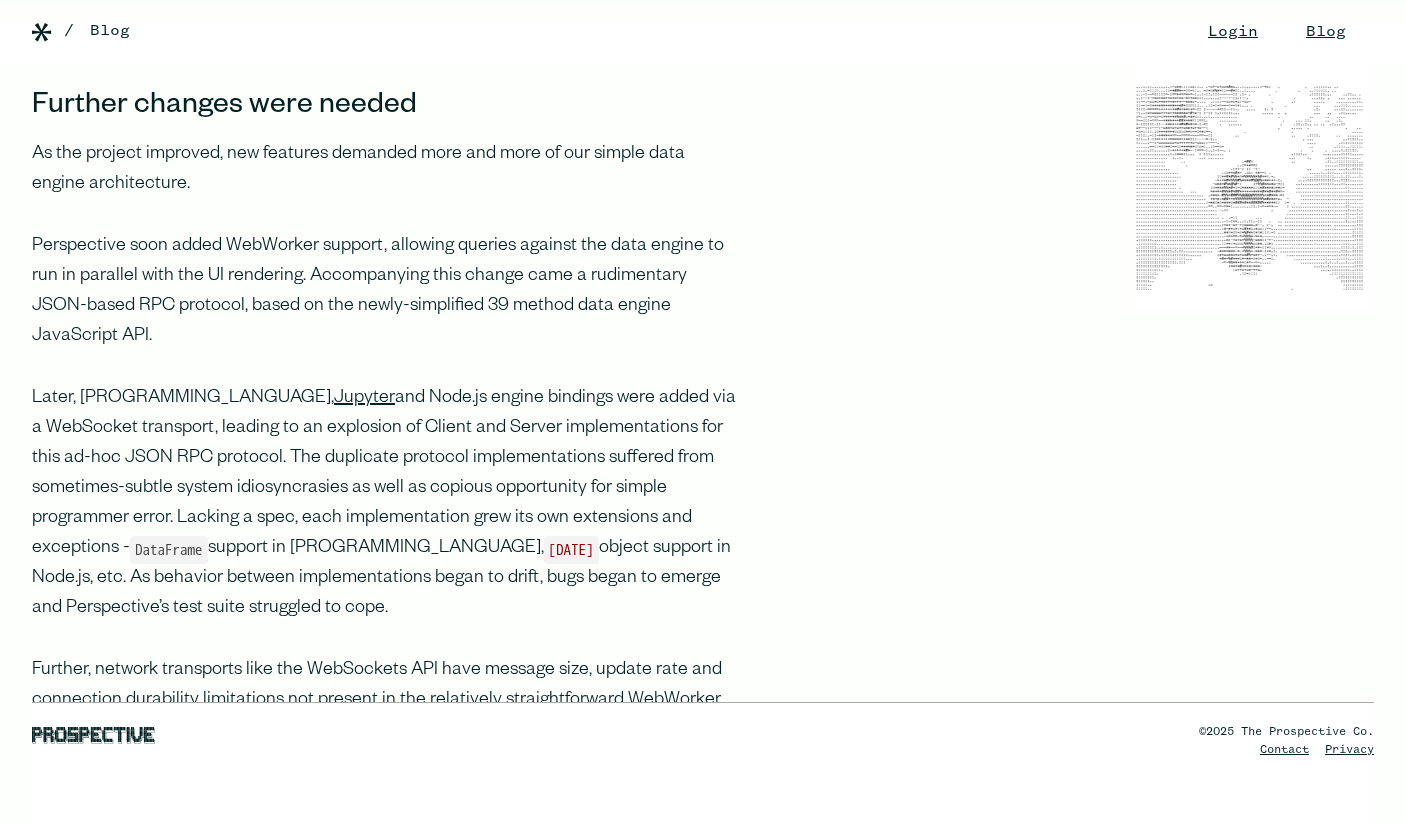 click on "Later, [PROGRAMMING_LANGUAGE],  Jupyter  and Node.js engine bindings were added via a WebSocket transport, leading to an explosion of Client and Server implementations for this ad-hoc JSON RPC protocol. The duplicate protocol implementations suffered from sometimes-subtle system idiosyncrasies as well as copious opportunity for simple programmer error. Lacking a spec, each implementation grew its own extensions and exceptions -  DataFrame  support in [PROGRAMMING_LANGUAGE],  [DATE]  object support in Node.js, etc. As behavior between implementations began to drift, bugs began to emerge and Perspective’s test suite struggled to cope." at bounding box center [384, 504] 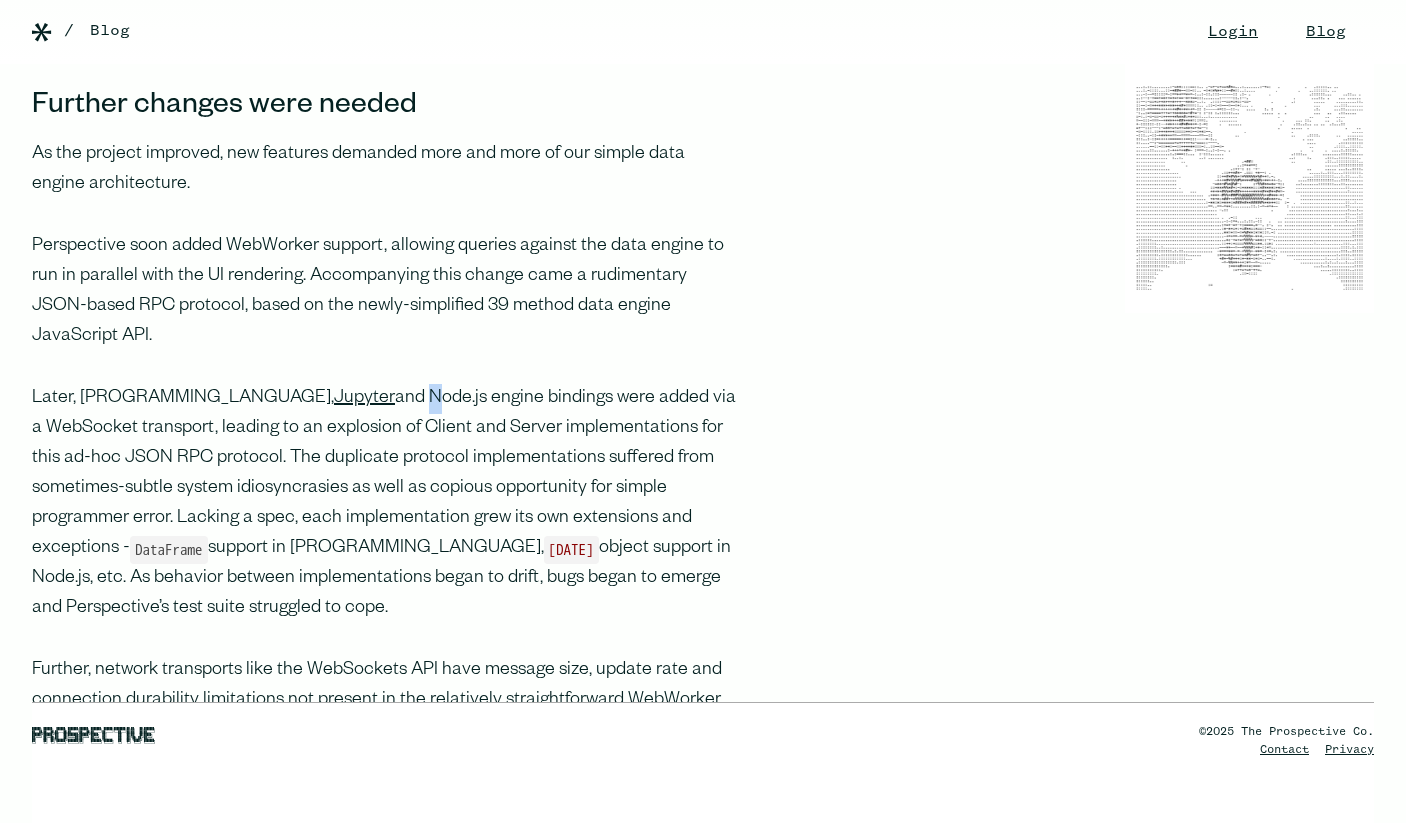 click on "Later, [PROGRAMMING_LANGUAGE],  Jupyter  and Node.js engine bindings were added via a WebSocket transport, leading to an explosion of Client and Server implementations for this ad-hoc JSON RPC protocol. The duplicate protocol implementations suffered from sometimes-subtle system idiosyncrasies as well as copious opportunity for simple programmer error. Lacking a spec, each implementation grew its own extensions and exceptions -  DataFrame  support in [PROGRAMMING_LANGUAGE],  [DATE]  object support in Node.js, etc. As behavior between implementations began to drift, bugs began to emerge and Perspective’s test suite struggled to cope." at bounding box center (384, 504) 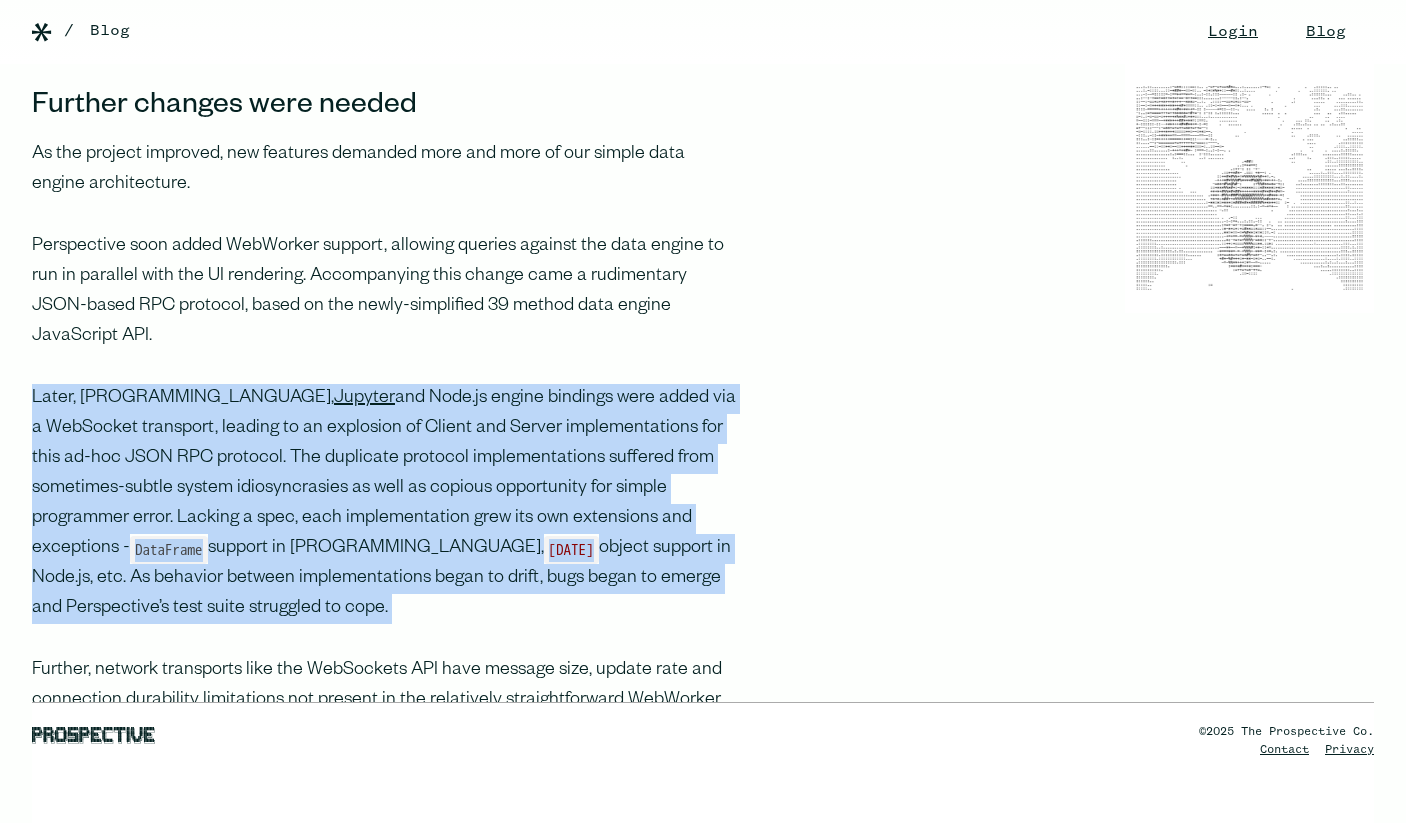 click on "Later, [PROGRAMMING_LANGUAGE],  Jupyter  and Node.js engine bindings were added via a WebSocket transport, leading to an explosion of Client and Server implementations for this ad-hoc JSON RPC protocol. The duplicate protocol implementations suffered from sometimes-subtle system idiosyncrasies as well as copious opportunity for simple programmer error. Lacking a spec, each implementation grew its own extensions and exceptions -  DataFrame  support in [PROGRAMMING_LANGUAGE],  [DATE]  object support in Node.js, etc. As behavior between implementations began to drift, bugs began to emerge and Perspective’s test suite struggled to cope." at bounding box center [384, 504] 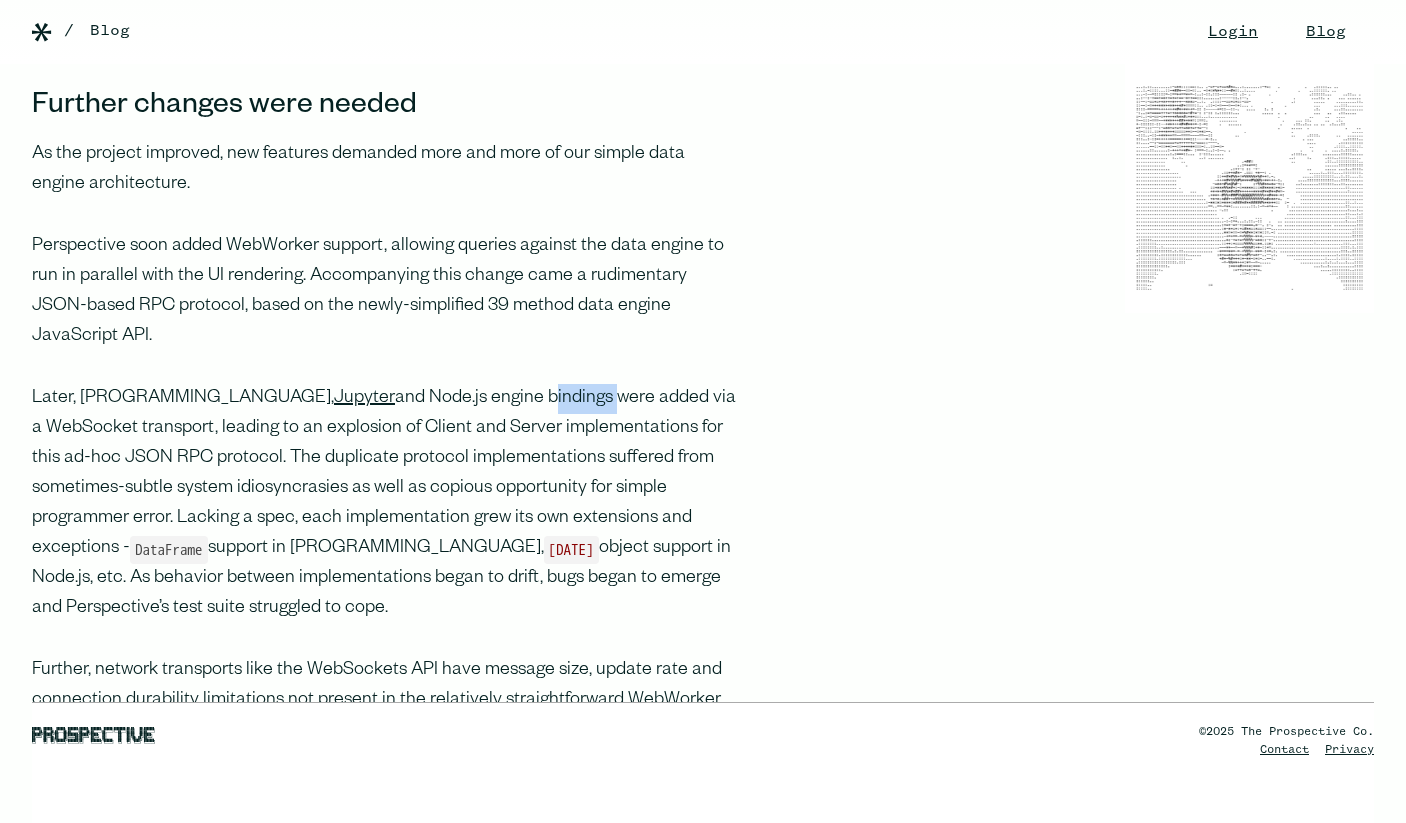 click on "Later, [PROGRAMMING_LANGUAGE],  Jupyter  and Node.js engine bindings were added via a WebSocket transport, leading to an explosion of Client and Server implementations for this ad-hoc JSON RPC protocol. The duplicate protocol implementations suffered from sometimes-subtle system idiosyncrasies as well as copious opportunity for simple programmer error. Lacking a spec, each implementation grew its own extensions and exceptions -  DataFrame  support in [PROGRAMMING_LANGUAGE],  [DATE]  object support in Node.js, etc. As behavior between implementations began to drift, bugs began to emerge and Perspective’s test suite struggled to cope." at bounding box center [384, 504] 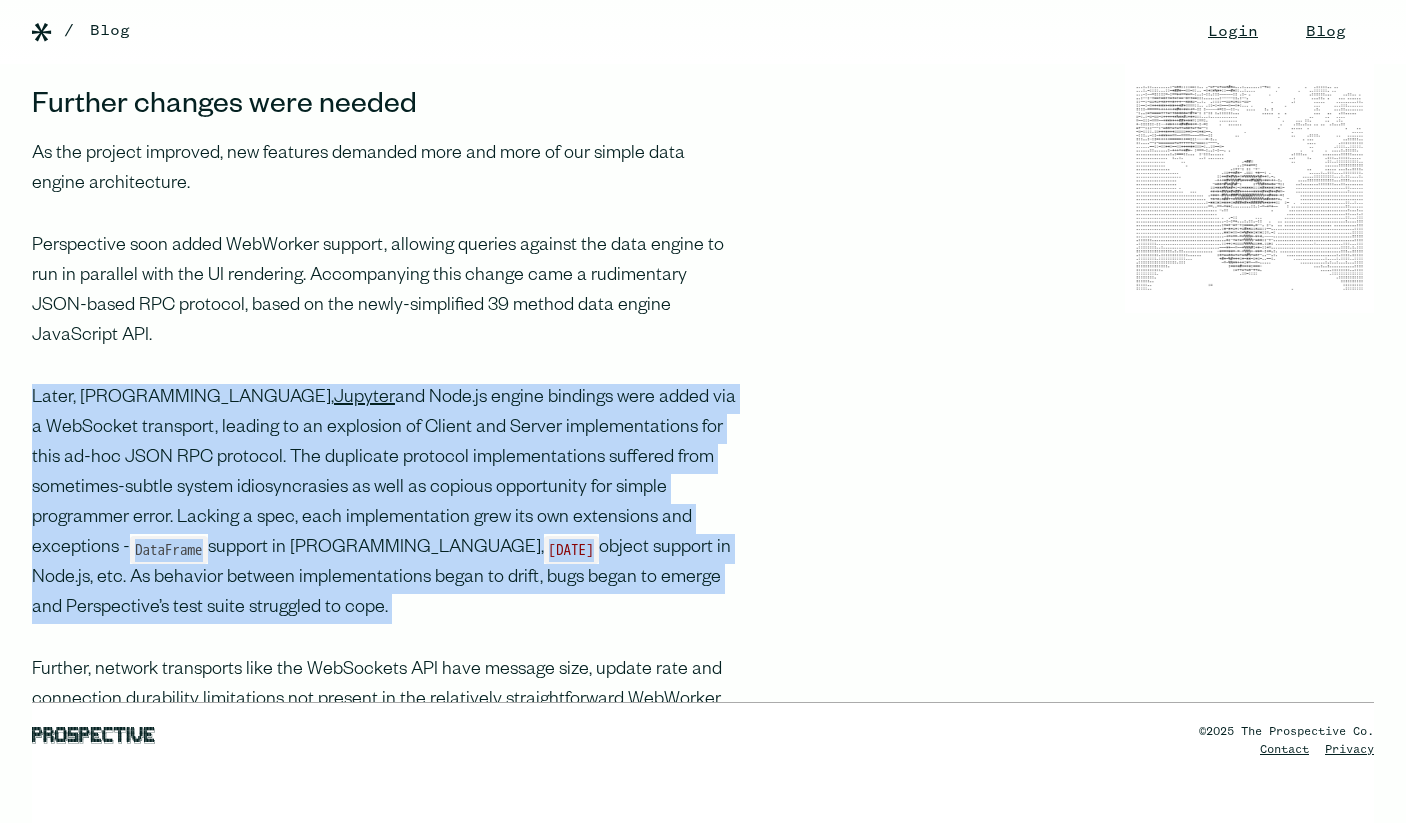 click on "Later, [PROGRAMMING_LANGUAGE],  Jupyter  and Node.js engine bindings were added via a WebSocket transport, leading to an explosion of Client and Server implementations for this ad-hoc JSON RPC protocol. The duplicate protocol implementations suffered from sometimes-subtle system idiosyncrasies as well as copious opportunity for simple programmer error. Lacking a spec, each implementation grew its own extensions and exceptions -  DataFrame  support in [PROGRAMMING_LANGUAGE],  [DATE]  object support in Node.js, etc. As behavior between implementations began to drift, bugs began to emerge and Perspective’s test suite struggled to cope." at bounding box center [384, 504] 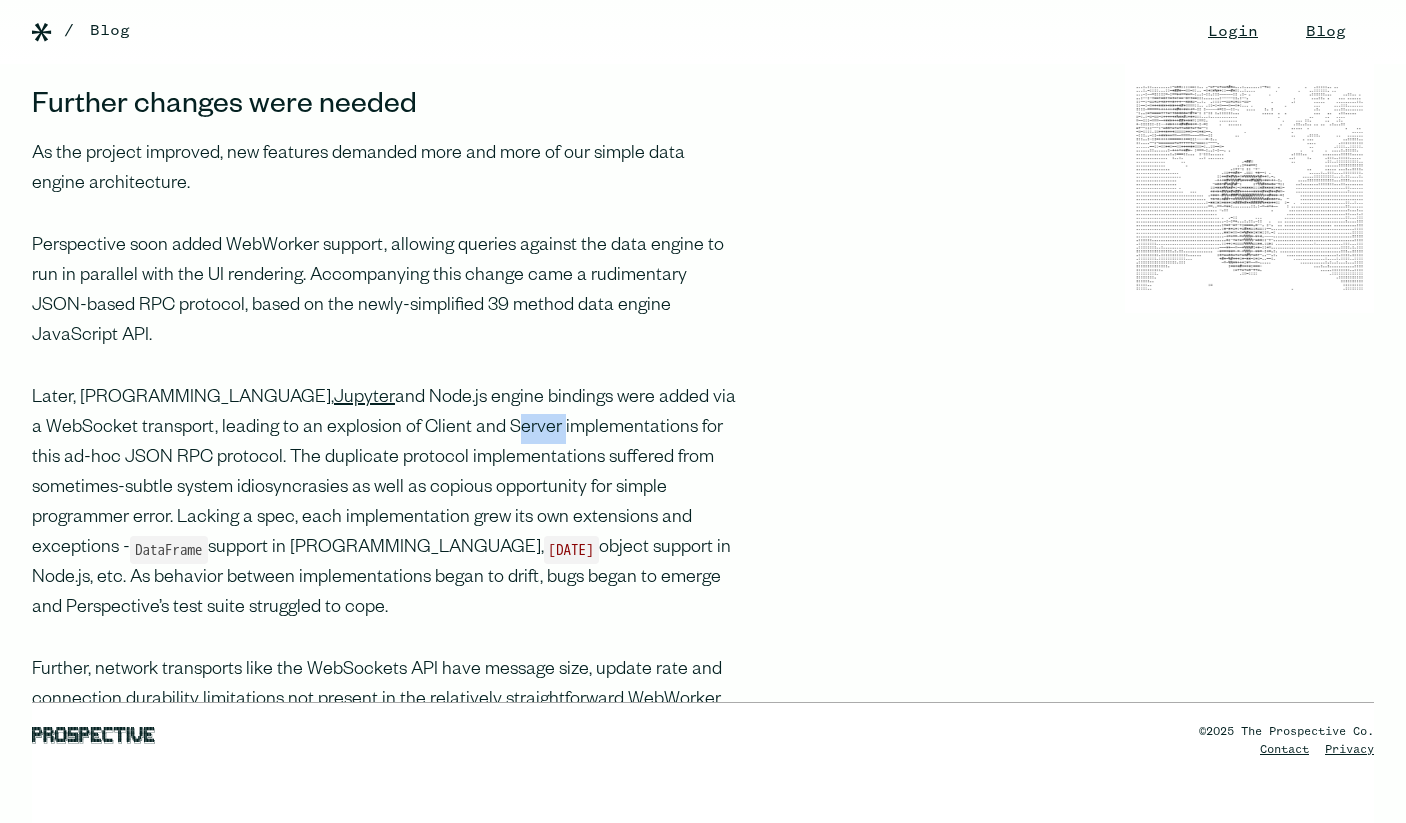 click on "Later, [PROGRAMMING_LANGUAGE],  Jupyter  and Node.js engine bindings were added via a WebSocket transport, leading to an explosion of Client and Server implementations for this ad-hoc JSON RPC protocol. The duplicate protocol implementations suffered from sometimes-subtle system idiosyncrasies as well as copious opportunity for simple programmer error. Lacking a spec, each implementation grew its own extensions and exceptions -  DataFrame  support in [PROGRAMMING_LANGUAGE],  [DATE]  object support in Node.js, etc. As behavior between implementations began to drift, bugs began to emerge and Perspective’s test suite struggled to cope." at bounding box center [384, 504] 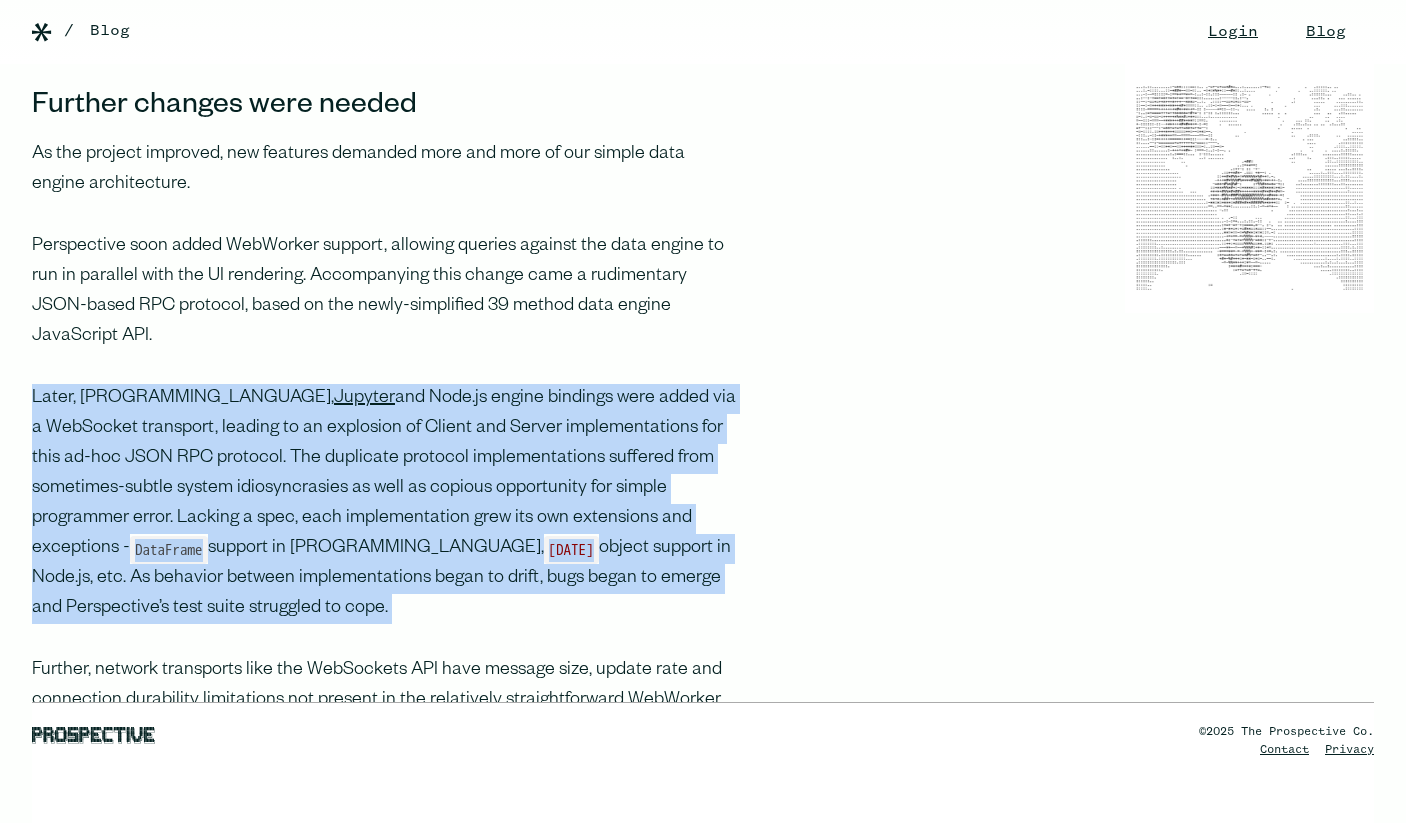click on "Later, [PROGRAMMING_LANGUAGE],  Jupyter  and Node.js engine bindings were added via a WebSocket transport, leading to an explosion of Client and Server implementations for this ad-hoc JSON RPC protocol. The duplicate protocol implementations suffered from sometimes-subtle system idiosyncrasies as well as copious opportunity for simple programmer error. Lacking a spec, each implementation grew its own extensions and exceptions -  DataFrame  support in [PROGRAMMING_LANGUAGE],  [DATE]  object support in Node.js, etc. As behavior between implementations began to drift, bugs began to emerge and Perspective’s test suite struggled to cope." at bounding box center (384, 504) 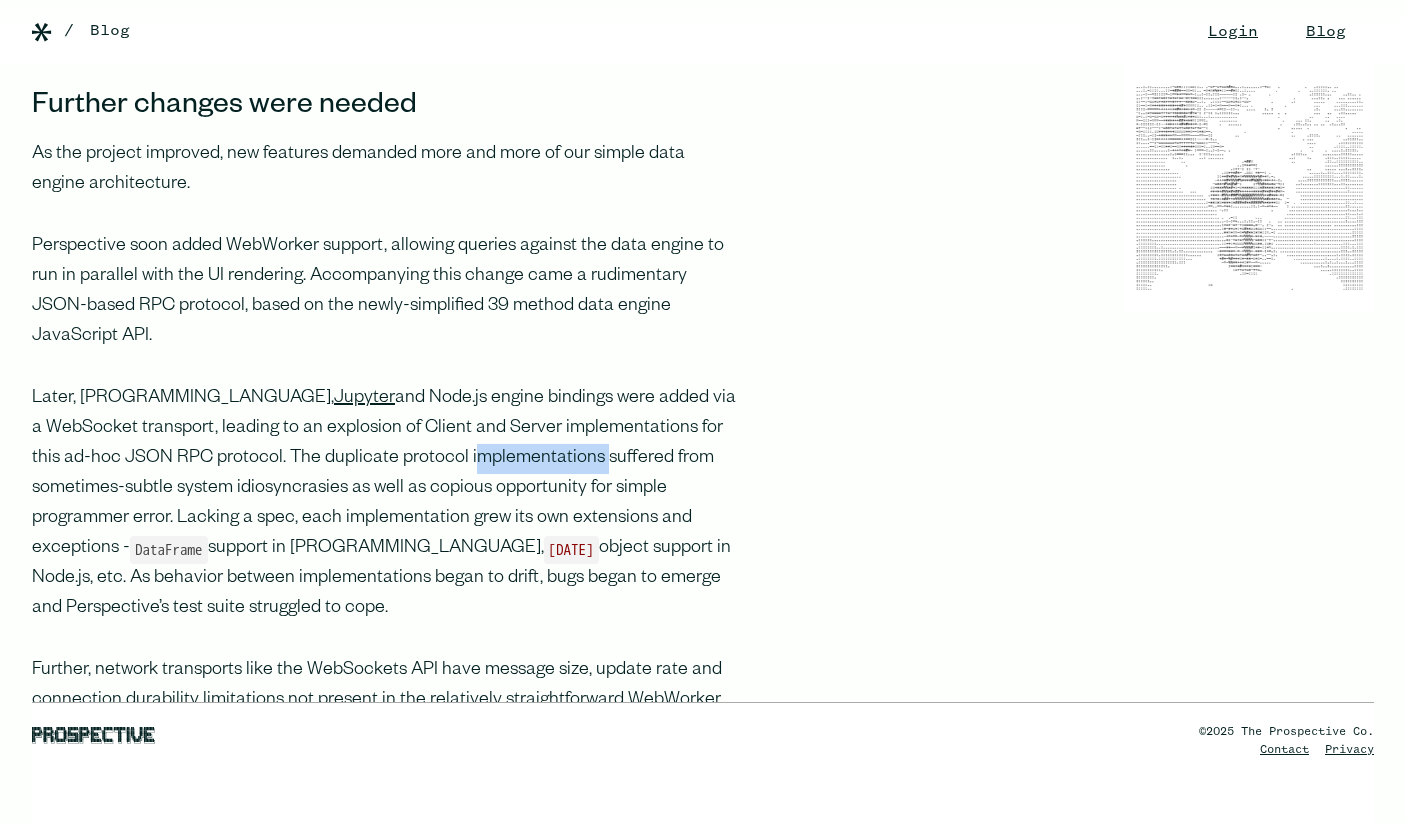 click on "Later, [PROGRAMMING_LANGUAGE],  Jupyter  and Node.js engine bindings were added via a WebSocket transport, leading to an explosion of Client and Server implementations for this ad-hoc JSON RPC protocol. The duplicate protocol implementations suffered from sometimes-subtle system idiosyncrasies as well as copious opportunity for simple programmer error. Lacking a spec, each implementation grew its own extensions and exceptions -  DataFrame  support in [PROGRAMMING_LANGUAGE],  [DATE]  object support in Node.js, etc. As behavior between implementations began to drift, bugs began to emerge and Perspective’s test suite struggled to cope." at bounding box center (384, 504) 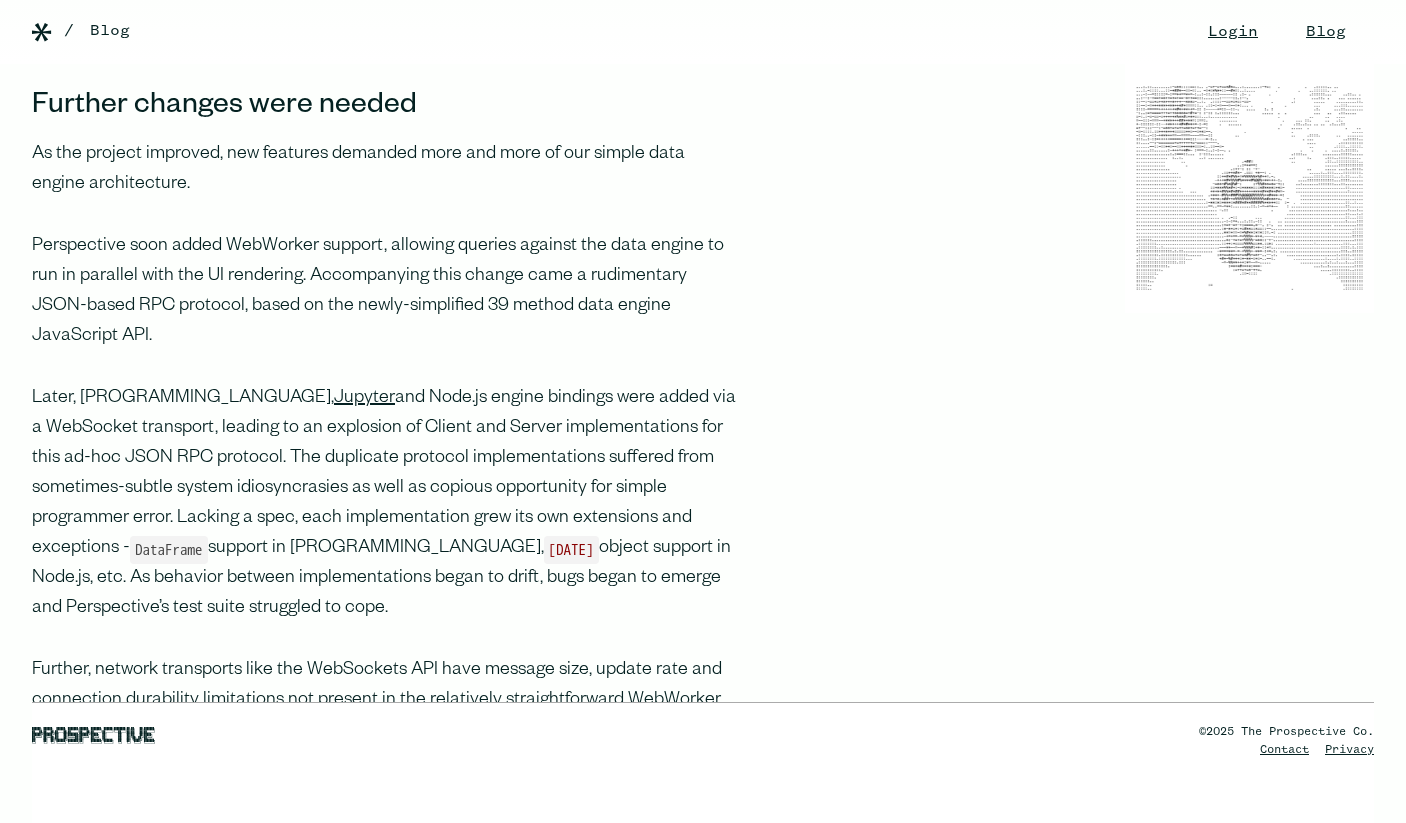 click on "Later, [PROGRAMMING_LANGUAGE],  Jupyter  and Node.js engine bindings were added via a WebSocket transport, leading to an explosion of Client and Server implementations for this ad-hoc JSON RPC protocol. The duplicate protocol implementations suffered from sometimes-subtle system idiosyncrasies as well as copious opportunity for simple programmer error. Lacking a spec, each implementation grew its own extensions and exceptions -  DataFrame  support in [PROGRAMMING_LANGUAGE],  [DATE]  object support in Node.js, etc. As behavior between implementations began to drift, bugs began to emerge and Perspective’s test suite struggled to cope." at bounding box center (384, 504) 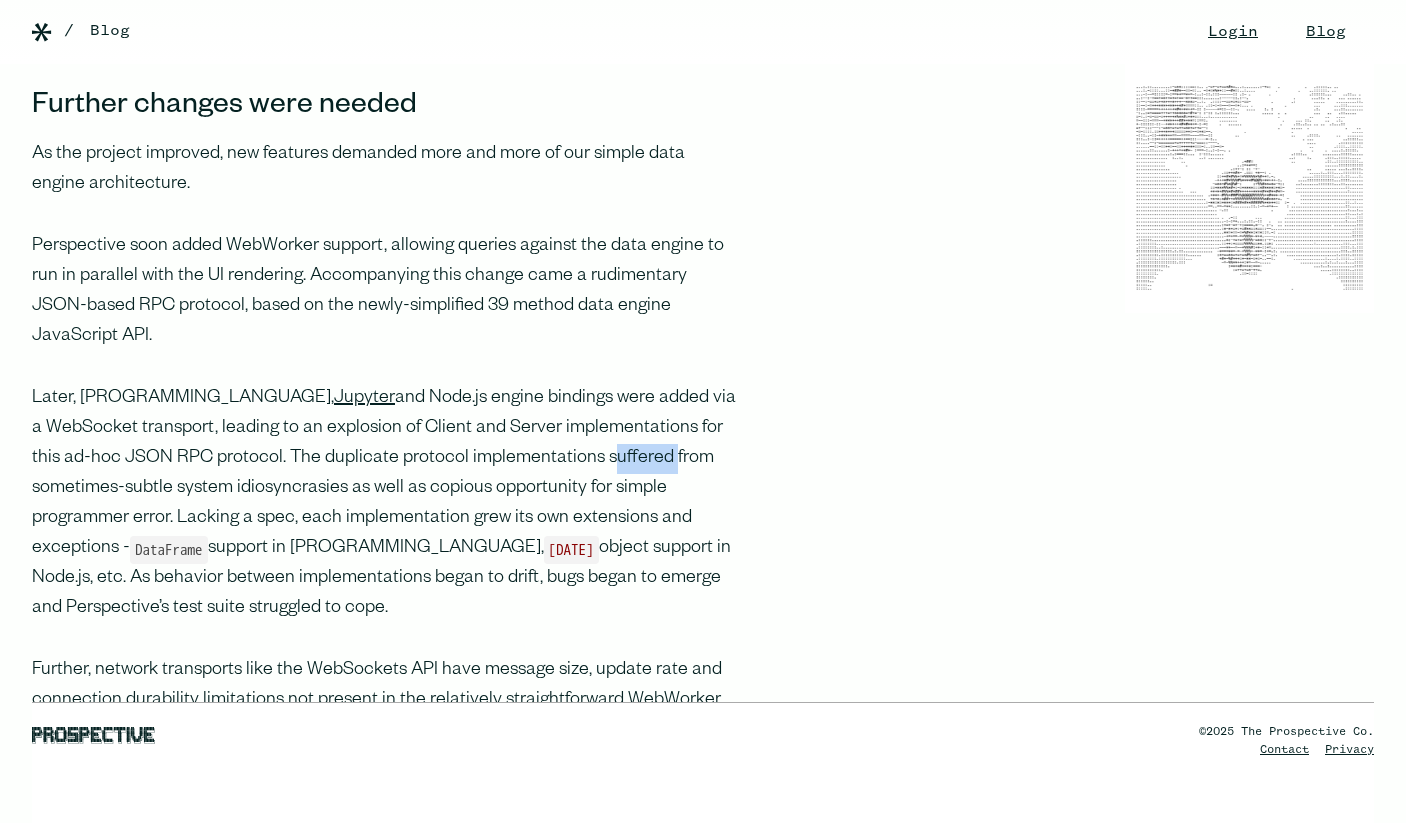 click on "Later, [PROGRAMMING_LANGUAGE],  Jupyter  and Node.js engine bindings were added via a WebSocket transport, leading to an explosion of Client and Server implementations for this ad-hoc JSON RPC protocol. The duplicate protocol implementations suffered from sometimes-subtle system idiosyncrasies as well as copious opportunity for simple programmer error. Lacking a spec, each implementation grew its own extensions and exceptions -  DataFrame  support in [PROGRAMMING_LANGUAGE],  [DATE]  object support in Node.js, etc. As behavior between implementations began to drift, bugs began to emerge and Perspective’s test suite struggled to cope." at bounding box center [384, 504] 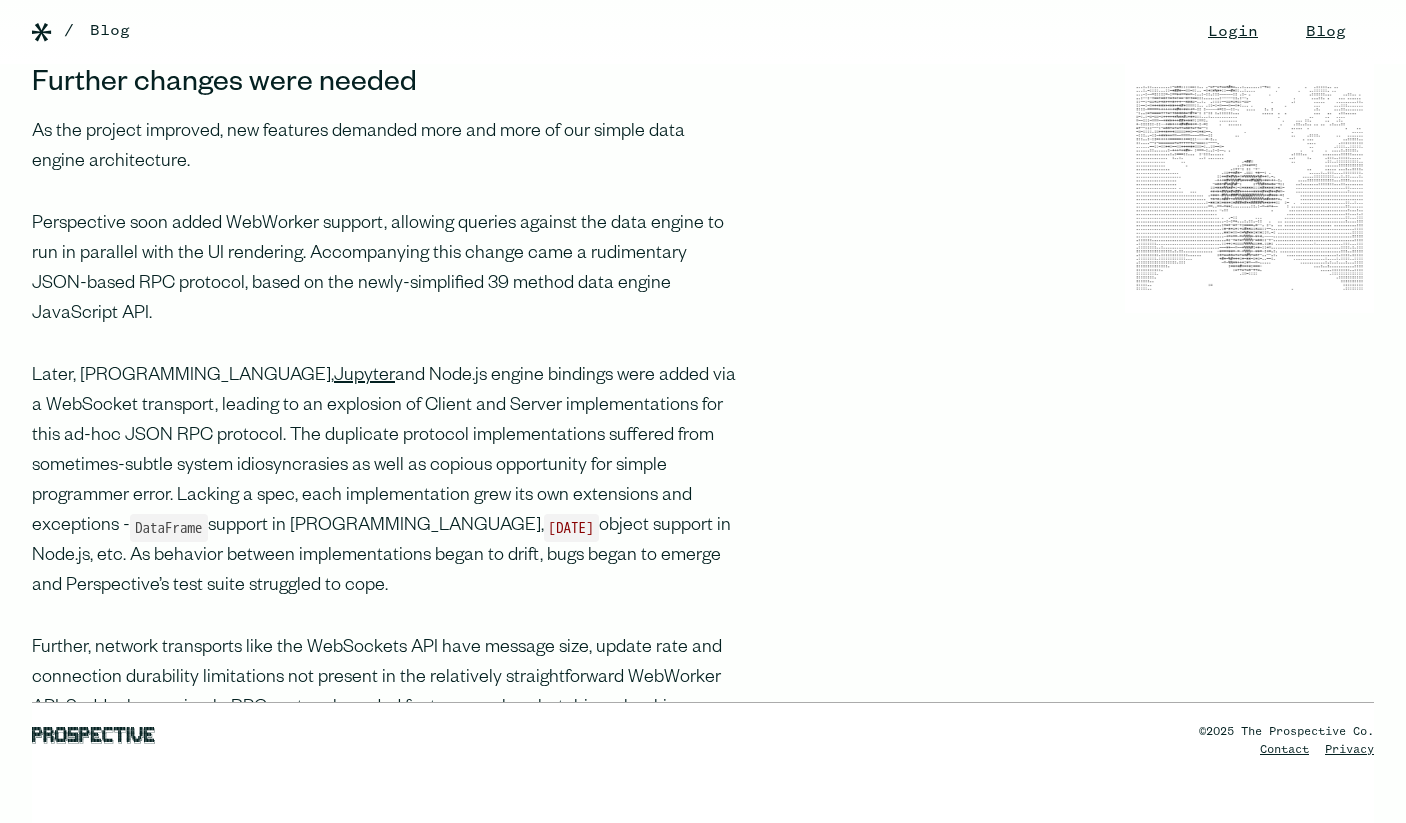 click on "Later, [PROGRAMMING_LANGUAGE],  Jupyter  and Node.js engine bindings were added via a WebSocket transport, leading to an explosion of Client and Server implementations for this ad-hoc JSON RPC protocol. The duplicate protocol implementations suffered from sometimes-subtle system idiosyncrasies as well as copious opportunity for simple programmer error. Lacking a spec, each implementation grew its own extensions and exceptions -  DataFrame  support in [PROGRAMMING_LANGUAGE],  [DATE]  object support in Node.js, etc. As behavior between implementations began to drift, bugs began to emerge and Perspective’s test suite struggled to cope." at bounding box center [384, 482] 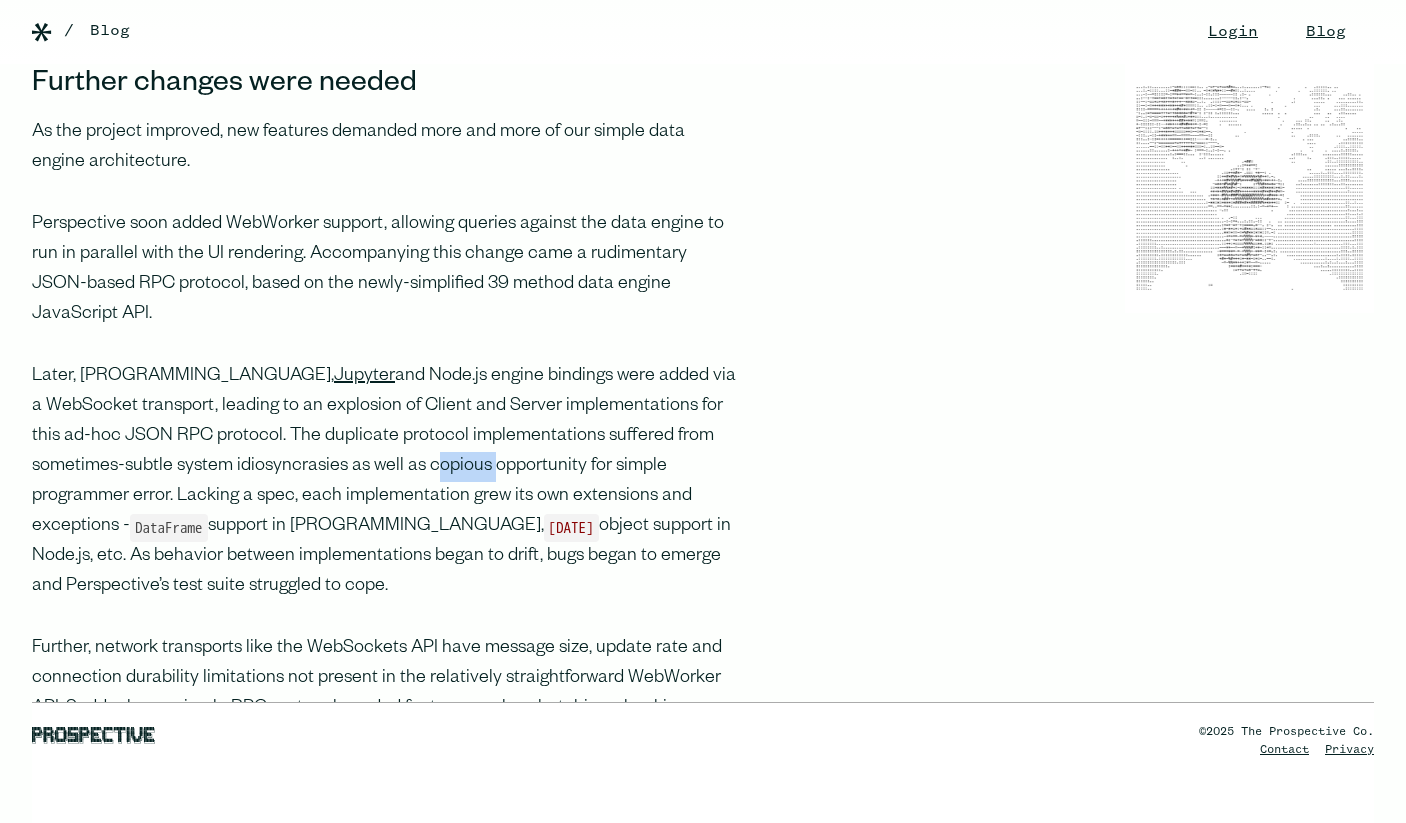 click on "Later, [PROGRAMMING_LANGUAGE],  Jupyter  and Node.js engine bindings were added via a WebSocket transport, leading to an explosion of Client and Server implementations for this ad-hoc JSON RPC protocol. The duplicate protocol implementations suffered from sometimes-subtle system idiosyncrasies as well as copious opportunity for simple programmer error. Lacking a spec, each implementation grew its own extensions and exceptions -  DataFrame  support in [PROGRAMMING_LANGUAGE],  [DATE]  object support in Node.js, etc. As behavior between implementations began to drift, bugs began to emerge and Perspective’s test suite struggled to cope." at bounding box center (384, 482) 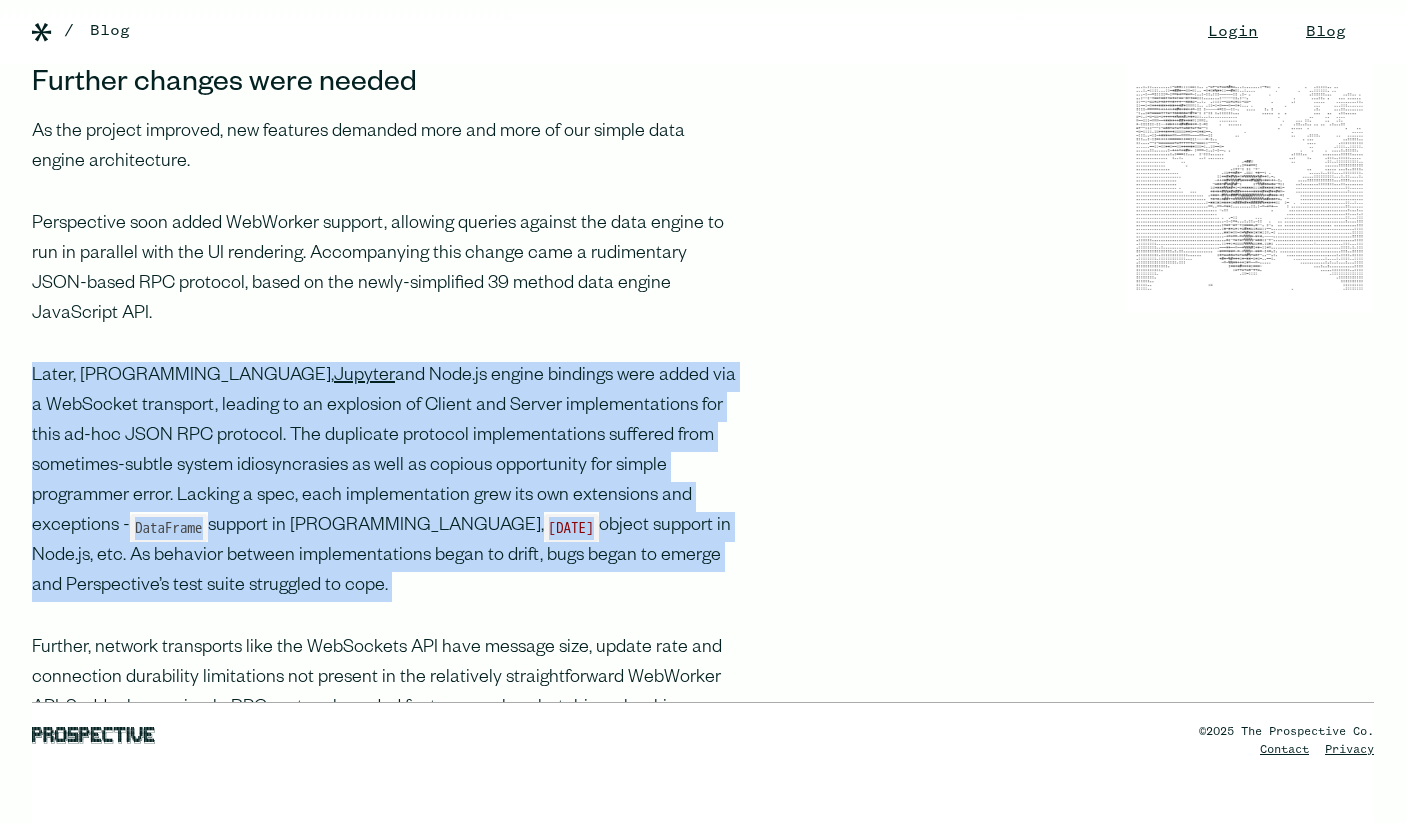 click on "Later, [PROGRAMMING_LANGUAGE],  Jupyter  and Node.js engine bindings were added via a WebSocket transport, leading to an explosion of Client and Server implementations for this ad-hoc JSON RPC protocol. The duplicate protocol implementations suffered from sometimes-subtle system idiosyncrasies as well as copious opportunity for simple programmer error. Lacking a spec, each implementation grew its own extensions and exceptions -  DataFrame  support in [PROGRAMMING_LANGUAGE],  [DATE]  object support in Node.js, etc. As behavior between implementations began to drift, bugs began to emerge and Perspective’s test suite struggled to cope." at bounding box center [384, 482] 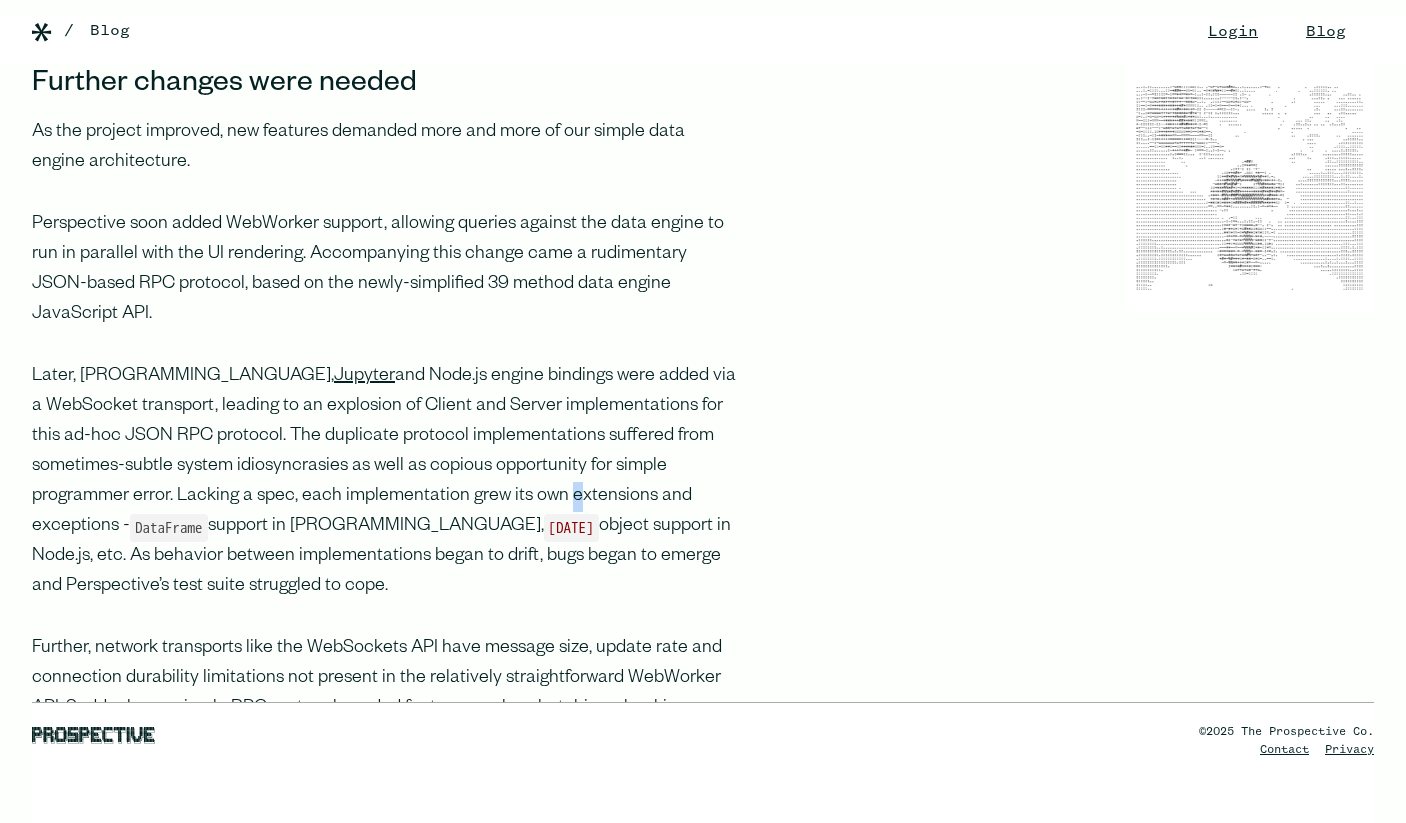 click on "Later, [PROGRAMMING_LANGUAGE],  Jupyter  and Node.js engine bindings were added via a WebSocket transport, leading to an explosion of Client and Server implementations for this ad-hoc JSON RPC protocol. The duplicate protocol implementations suffered from sometimes-subtle system idiosyncrasies as well as copious opportunity for simple programmer error. Lacking a spec, each implementation grew its own extensions and exceptions -  DataFrame  support in [PROGRAMMING_LANGUAGE],  [DATE]  object support in Node.js, etc. As behavior between implementations began to drift, bugs began to emerge and Perspective’s test suite struggled to cope." at bounding box center [384, 482] 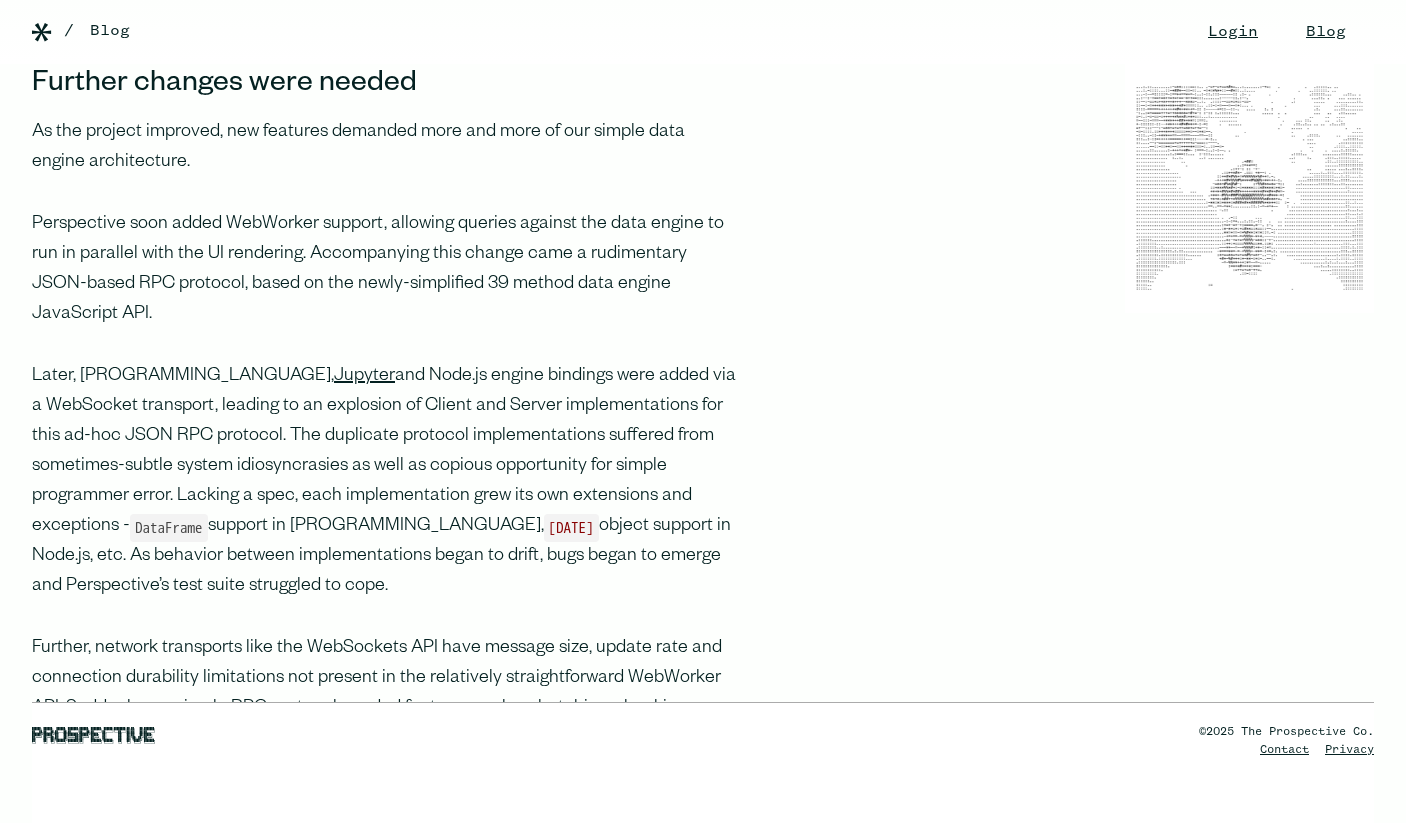 click on "Later, [PROGRAMMING_LANGUAGE],  Jupyter  and Node.js engine bindings were added via a WebSocket transport, leading to an explosion of Client and Server implementations for this ad-hoc JSON RPC protocol. The duplicate protocol implementations suffered from sometimes-subtle system idiosyncrasies as well as copious opportunity for simple programmer error. Lacking a spec, each implementation grew its own extensions and exceptions -  DataFrame  support in [PROGRAMMING_LANGUAGE],  [DATE]  object support in Node.js, etc. As behavior between implementations began to drift, bugs began to emerge and Perspective’s test suite struggled to cope." at bounding box center [384, 482] 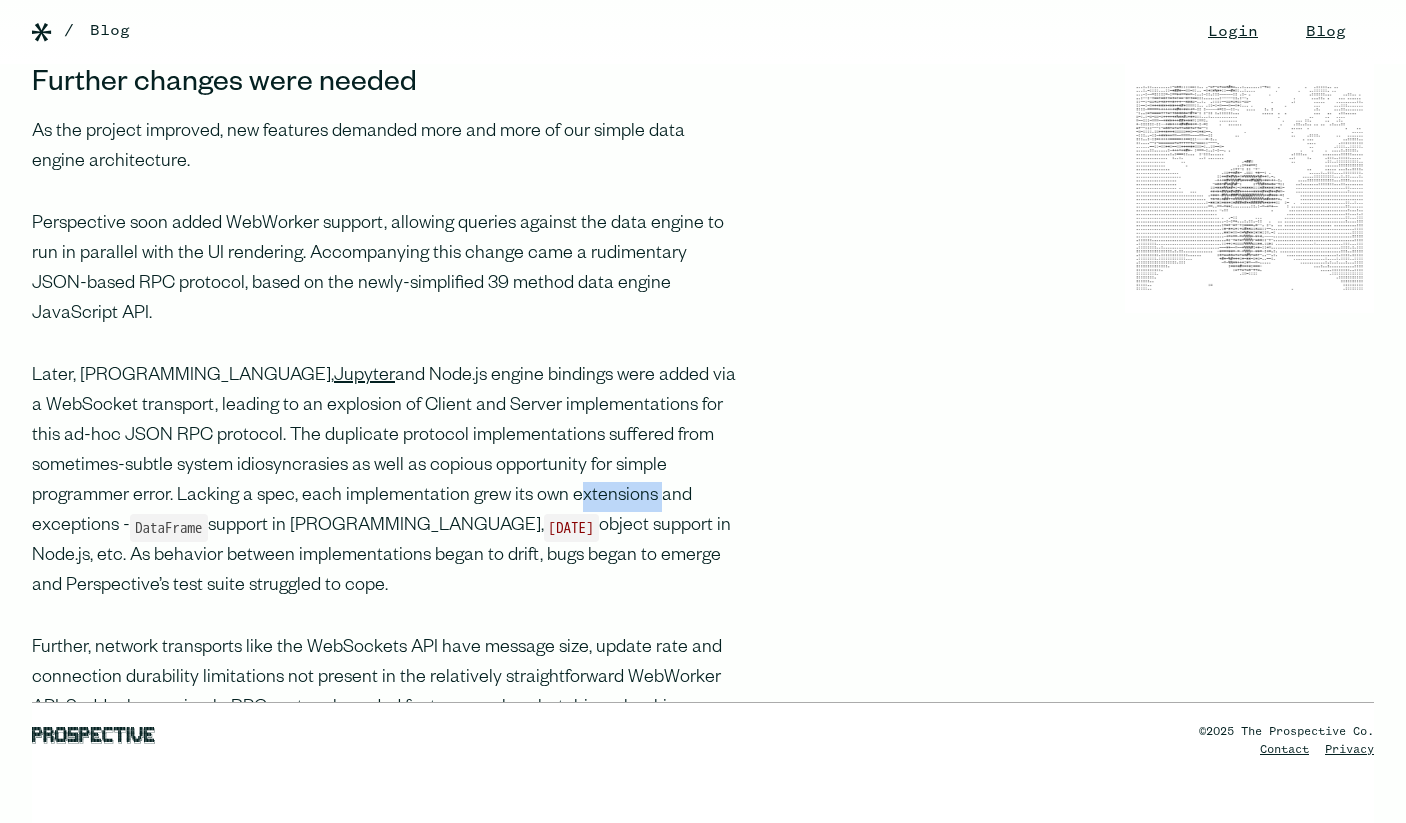 click on "Later, [PROGRAMMING_LANGUAGE],  Jupyter  and Node.js engine bindings were added via a WebSocket transport, leading to an explosion of Client and Server implementations for this ad-hoc JSON RPC protocol. The duplicate protocol implementations suffered from sometimes-subtle system idiosyncrasies as well as copious opportunity for simple programmer error. Lacking a spec, each implementation grew its own extensions and exceptions -  DataFrame  support in [PROGRAMMING_LANGUAGE],  [DATE]  object support in Node.js, etc. As behavior between implementations began to drift, bugs began to emerge and Perspective’s test suite struggled to cope." at bounding box center (384, 482) 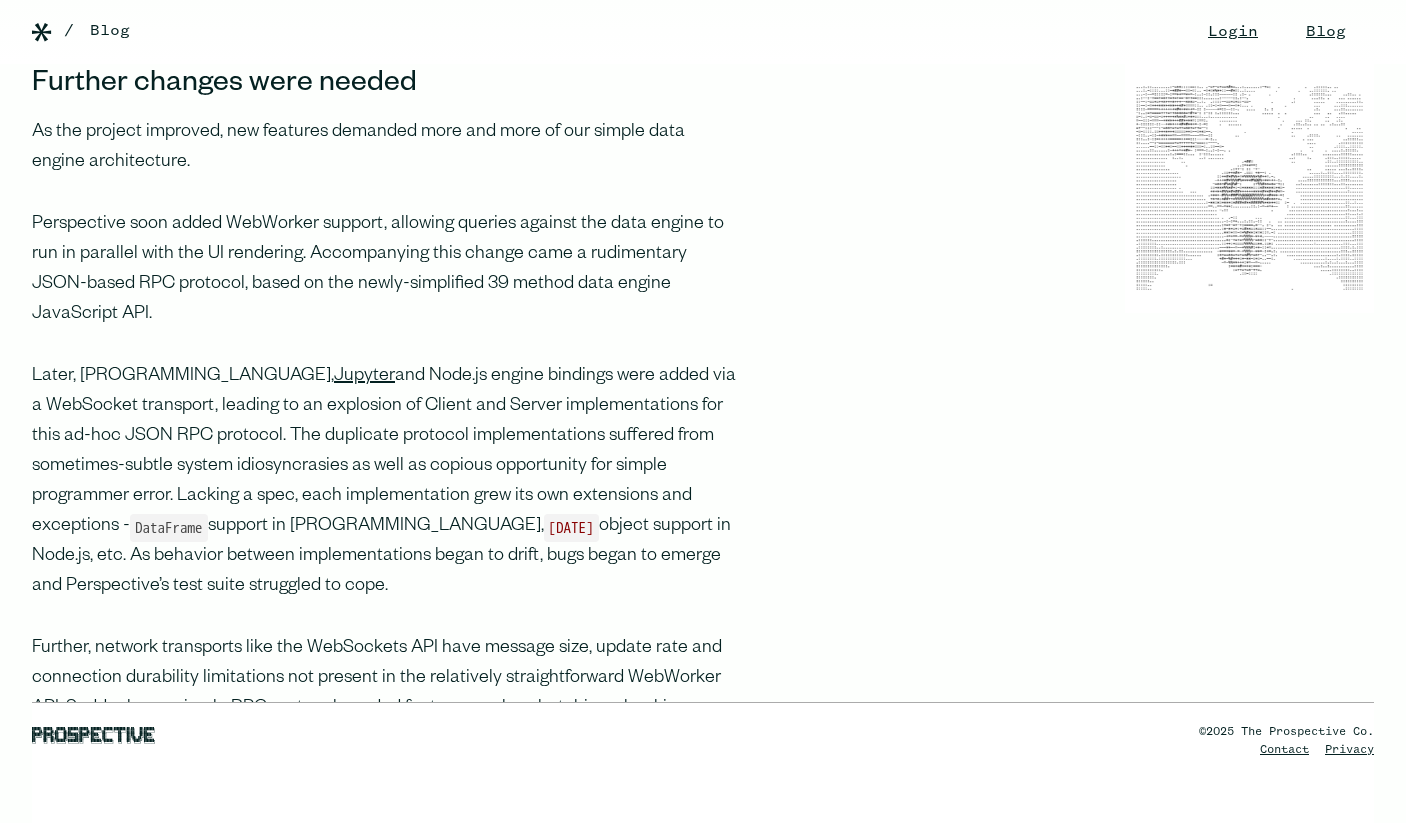 click on "Later, [PROGRAMMING_LANGUAGE],  Jupyter  and Node.js engine bindings were added via a WebSocket transport, leading to an explosion of Client and Server implementations for this ad-hoc JSON RPC protocol. The duplicate protocol implementations suffered from sometimes-subtle system idiosyncrasies as well as copious opportunity for simple programmer error. Lacking a spec, each implementation grew its own extensions and exceptions -  DataFrame  support in [PROGRAMMING_LANGUAGE],  [DATE]  object support in Node.js, etc. As behavior between implementations began to drift, bugs began to emerge and Perspective’s test suite struggled to cope." at bounding box center [384, 482] 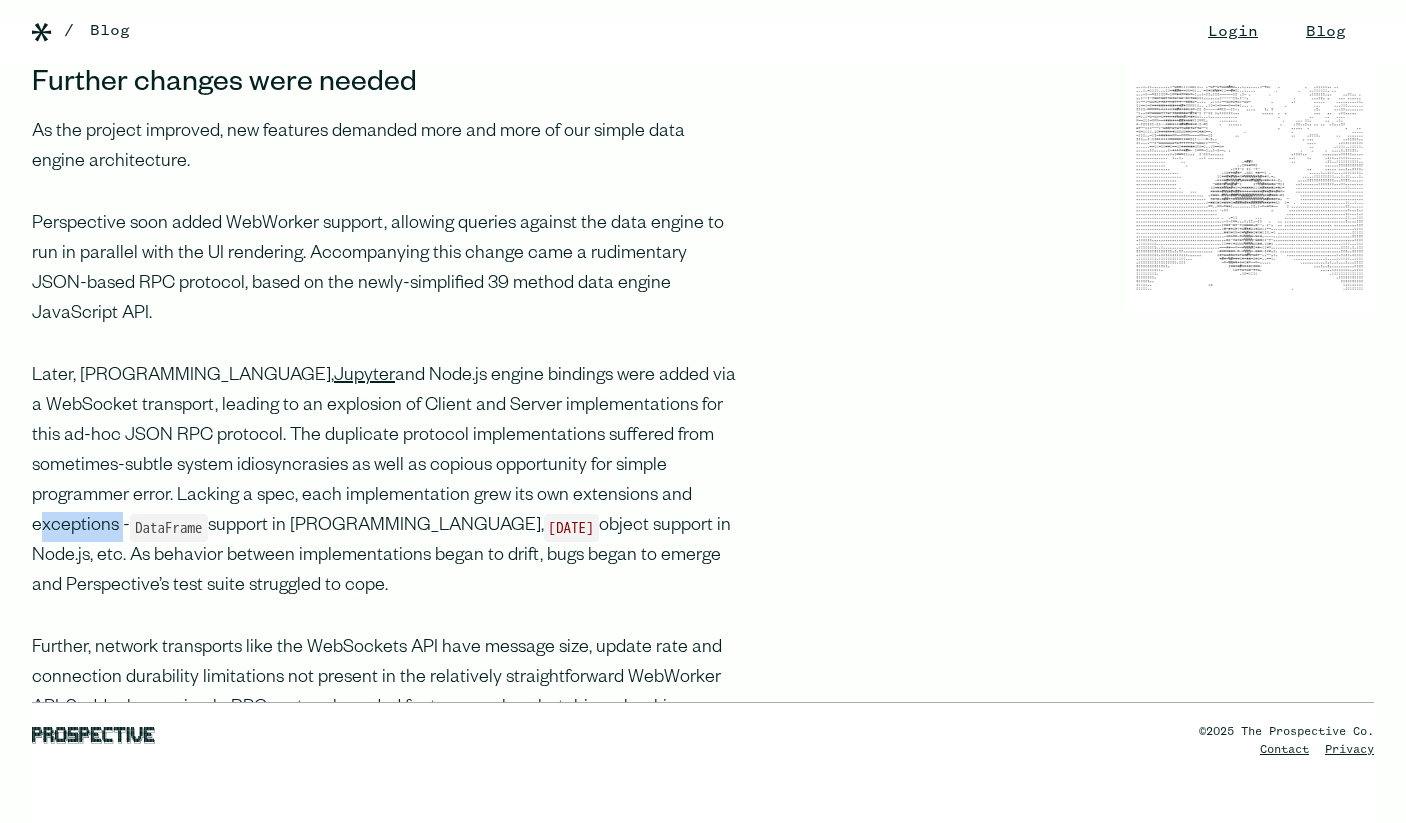 click on "Later, [PROGRAMMING_LANGUAGE],  Jupyter  and Node.js engine bindings were added via a WebSocket transport, leading to an explosion of Client and Server implementations for this ad-hoc JSON RPC protocol. The duplicate protocol implementations suffered from sometimes-subtle system idiosyncrasies as well as copious opportunity for simple programmer error. Lacking a spec, each implementation grew its own extensions and exceptions -  DataFrame  support in [PROGRAMMING_LANGUAGE],  [DATE]  object support in Node.js, etc. As behavior between implementations began to drift, bugs began to emerge and Perspective’s test suite struggled to cope." at bounding box center [384, 482] 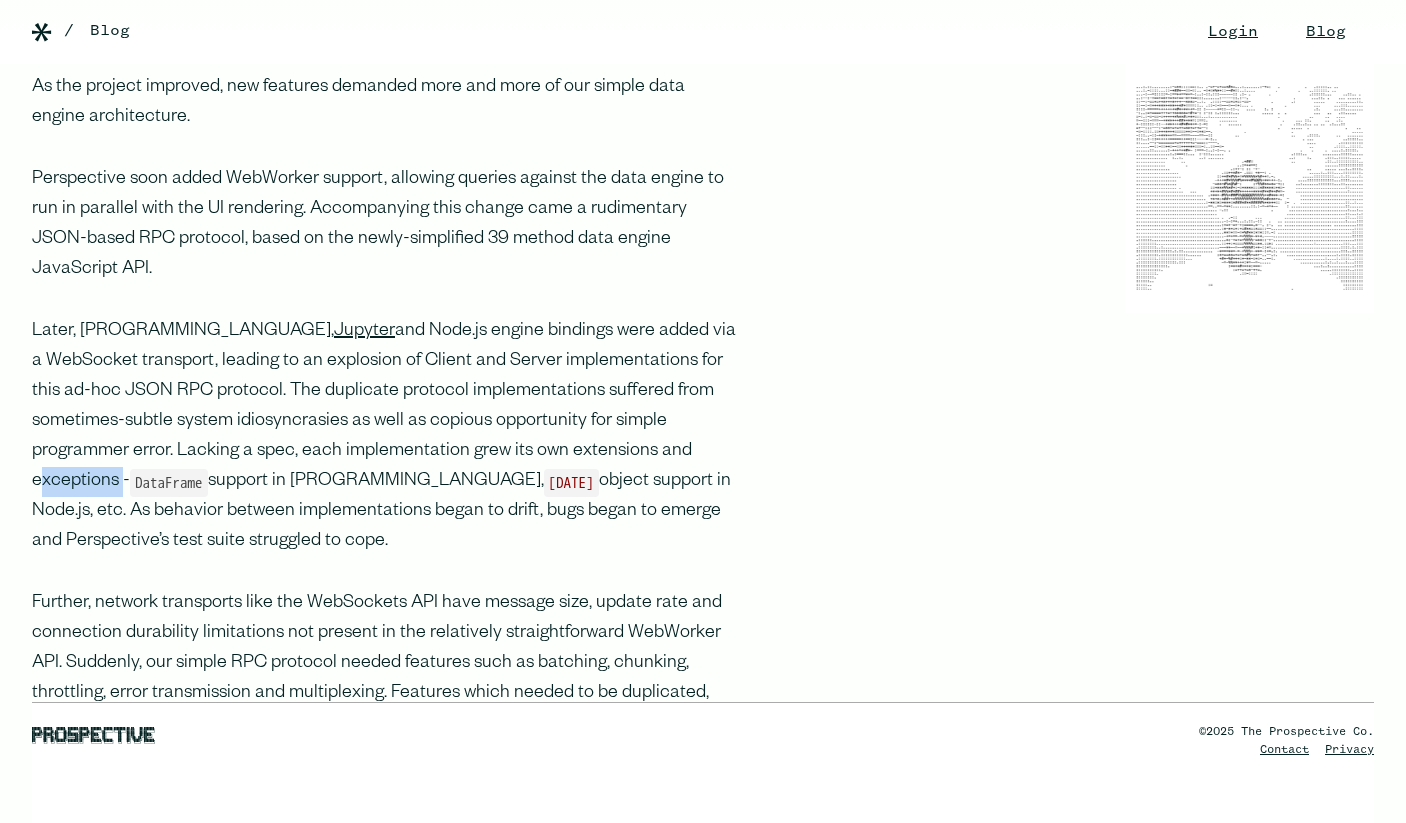 scroll, scrollTop: 1958, scrollLeft: 0, axis: vertical 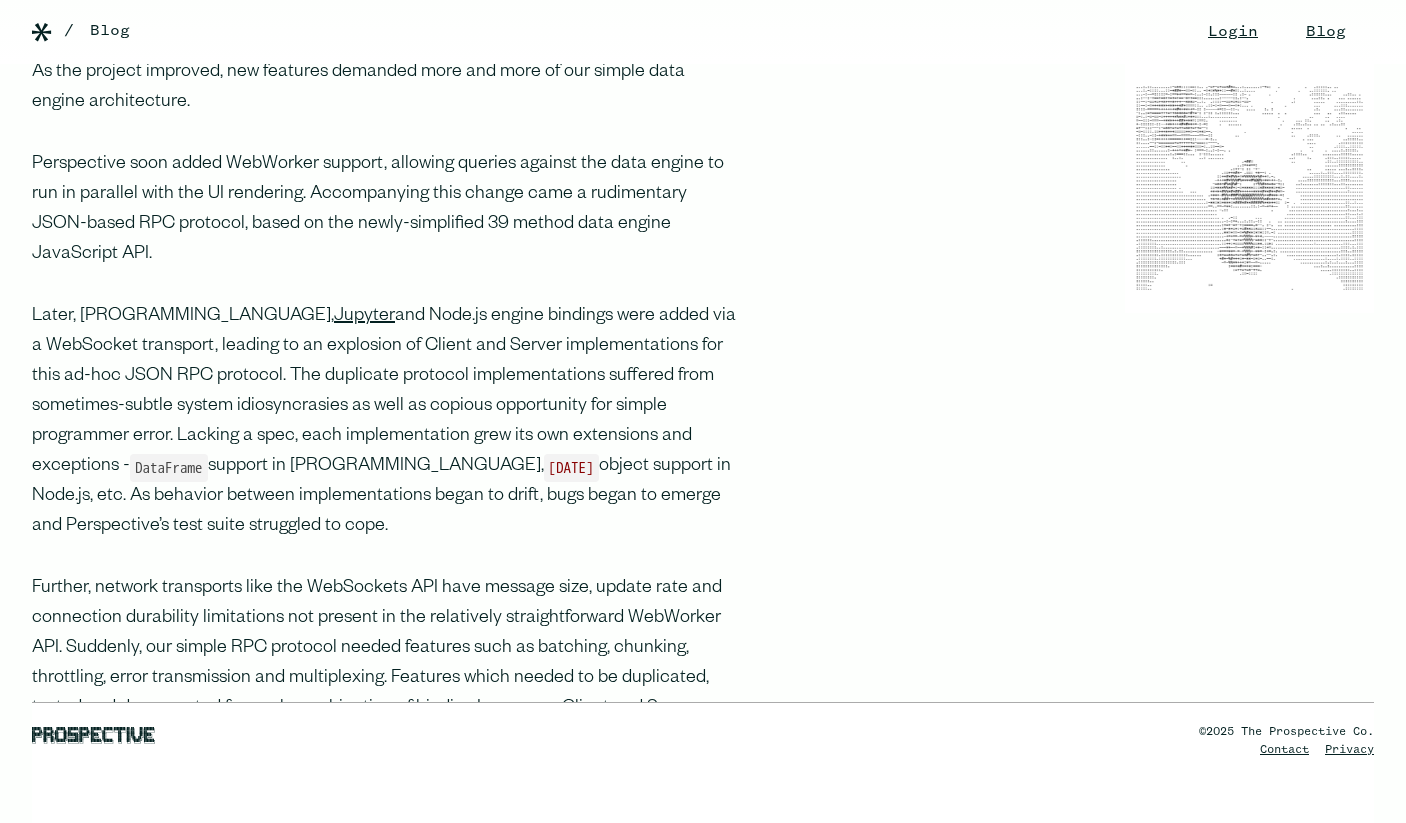 click on "Later, [PROGRAMMING_LANGUAGE],  Jupyter  and Node.js engine bindings were added via a WebSocket transport, leading to an explosion of Client and Server implementations for this ad-hoc JSON RPC protocol. The duplicate protocol implementations suffered from sometimes-subtle system idiosyncrasies as well as copious opportunity for simple programmer error. Lacking a spec, each implementation grew its own extensions and exceptions -  DataFrame  support in [PROGRAMMING_LANGUAGE],  [DATE]  object support in Node.js, etc. As behavior between implementations began to drift, bugs began to emerge and Perspective’s test suite struggled to cope." at bounding box center (384, 422) 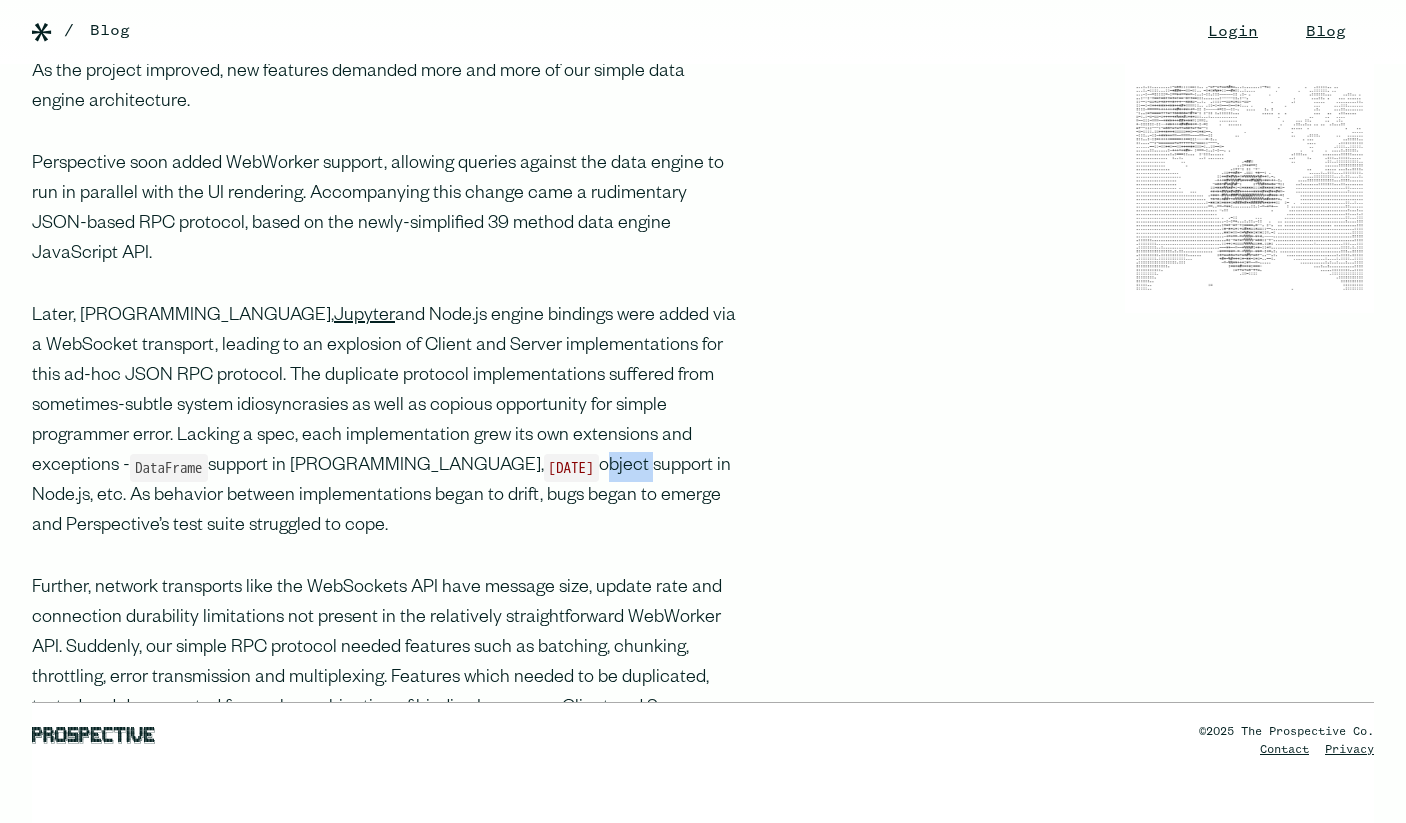 click on "Later, [PROGRAMMING_LANGUAGE],  Jupyter  and Node.js engine bindings were added via a WebSocket transport, leading to an explosion of Client and Server implementations for this ad-hoc JSON RPC protocol. The duplicate protocol implementations suffered from sometimes-subtle system idiosyncrasies as well as copious opportunity for simple programmer error. Lacking a spec, each implementation grew its own extensions and exceptions -  DataFrame  support in [PROGRAMMING_LANGUAGE],  [DATE]  object support in Node.js, etc. As behavior between implementations began to drift, bugs began to emerge and Perspective’s test suite struggled to cope." at bounding box center [384, 422] 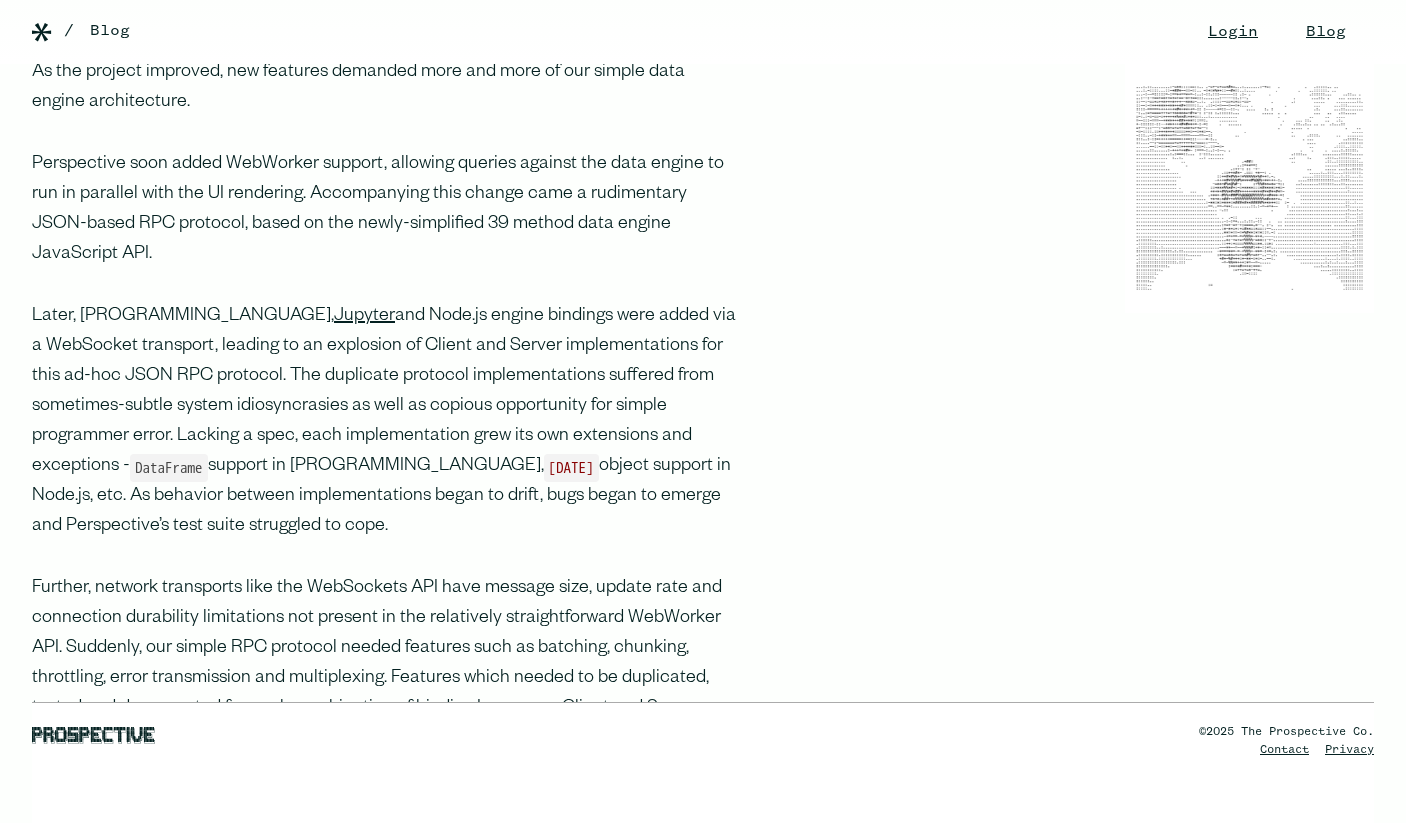 click on "Later, [PROGRAMMING_LANGUAGE],  Jupyter  and Node.js engine bindings were added via a WebSocket transport, leading to an explosion of Client and Server implementations for this ad-hoc JSON RPC protocol. The duplicate protocol implementations suffered from sometimes-subtle system idiosyncrasies as well as copious opportunity for simple programmer error. Lacking a spec, each implementation grew its own extensions and exceptions -  DataFrame  support in [PROGRAMMING_LANGUAGE],  [DATE]  object support in Node.js, etc. As behavior between implementations began to drift, bugs began to emerge and Perspective’s test suite struggled to cope." at bounding box center [384, 422] 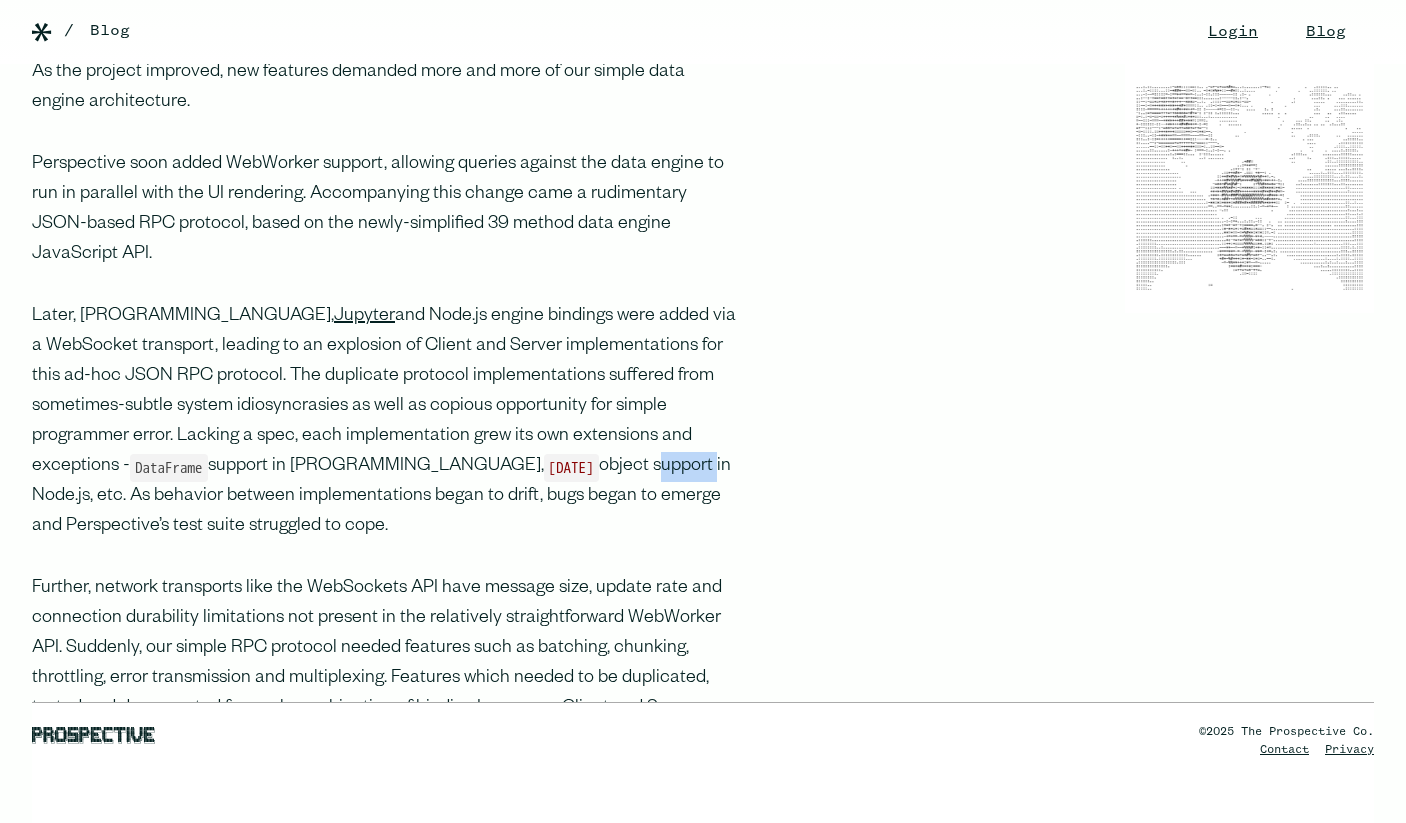 click on "Later, [PROGRAMMING_LANGUAGE],  Jupyter  and Node.js engine bindings were added via a WebSocket transport, leading to an explosion of Client and Server implementations for this ad-hoc JSON RPC protocol. The duplicate protocol implementations suffered from sometimes-subtle system idiosyncrasies as well as copious opportunity for simple programmer error. Lacking a spec, each implementation grew its own extensions and exceptions -  DataFrame  support in [PROGRAMMING_LANGUAGE],  [DATE]  object support in Node.js, etc. As behavior between implementations began to drift, bugs began to emerge and Perspective’s test suite struggled to cope." at bounding box center (384, 422) 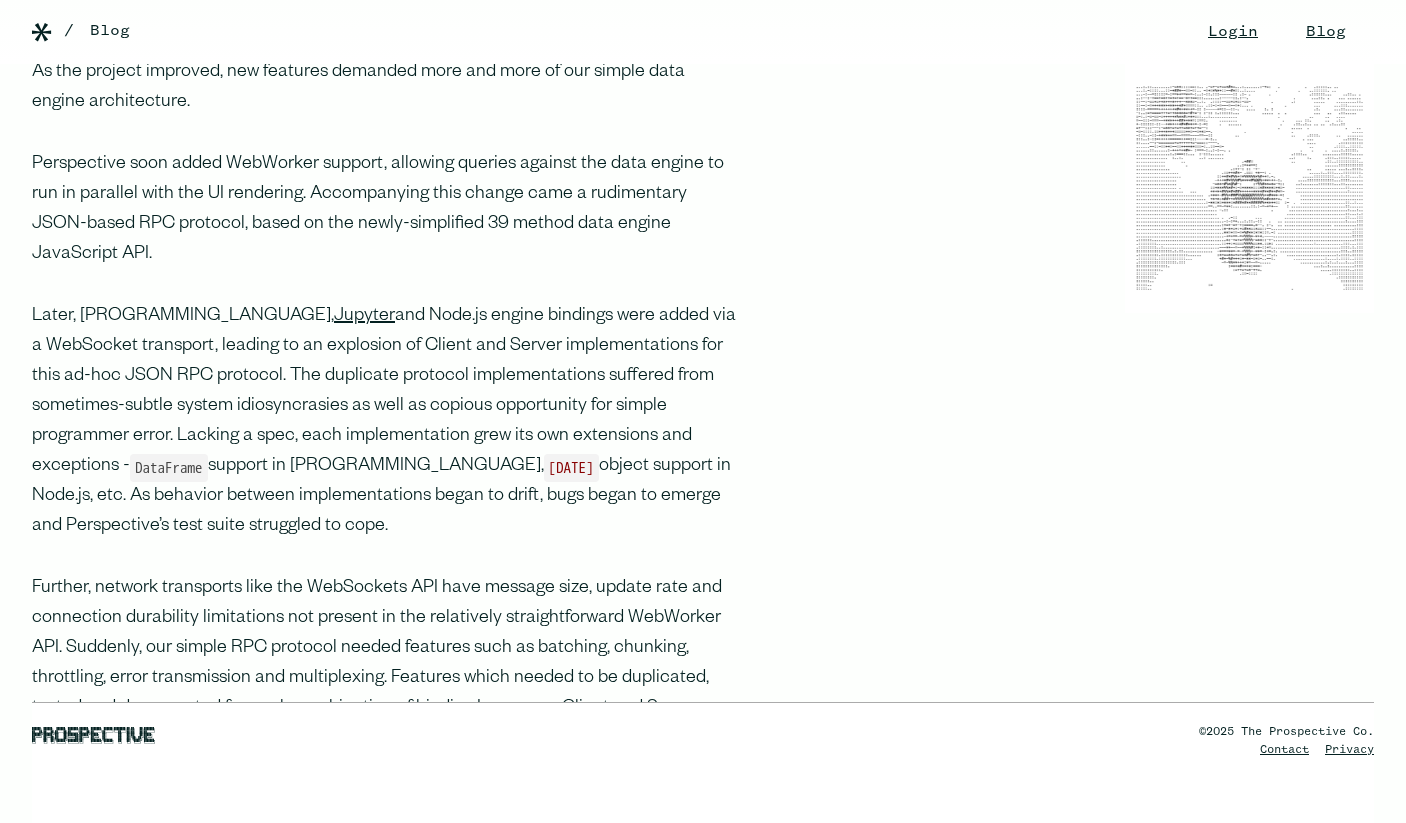 click on "Later, [PROGRAMMING_LANGUAGE],  Jupyter  and Node.js engine bindings were added via a WebSocket transport, leading to an explosion of Client and Server implementations for this ad-hoc JSON RPC protocol. The duplicate protocol implementations suffered from sometimes-subtle system idiosyncrasies as well as copious opportunity for simple programmer error. Lacking a spec, each implementation grew its own extensions and exceptions -  DataFrame  support in [PROGRAMMING_LANGUAGE],  [DATE]  object support in Node.js, etc. As behavior between implementations began to drift, bugs began to emerge and Perspective’s test suite struggled to cope." at bounding box center [384, 422] 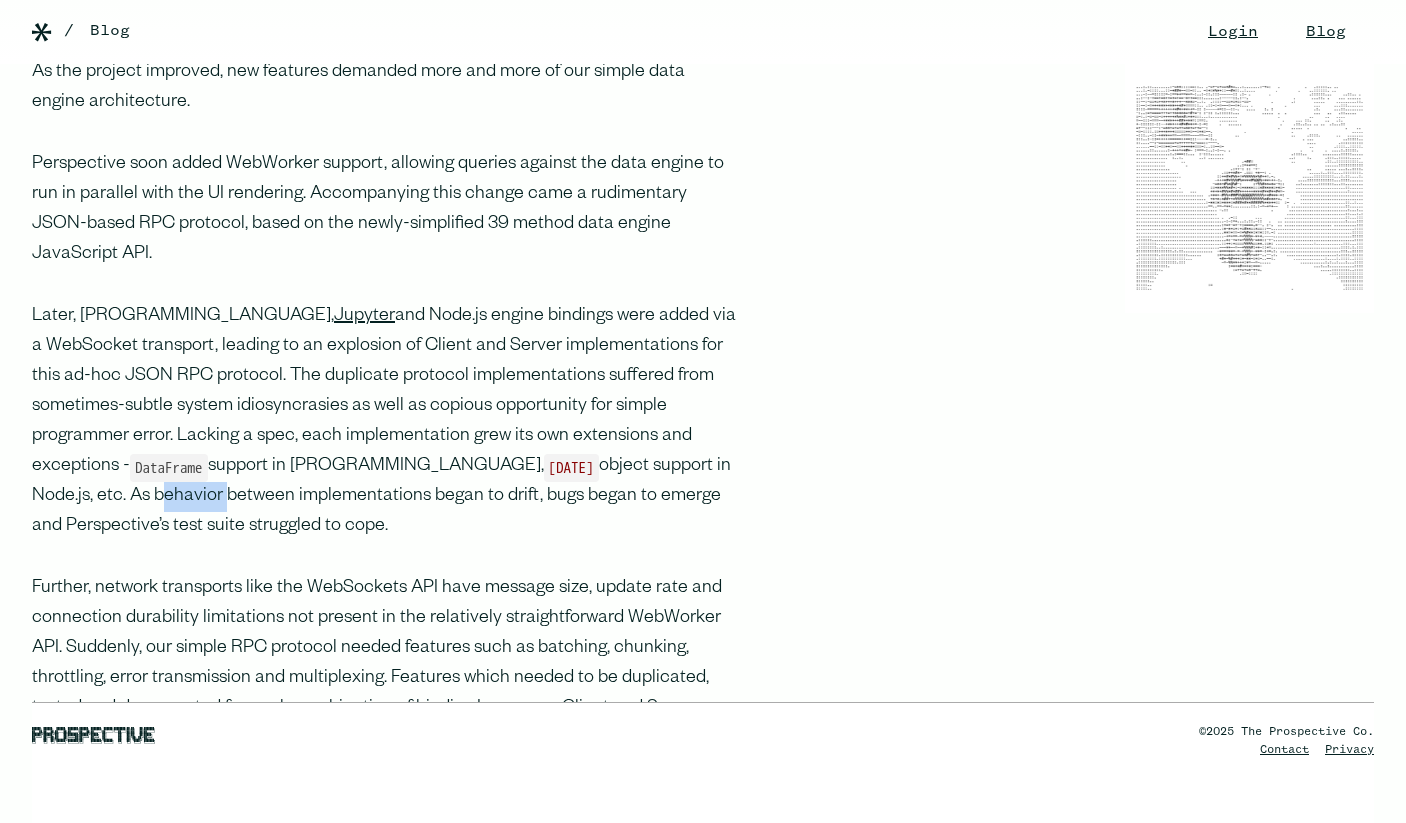 click on "Later, [PROGRAMMING_LANGUAGE],  Jupyter  and Node.js engine bindings were added via a WebSocket transport, leading to an explosion of Client and Server implementations for this ad-hoc JSON RPC protocol. The duplicate protocol implementations suffered from sometimes-subtle system idiosyncrasies as well as copious opportunity for simple programmer error. Lacking a spec, each implementation grew its own extensions and exceptions -  DataFrame  support in [PROGRAMMING_LANGUAGE],  [DATE]  object support in Node.js, etc. As behavior between implementations began to drift, bugs began to emerge and Perspective’s test suite struggled to cope." at bounding box center [384, 422] 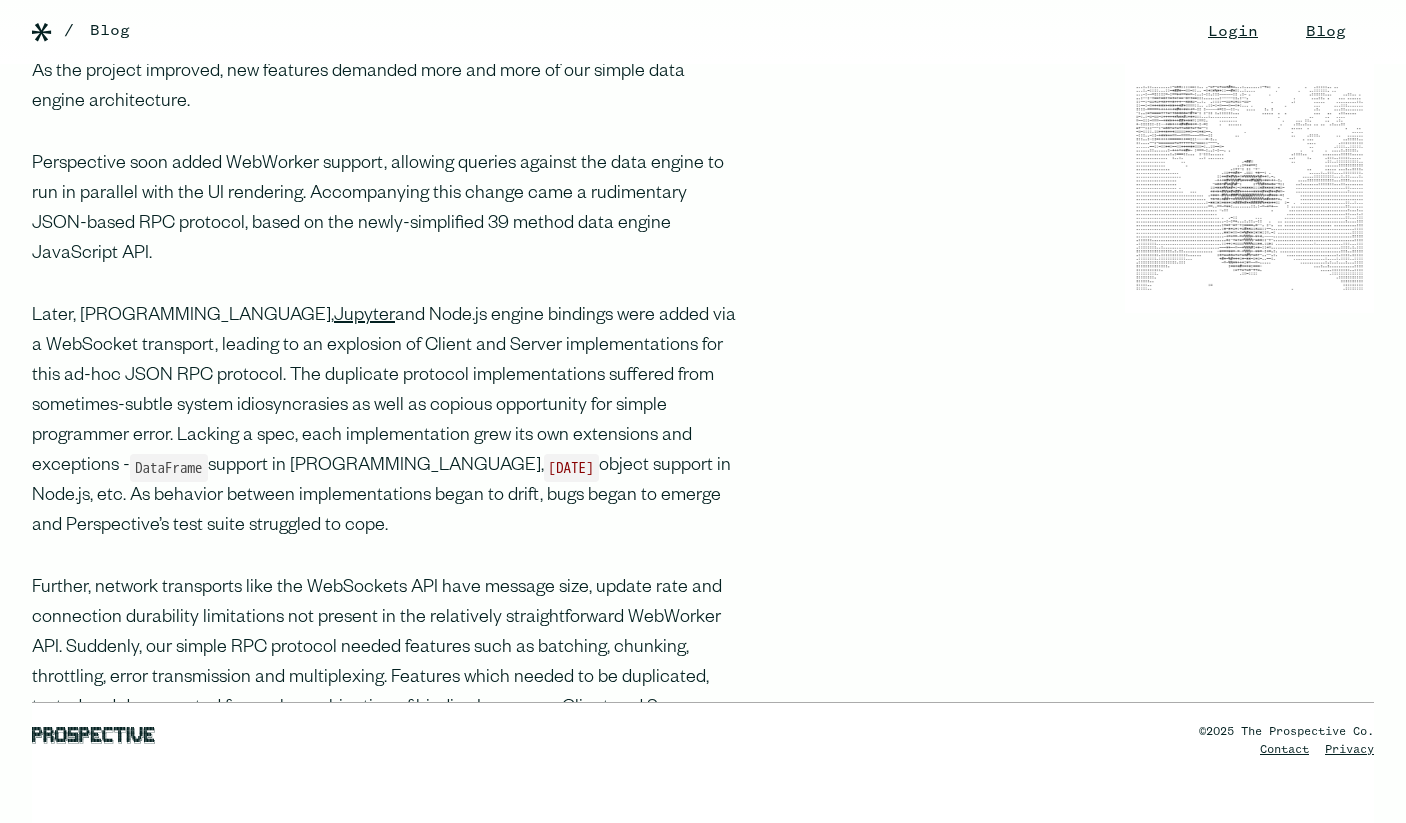 click on "Later, [PROGRAMMING_LANGUAGE],  Jupyter  and Node.js engine bindings were added via a WebSocket transport, leading to an explosion of Client and Server implementations for this ad-hoc JSON RPC protocol. The duplicate protocol implementations suffered from sometimes-subtle system idiosyncrasies as well as copious opportunity for simple programmer error. Lacking a spec, each implementation grew its own extensions and exceptions -  DataFrame  support in [PROGRAMMING_LANGUAGE],  [DATE]  object support in Node.js, etc. As behavior between implementations began to drift, bugs began to emerge and Perspective’s test suite struggled to cope." at bounding box center [384, 422] 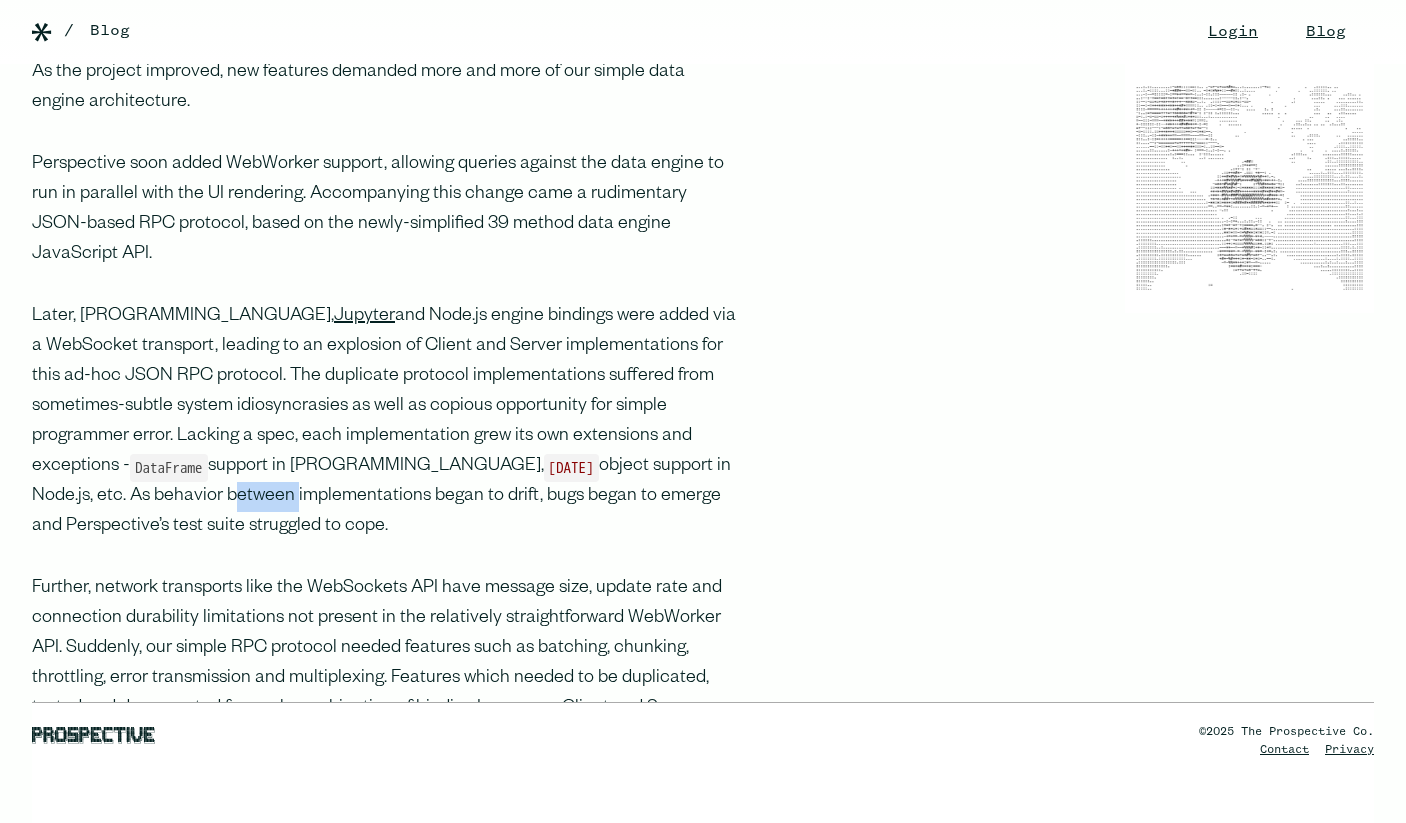 click on "Later, [PROGRAMMING_LANGUAGE],  Jupyter  and Node.js engine bindings were added via a WebSocket transport, leading to an explosion of Client and Server implementations for this ad-hoc JSON RPC protocol. The duplicate protocol implementations suffered from sometimes-subtle system idiosyncrasies as well as copious opportunity for simple programmer error. Lacking a spec, each implementation grew its own extensions and exceptions -  DataFrame  support in [PROGRAMMING_LANGUAGE],  [DATE]  object support in Node.js, etc. As behavior between implementations began to drift, bugs began to emerge and Perspective’s test suite struggled to cope." at bounding box center (384, 422) 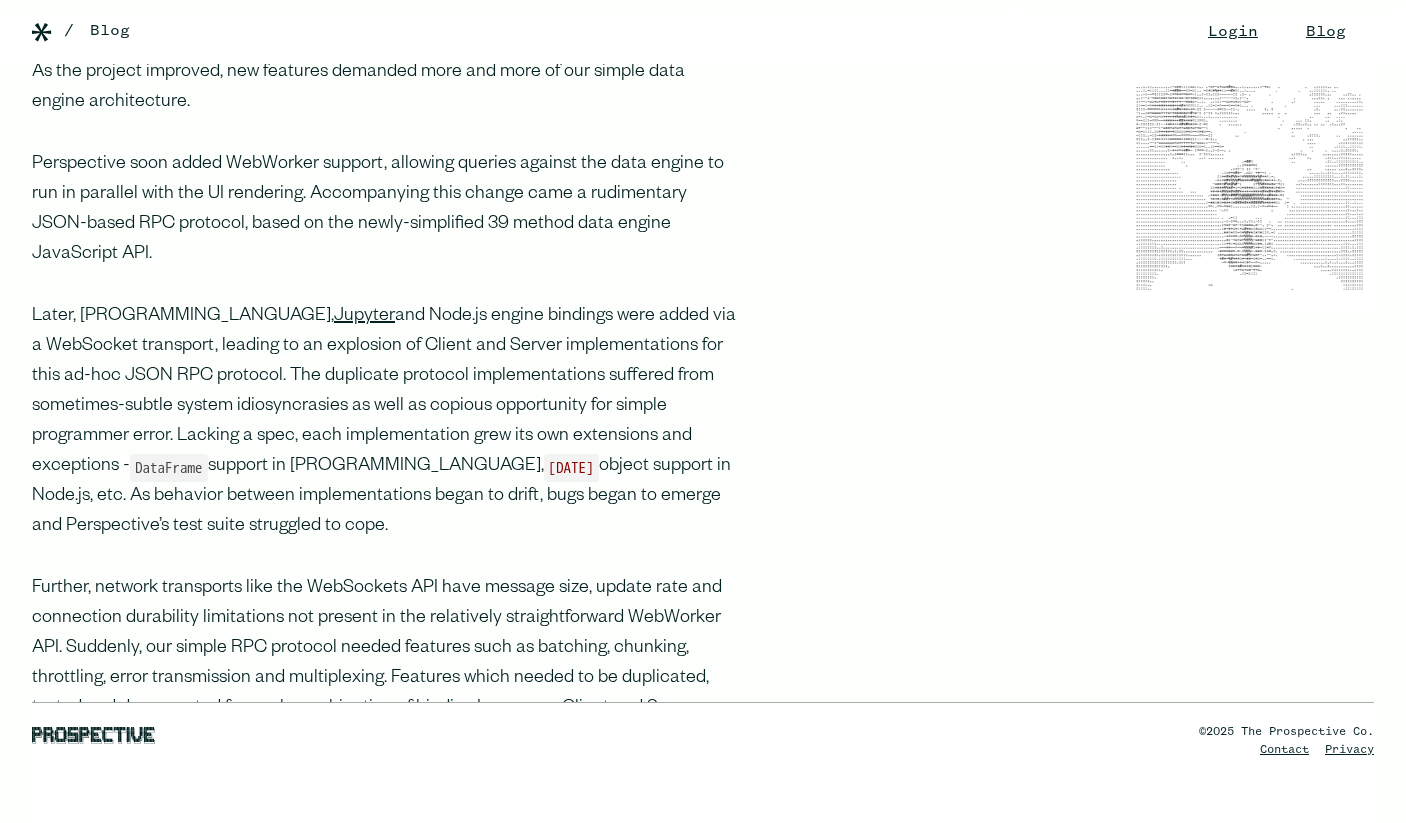 click on "Later, [PROGRAMMING_LANGUAGE],  Jupyter  and Node.js engine bindings were added via a WebSocket transport, leading to an explosion of Client and Server implementations for this ad-hoc JSON RPC protocol. The duplicate protocol implementations suffered from sometimes-subtle system idiosyncrasies as well as copious opportunity for simple programmer error. Lacking a spec, each implementation grew its own extensions and exceptions -  DataFrame  support in [PROGRAMMING_LANGUAGE],  [DATE]  object support in Node.js, etc. As behavior between implementations began to drift, bugs began to emerge and Perspective’s test suite struggled to cope." at bounding box center [384, 422] 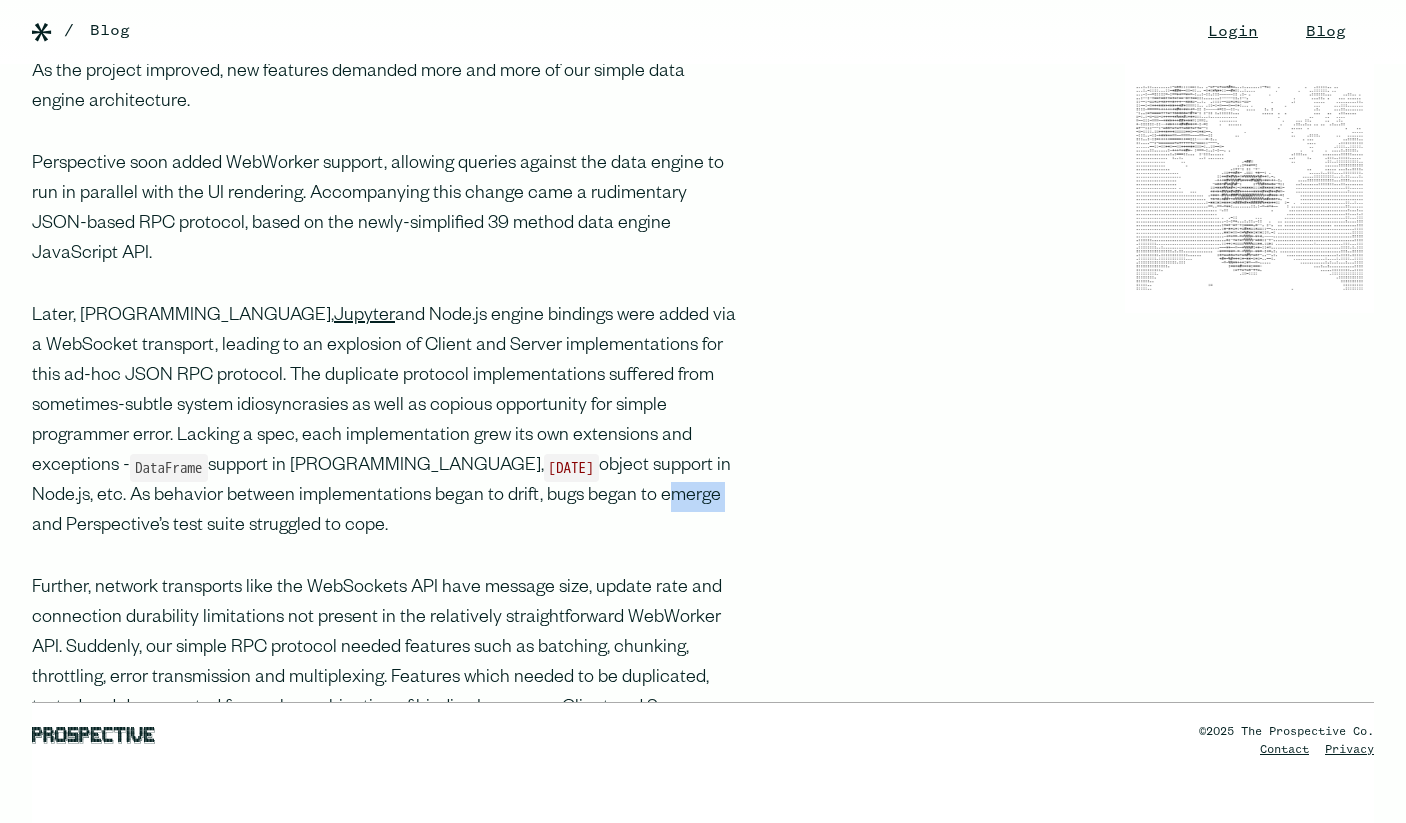 click on "Later, [PROGRAMMING_LANGUAGE],  Jupyter  and Node.js engine bindings were added via a WebSocket transport, leading to an explosion of Client and Server implementations for this ad-hoc JSON RPC protocol. The duplicate protocol implementations suffered from sometimes-subtle system idiosyncrasies as well as copious opportunity for simple programmer error. Lacking a spec, each implementation grew its own extensions and exceptions -  DataFrame  support in [PROGRAMMING_LANGUAGE],  [DATE]  object support in Node.js, etc. As behavior between implementations began to drift, bugs began to emerge and Perspective’s test suite struggled to cope." at bounding box center [384, 422] 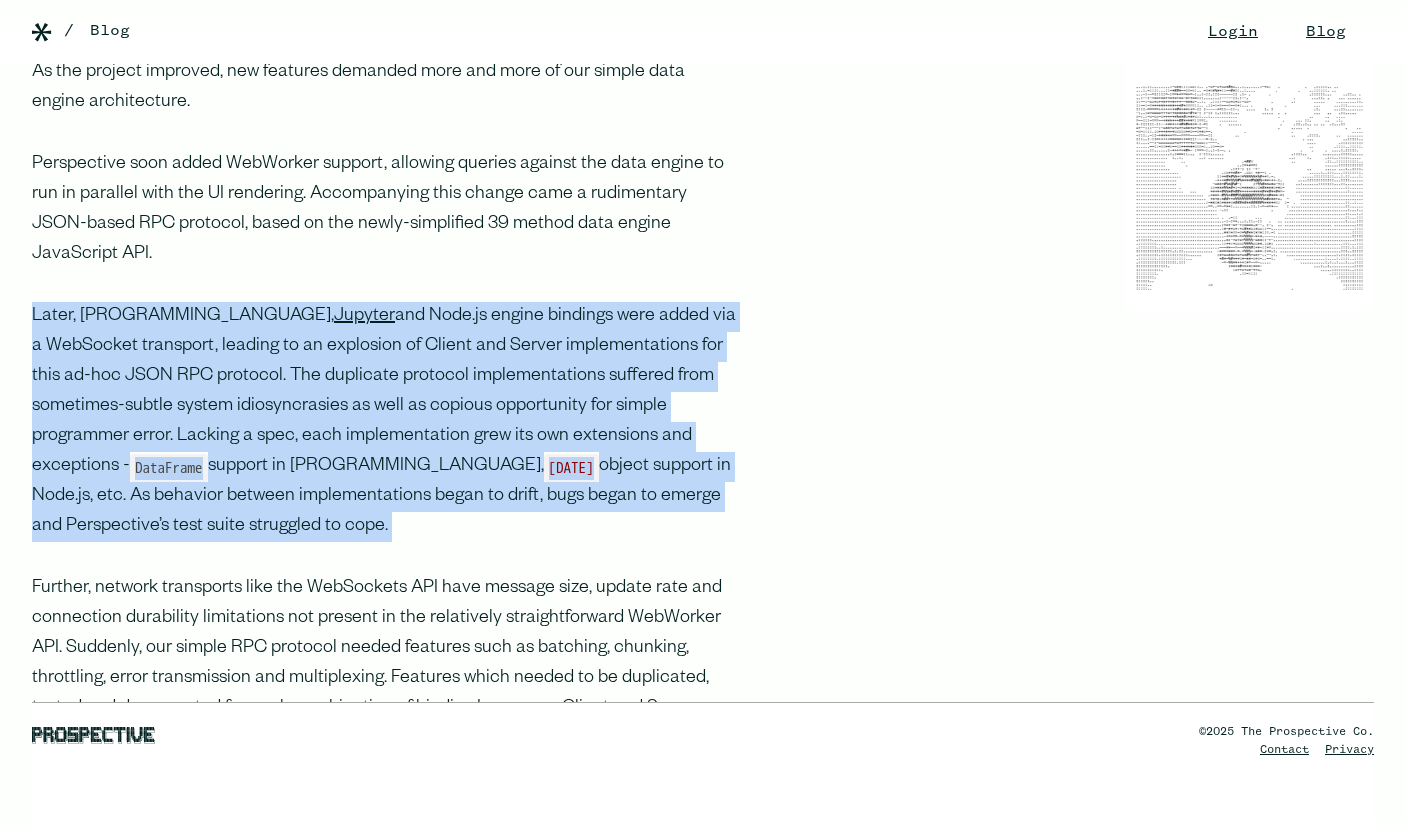 click on "Later, [PROGRAMMING_LANGUAGE],  Jupyter  and Node.js engine bindings were added via a WebSocket transport, leading to an explosion of Client and Server implementations for this ad-hoc JSON RPC protocol. The duplicate protocol implementations suffered from sometimes-subtle system idiosyncrasies as well as copious opportunity for simple programmer error. Lacking a spec, each implementation grew its own extensions and exceptions -  DataFrame  support in [PROGRAMMING_LANGUAGE],  [DATE]  object support in Node.js, etc. As behavior between implementations began to drift, bugs began to emerge and Perspective’s test suite struggled to cope." at bounding box center [384, 422] 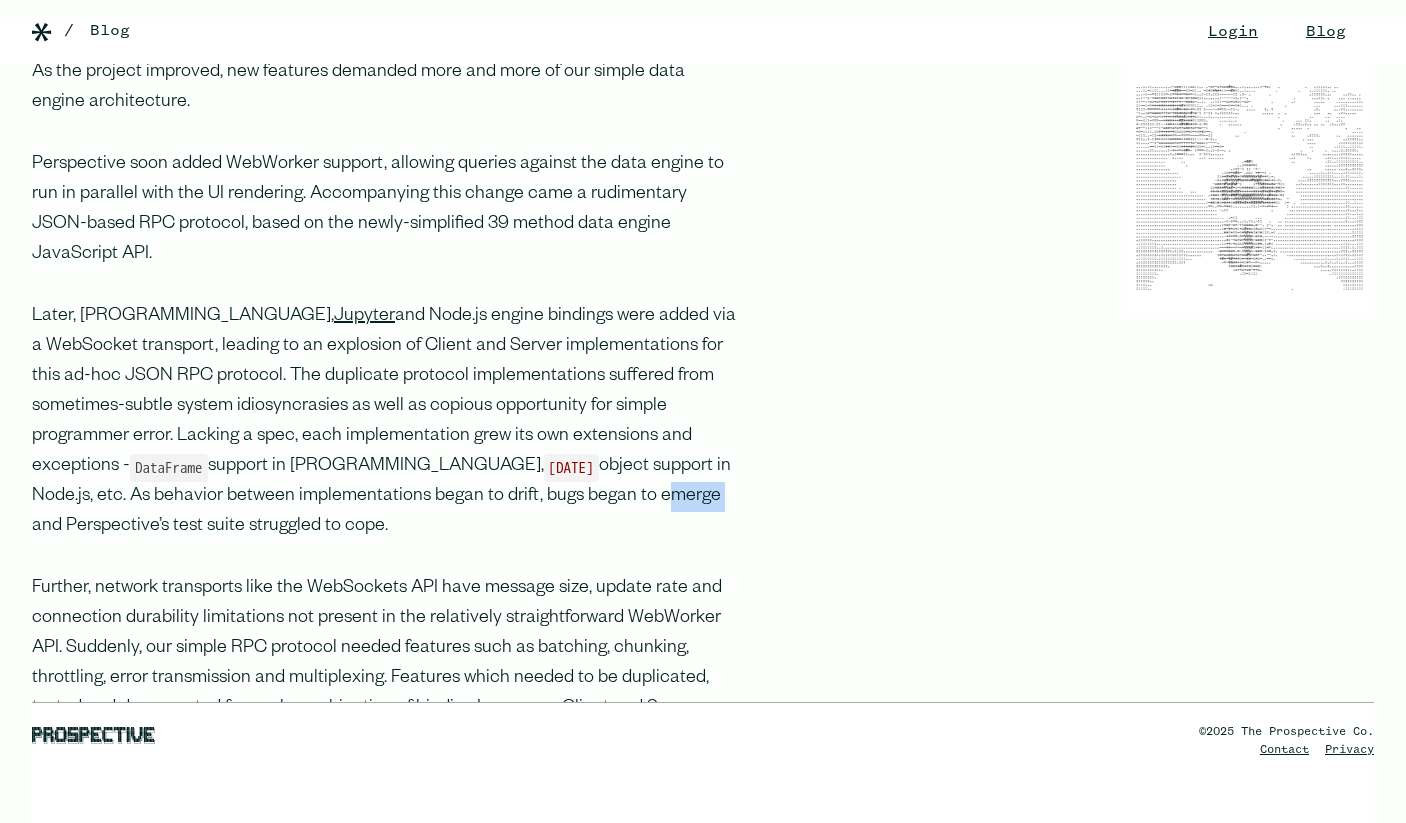 click on "Later, [PROGRAMMING_LANGUAGE],  Jupyter  and Node.js engine bindings were added via a WebSocket transport, leading to an explosion of Client and Server implementations for this ad-hoc JSON RPC protocol. The duplicate protocol implementations suffered from sometimes-subtle system idiosyncrasies as well as copious opportunity for simple programmer error. Lacking a spec, each implementation grew its own extensions and exceptions -  DataFrame  support in [PROGRAMMING_LANGUAGE],  [DATE]  object support in Node.js, etc. As behavior between implementations began to drift, bugs began to emerge and Perspective’s test suite struggled to cope." at bounding box center [384, 422] 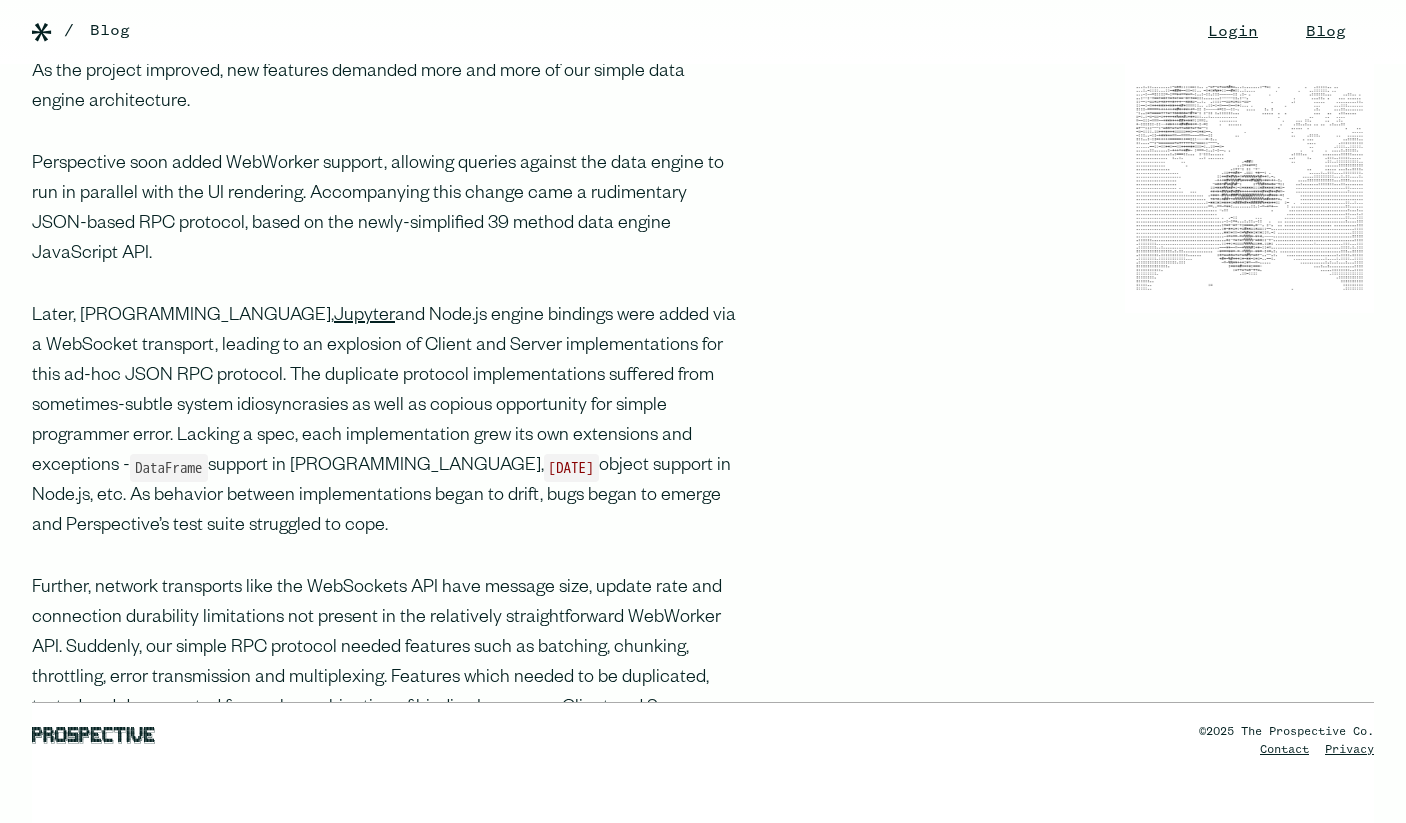 click on "Later, [PROGRAMMING_LANGUAGE],  Jupyter  and Node.js engine bindings were added via a WebSocket transport, leading to an explosion of Client and Server implementations for this ad-hoc JSON RPC protocol. The duplicate protocol implementations suffered from sometimes-subtle system idiosyncrasies as well as copious opportunity for simple programmer error. Lacking a spec, each implementation grew its own extensions and exceptions -  DataFrame  support in [PROGRAMMING_LANGUAGE],  [DATE]  object support in Node.js, etc. As behavior between implementations began to drift, bugs began to emerge and Perspective’s test suite struggled to cope." at bounding box center (384, 422) 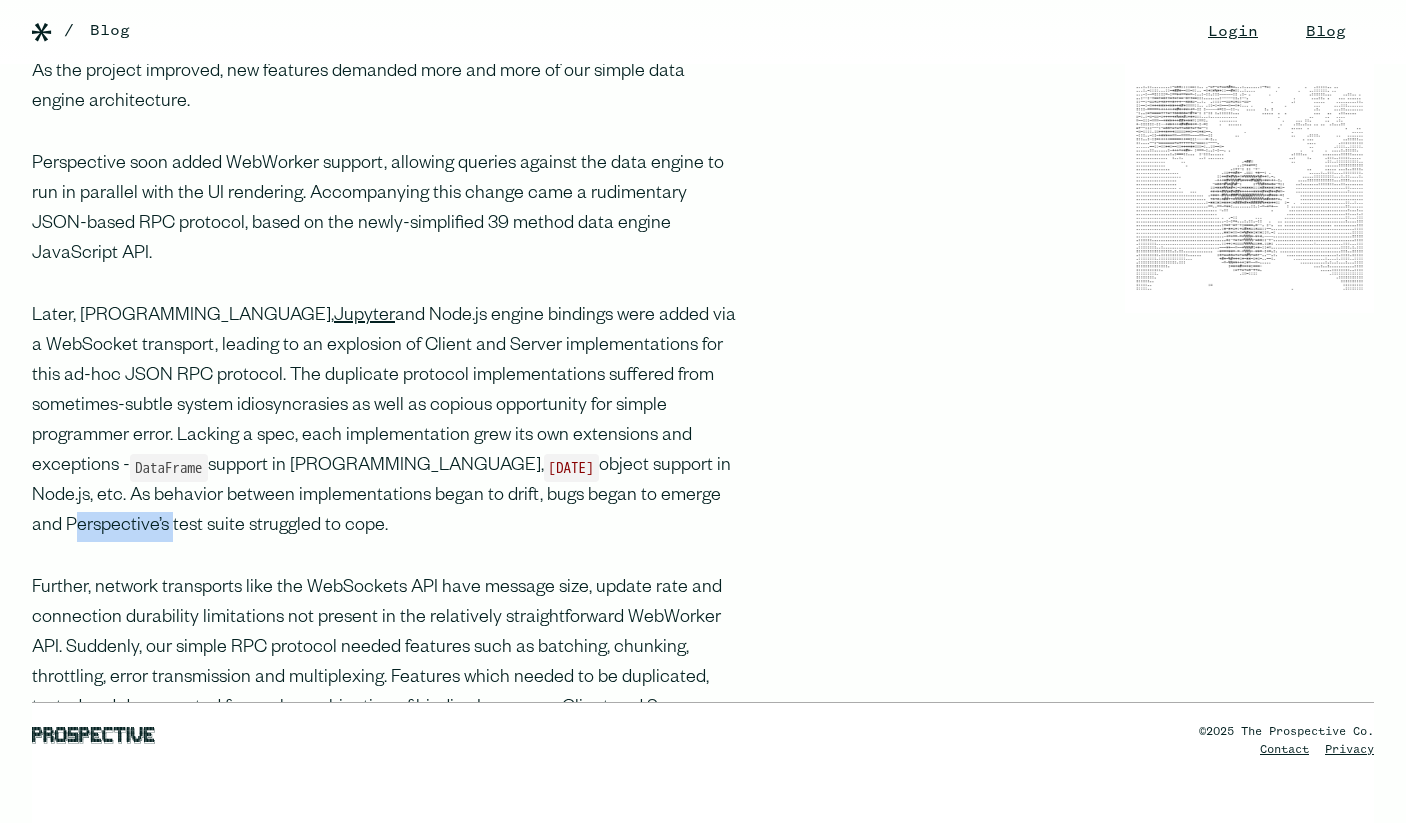 click on "Later, [PROGRAMMING_LANGUAGE],  Jupyter  and Node.js engine bindings were added via a WebSocket transport, leading to an explosion of Client and Server implementations for this ad-hoc JSON RPC protocol. The duplicate protocol implementations suffered from sometimes-subtle system idiosyncrasies as well as copious opportunity for simple programmer error. Lacking a spec, each implementation grew its own extensions and exceptions -  DataFrame  support in [PROGRAMMING_LANGUAGE],  [DATE]  object support in Node.js, etc. As behavior between implementations began to drift, bugs began to emerge and Perspective’s test suite struggled to cope." at bounding box center [384, 422] 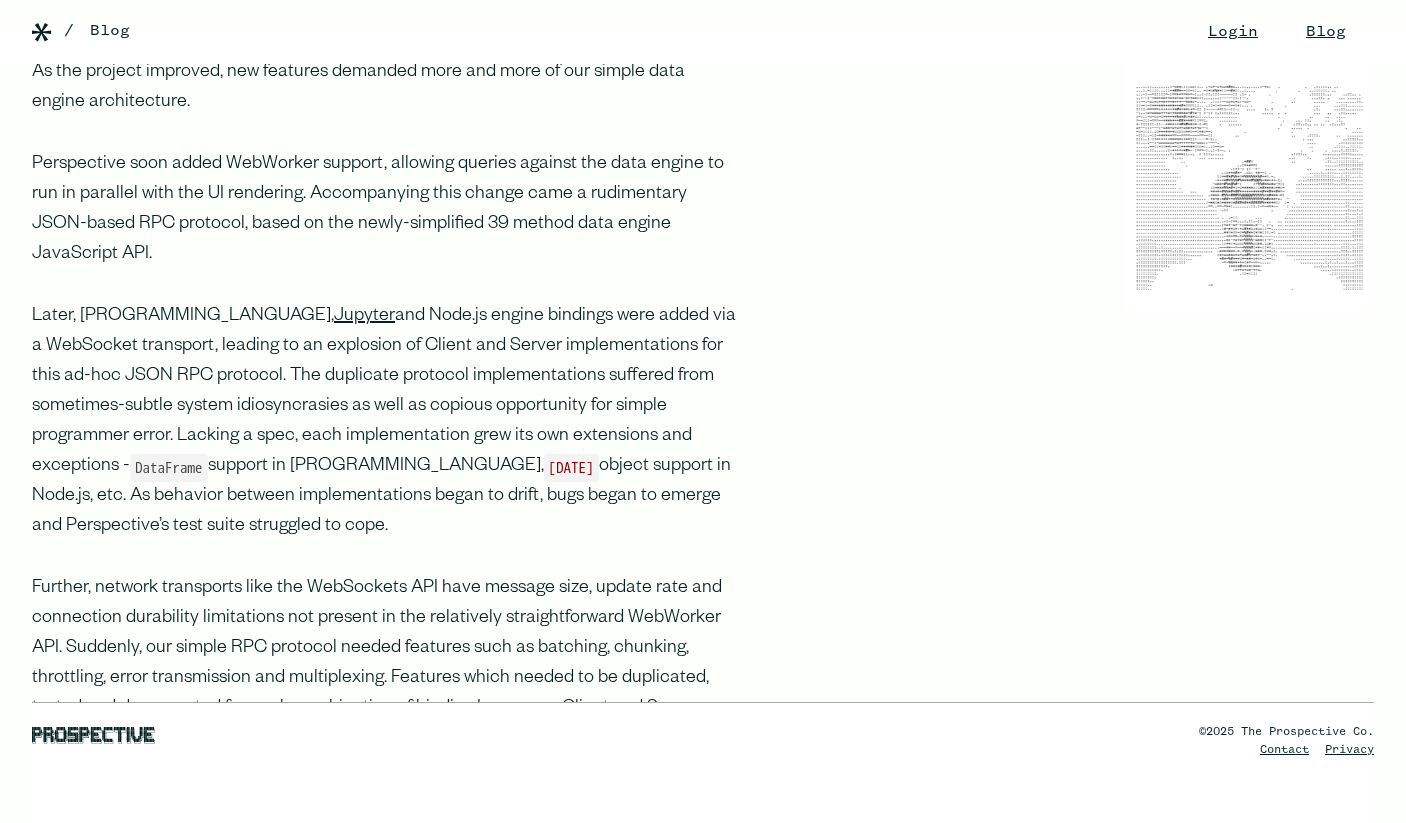 click on "Later, [PROGRAMMING_LANGUAGE],  Jupyter  and Node.js engine bindings were added via a WebSocket transport, leading to an explosion of Client and Server implementations for this ad-hoc JSON RPC protocol. The duplicate protocol implementations suffered from sometimes-subtle system idiosyncrasies as well as copious opportunity for simple programmer error. Lacking a spec, each implementation grew its own extensions and exceptions -  DataFrame  support in [PROGRAMMING_LANGUAGE],  [DATE]  object support in Node.js, etc. As behavior between implementations began to drift, bugs began to emerge and Perspective’s test suite struggled to cope." at bounding box center [384, 422] 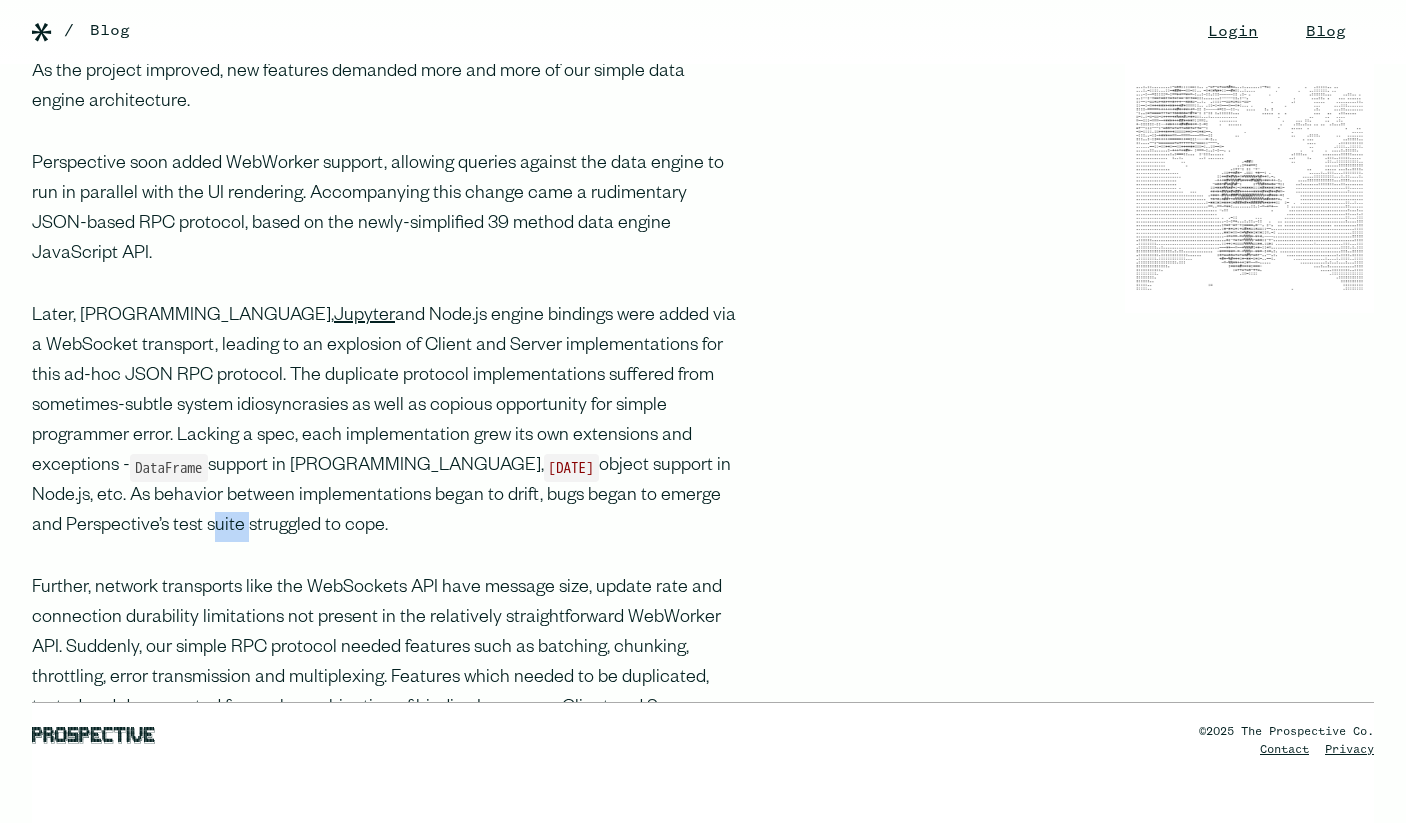 click on "Later, [PROGRAMMING_LANGUAGE],  Jupyter  and Node.js engine bindings were added via a WebSocket transport, leading to an explosion of Client and Server implementations for this ad-hoc JSON RPC protocol. The duplicate protocol implementations suffered from sometimes-subtle system idiosyncrasies as well as copious opportunity for simple programmer error. Lacking a spec, each implementation grew its own extensions and exceptions -  DataFrame  support in [PROGRAMMING_LANGUAGE],  [DATE]  object support in Node.js, etc. As behavior between implementations began to drift, bugs began to emerge and Perspective’s test suite struggled to cope." at bounding box center (384, 422) 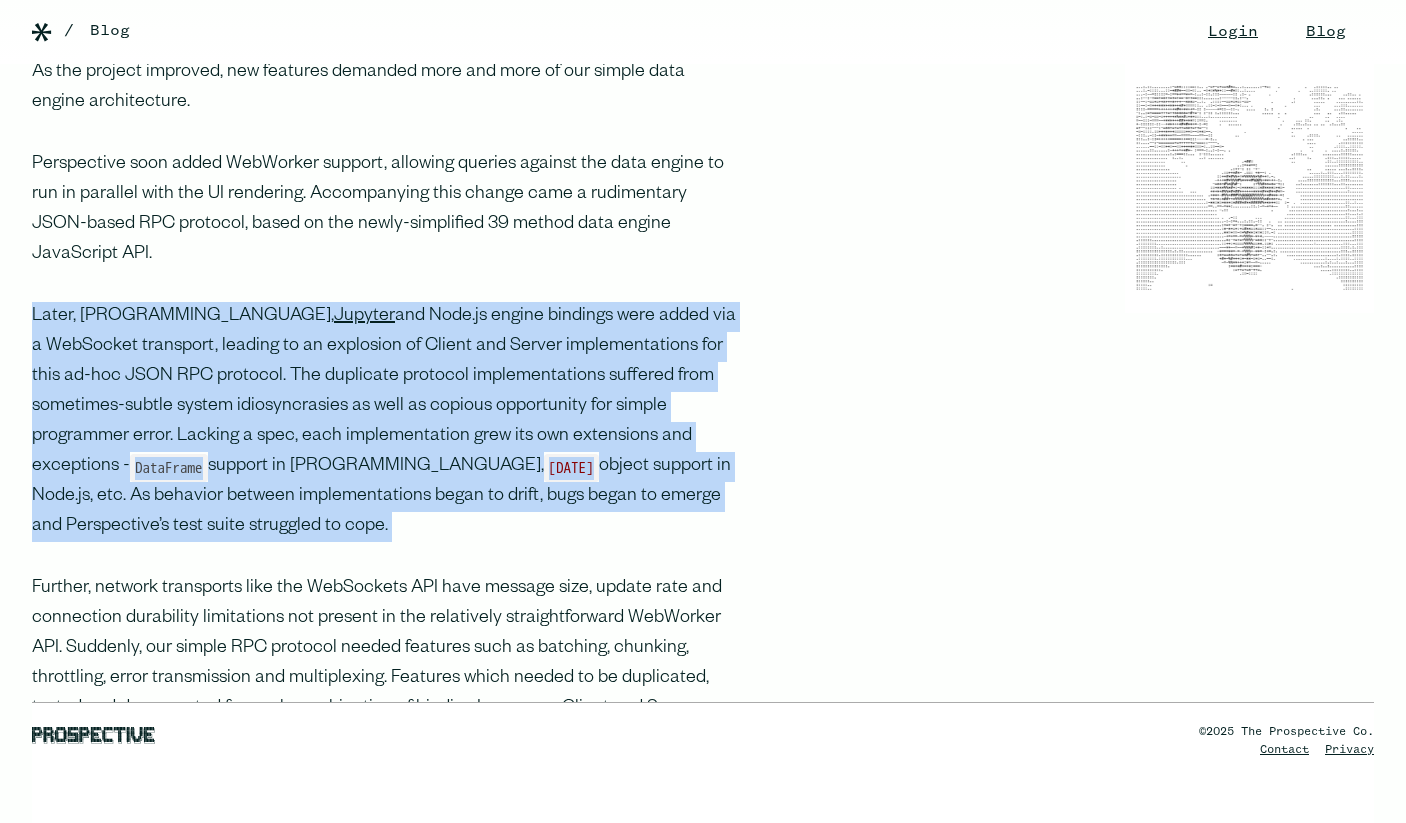 click on "Later, [PROGRAMMING_LANGUAGE],  Jupyter  and Node.js engine bindings were added via a WebSocket transport, leading to an explosion of Client and Server implementations for this ad-hoc JSON RPC protocol. The duplicate protocol implementations suffered from sometimes-subtle system idiosyncrasies as well as copious opportunity for simple programmer error. Lacking a spec, each implementation grew its own extensions and exceptions -  DataFrame  support in [PROGRAMMING_LANGUAGE],  [DATE]  object support in Node.js, etc. As behavior between implementations began to drift, bugs began to emerge and Perspective’s test suite struggled to cope." at bounding box center (384, 422) 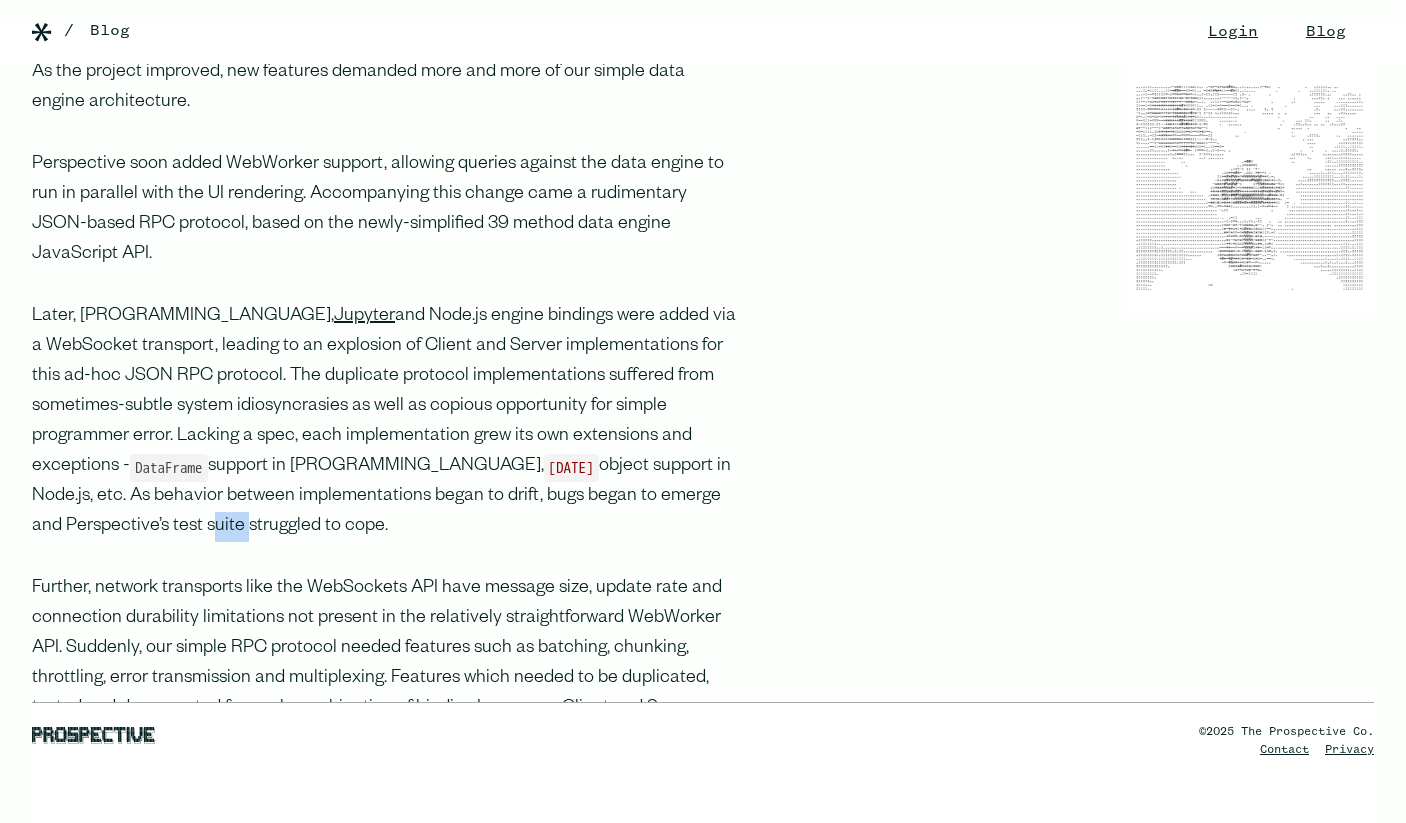 click on "Later, [PROGRAMMING_LANGUAGE],  Jupyter  and Node.js engine bindings were added via a WebSocket transport, leading to an explosion of Client and Server implementations for this ad-hoc JSON RPC protocol. The duplicate protocol implementations suffered from sometimes-subtle system idiosyncrasies as well as copious opportunity for simple programmer error. Lacking a spec, each implementation grew its own extensions and exceptions -  DataFrame  support in [PROGRAMMING_LANGUAGE],  [DATE]  object support in Node.js, etc. As behavior between implementations began to drift, bugs began to emerge and Perspective’s test suite struggled to cope." at bounding box center (384, 422) 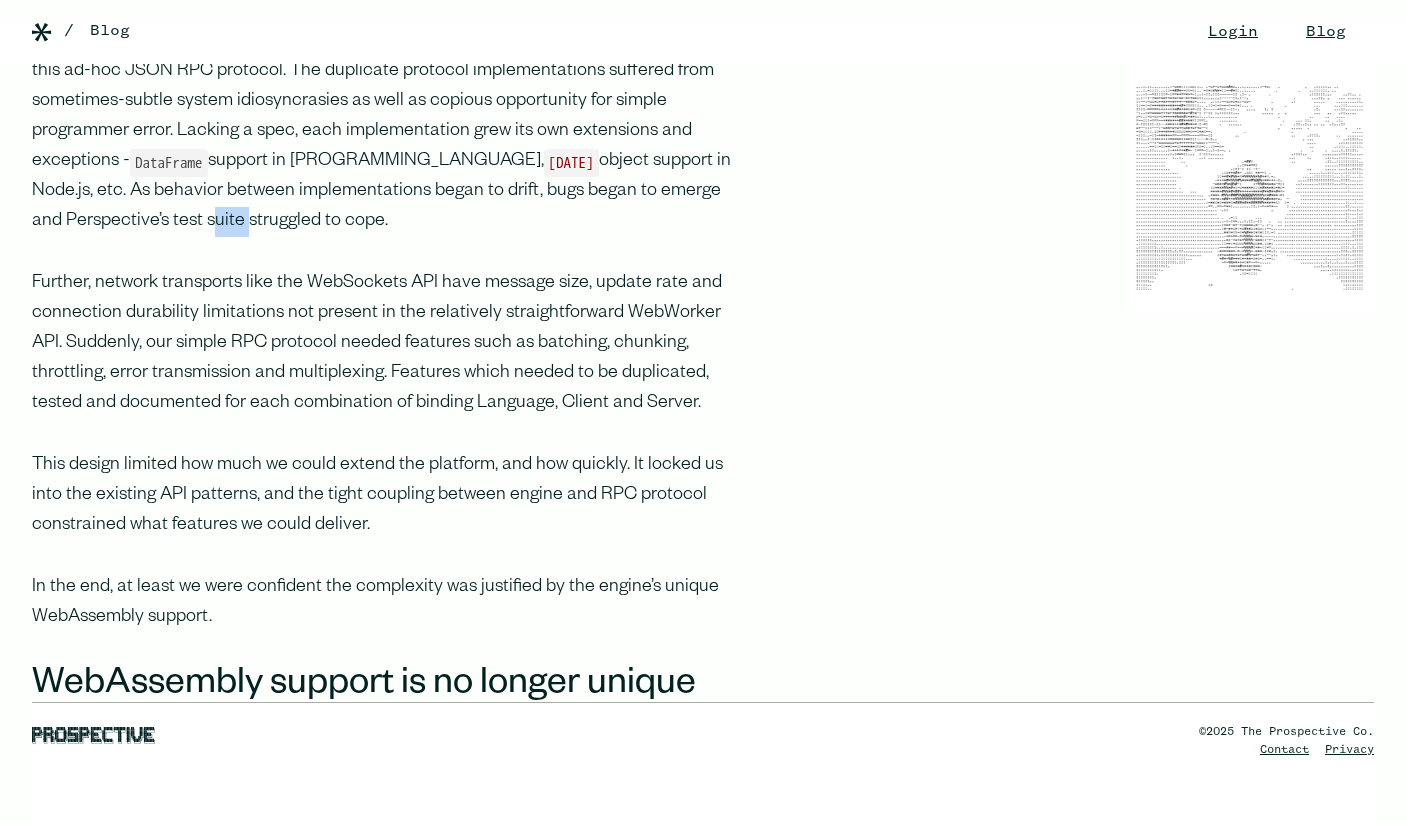 scroll, scrollTop: 2253, scrollLeft: 0, axis: vertical 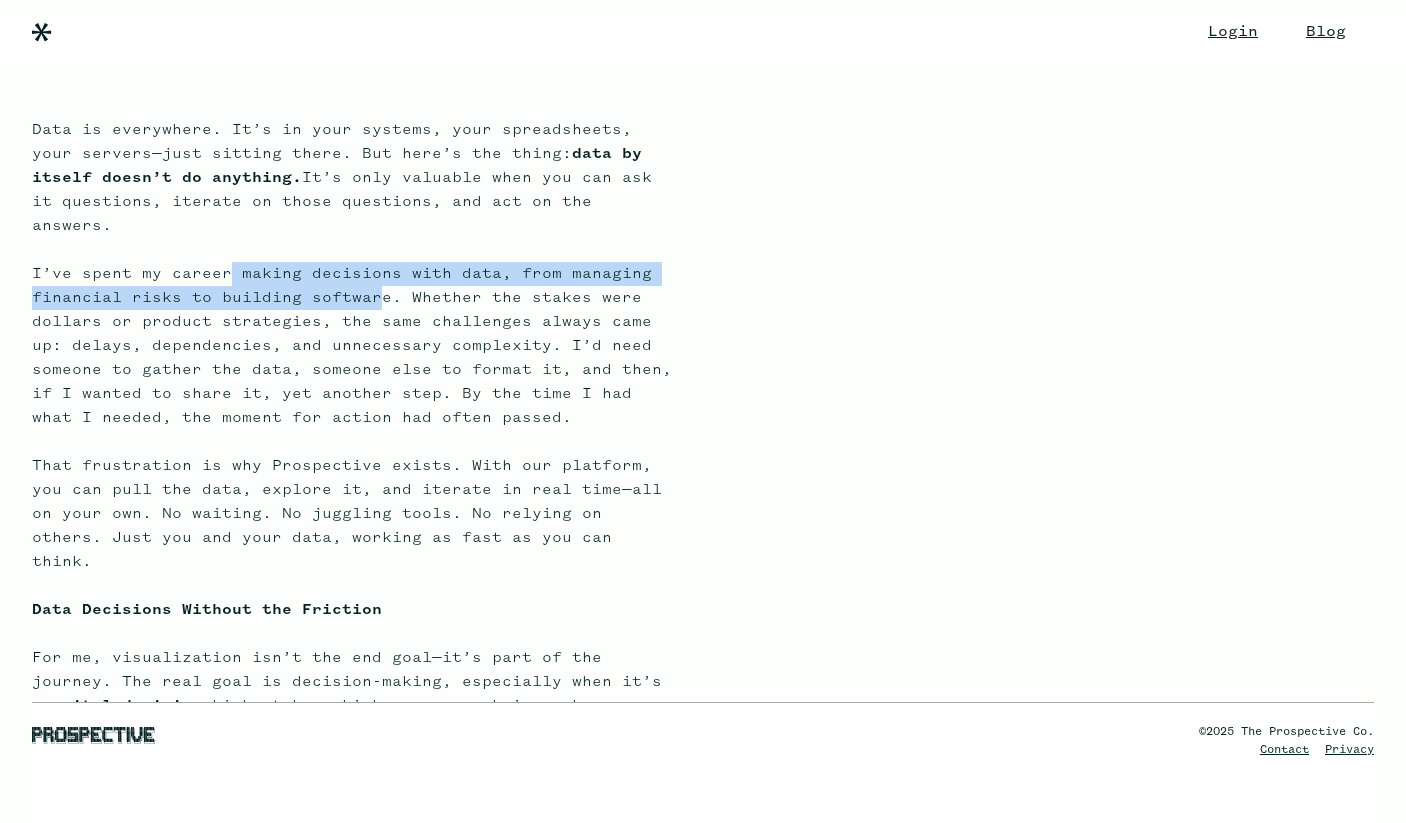 drag, startPoint x: 229, startPoint y: 248, endPoint x: 380, endPoint y: 272, distance: 152.89539 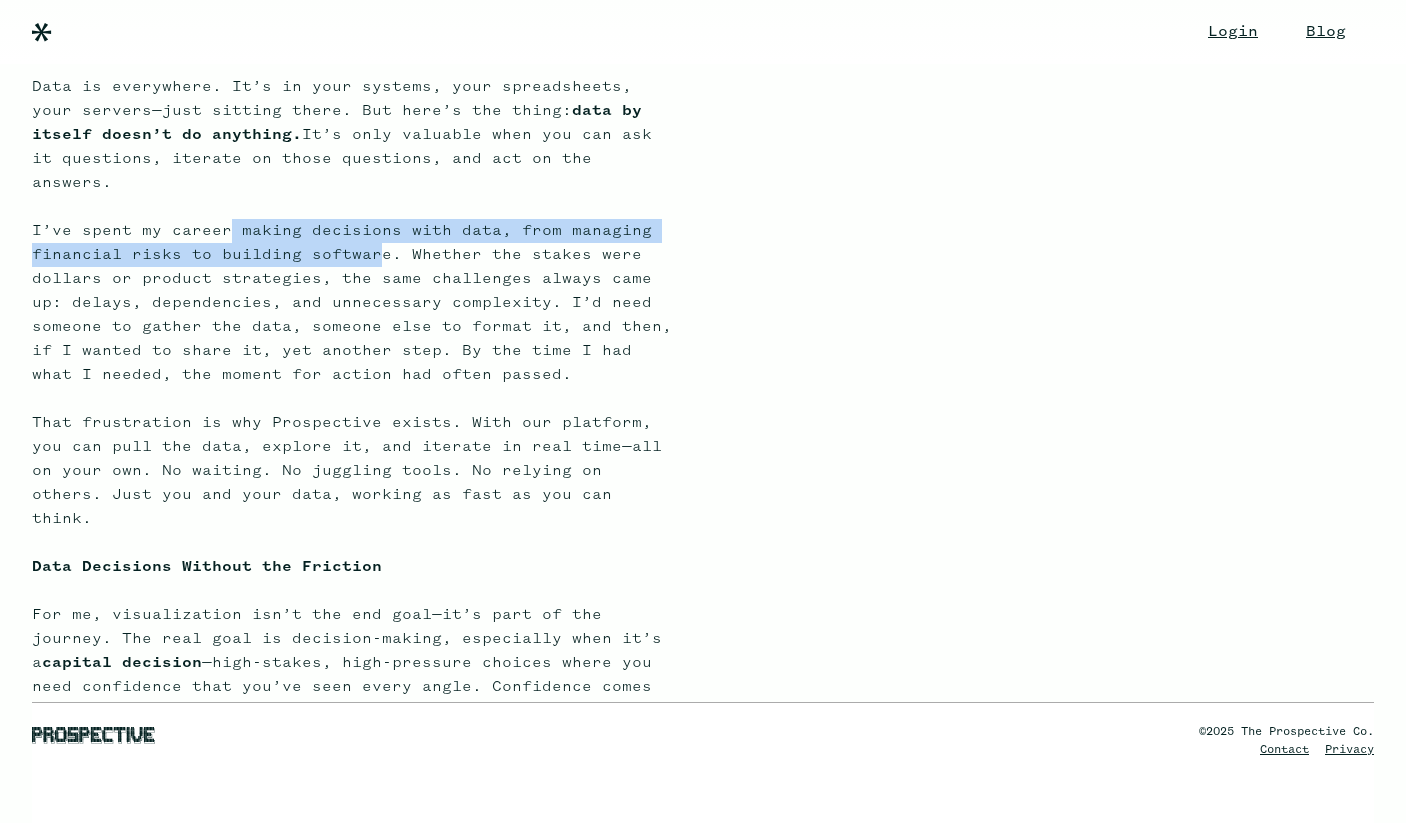 scroll, scrollTop: 372, scrollLeft: 0, axis: vertical 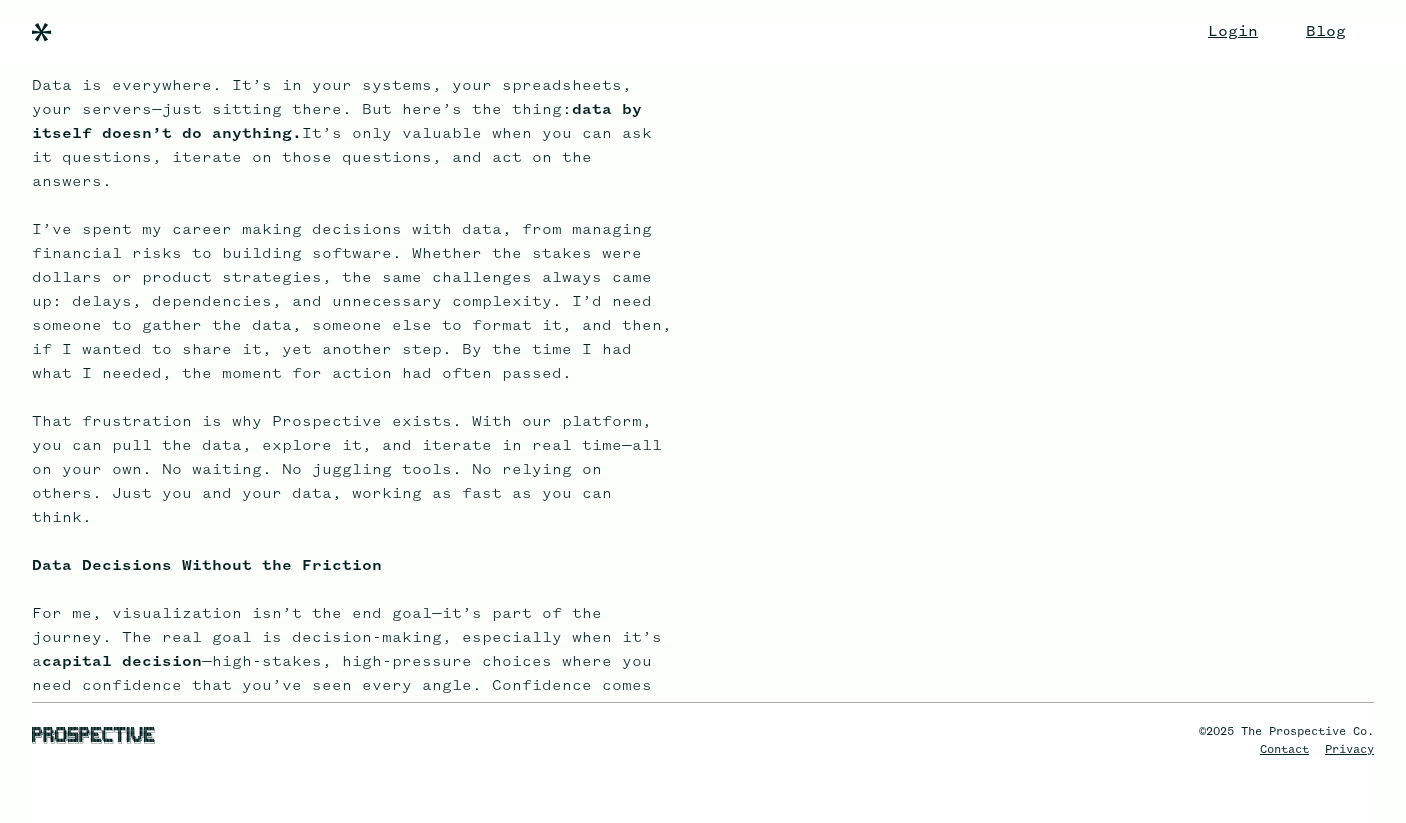 click on "Data is everywhere. It’s in your systems, your spreadsheets, your servers—just sitting there. But here’s the thing:  data by itself doesn’t do anything.  It’s only valuable when you can ask it questions, iterate on those questions, and act on the answers. I’ve spent my career making decisions with data, from managing financial risks to building software. Whether the stakes were dollars or product strategies, the same challenges always came up: delays, dependencies, and unnecessary complexity. I’d need someone to gather the data, someone else to format it, and then, if I wanted to share it, yet another step. By the time I had what I needed, the moment for action had often passed. That frustration is why Prospective exists. With our platform, you can pull the data, explore it, and iterate in real time—all on your own. No waiting. No juggling tools. No relying on others. Just you and your data, working as fast as you can think. Data Decisions Without the Friction capital decision Why This Matters" at bounding box center (352, 818) 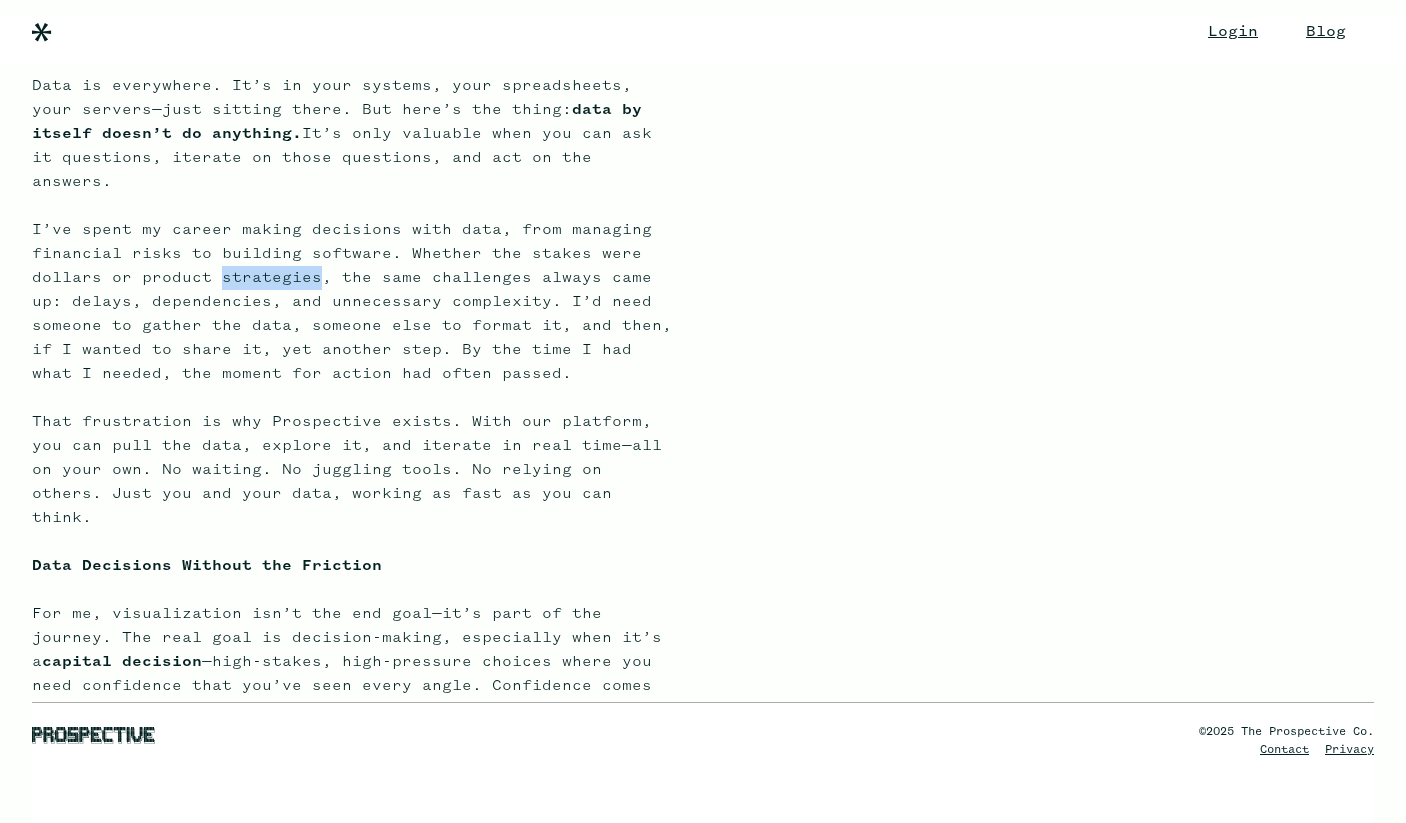 click on "Data is everywhere. It’s in your systems, your spreadsheets, your servers—just sitting there. But here’s the thing:  data by itself doesn’t do anything.  It’s only valuable when you can ask it questions, iterate on those questions, and act on the answers. I’ve spent my career making decisions with data, from managing financial risks to building software. Whether the stakes were dollars or product strategies, the same challenges always came up: delays, dependencies, and unnecessary complexity. I’d need someone to gather the data, someone else to format it, and then, if I wanted to share it, yet another step. By the time I had what I needed, the moment for action had often passed. That frustration is why Prospective exists. With our platform, you can pull the data, explore it, and iterate in real time—all on your own. No waiting. No juggling tools. No relying on others. Just you and your data, working as fast as you can think. Data Decisions Without the Friction capital decision Why This Matters" at bounding box center [352, 818] 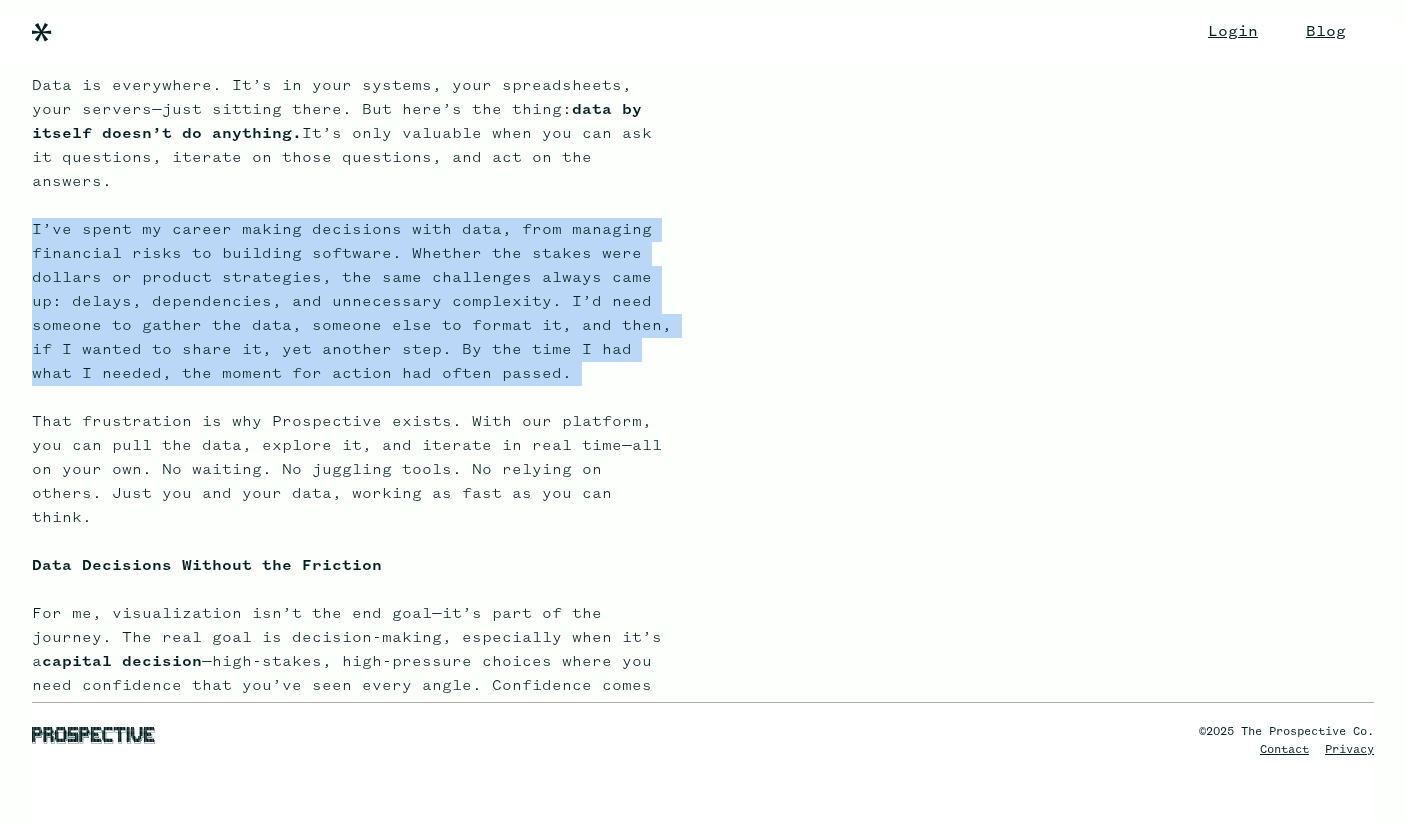 click on "Data is everywhere. It’s in your systems, your spreadsheets, your servers—just sitting there. But here’s the thing:  data by itself doesn’t do anything.  It’s only valuable when you can ask it questions, iterate on those questions, and act on the answers. I’ve spent my career making decisions with data, from managing financial risks to building software. Whether the stakes were dollars or product strategies, the same challenges always came up: delays, dependencies, and unnecessary complexity. I’d need someone to gather the data, someone else to format it, and then, if I wanted to share it, yet another step. By the time I had what I needed, the moment for action had often passed. That frustration is why Prospective exists. With our platform, you can pull the data, explore it, and iterate in real time—all on your own. No waiting. No juggling tools. No relying on others. Just you and your data, working as fast as you can think. Data Decisions Without the Friction capital decision Why This Matters" at bounding box center [352, 818] 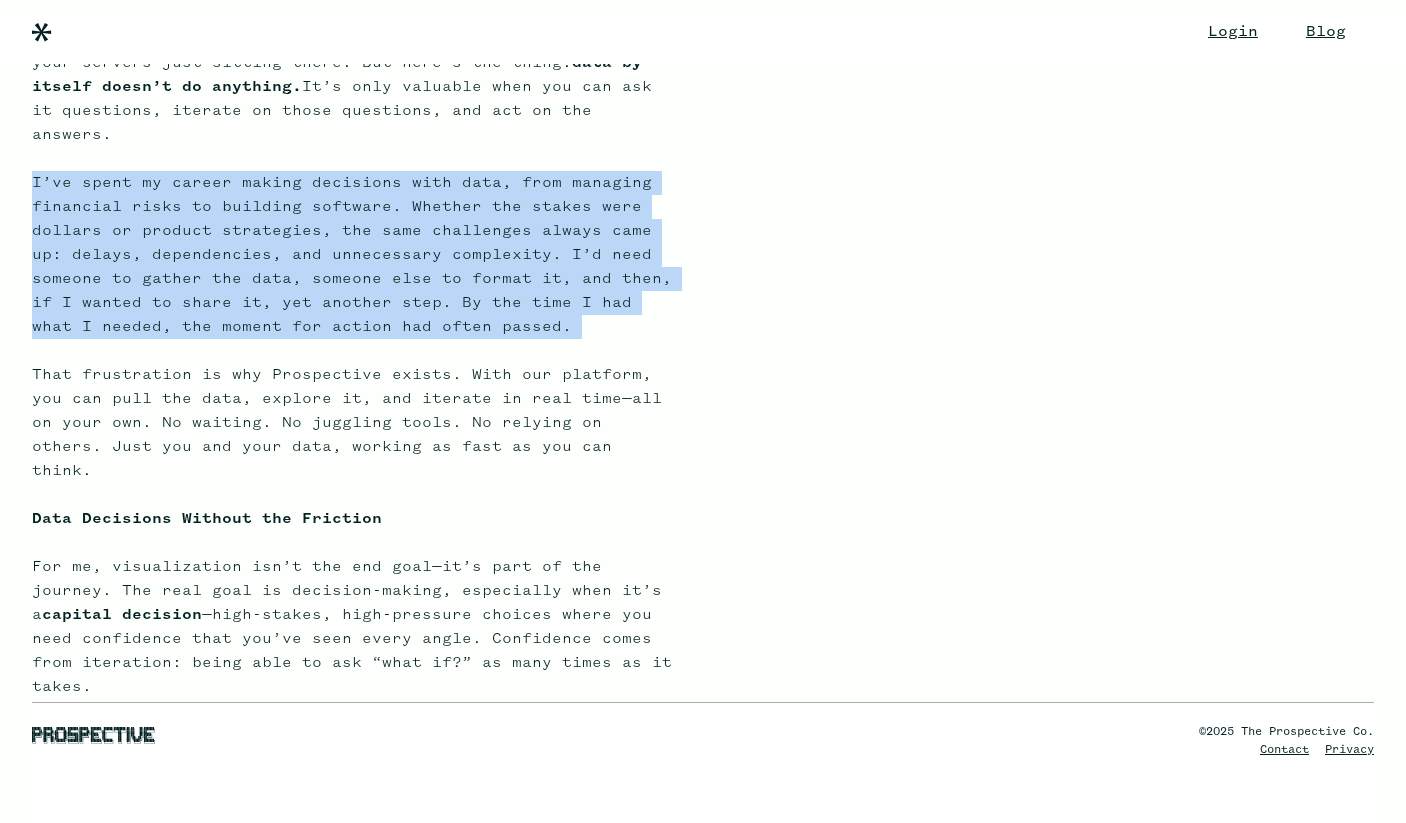 scroll, scrollTop: 420, scrollLeft: 0, axis: vertical 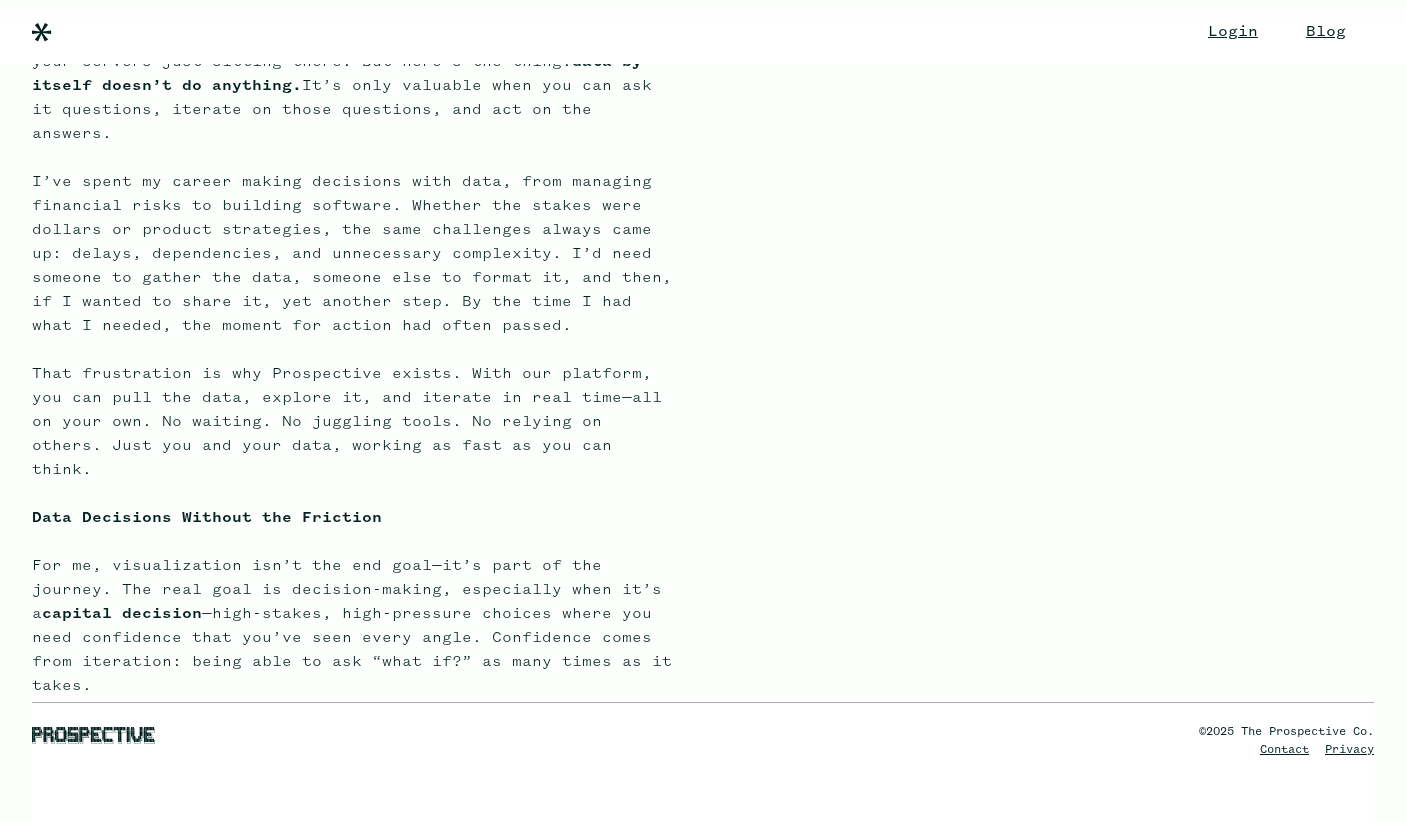 click on "Data is everywhere. It’s in your systems, your spreadsheets, your servers—just sitting there. But here’s the thing:  data by itself doesn’t do anything.  It’s only valuable when you can ask it questions, iterate on those questions, and act on the answers. I’ve spent my career making decisions with data, from managing financial risks to building software. Whether the stakes were dollars or product strategies, the same challenges always came up: delays, dependencies, and unnecessary complexity. I’d need someone to gather the data, someone else to format it, and then, if I wanted to share it, yet another step. By the time I had what I needed, the moment for action had often passed. That frustration is why Prospective exists. With our platform, you can pull the data, explore it, and iterate in real time—all on your own. No waiting. No juggling tools. No relying on others. Just you and your data, working as fast as you can think. Data Decisions Without the Friction capital decision Why This Matters" at bounding box center (352, 770) 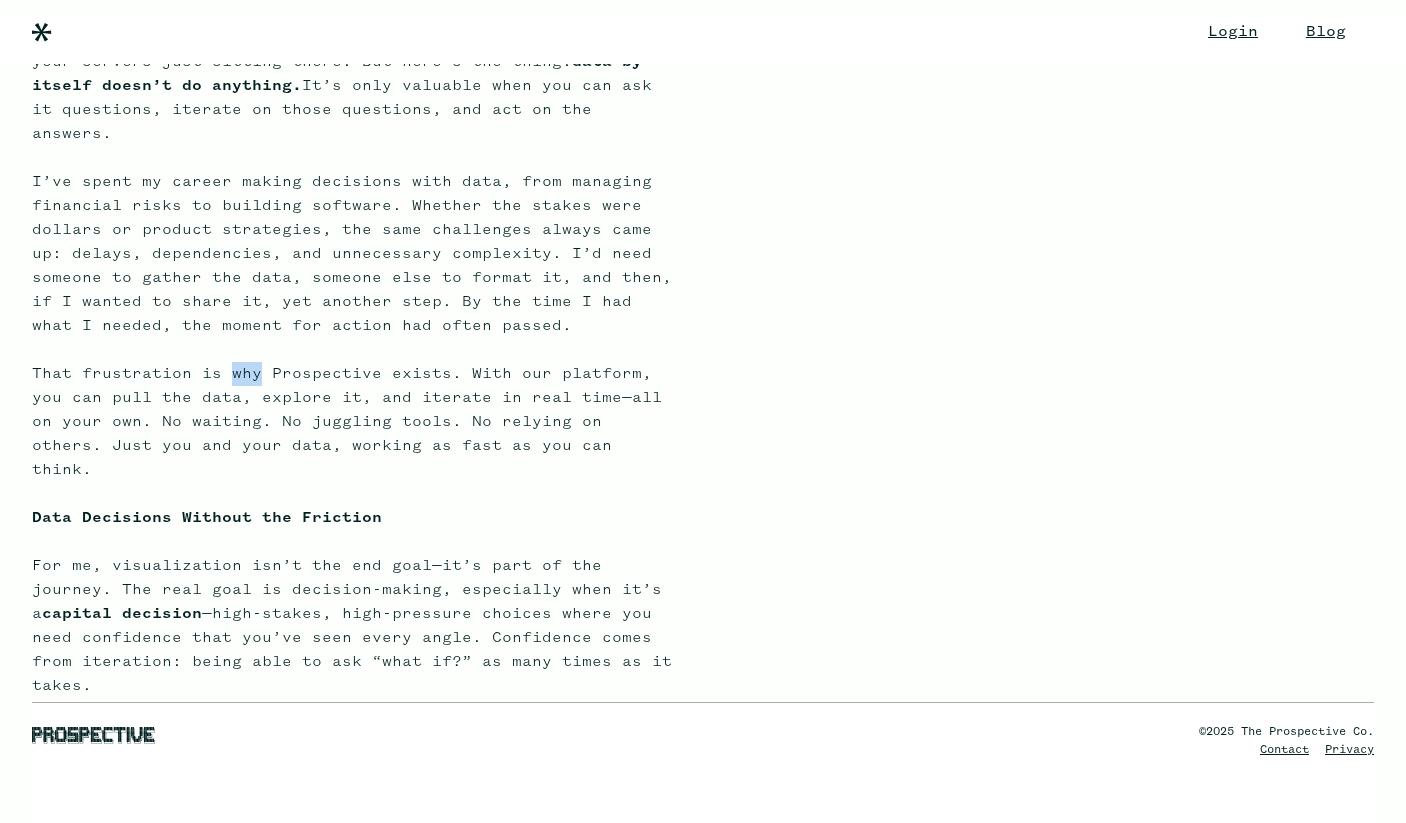 click on "Data is everywhere. It’s in your systems, your spreadsheets, your servers—just sitting there. But here’s the thing:  data by itself doesn’t do anything.  It’s only valuable when you can ask it questions, iterate on those questions, and act on the answers. I’ve spent my career making decisions with data, from managing financial risks to building software. Whether the stakes were dollars or product strategies, the same challenges always came up: delays, dependencies, and unnecessary complexity. I’d need someone to gather the data, someone else to format it, and then, if I wanted to share it, yet another step. By the time I had what I needed, the moment for action had often passed. That frustration is why Prospective exists. With our platform, you can pull the data, explore it, and iterate in real time—all on your own. No waiting. No juggling tools. No relying on others. Just you and your data, working as fast as you can think. Data Decisions Without the Friction capital decision Why This Matters" at bounding box center [352, 770] 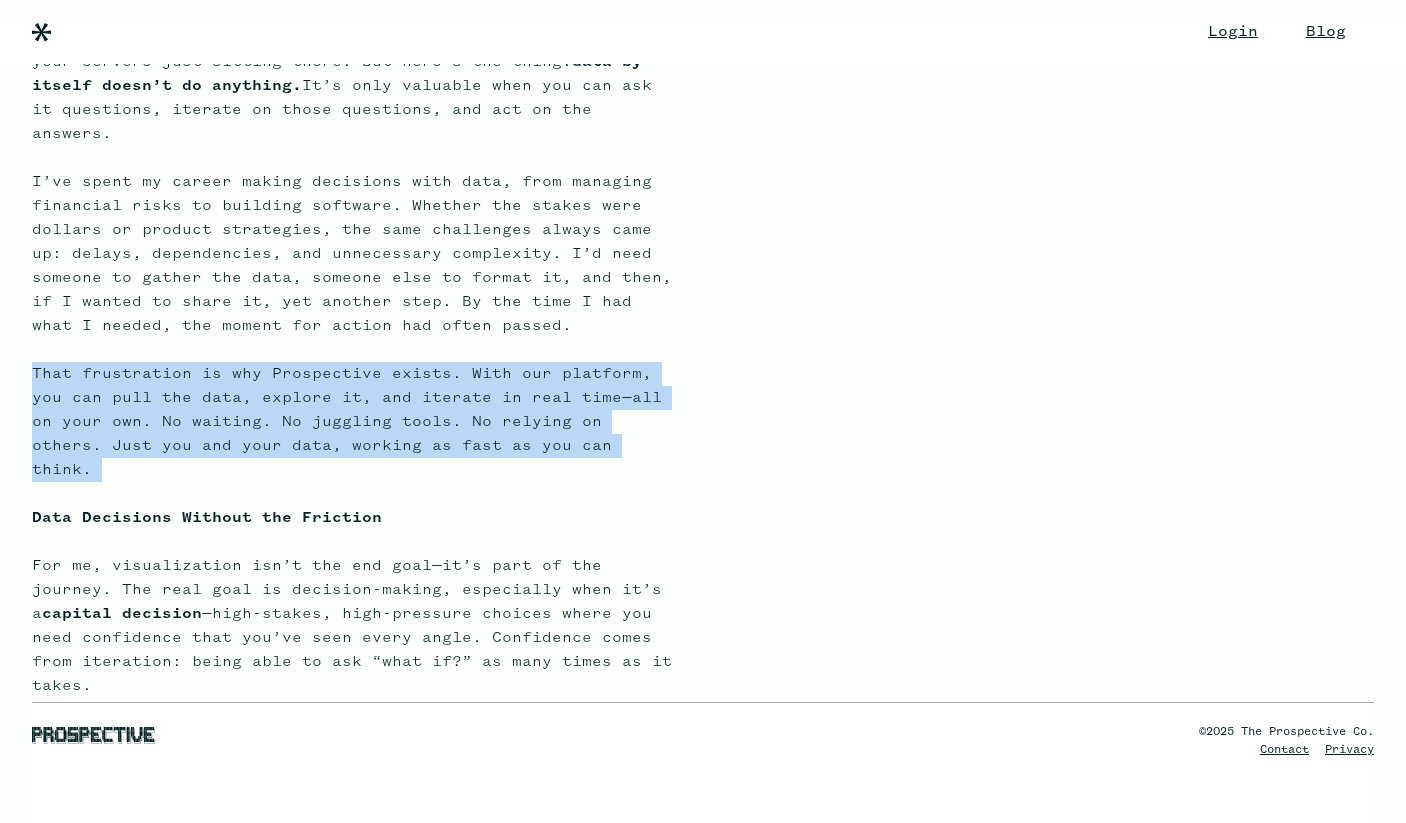 click on "Data is everywhere. It’s in your systems, your spreadsheets, your servers—just sitting there. But here’s the thing:  data by itself doesn’t do anything.  It’s only valuable when you can ask it questions, iterate on those questions, and act on the answers. I’ve spent my career making decisions with data, from managing financial risks to building software. Whether the stakes were dollars or product strategies, the same challenges always came up: delays, dependencies, and unnecessary complexity. I’d need someone to gather the data, someone else to format it, and then, if I wanted to share it, yet another step. By the time I had what I needed, the moment for action had often passed. That frustration is why Prospective exists. With our platform, you can pull the data, explore it, and iterate in real time—all on your own. No waiting. No juggling tools. No relying on others. Just you and your data, working as fast as you can think. Data Decisions Without the Friction capital decision Why This Matters" at bounding box center [352, 770] 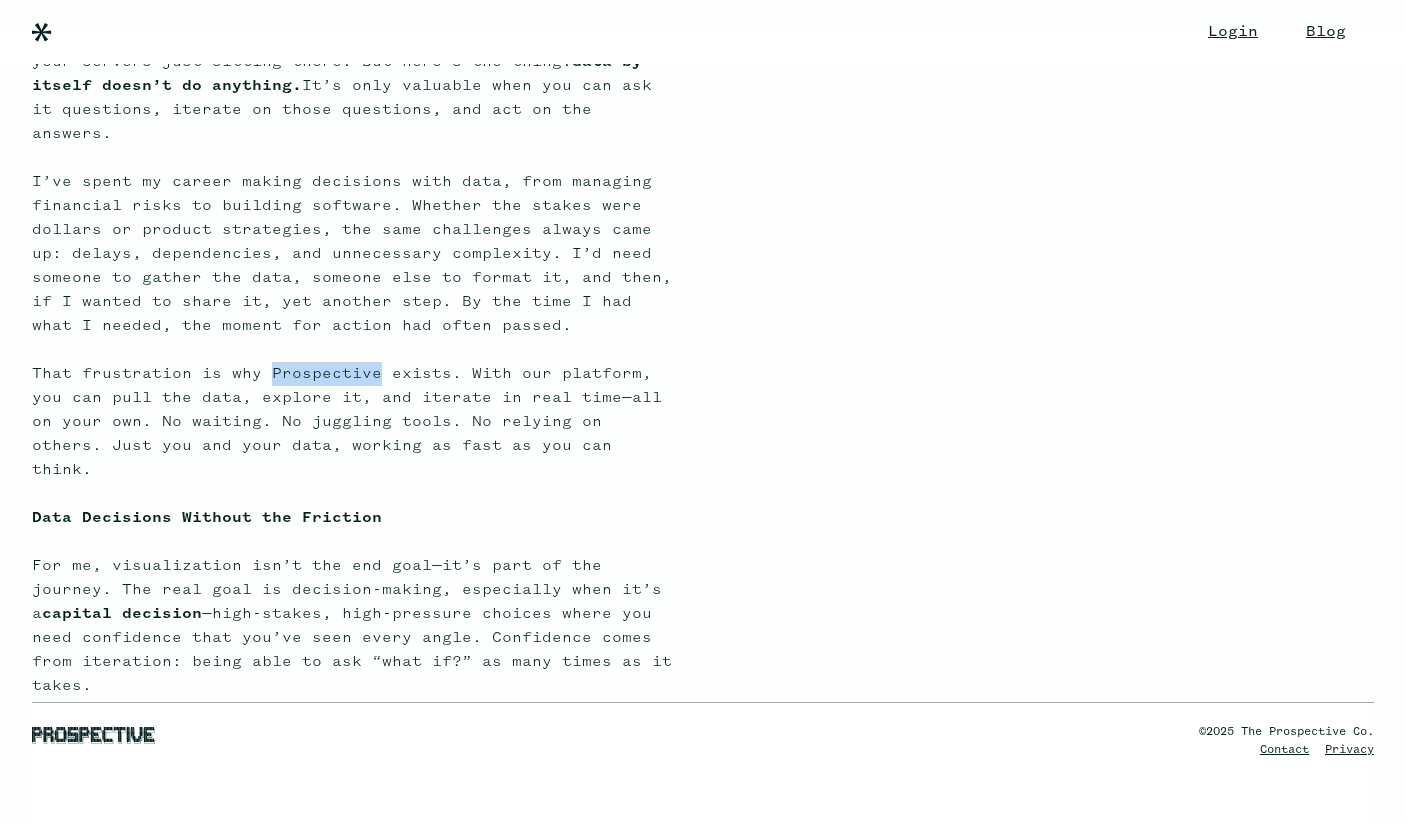 click on "Data is everywhere. It’s in your systems, your spreadsheets, your servers—just sitting there. But here’s the thing:  data by itself doesn’t do anything.  It’s only valuable when you can ask it questions, iterate on those questions, and act on the answers. I’ve spent my career making decisions with data, from managing financial risks to building software. Whether the stakes were dollars or product strategies, the same challenges always came up: delays, dependencies, and unnecessary complexity. I’d need someone to gather the data, someone else to format it, and then, if I wanted to share it, yet another step. By the time I had what I needed, the moment for action had often passed. That frustration is why Prospective exists. With our platform, you can pull the data, explore it, and iterate in real time—all on your own. No waiting. No juggling tools. No relying on others. Just you and your data, working as fast as you can think. Data Decisions Without the Friction capital decision Why This Matters" at bounding box center (352, 770) 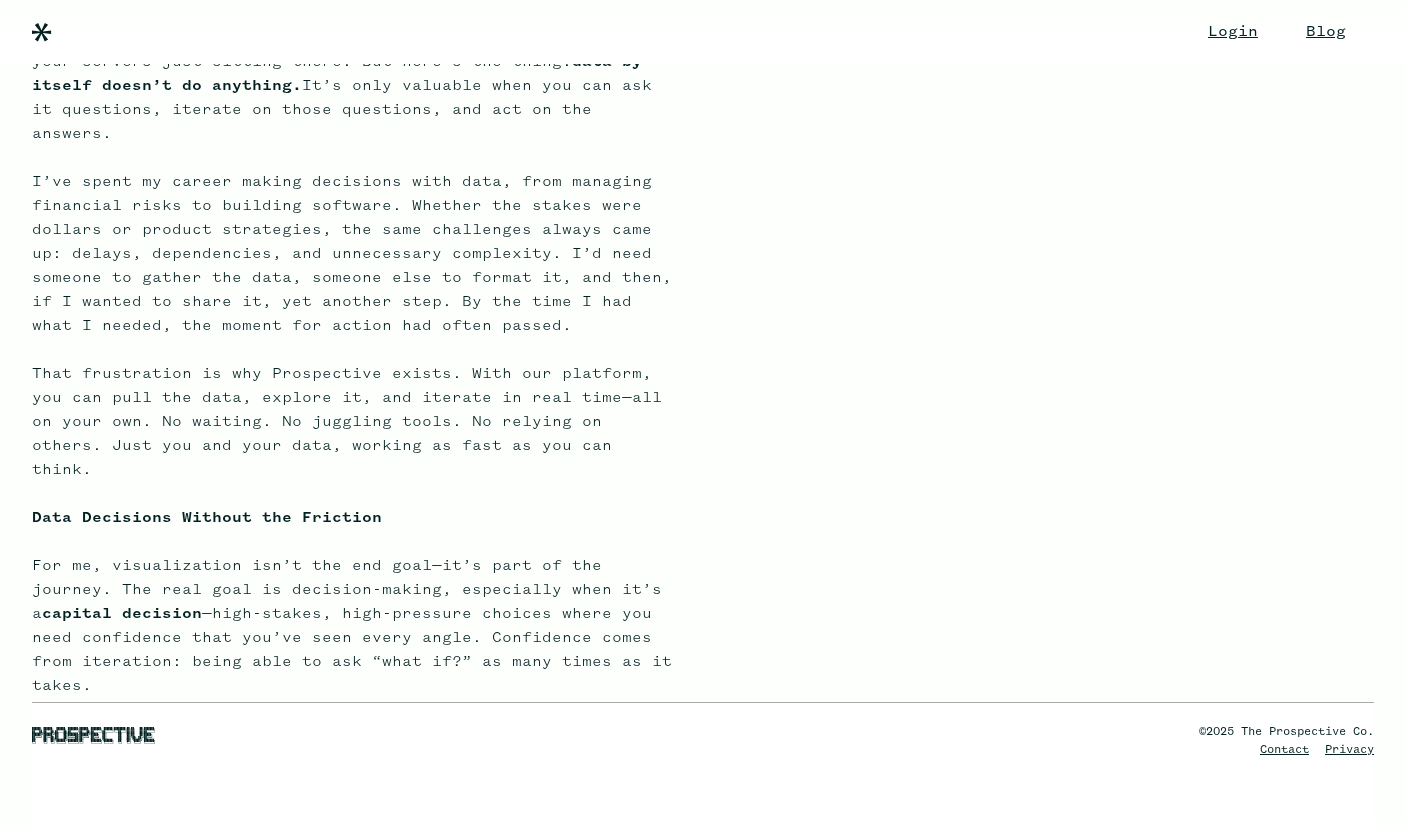 click on "Data is everywhere. It’s in your systems, your spreadsheets, your servers—just sitting there. But here’s the thing:  data by itself doesn’t do anything.  It’s only valuable when you can ask it questions, iterate on those questions, and act on the answers. I’ve spent my career making decisions with data, from managing financial risks to building software. Whether the stakes were dollars or product strategies, the same challenges always came up: delays, dependencies, and unnecessary complexity. I’d need someone to gather the data, someone else to format it, and then, if I wanted to share it, yet another step. By the time I had what I needed, the moment for action had often passed. That frustration is why Prospective exists. With our platform, you can pull the data, explore it, and iterate in real time—all on your own. No waiting. No juggling tools. No relying on others. Just you and your data, working as fast as you can think. Data Decisions Without the Friction capital decision Why This Matters" at bounding box center [352, 770] 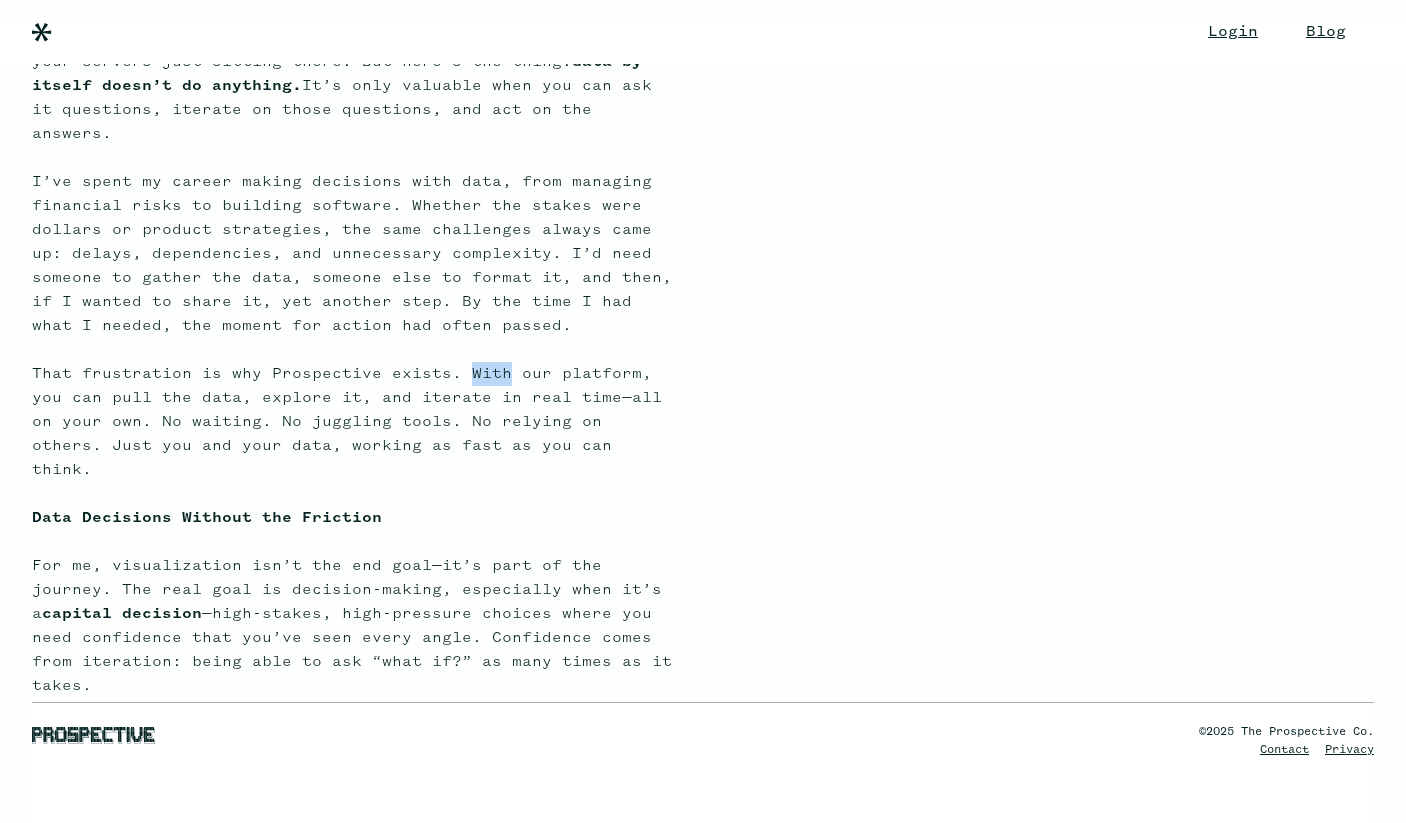 click on "Data is everywhere. It’s in your systems, your spreadsheets, your servers—just sitting there. But here’s the thing:  data by itself doesn’t do anything.  It’s only valuable when you can ask it questions, iterate on those questions, and act on the answers. I’ve spent my career making decisions with data, from managing financial risks to building software. Whether the stakes were dollars or product strategies, the same challenges always came up: delays, dependencies, and unnecessary complexity. I’d need someone to gather the data, someone else to format it, and then, if I wanted to share it, yet another step. By the time I had what I needed, the moment for action had often passed. That frustration is why Prospective exists. With our platform, you can pull the data, explore it, and iterate in real time—all on your own. No waiting. No juggling tools. No relying on others. Just you and your data, working as fast as you can think. Data Decisions Without the Friction capital decision Why This Matters" at bounding box center (352, 770) 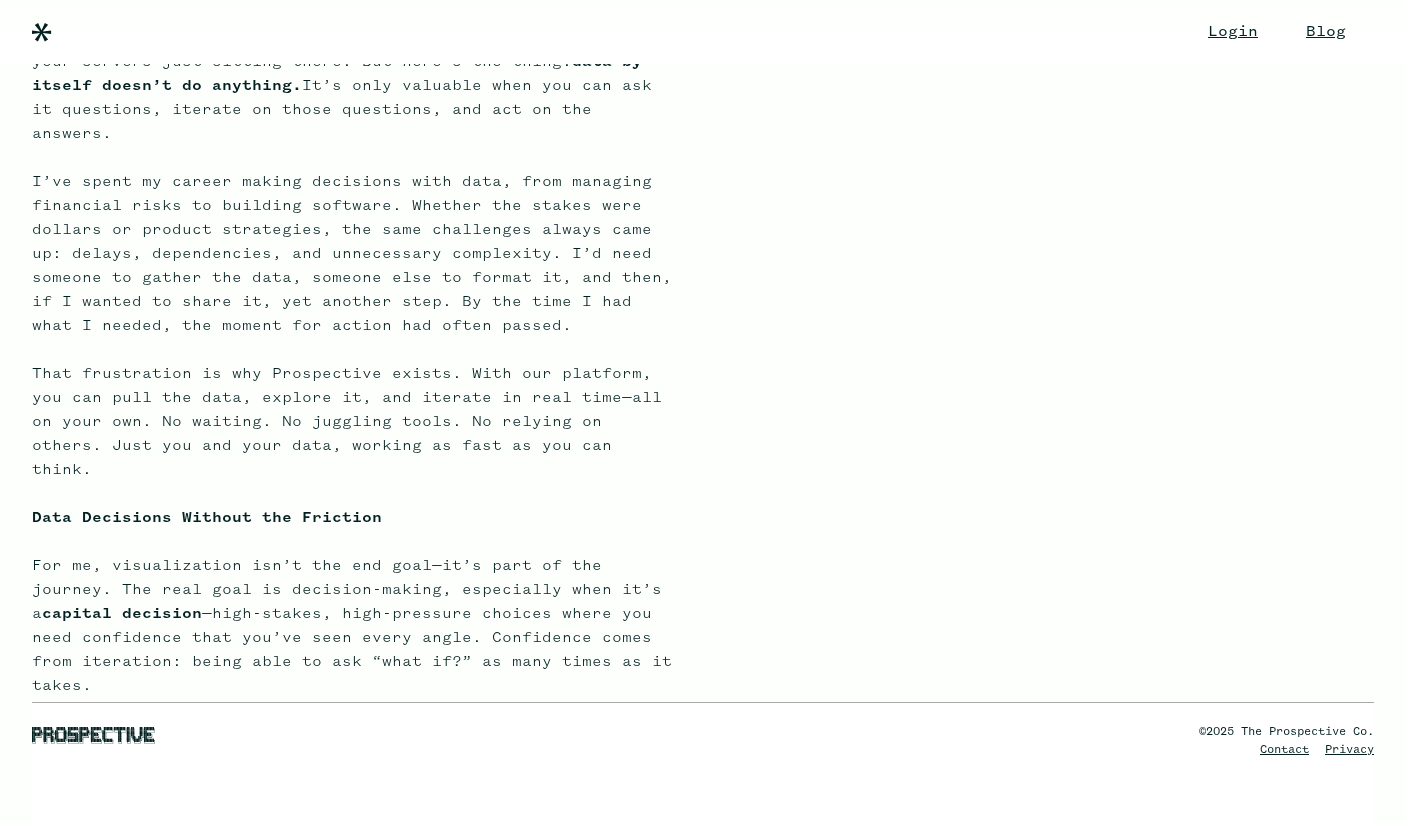 click on "Data is everywhere. It’s in your systems, your spreadsheets, your servers—just sitting there. But here’s the thing:  data by itself doesn’t do anything.  It’s only valuable when you can ask it questions, iterate on those questions, and act on the answers. I’ve spent my career making decisions with data, from managing financial risks to building software. Whether the stakes were dollars or product strategies, the same challenges always came up: delays, dependencies, and unnecessary complexity. I’d need someone to gather the data, someone else to format it, and then, if I wanted to share it, yet another step. By the time I had what I needed, the moment for action had often passed. That frustration is why Prospective exists. With our platform, you can pull the data, explore it, and iterate in real time—all on your own. No waiting. No juggling tools. No relying on others. Just you and your data, working as fast as you can think. Data Decisions Without the Friction capital decision Why This Matters" at bounding box center [352, 770] 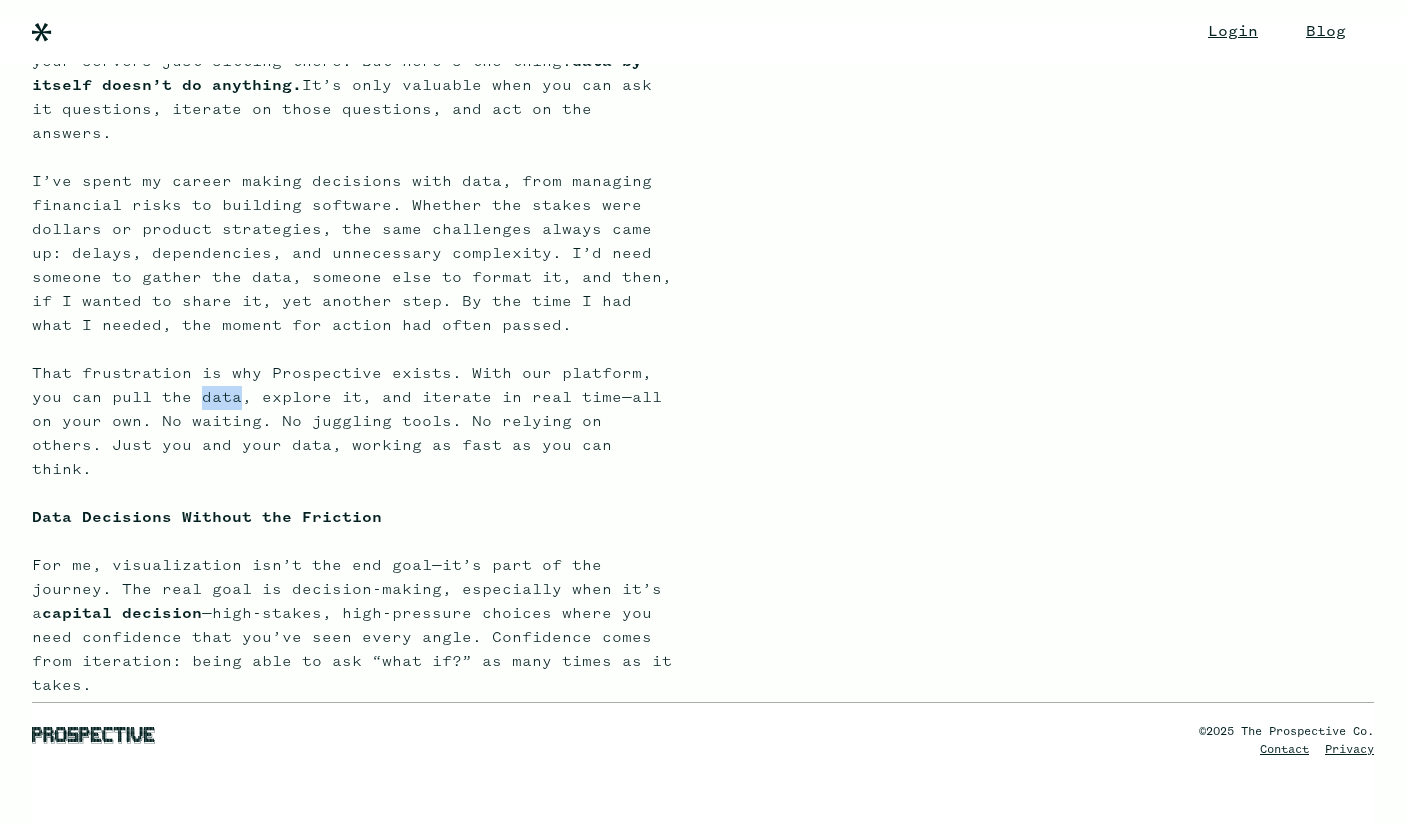 click on "Data is everywhere. It’s in your systems, your spreadsheets, your servers—just sitting there. But here’s the thing:  data by itself doesn’t do anything.  It’s only valuable when you can ask it questions, iterate on those questions, and act on the answers. I’ve spent my career making decisions with data, from managing financial risks to building software. Whether the stakes were dollars or product strategies, the same challenges always came up: delays, dependencies, and unnecessary complexity. I’d need someone to gather the data, someone else to format it, and then, if I wanted to share it, yet another step. By the time I had what I needed, the moment for action had often passed. That frustration is why Prospective exists. With our platform, you can pull the data, explore it, and iterate in real time—all on your own. No waiting. No juggling tools. No relying on others. Just you and your data, working as fast as you can think. Data Decisions Without the Friction capital decision Why This Matters" at bounding box center (352, 770) 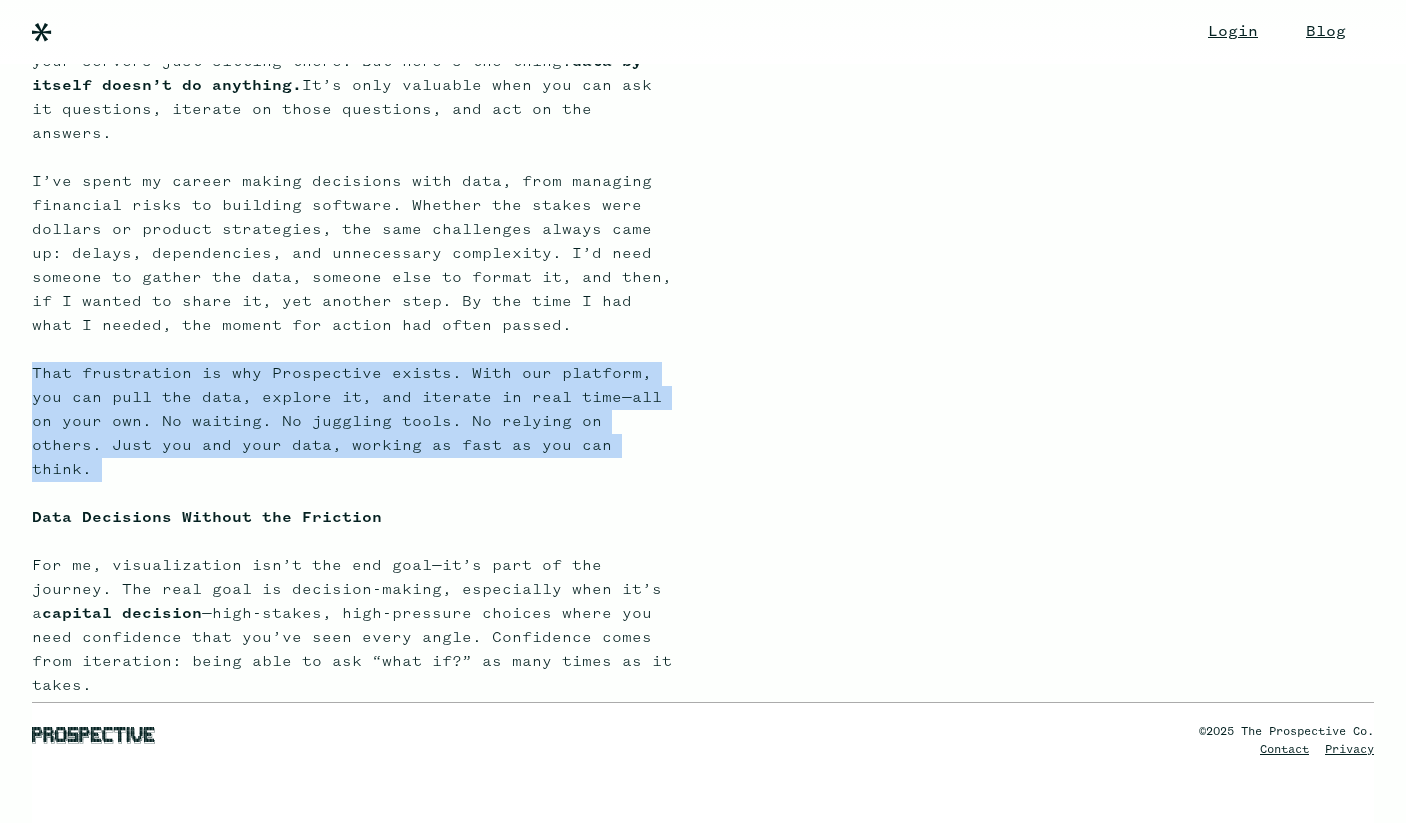 click on "Data is everywhere. It’s in your systems, your spreadsheets, your servers—just sitting there. But here’s the thing:  data by itself doesn’t do anything.  It’s only valuable when you can ask it questions, iterate on those questions, and act on the answers. I’ve spent my career making decisions with data, from managing financial risks to building software. Whether the stakes were dollars or product strategies, the same challenges always came up: delays, dependencies, and unnecessary complexity. I’d need someone to gather the data, someone else to format it, and then, if I wanted to share it, yet another step. By the time I had what I needed, the moment for action had often passed. That frustration is why Prospective exists. With our platform, you can pull the data, explore it, and iterate in real time—all on your own. No waiting. No juggling tools. No relying on others. Just you and your data, working as fast as you can think. Data Decisions Without the Friction capital decision Why This Matters" at bounding box center (352, 770) 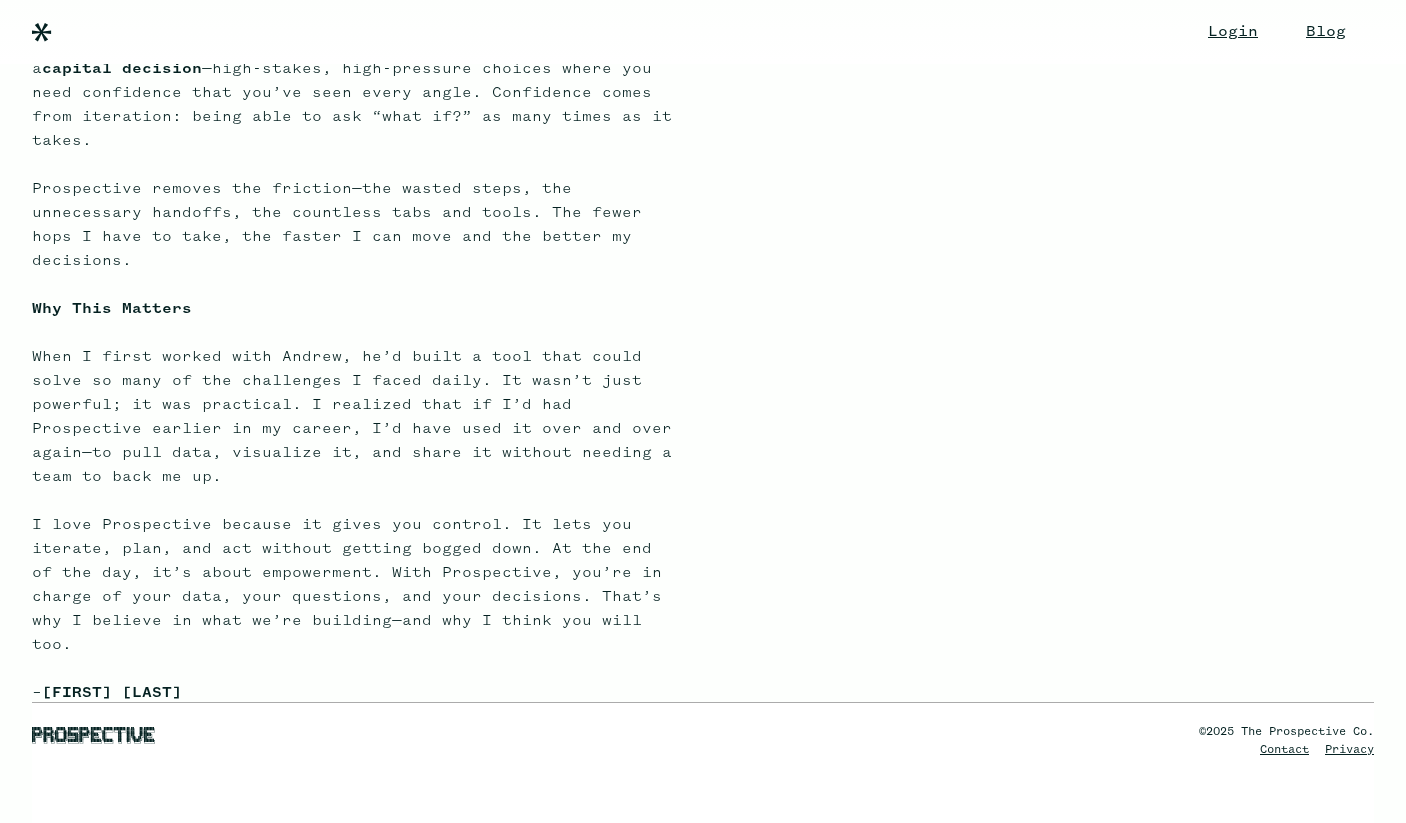 scroll, scrollTop: 968, scrollLeft: 0, axis: vertical 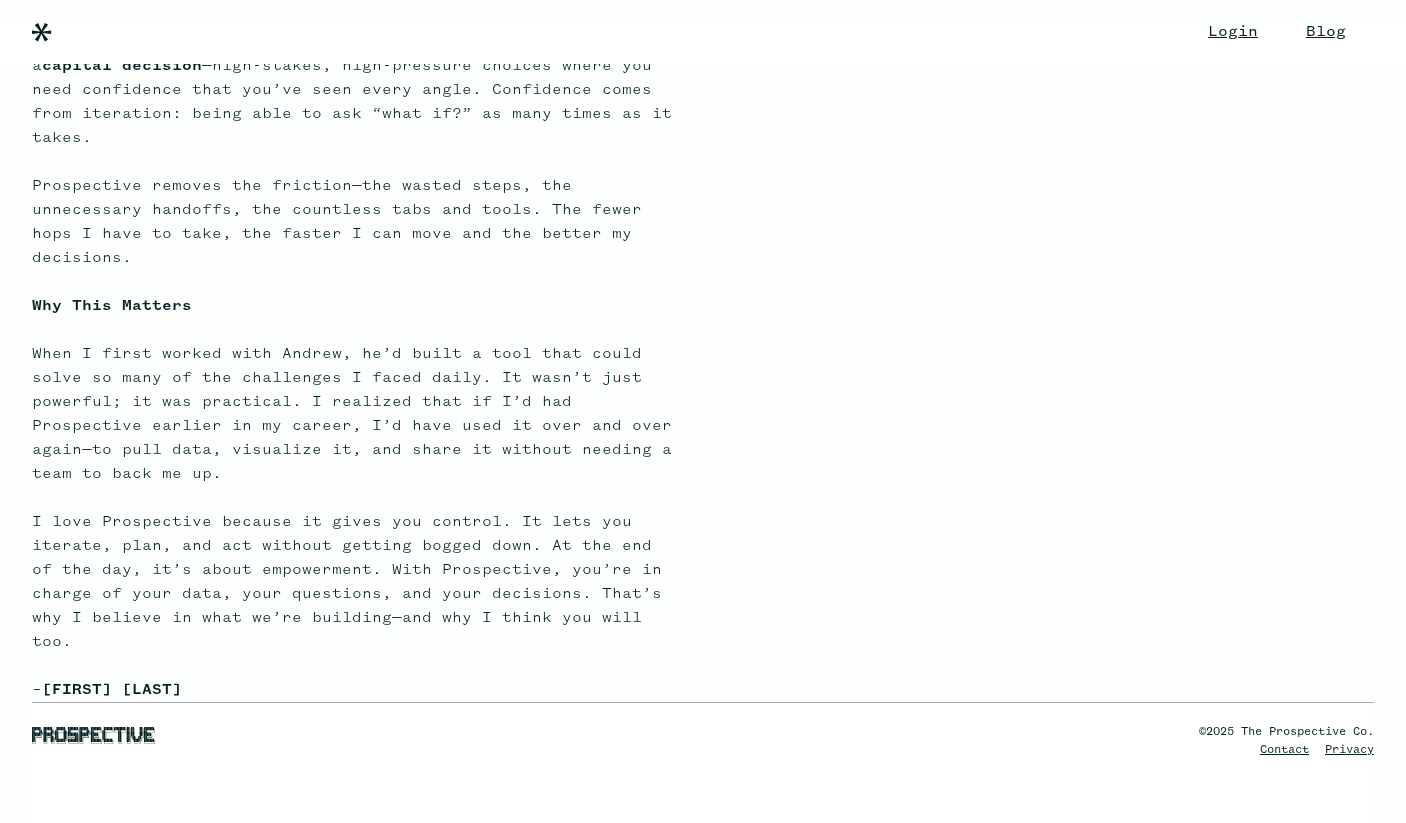 click on "Data is everywhere. It’s in your systems, your spreadsheets, your servers—just sitting there. But here’s the thing:  data by itself doesn’t do anything.  It’s only valuable when you can ask it questions, iterate on those questions, and act on the answers. I’ve spent my career making decisions with data, from managing financial risks to building software. Whether the stakes were dollars or product strategies, the same challenges always came up: delays, dependencies, and unnecessary complexity. I’d need someone to gather the data, someone else to format it, and then, if I wanted to share it, yet another step. By the time I had what I needed, the moment for action had often passed. That frustration is why Prospective exists. With our platform, you can pull the data, explore it, and iterate in real time—all on your own. No waiting. No juggling tools. No relying on others. Just you and your data, working as fast as you can think. Data Decisions Without the Friction capital decision Why This Matters" at bounding box center [352, 222] 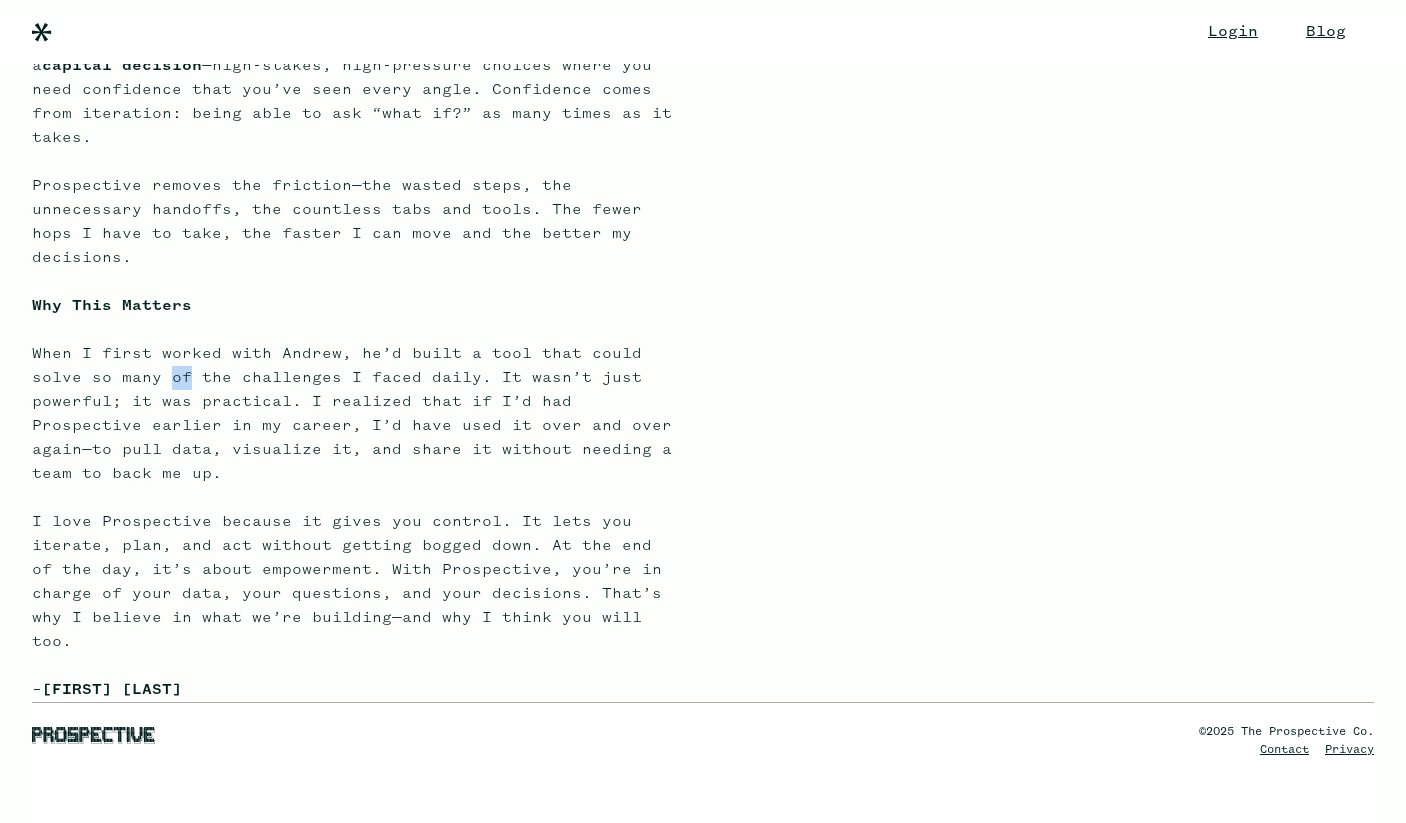 click on "Data is everywhere. It’s in your systems, your spreadsheets, your servers—just sitting there. But here’s the thing:  data by itself doesn’t do anything.  It’s only valuable when you can ask it questions, iterate on those questions, and act on the answers. I’ve spent my career making decisions with data, from managing financial risks to building software. Whether the stakes were dollars or product strategies, the same challenges always came up: delays, dependencies, and unnecessary complexity. I’d need someone to gather the data, someone else to format it, and then, if I wanted to share it, yet another step. By the time I had what I needed, the moment for action had often passed. That frustration is why Prospective exists. With our platform, you can pull the data, explore it, and iterate in real time—all on your own. No waiting. No juggling tools. No relying on others. Just you and your data, working as fast as you can think. Data Decisions Without the Friction capital decision Why This Matters" at bounding box center (352, 222) 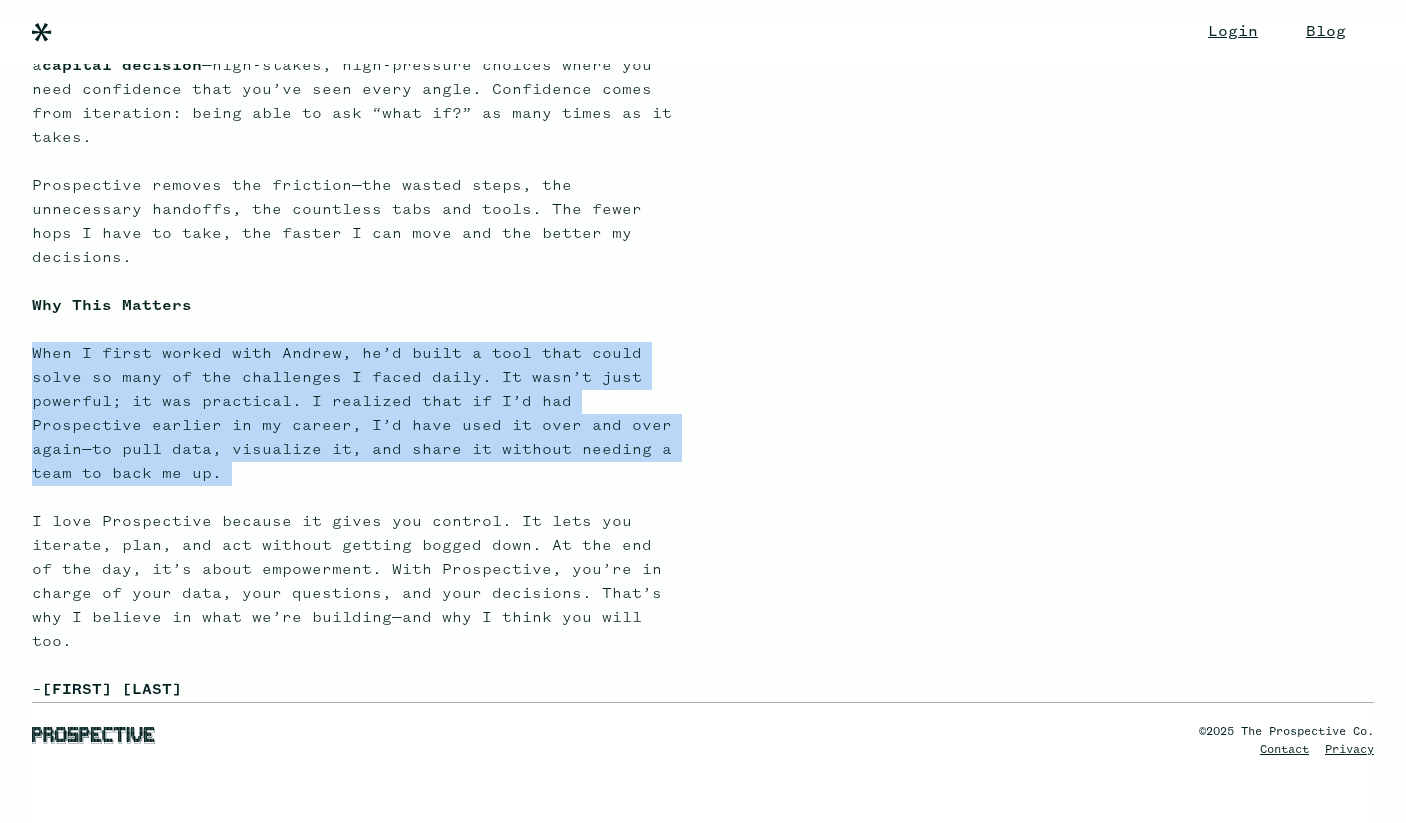 click on "Data is everywhere. It’s in your systems, your spreadsheets, your servers—just sitting there. But here’s the thing:  data by itself doesn’t do anything.  It’s only valuable when you can ask it questions, iterate on those questions, and act on the answers. I’ve spent my career making decisions with data, from managing financial risks to building software. Whether the stakes were dollars or product strategies, the same challenges always came up: delays, dependencies, and unnecessary complexity. I’d need someone to gather the data, someone else to format it, and then, if I wanted to share it, yet another step. By the time I had what I needed, the moment for action had often passed. That frustration is why Prospective exists. With our platform, you can pull the data, explore it, and iterate in real time—all on your own. No waiting. No juggling tools. No relying on others. Just you and your data, working as fast as you can think. Data Decisions Without the Friction capital decision Why This Matters" at bounding box center (352, 222) 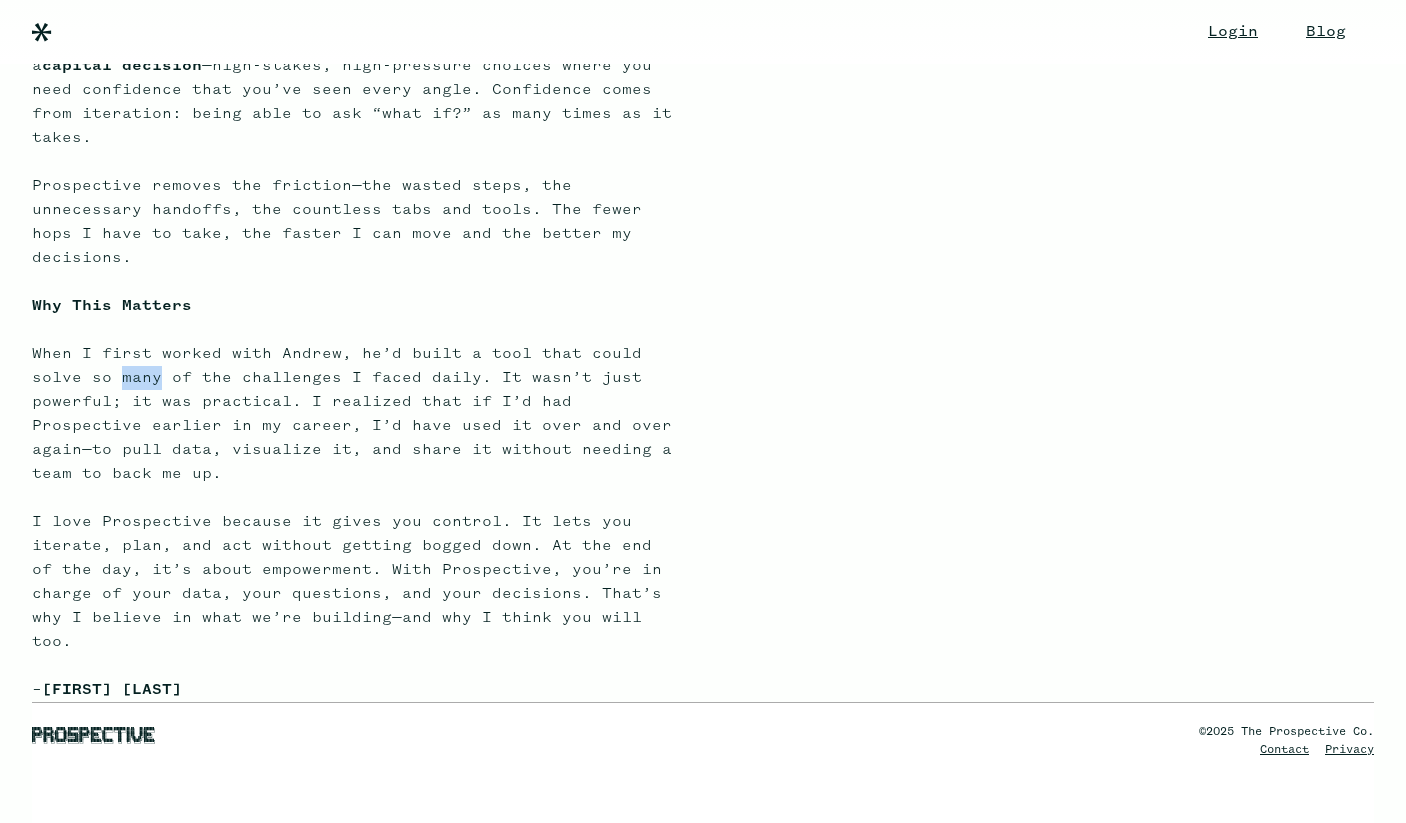 click on "Data is everywhere. It’s in your systems, your spreadsheets, your servers—just sitting there. But here’s the thing:  data by itself doesn’t do anything.  It’s only valuable when you can ask it questions, iterate on those questions, and act on the answers. I’ve spent my career making decisions with data, from managing financial risks to building software. Whether the stakes were dollars or product strategies, the same challenges always came up: delays, dependencies, and unnecessary complexity. I’d need someone to gather the data, someone else to format it, and then, if I wanted to share it, yet another step. By the time I had what I needed, the moment for action had often passed. That frustration is why Prospective exists. With our platform, you can pull the data, explore it, and iterate in real time—all on your own. No waiting. No juggling tools. No relying on others. Just you and your data, working as fast as you can think. Data Decisions Without the Friction capital decision Why This Matters" at bounding box center [352, 222] 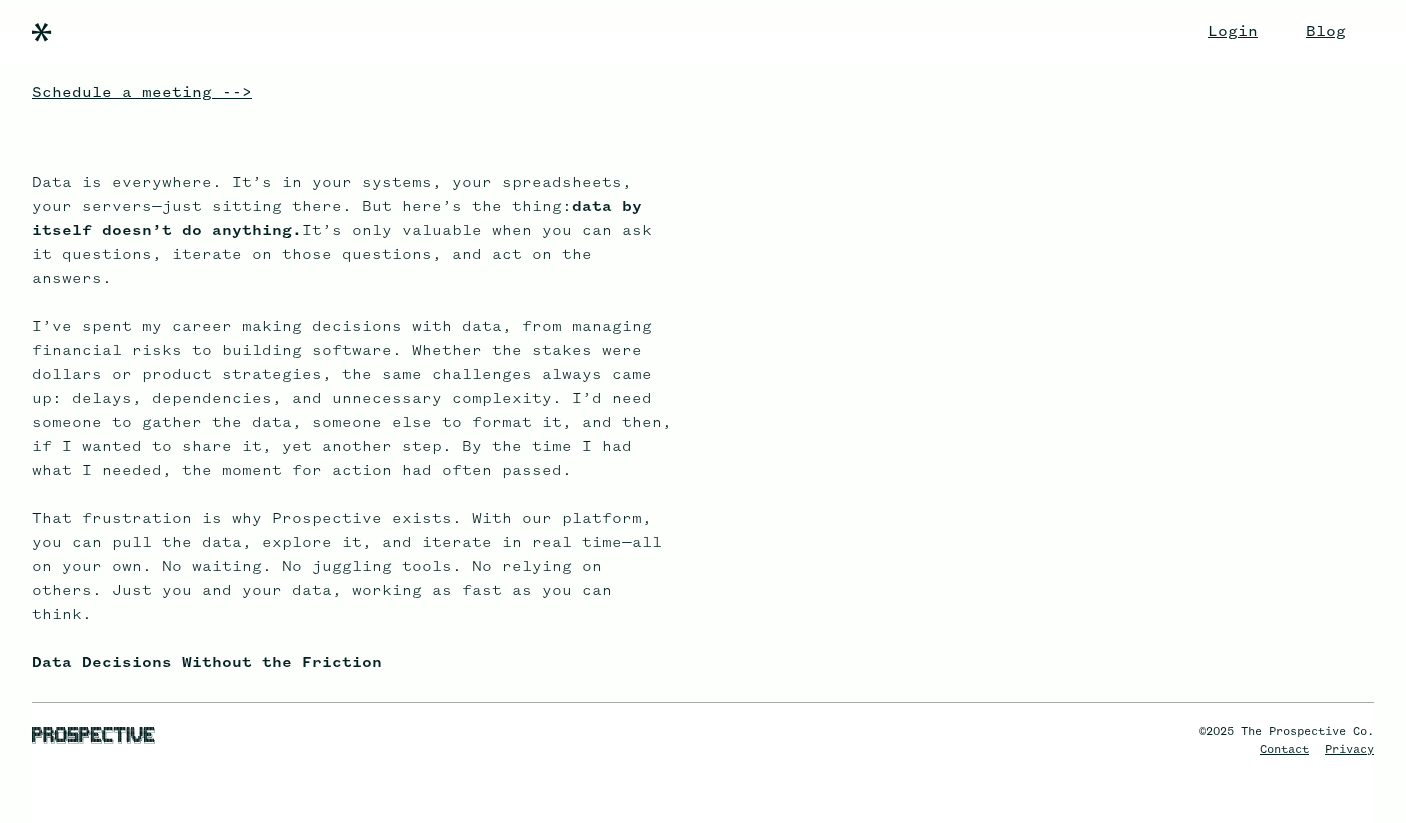 scroll, scrollTop: 0, scrollLeft: 0, axis: both 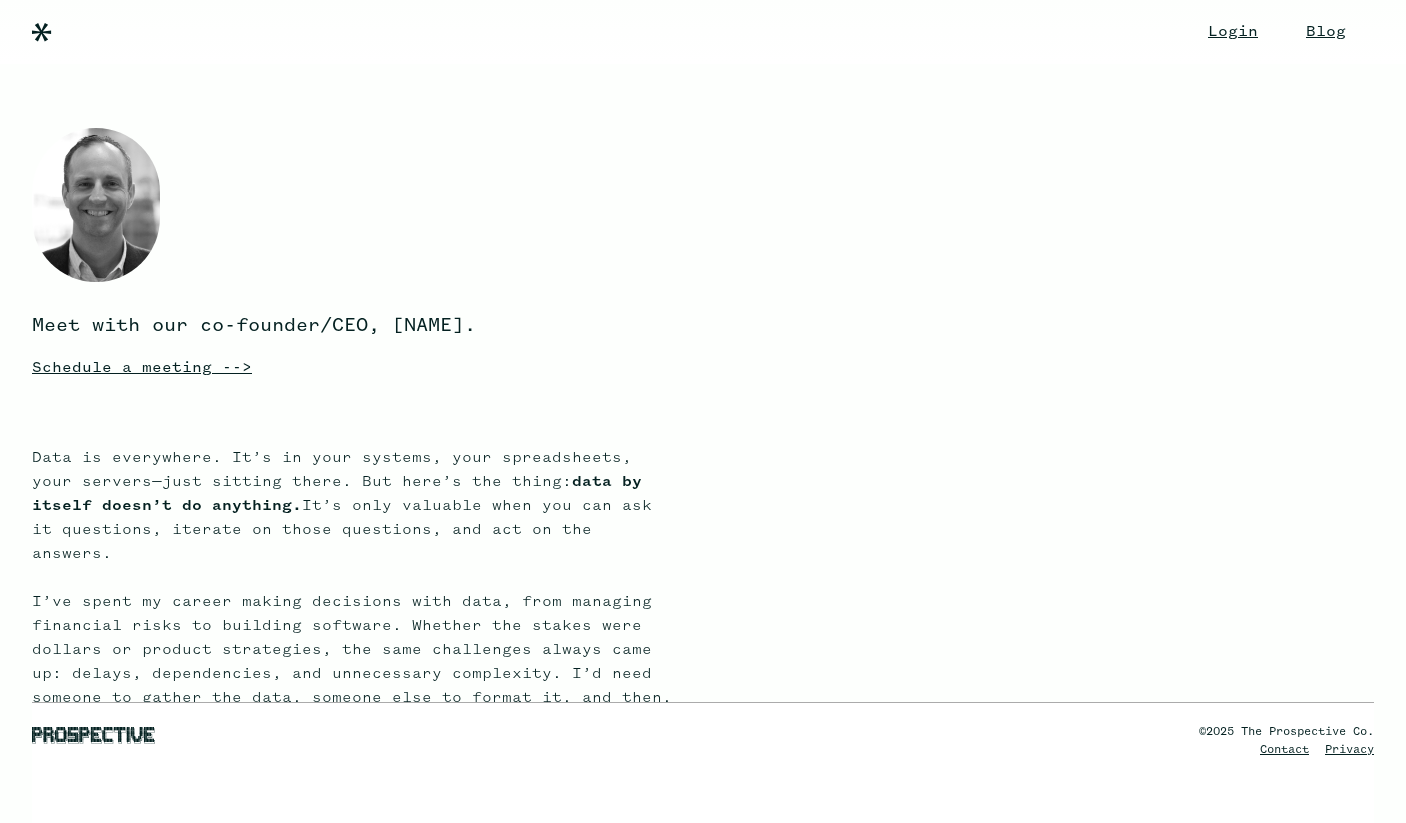 click at bounding box center [42, 32] 